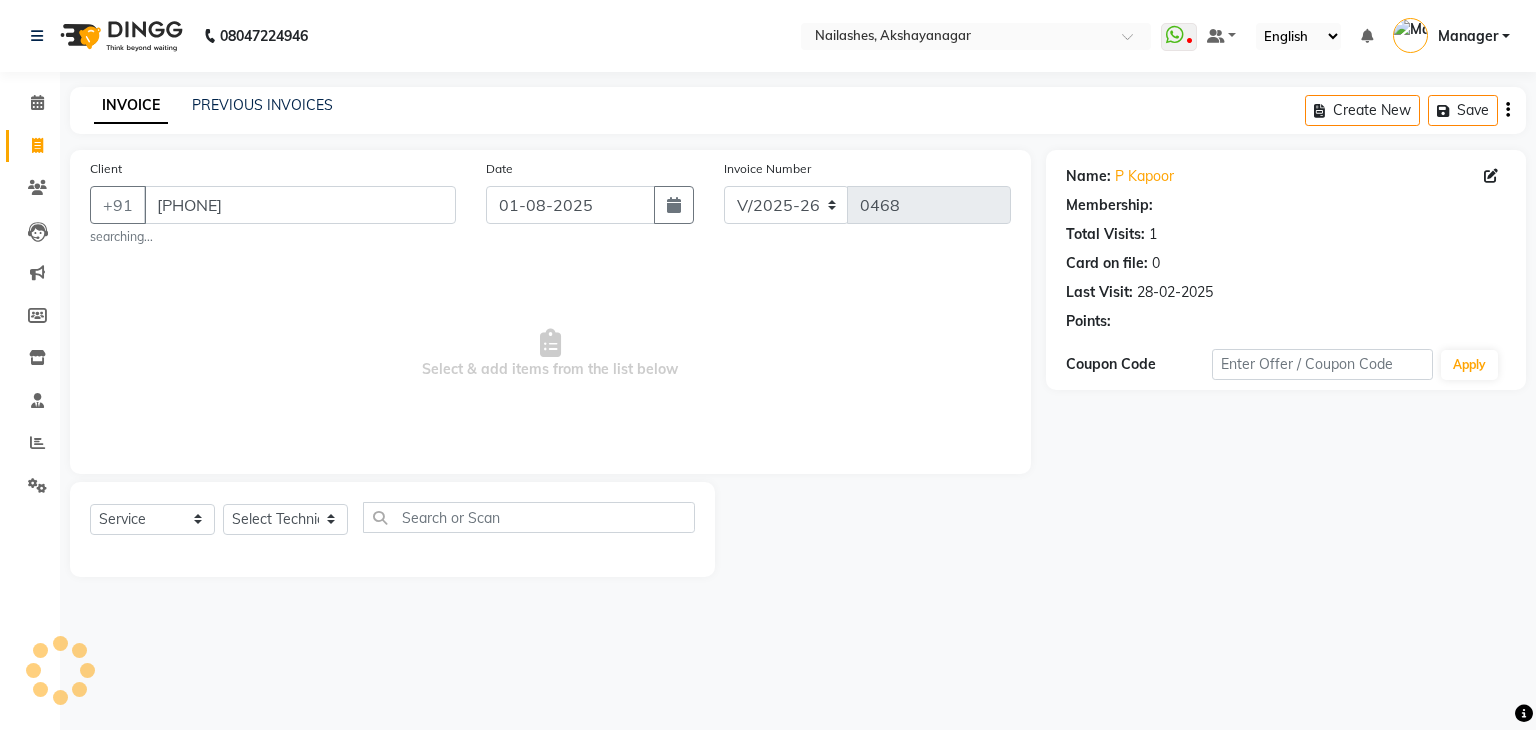 select on "7395" 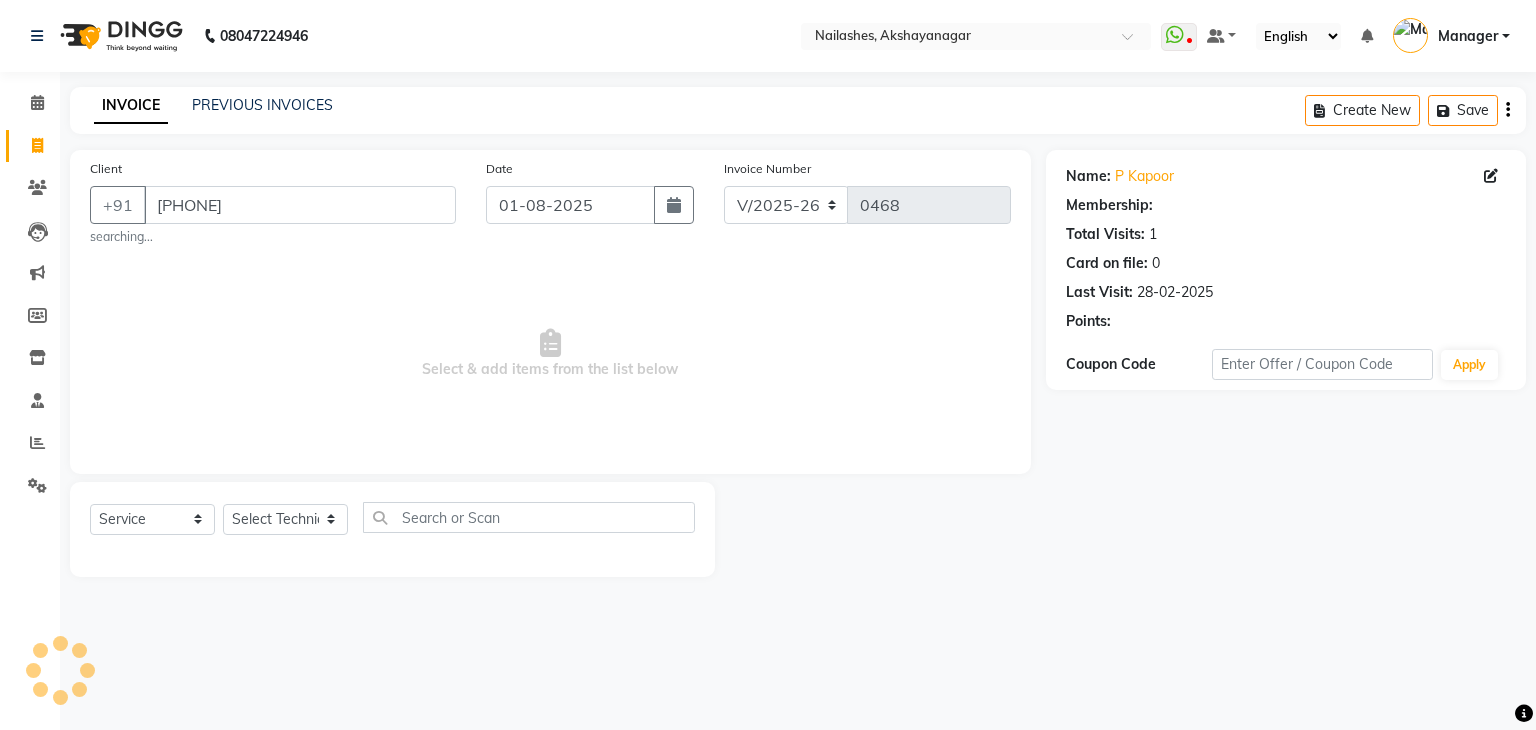 scroll, scrollTop: 0, scrollLeft: 0, axis: both 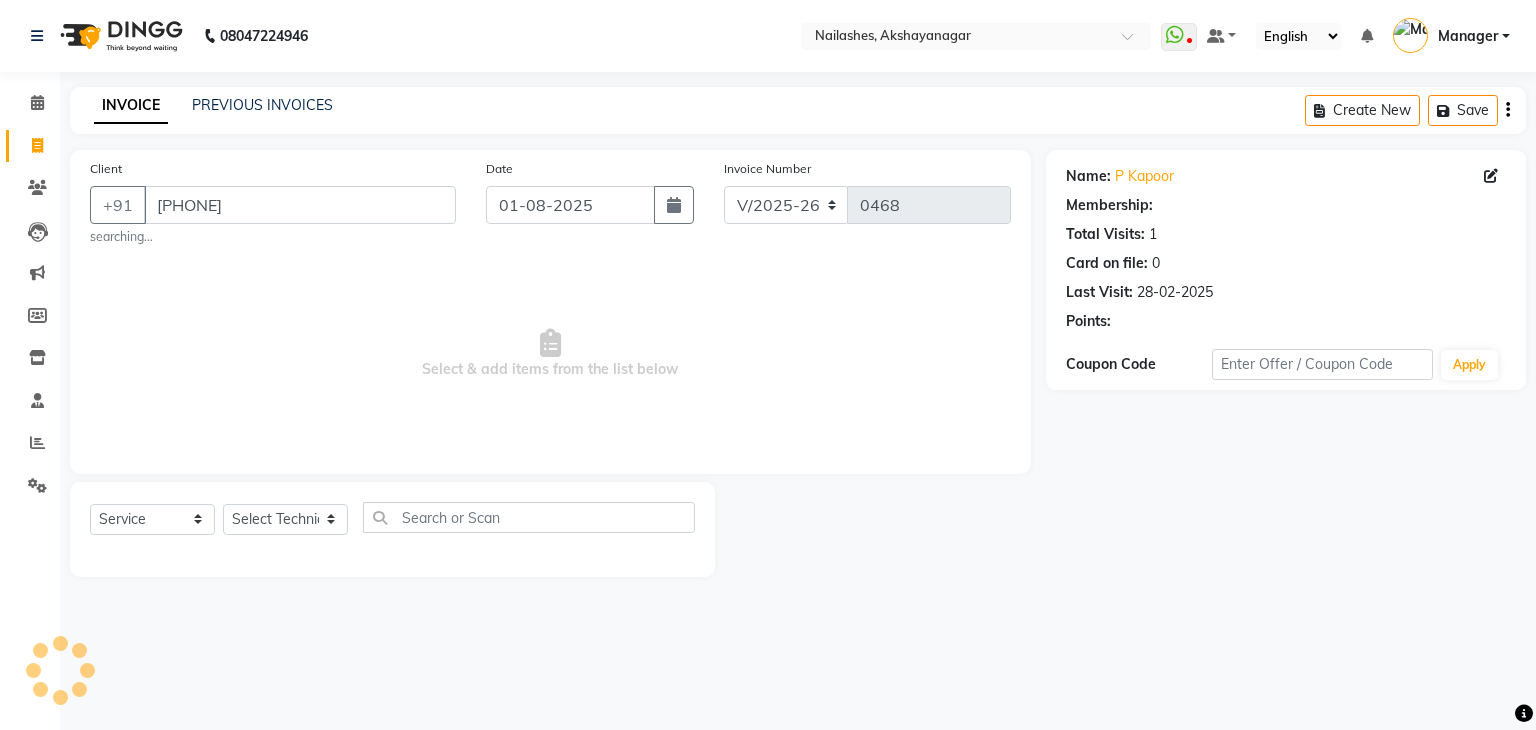 select on "1: Object" 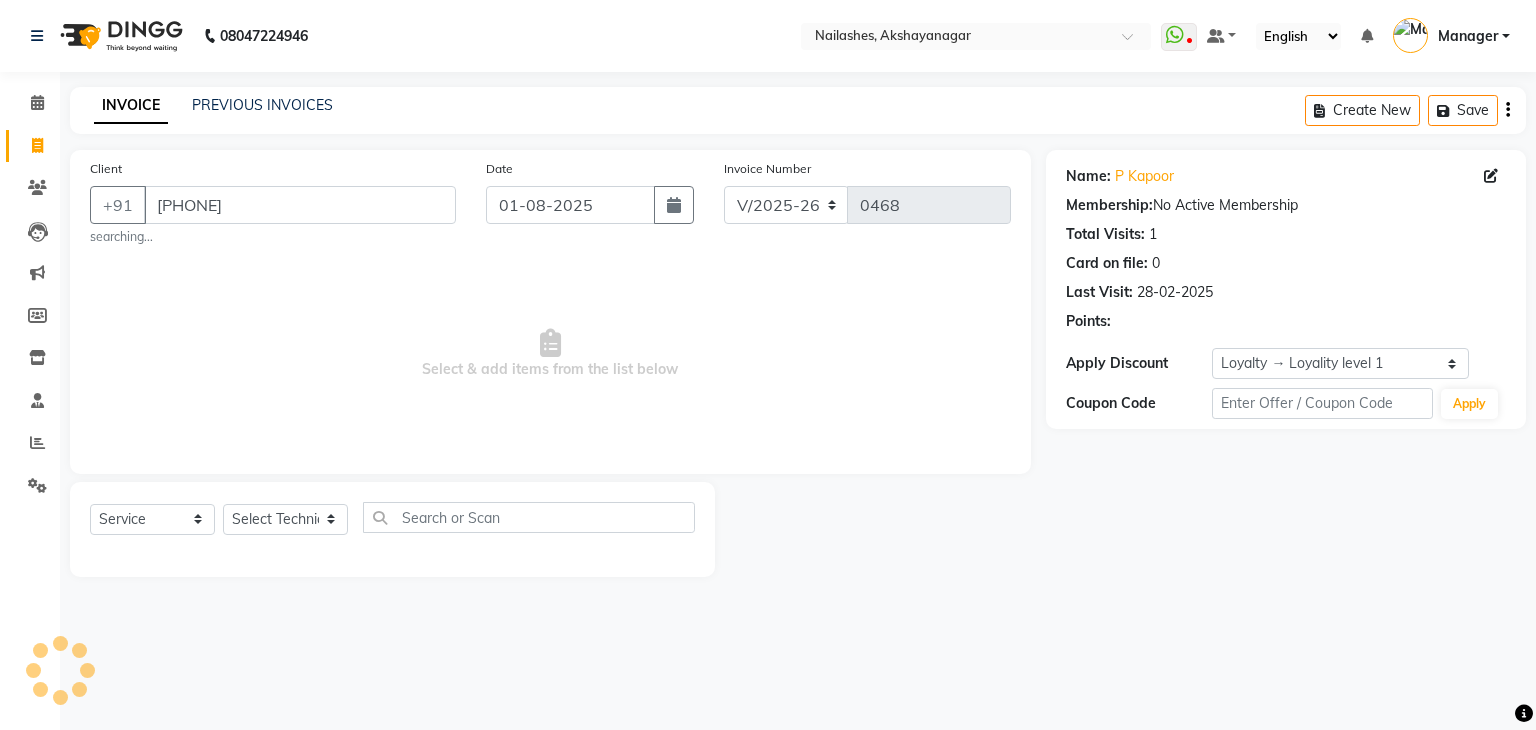 click on "Select Technician" 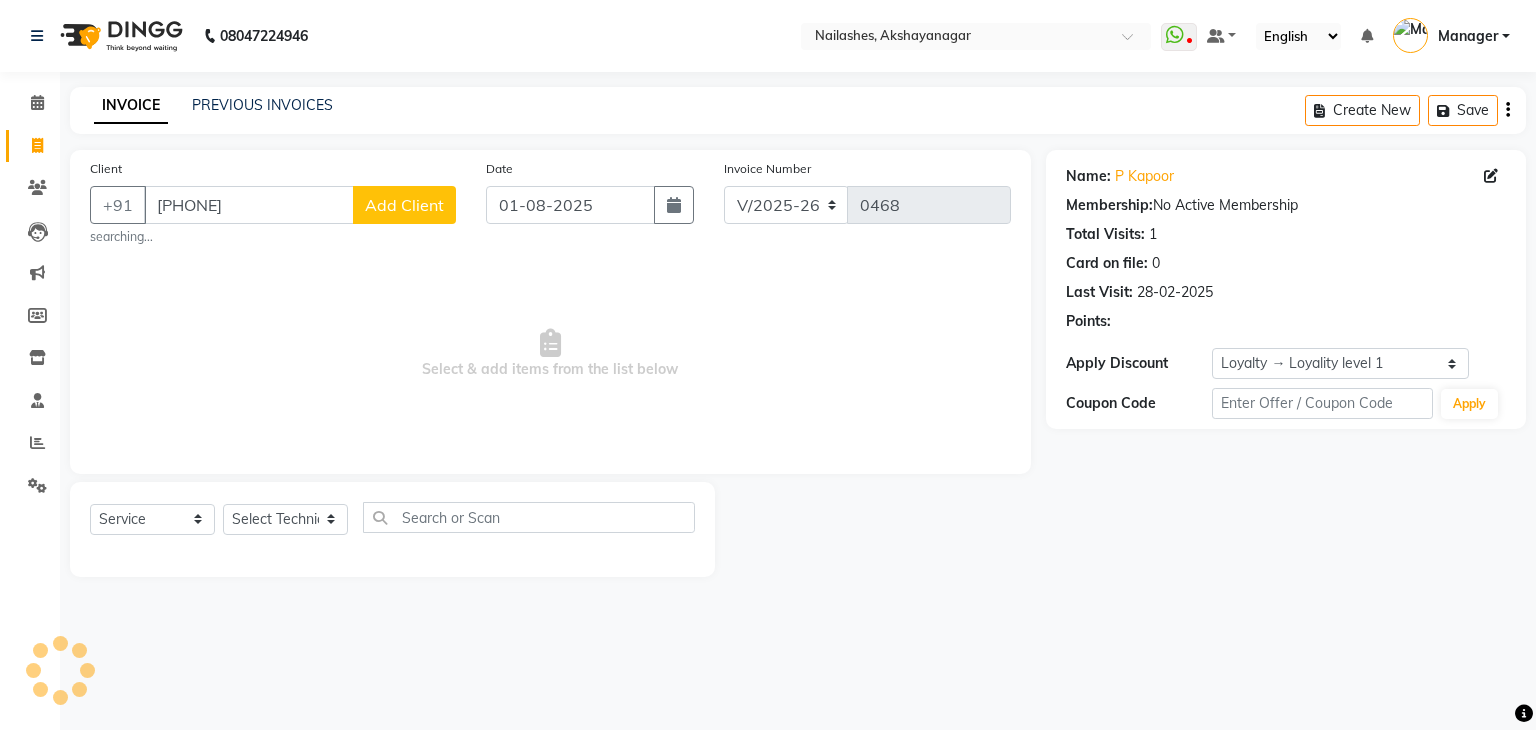 click on "Select Technician" 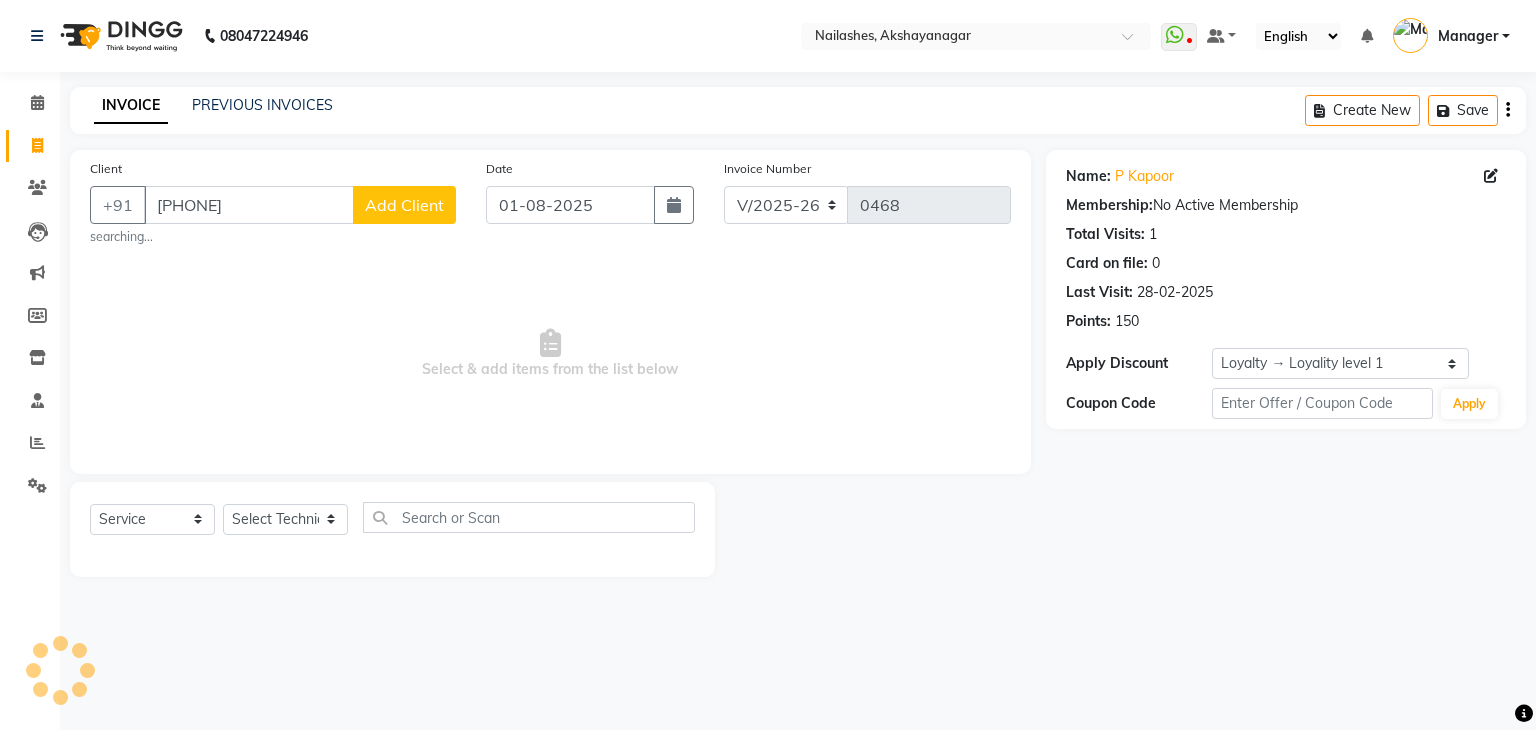 select on "82122" 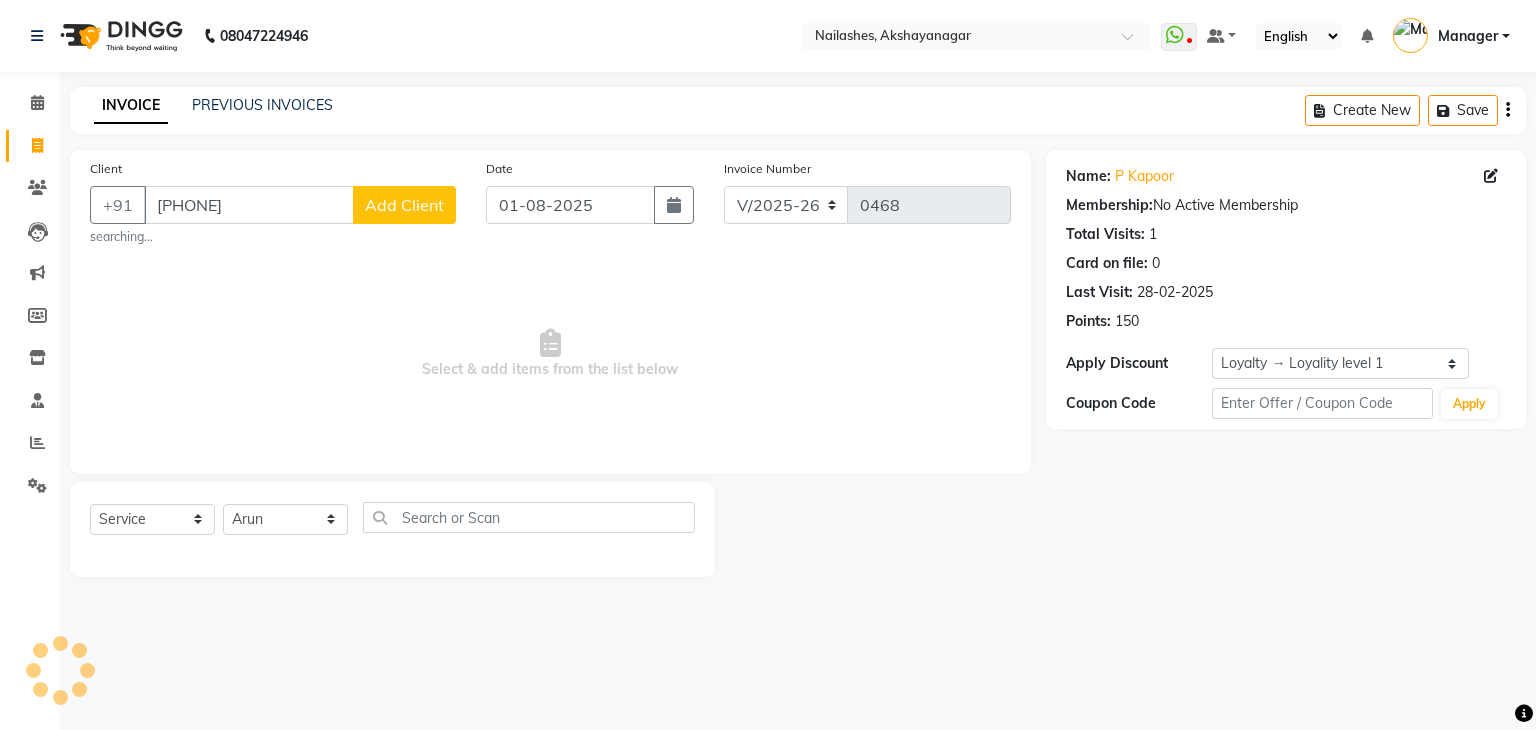 click on "Select Technician Arun Gaurav Manager Varsha" 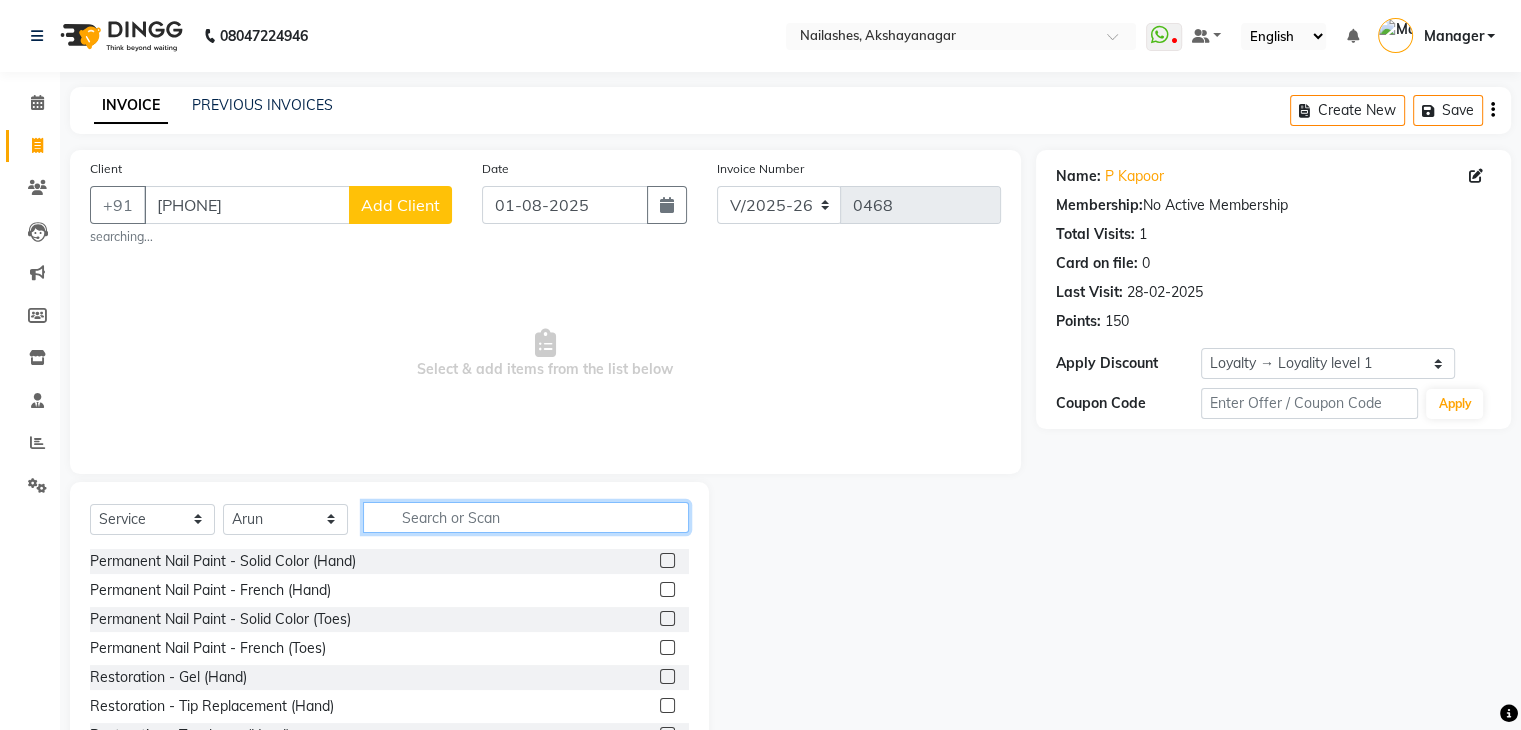 click 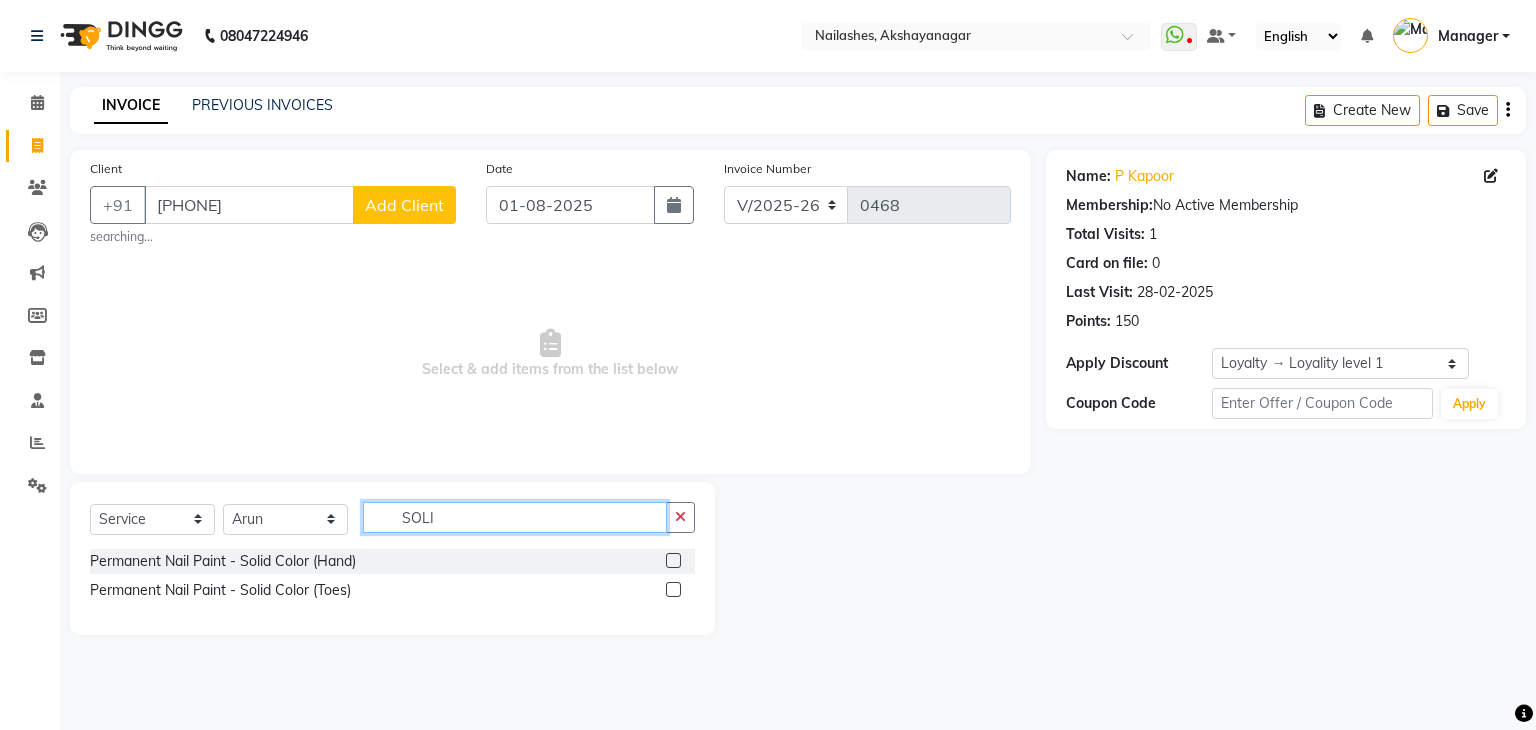 type on "SOLI" 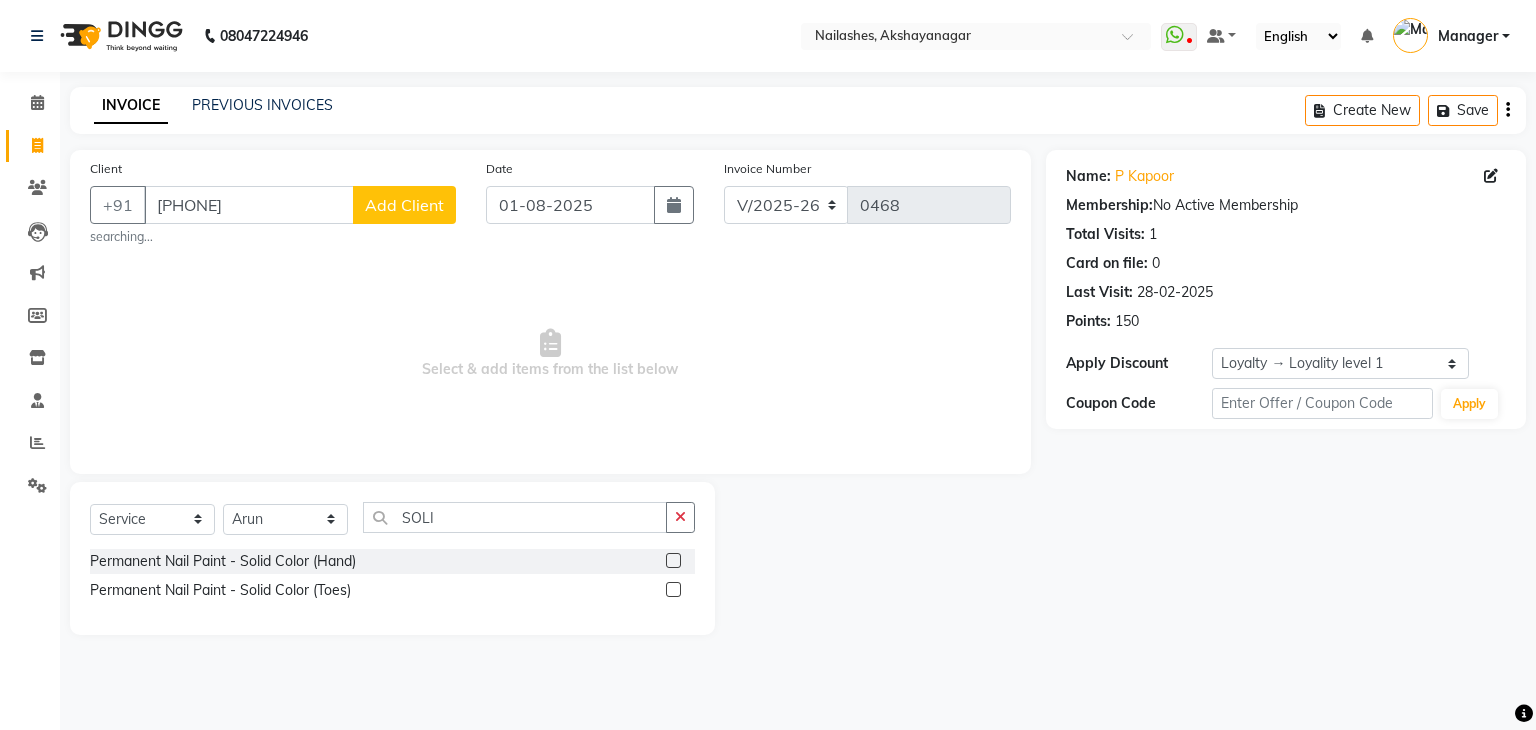click 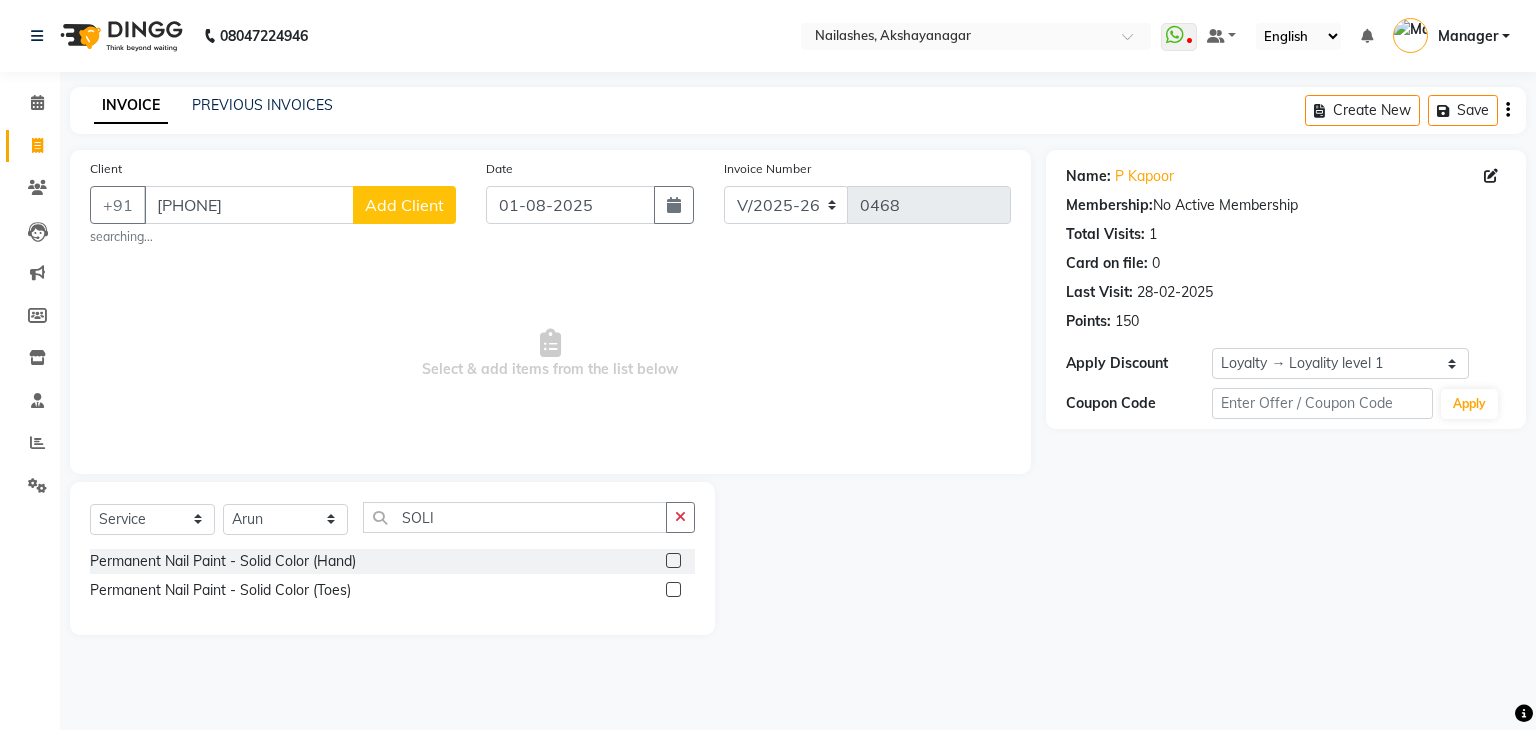 click 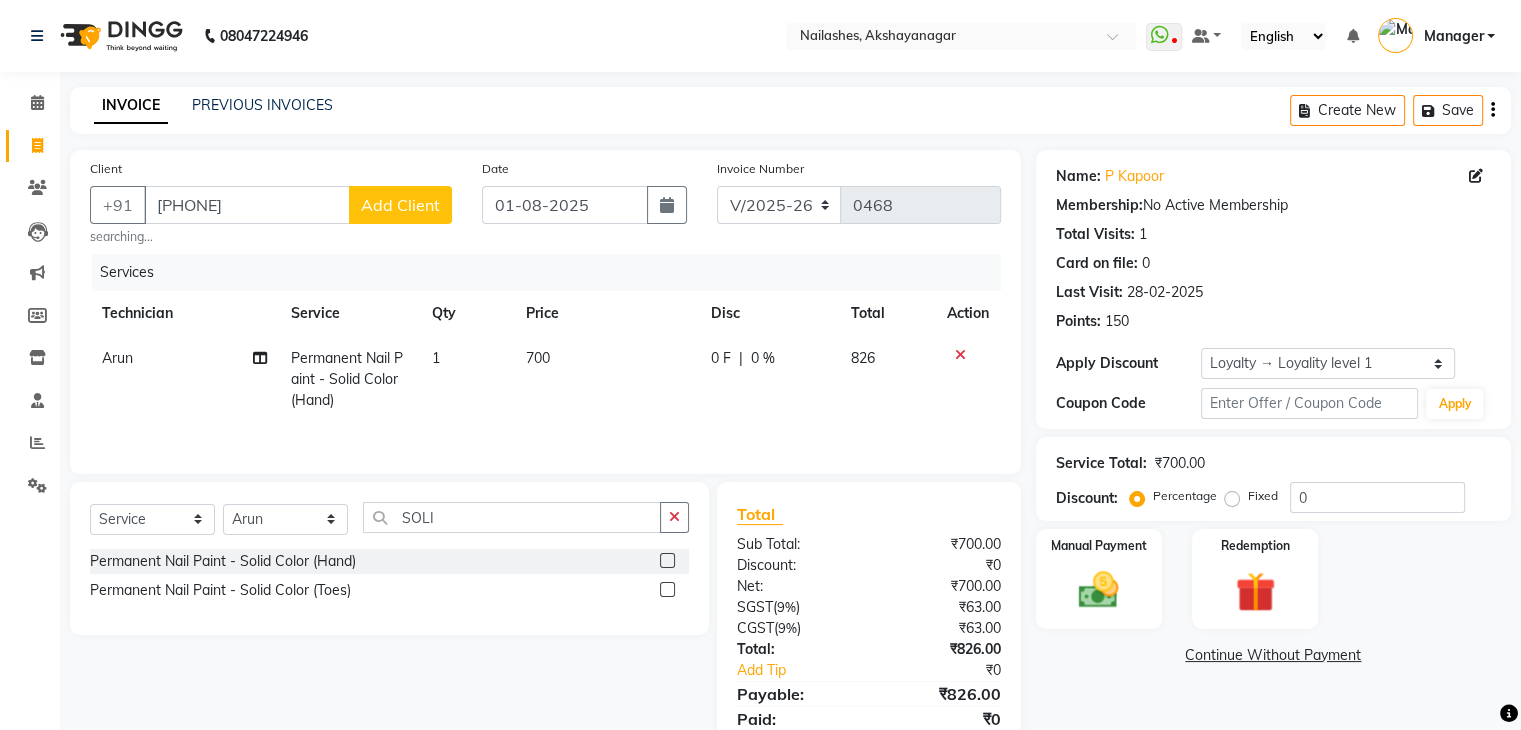 click 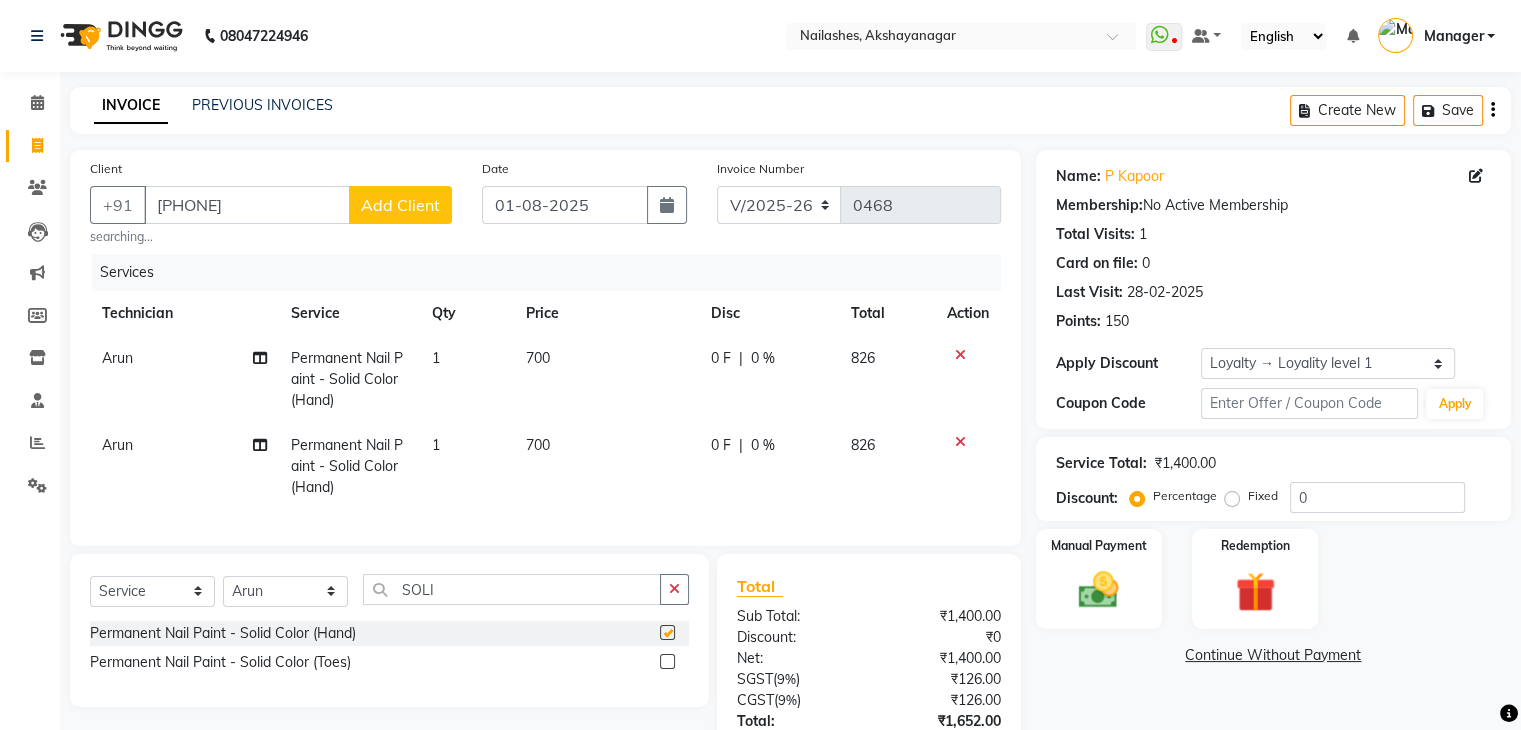 checkbox on "false" 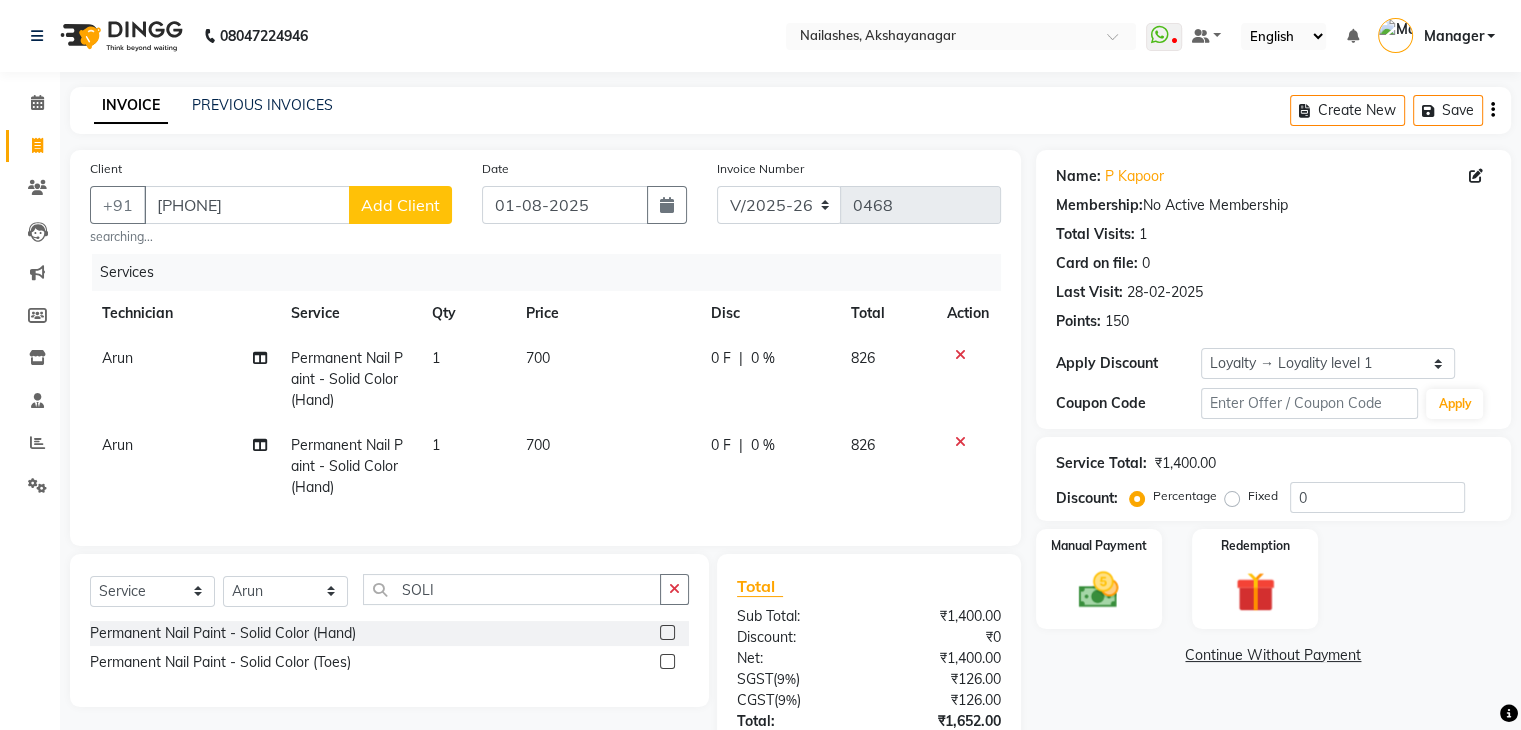 click 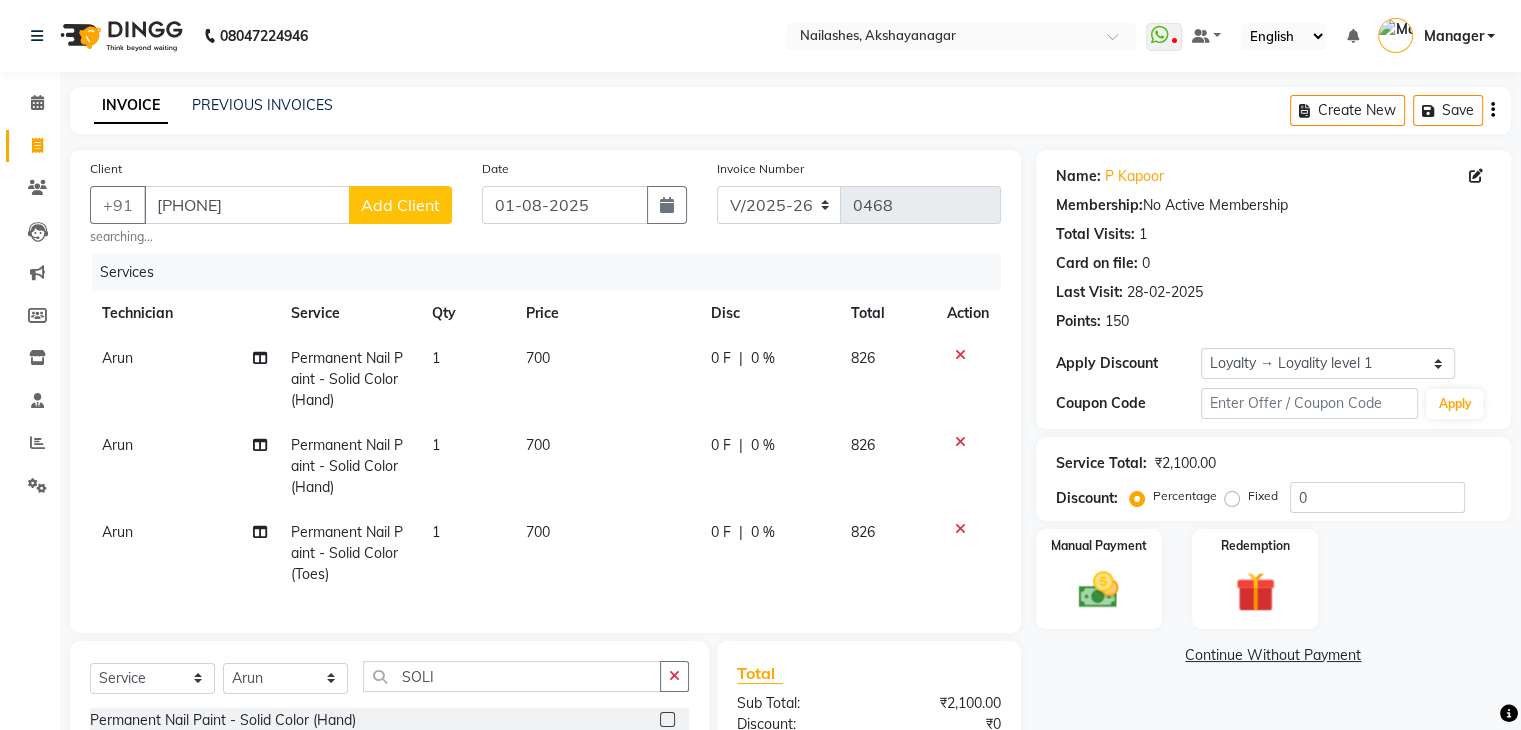 checkbox on "false" 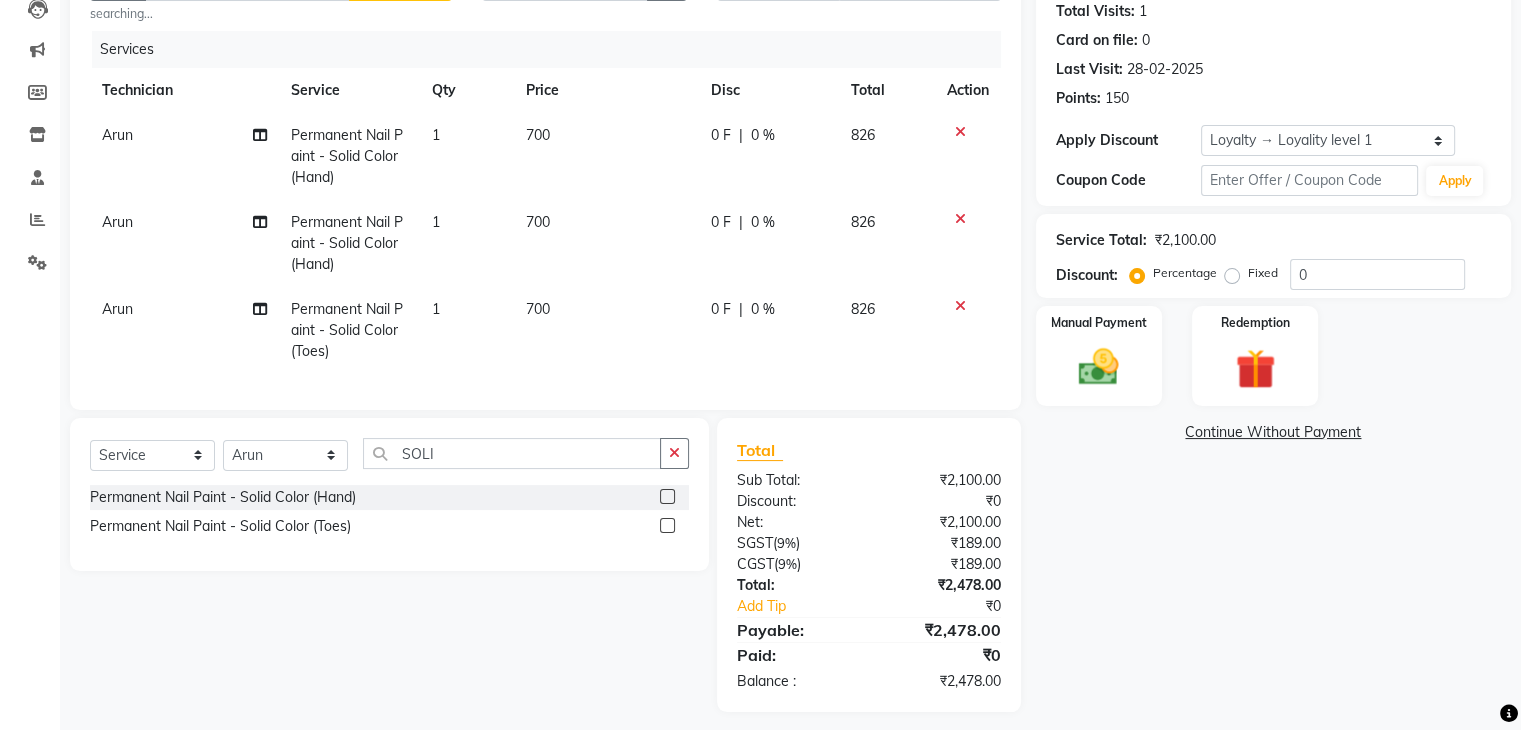scroll, scrollTop: 251, scrollLeft: 0, axis: vertical 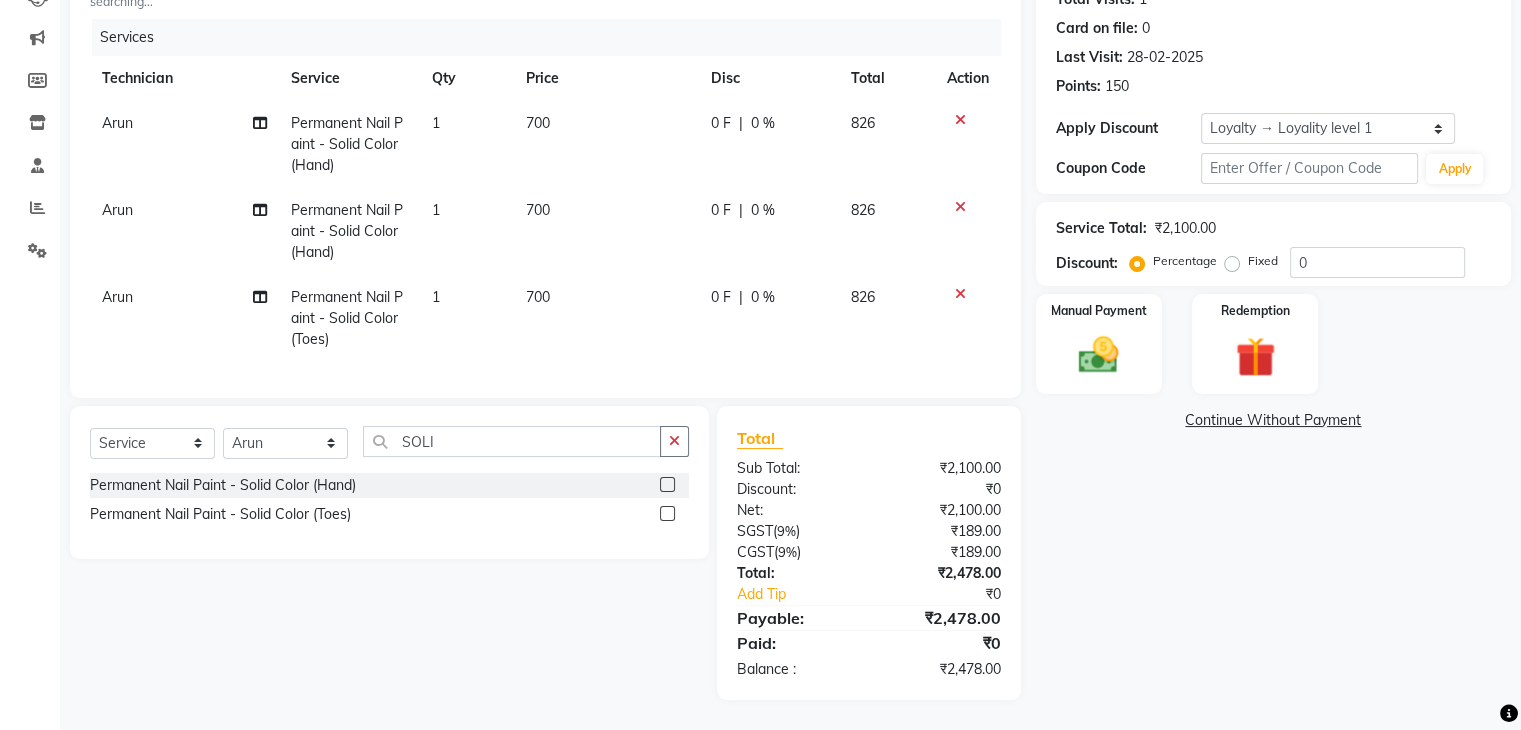 click on "Name: P Kapoor Membership: No Active Membership Total Visits: 1 Card on file: 0 Last Visit: 28-02-2025 Points: 150 Apply Discount Select Loyalty → Loyality level 1 Coupon Code Apply Service Total: ₹2,100.00 Discount: Percentage Fixed 0 Manual Payment Redemption Continue Without Payment" 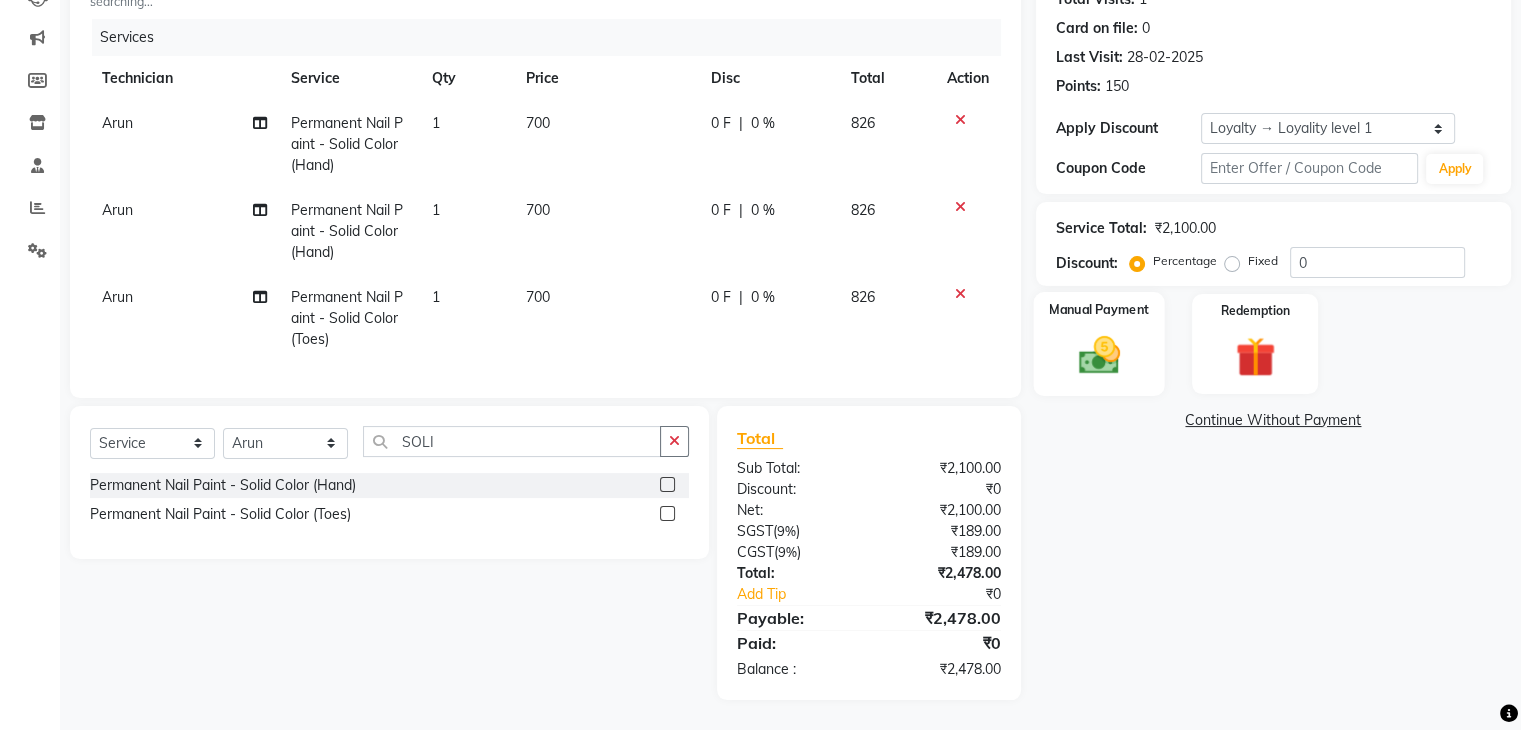 click 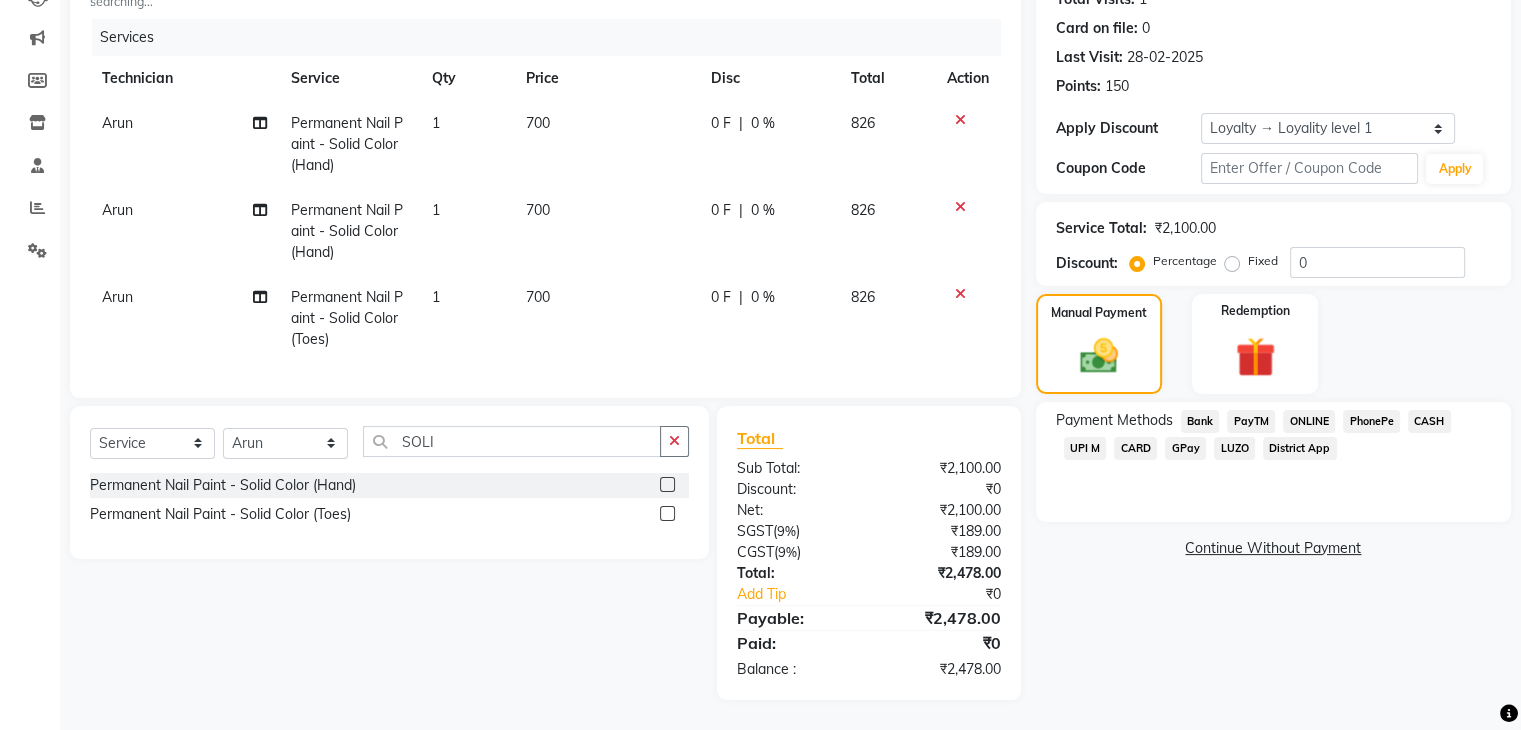 click on "UPI M" 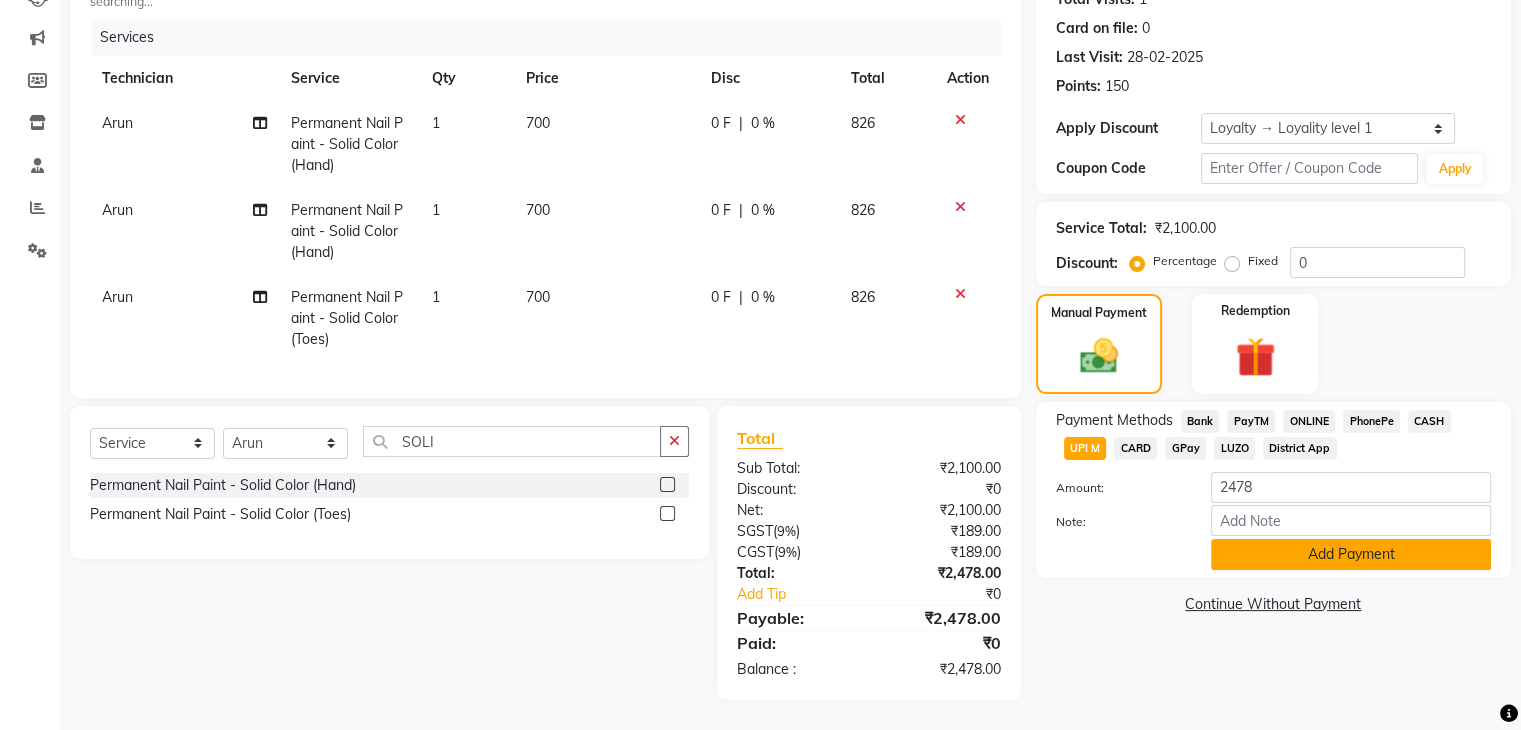 click on "Add Payment" 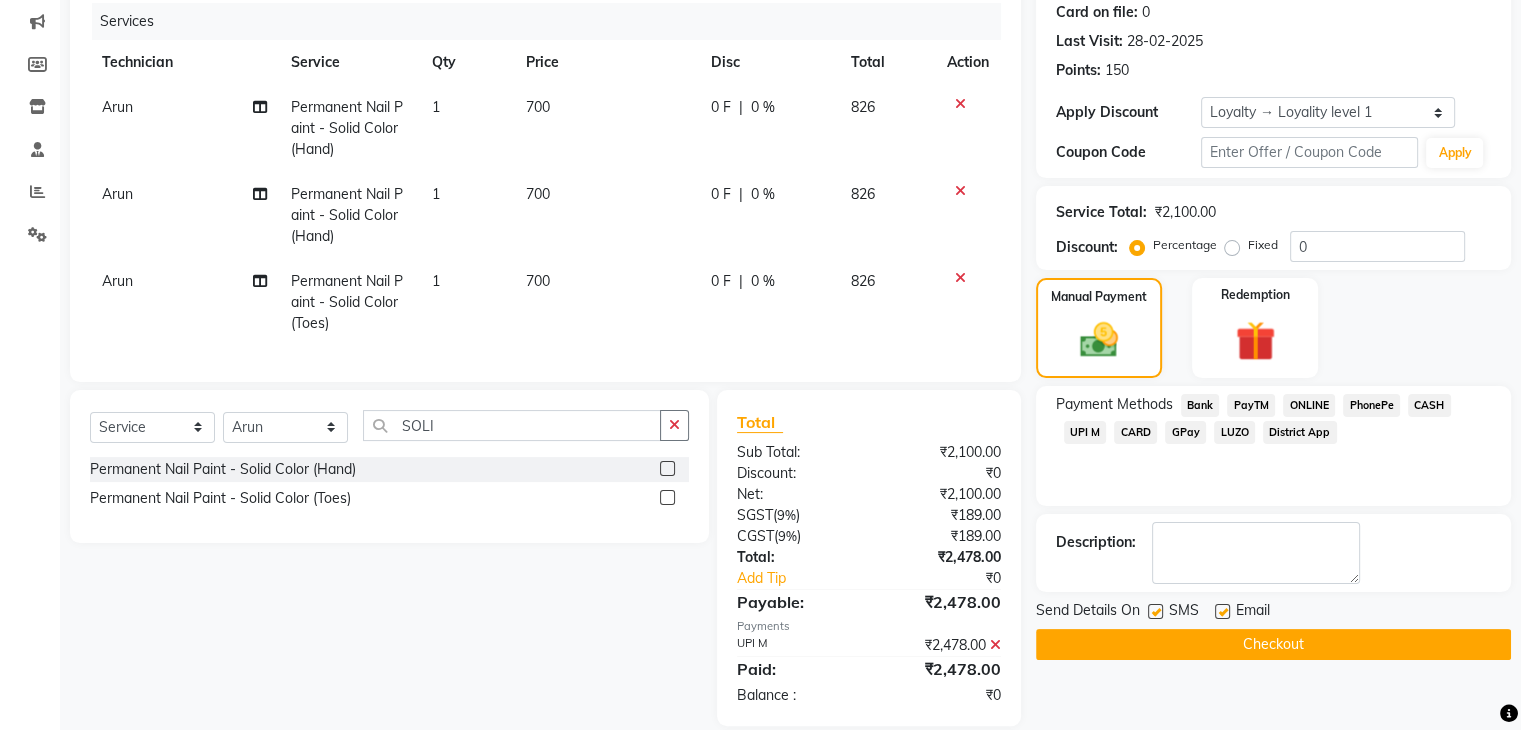 click on "Checkout" 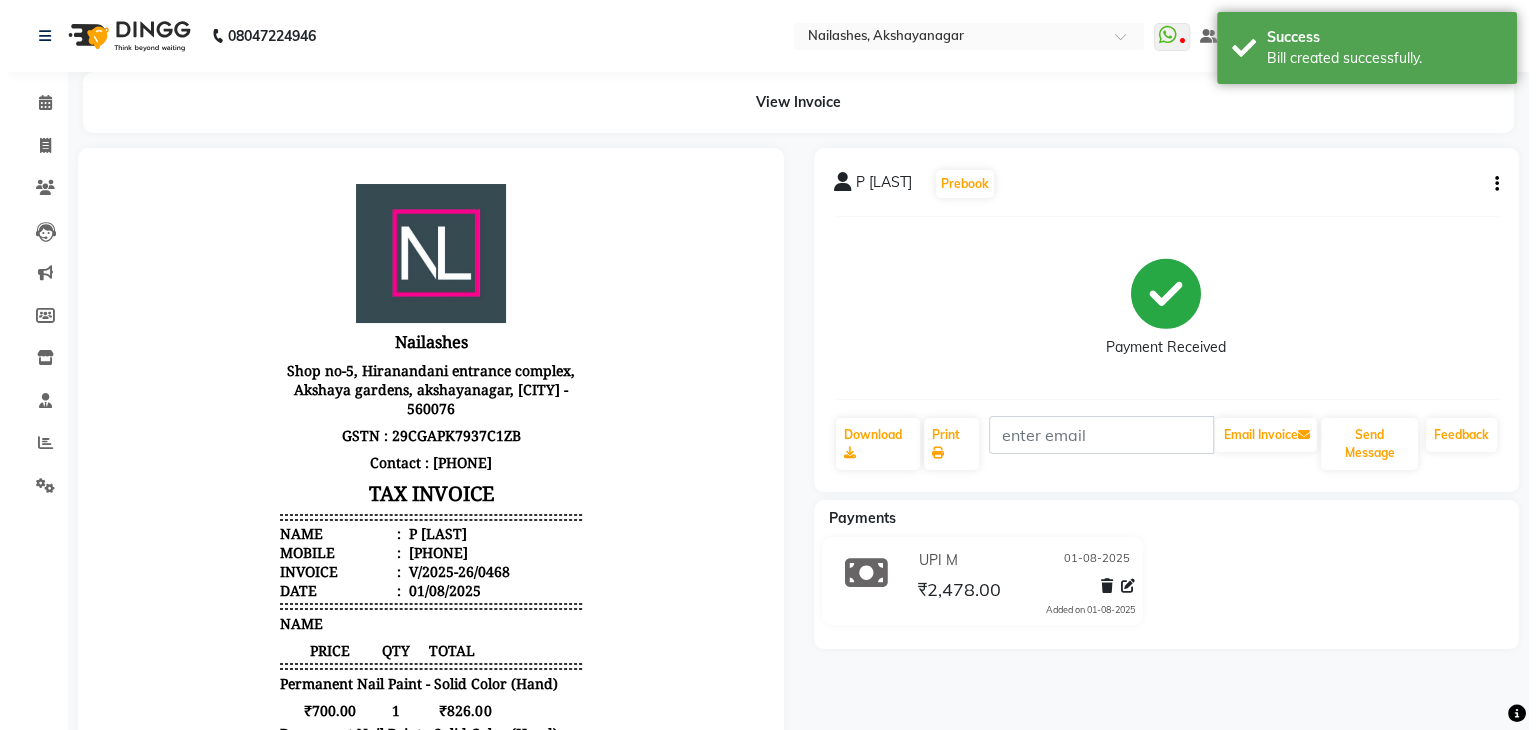 scroll, scrollTop: 0, scrollLeft: 0, axis: both 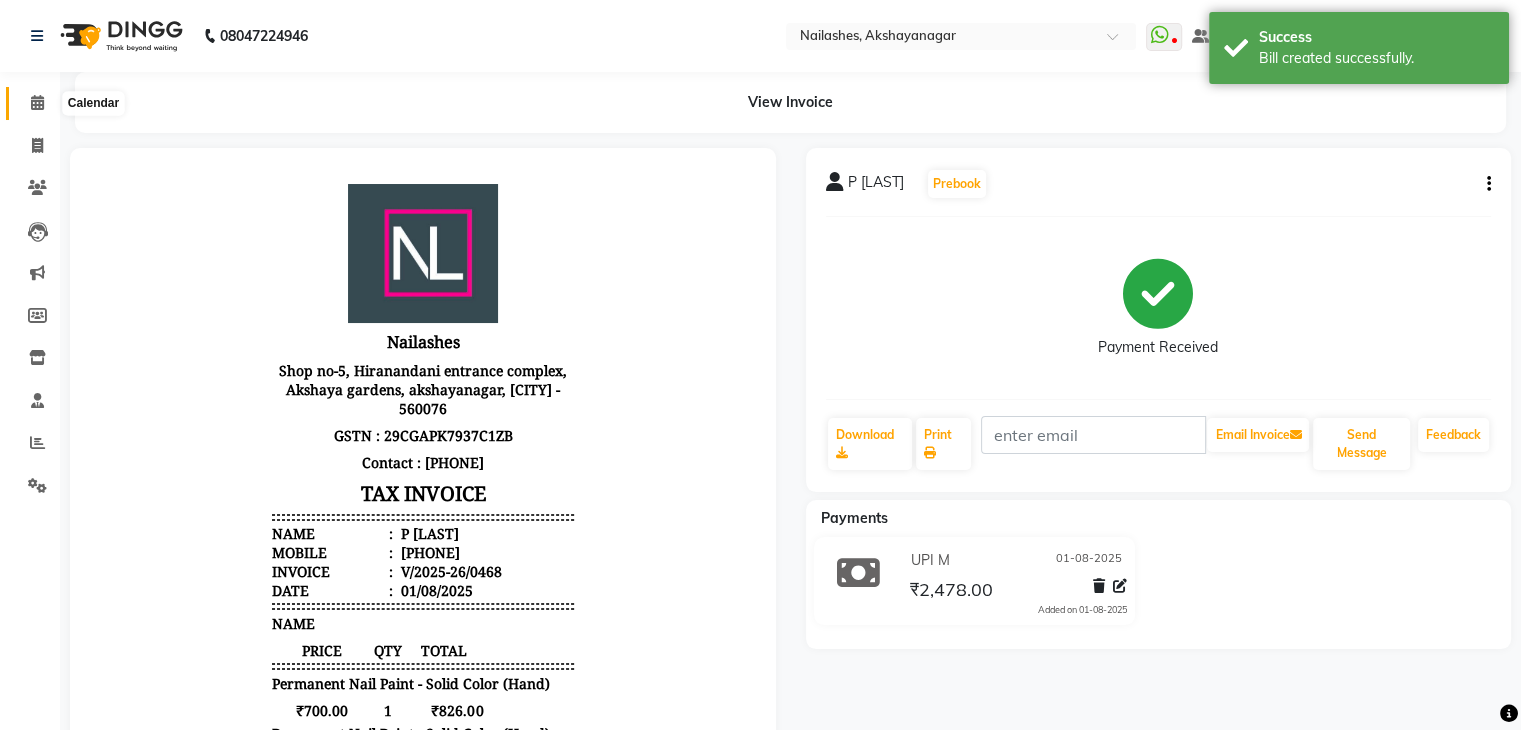 click 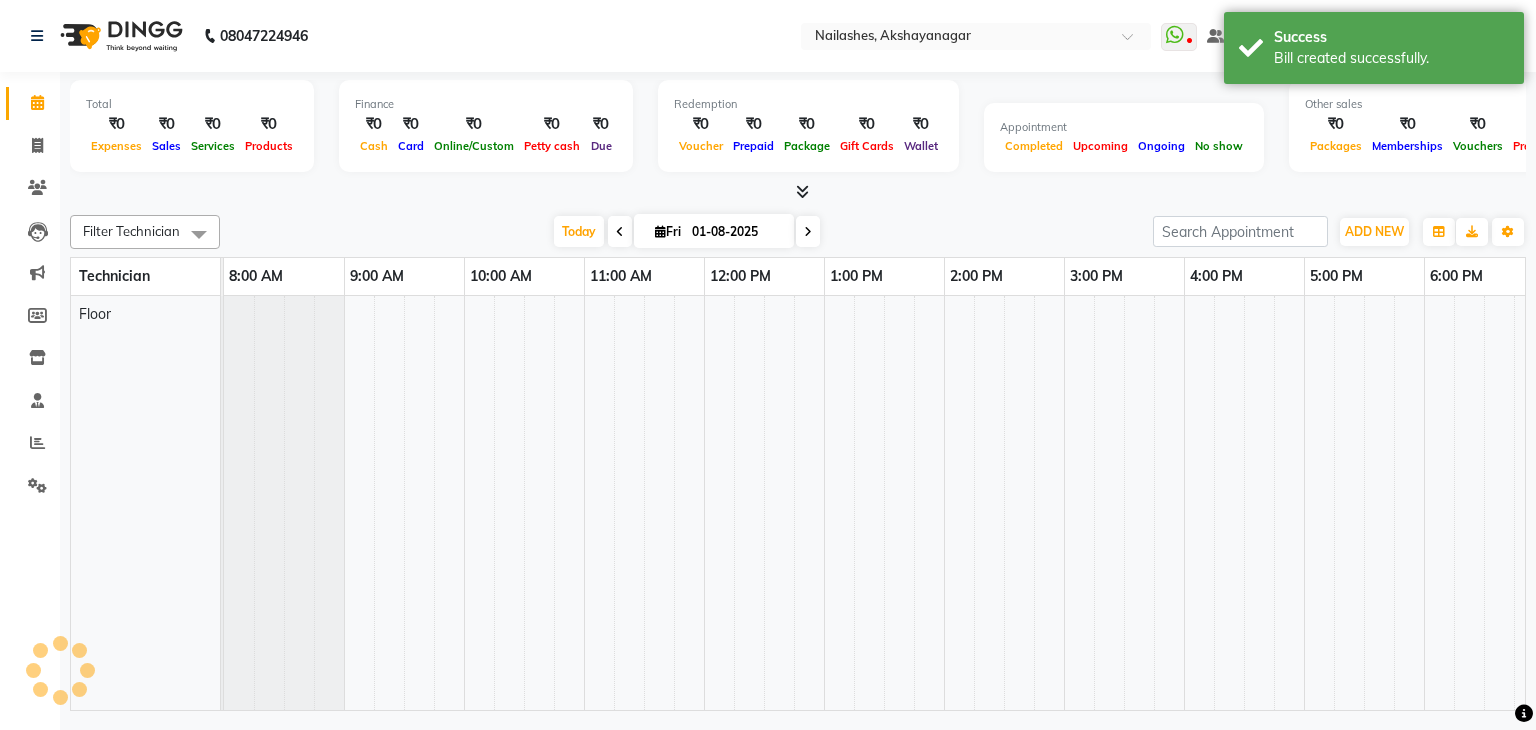 scroll, scrollTop: 0, scrollLeft: 258, axis: horizontal 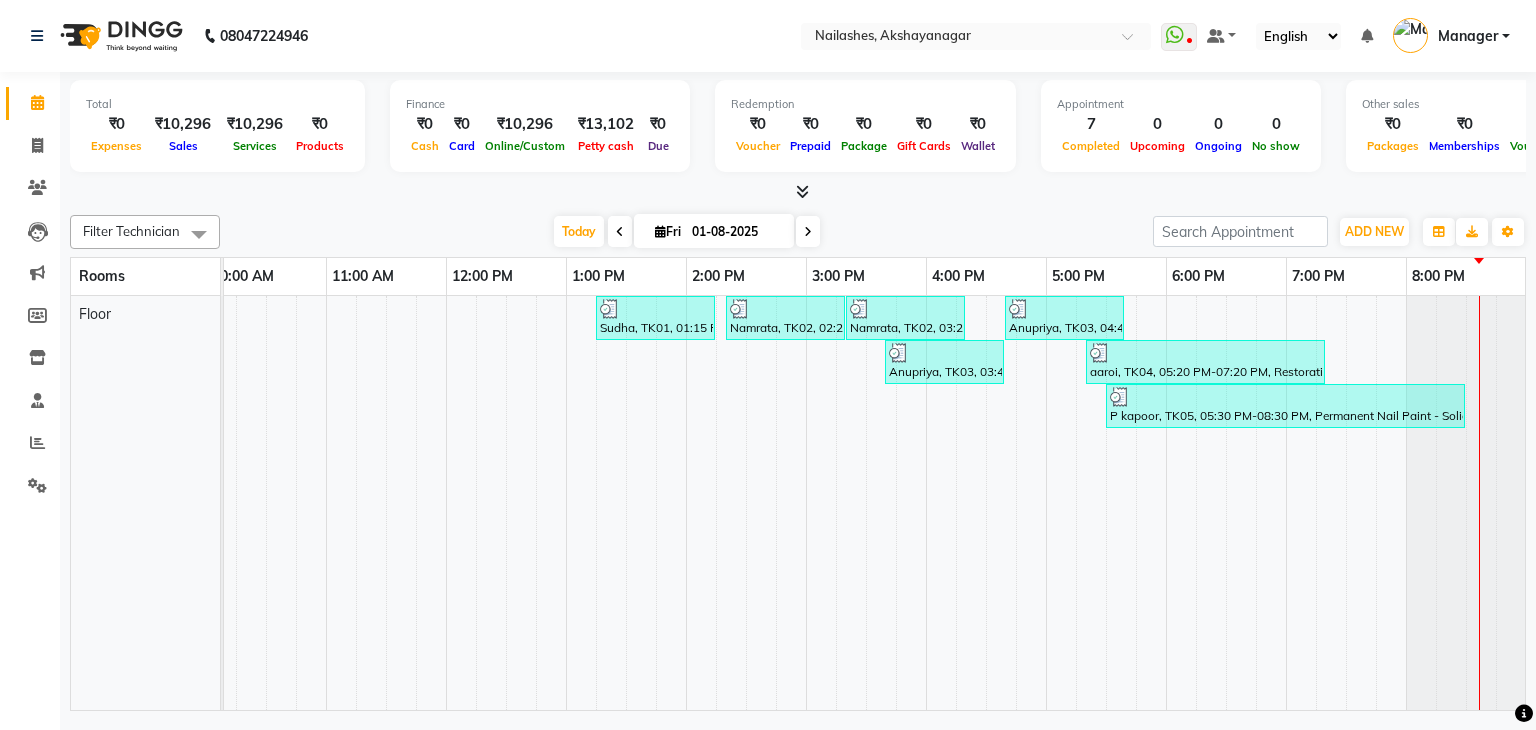 click 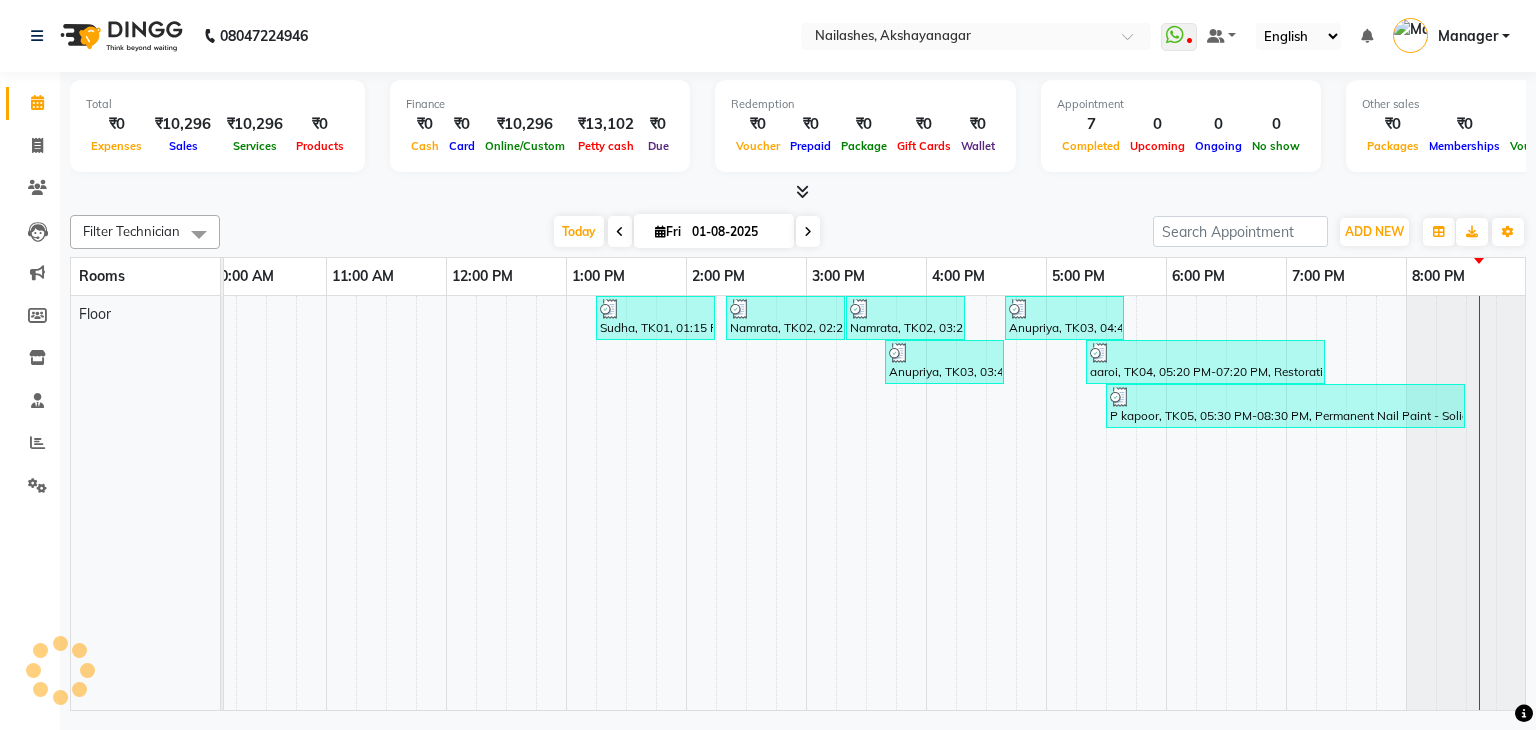 click on "Today  Fri 01-08-2025" at bounding box center [686, 232] 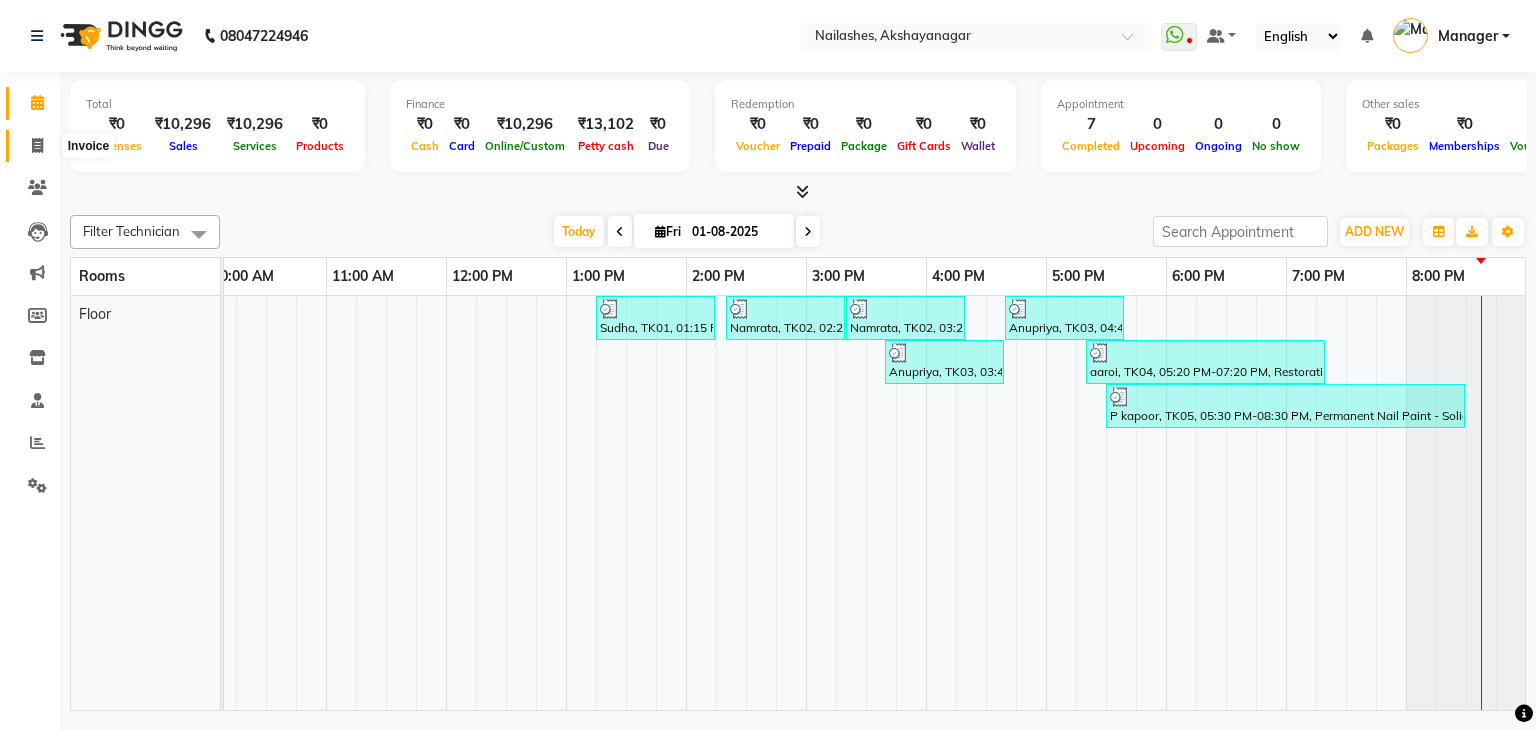 click 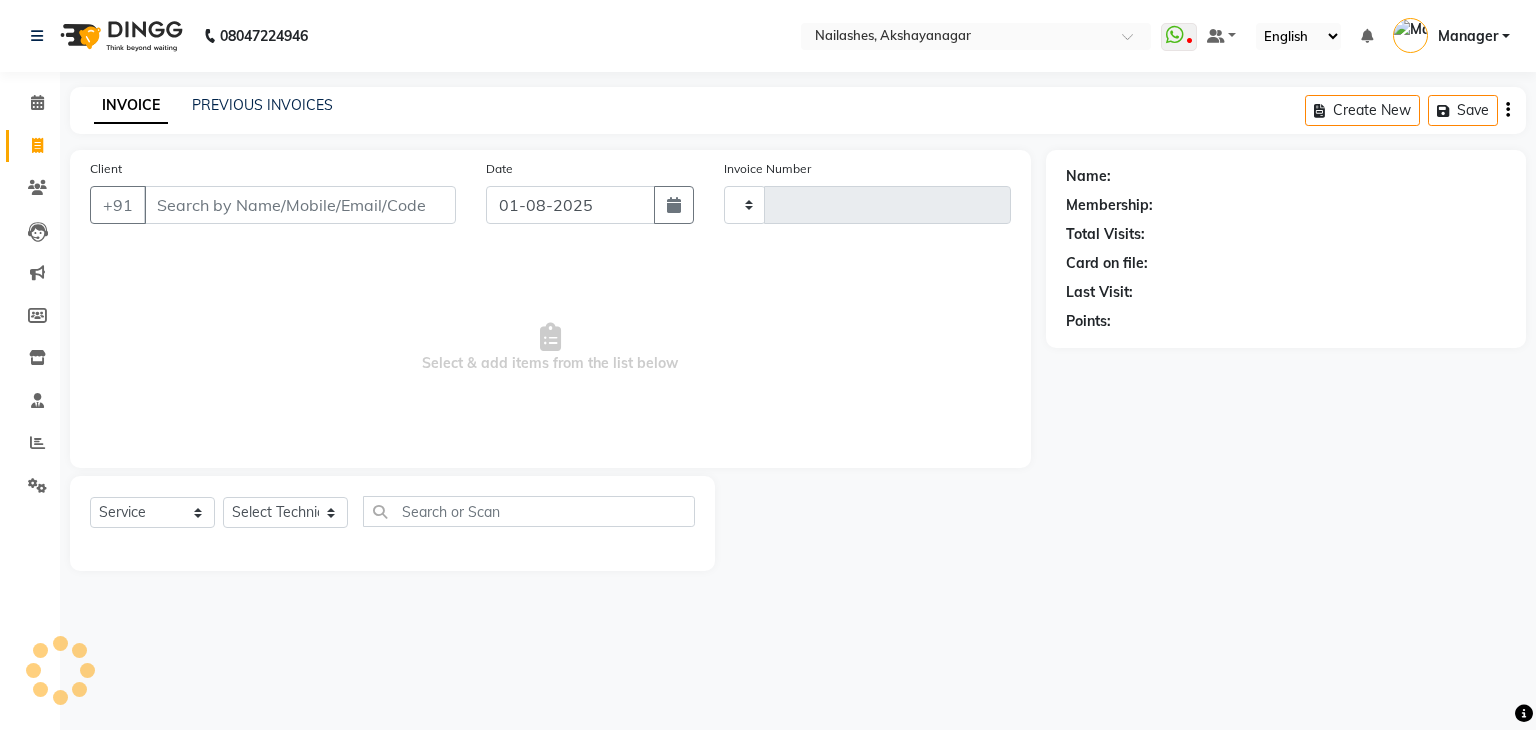 type on "0469" 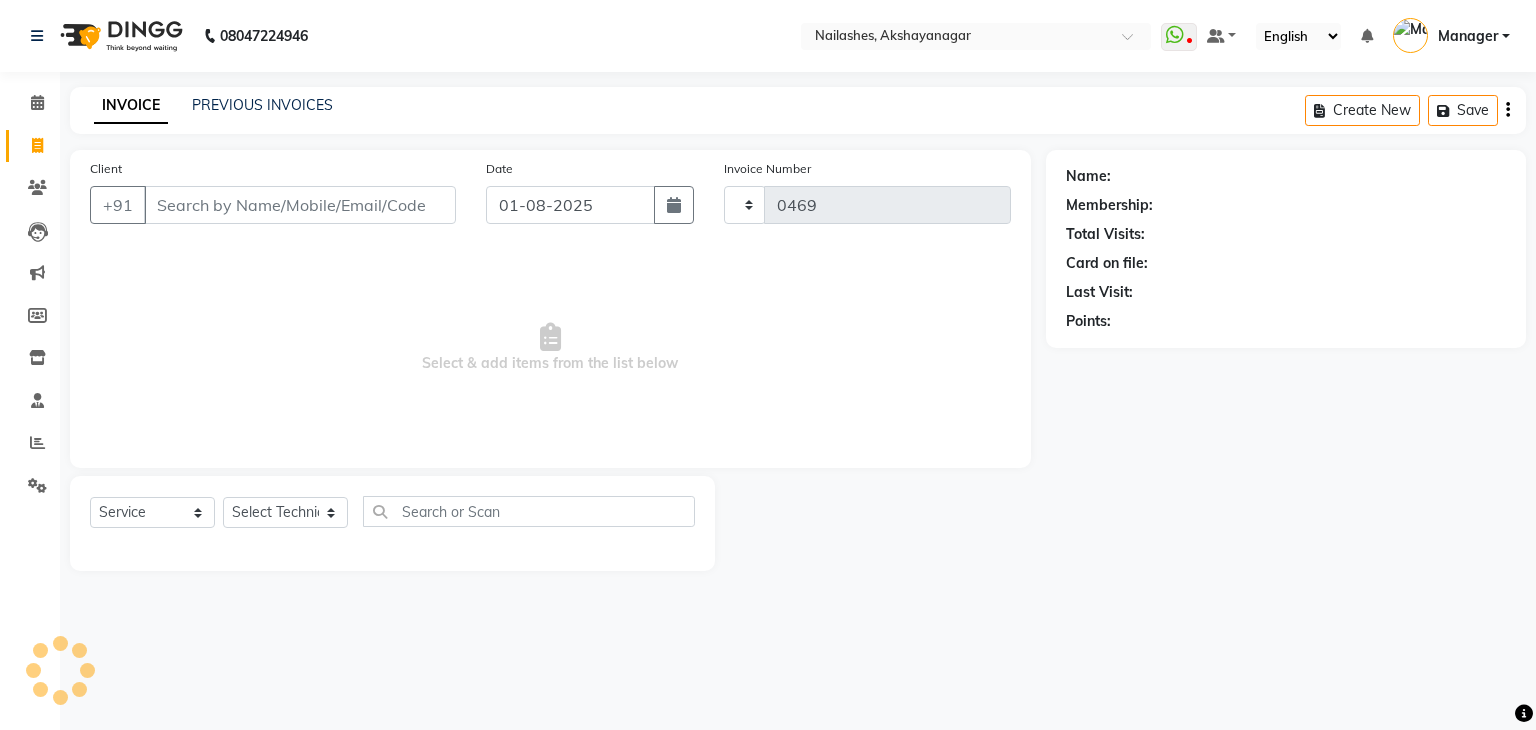 select on "7395" 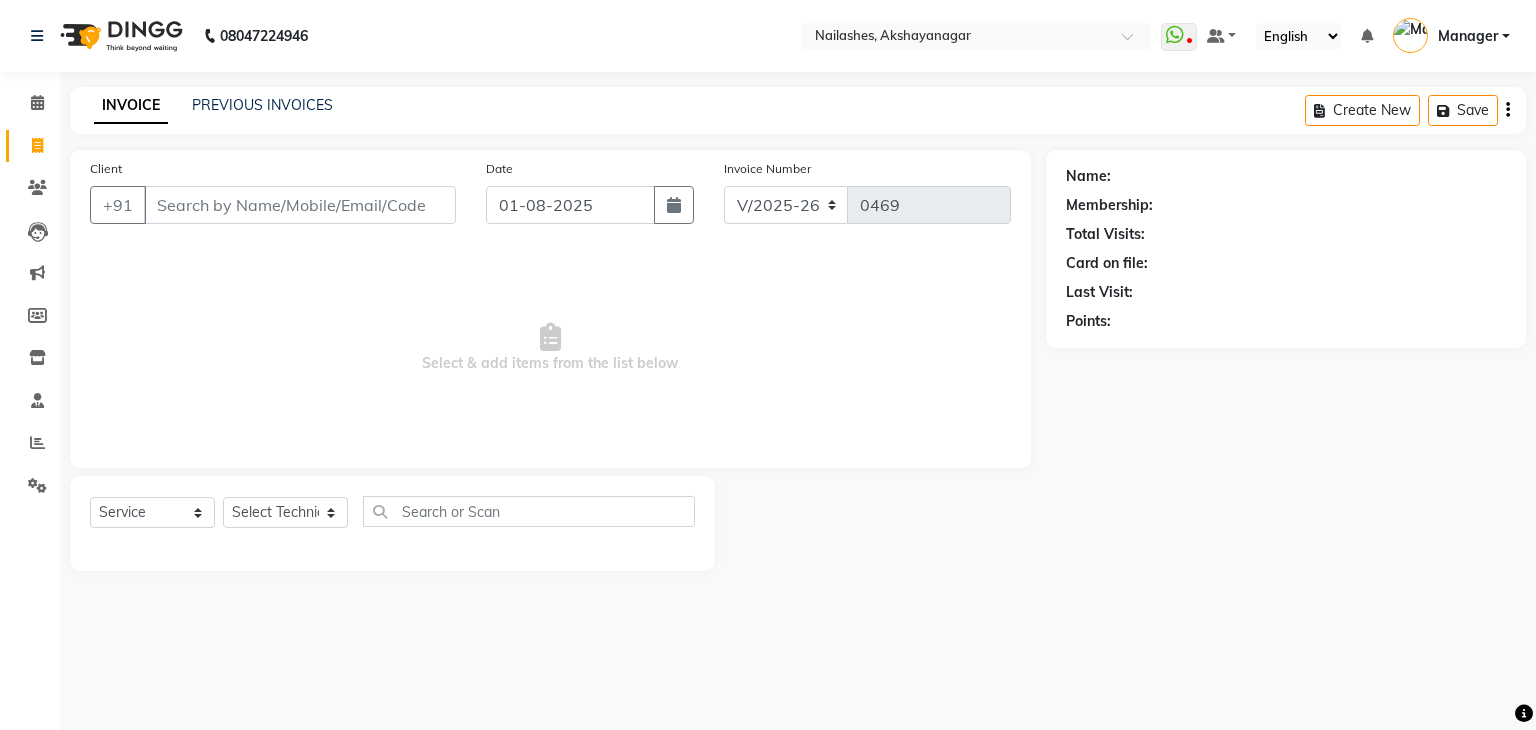 click on "Client" at bounding box center [300, 205] 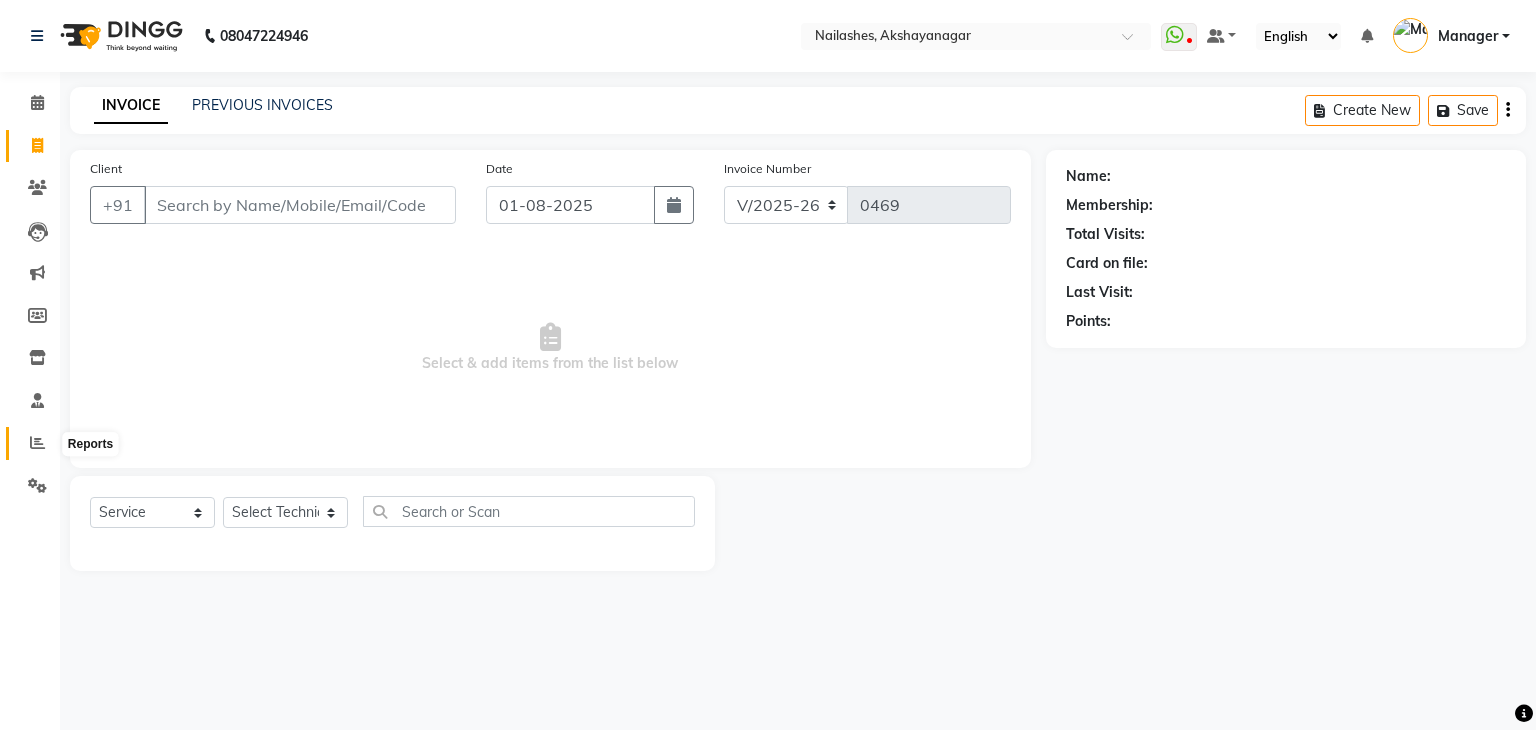click 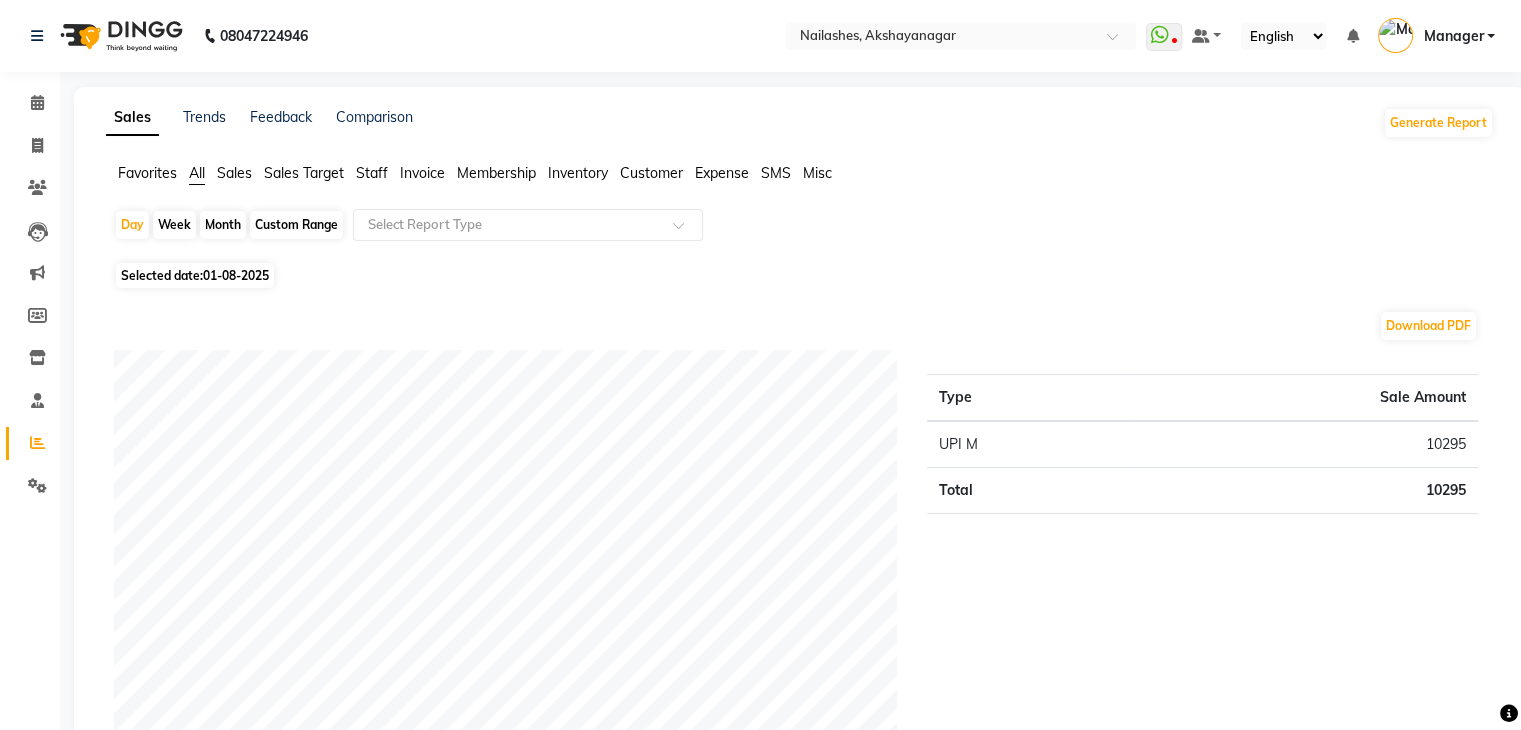 click on "Month" 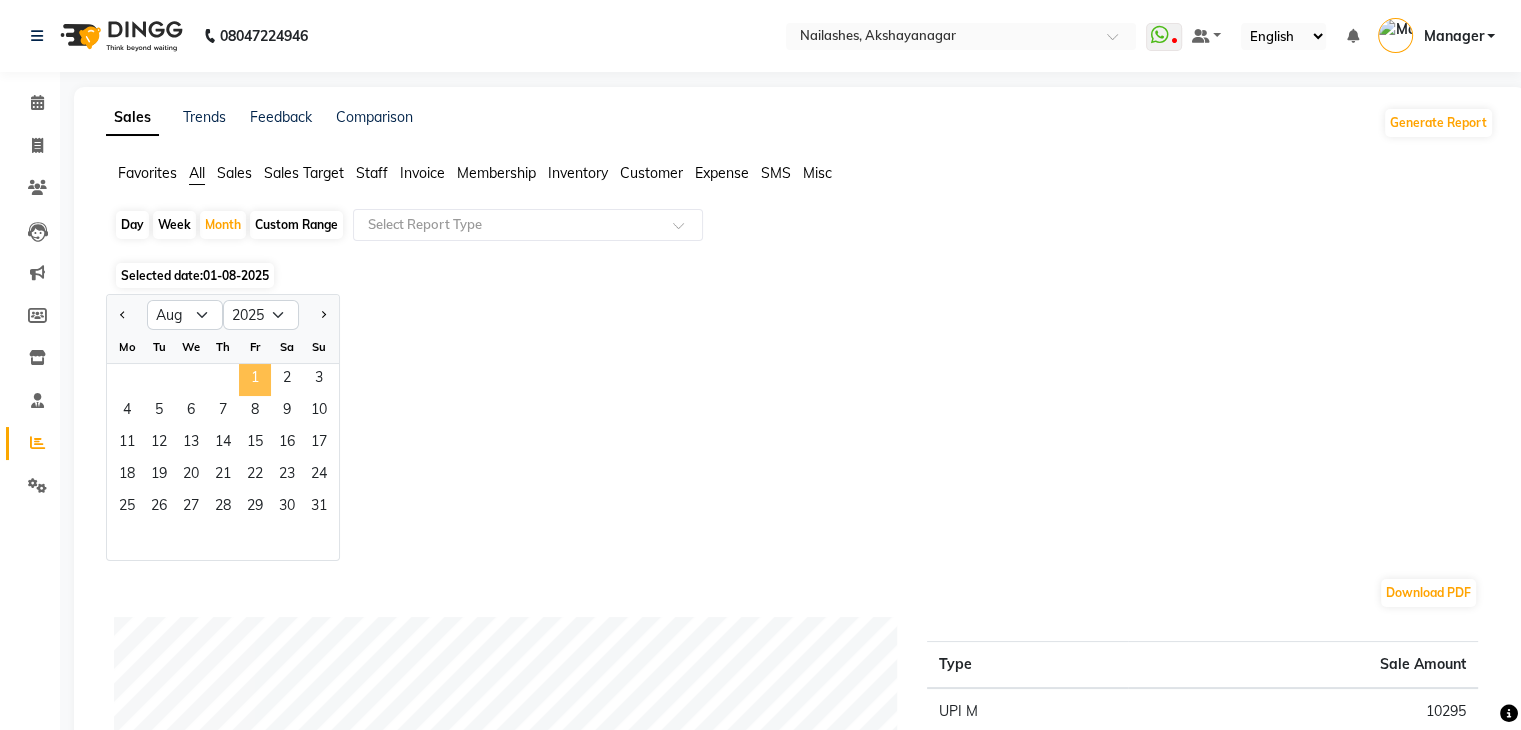 click on "1" 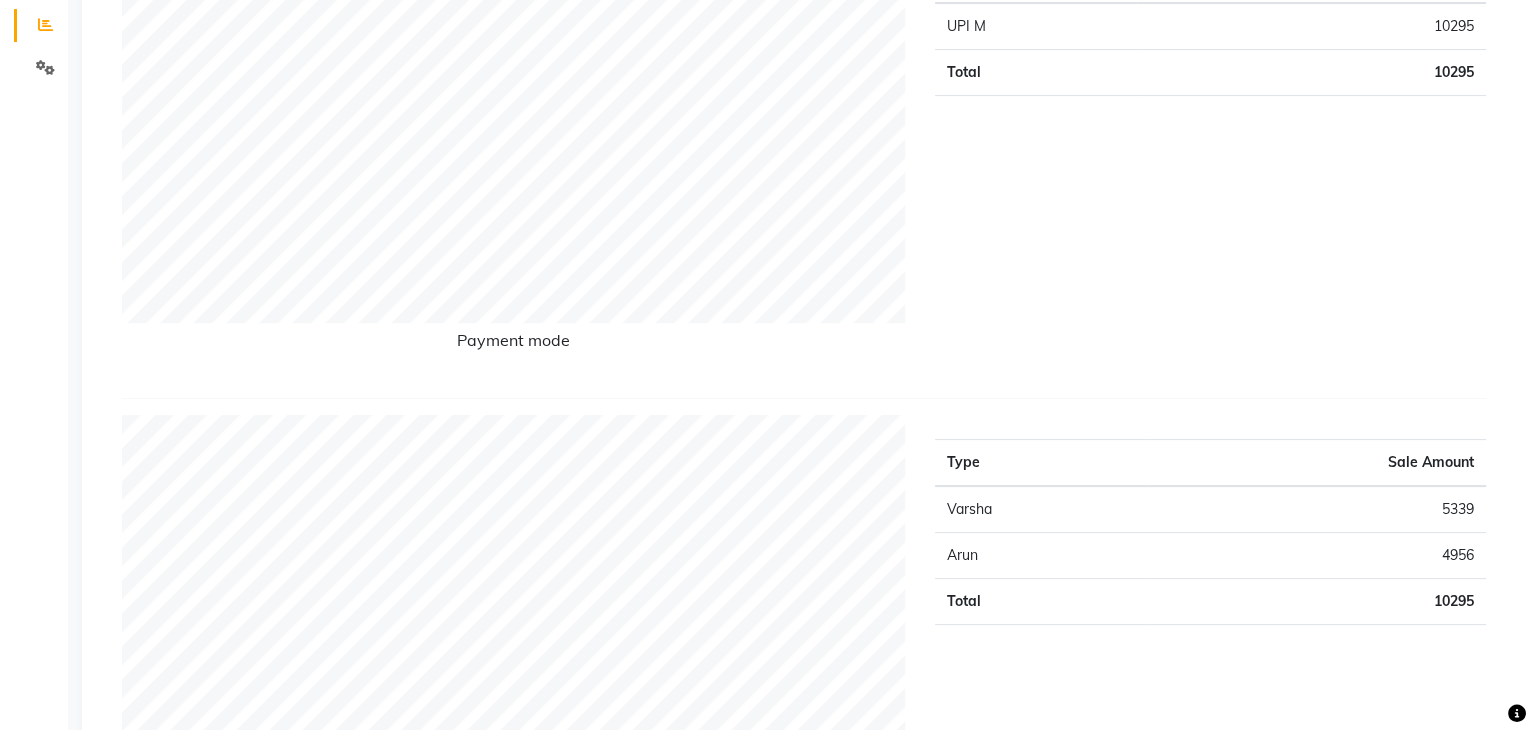 scroll, scrollTop: 0, scrollLeft: 0, axis: both 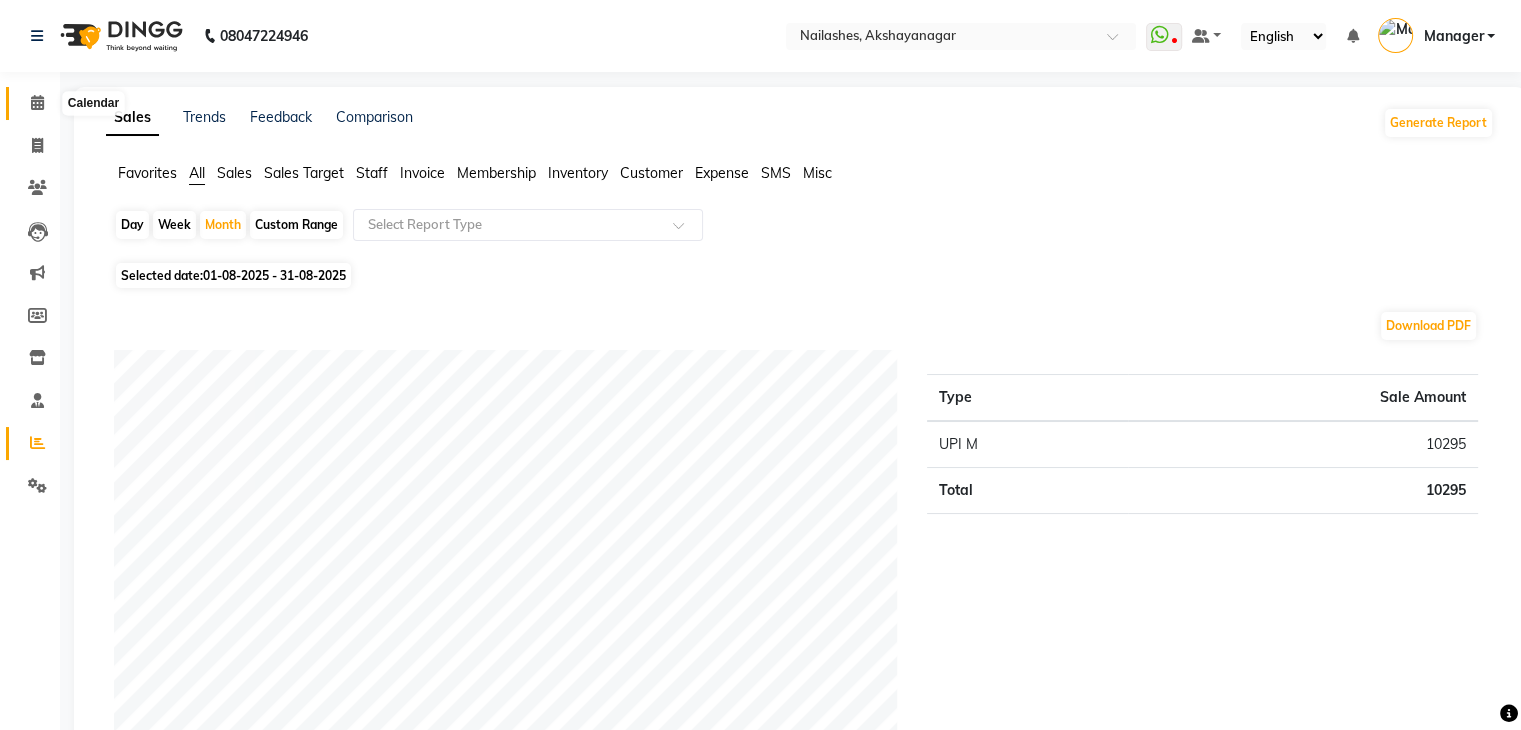click 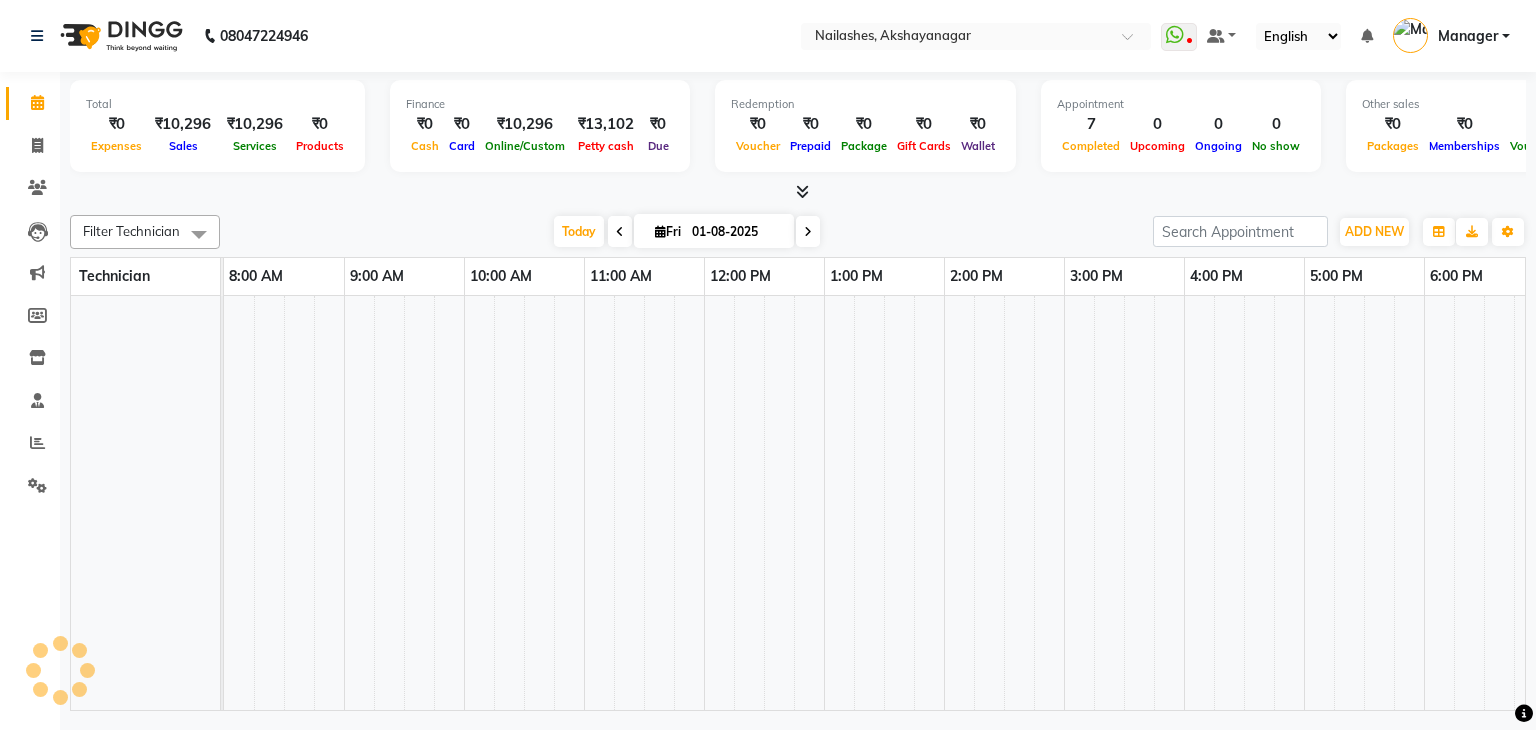 scroll, scrollTop: 0, scrollLeft: 141, axis: horizontal 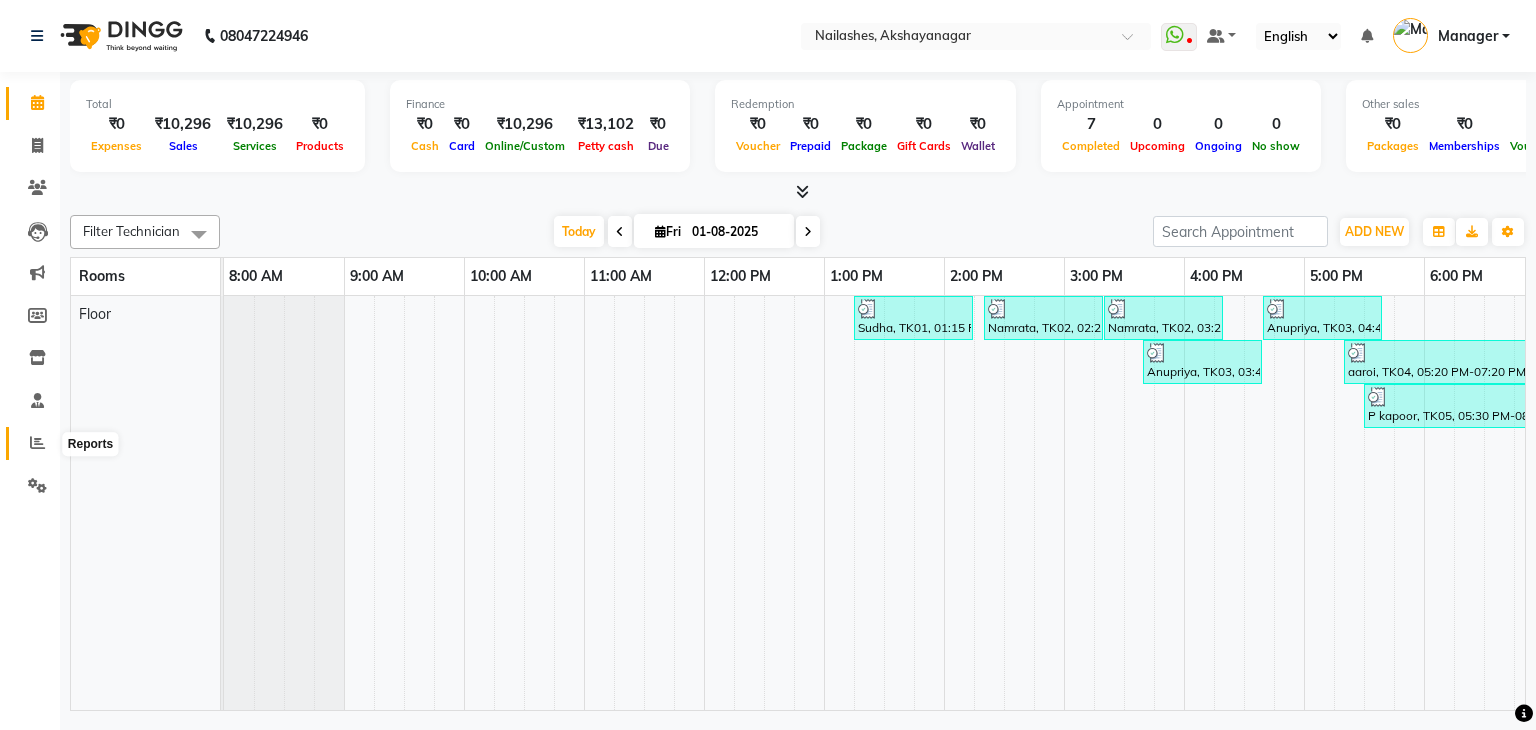 click 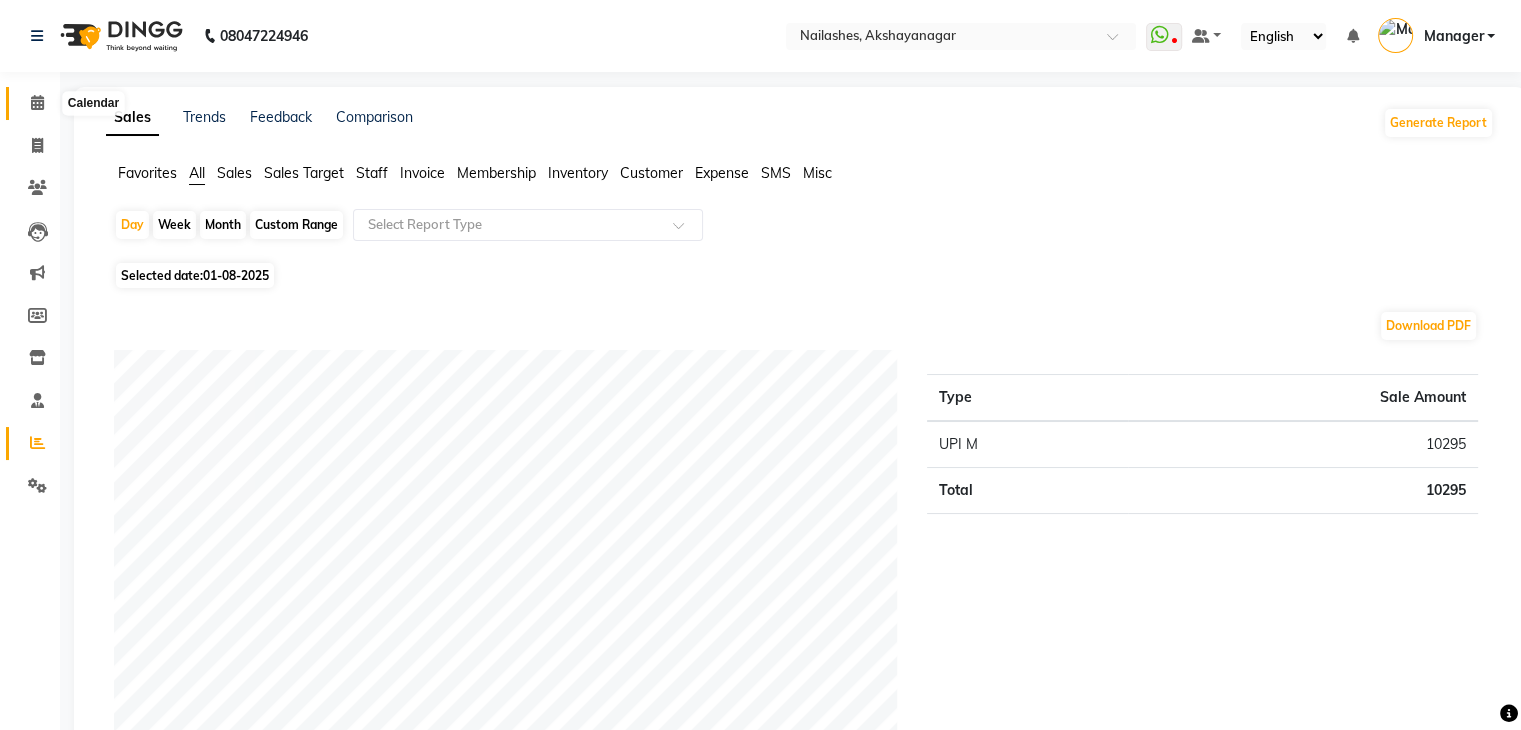 click 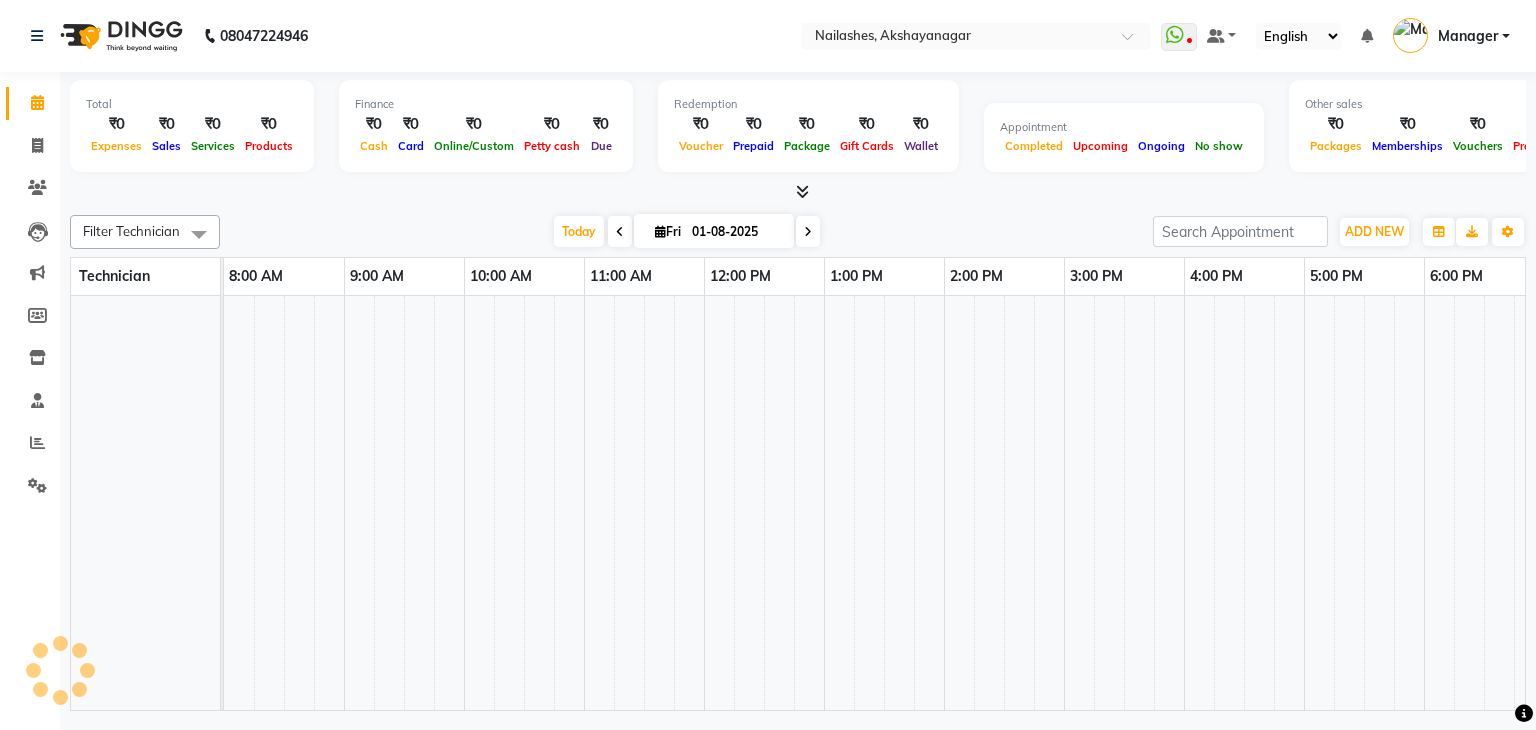 scroll, scrollTop: 0, scrollLeft: 258, axis: horizontal 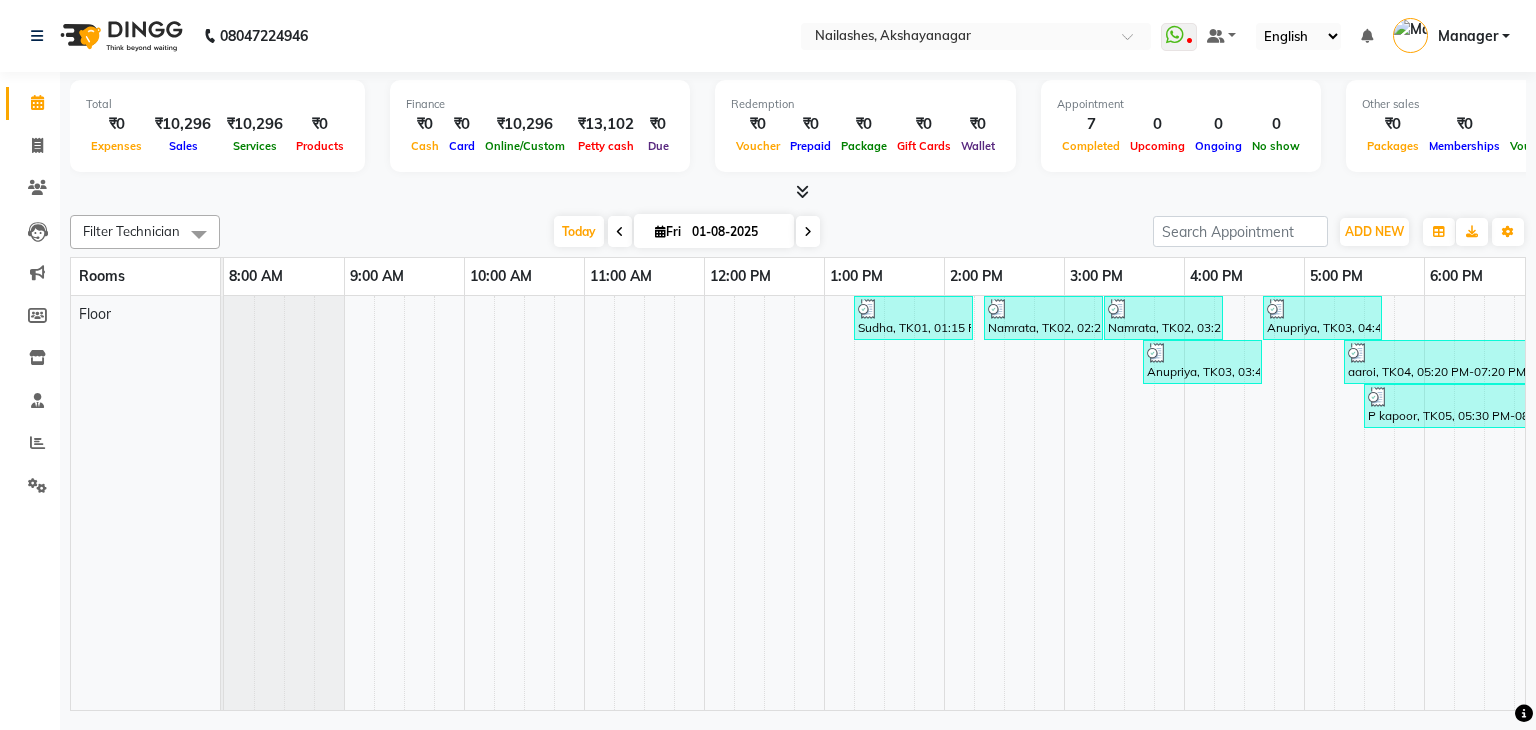 click at bounding box center [629, 503] 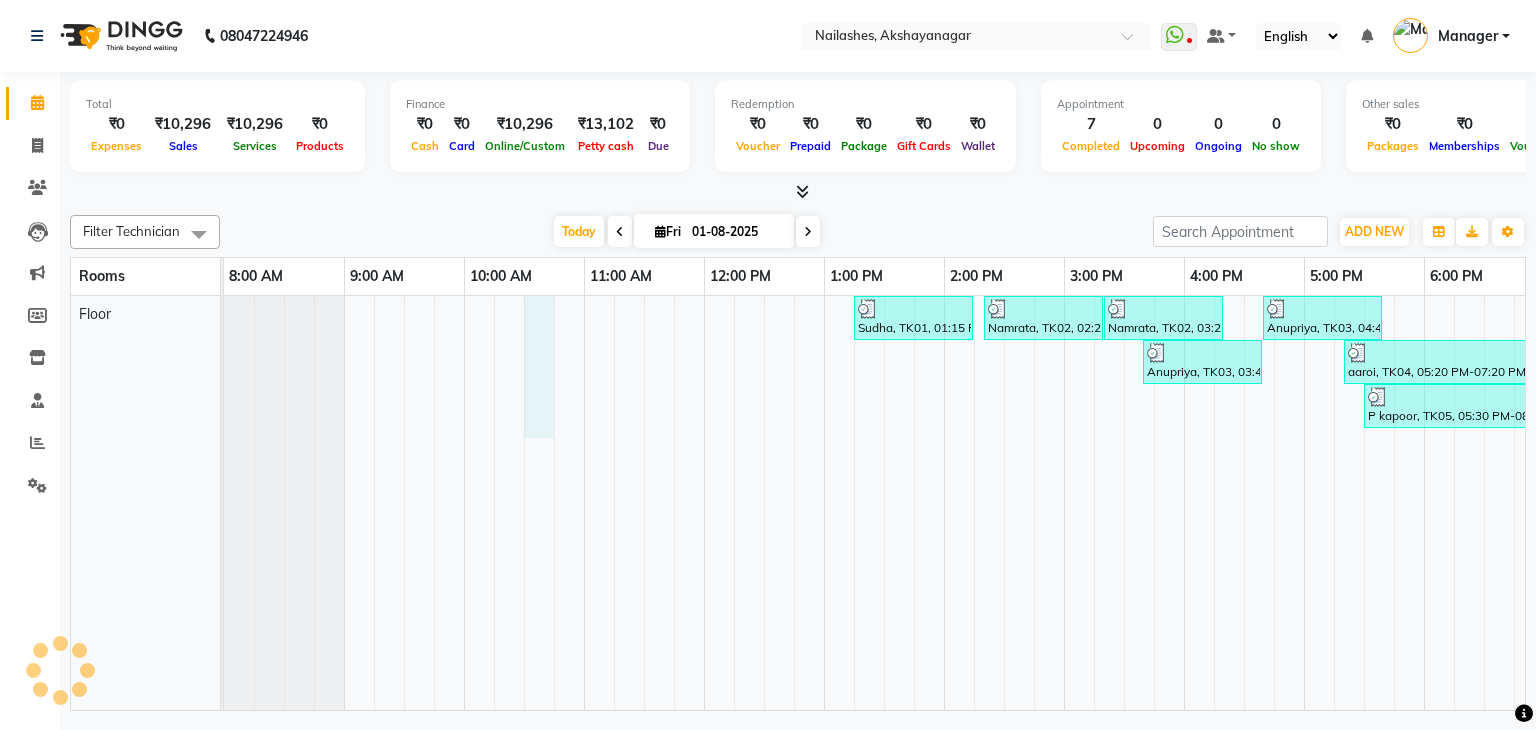 click on "Sudha, TK01, 01:15 PM-02:15 PM, Eyelash Refil - Classic Namrata, TK02, 02:20 PM-03:20 PM, Permanent Nail Paint - Solid Color (Hand) Namrata, TK02, 03:20 PM-04:20 PM, Permanent Nail Paint - Solid Color (Toes) Anupriya, TK03, 04:40 PM-05:40 PM, Permanent Nail Paint - Solid Color (Toes) Anupriya, TK03, 03:40 PM-04:40 PM, Permanent Nail Paint - Solid Color (Hand) aaroi, TK04, 05:20 PM-07:20 PM, Restoration - Removal of Extension (Hand),Restoration - Removal of Nail Paint (Toes) P kapoor, TK05, 05:30 PM-08:30 PM, Permanent Nail Paint - Solid Color (Hand),Permanent Nail Paint - Solid Color (Hand),Permanent Nail Paint - Solid Color (Toes)" at bounding box center (1004, 503) 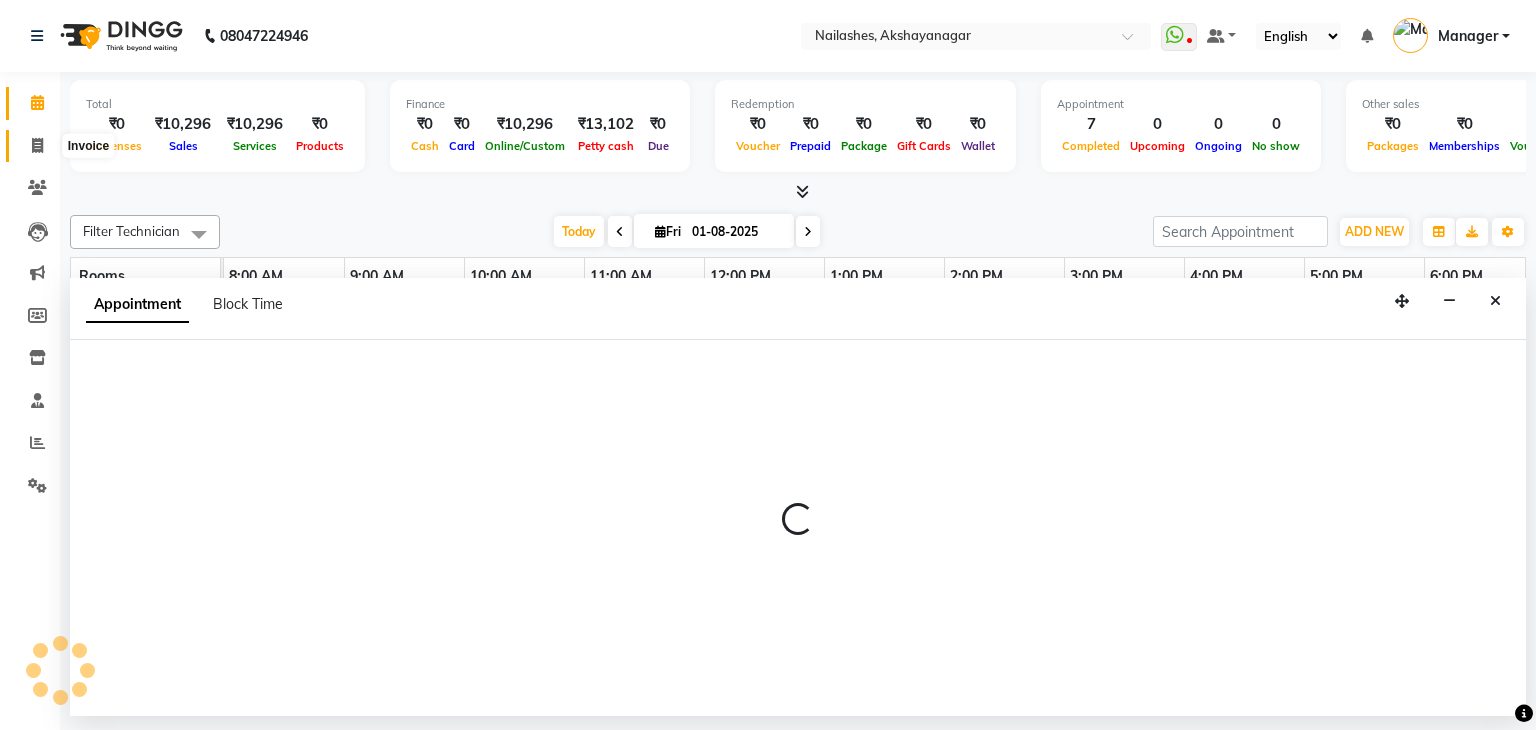 select on "630" 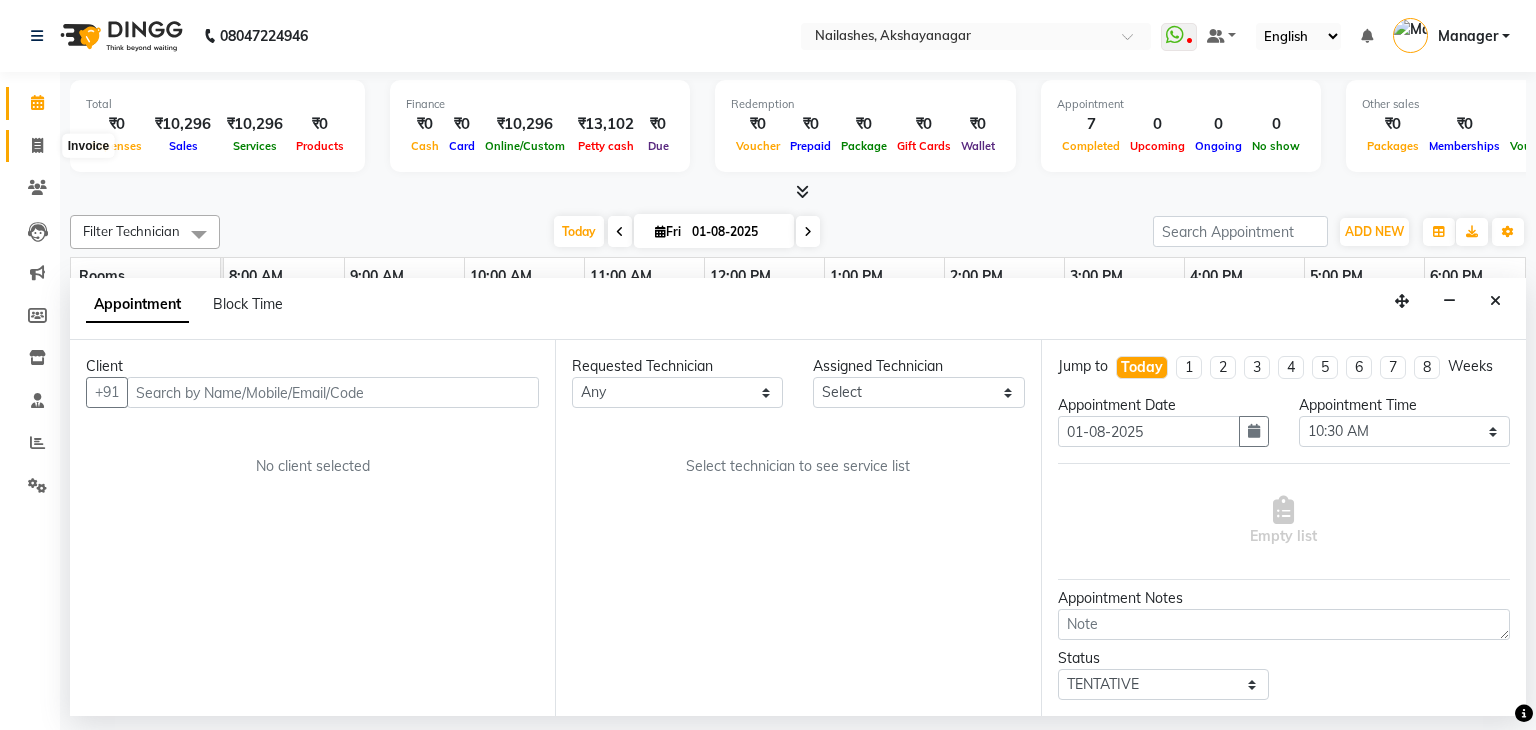 click 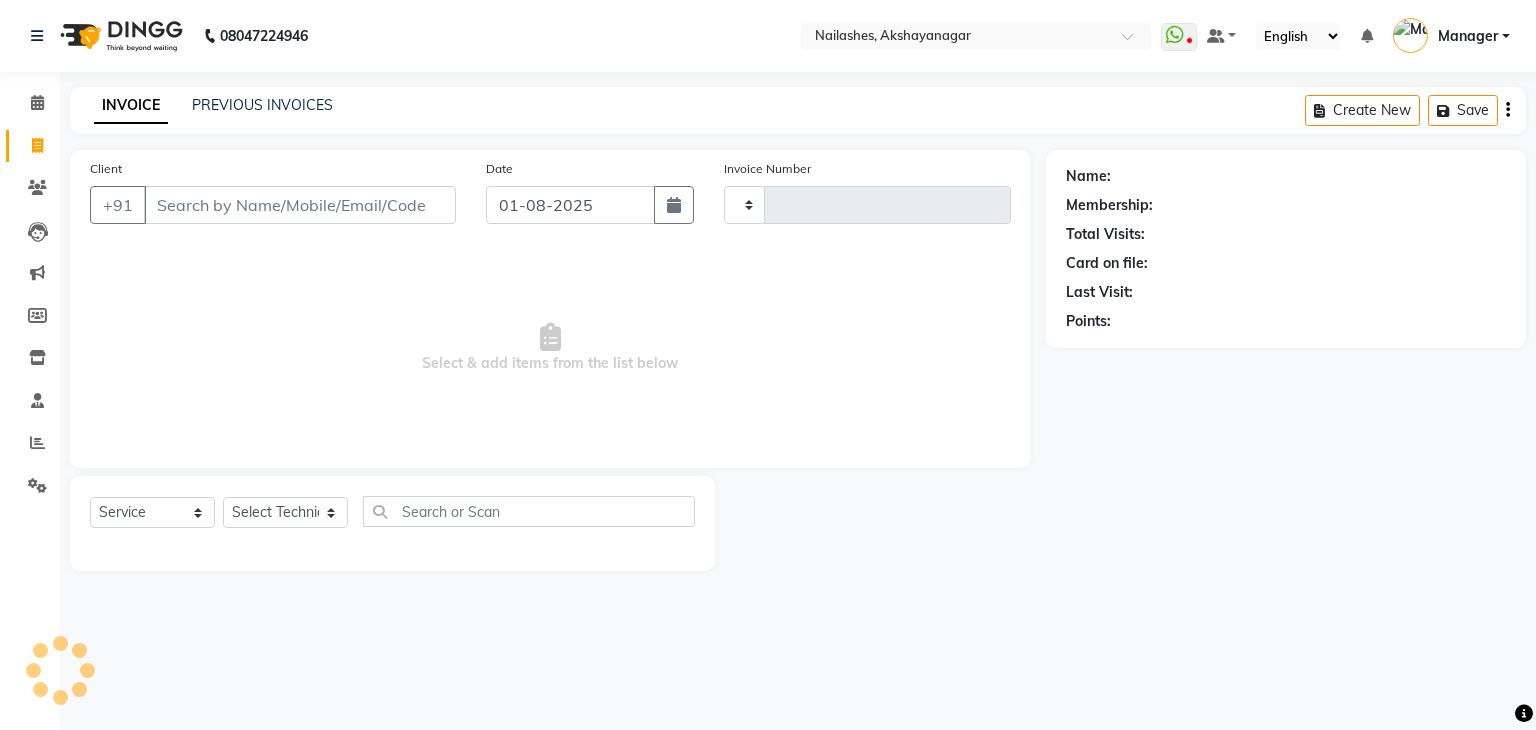 type on "0469" 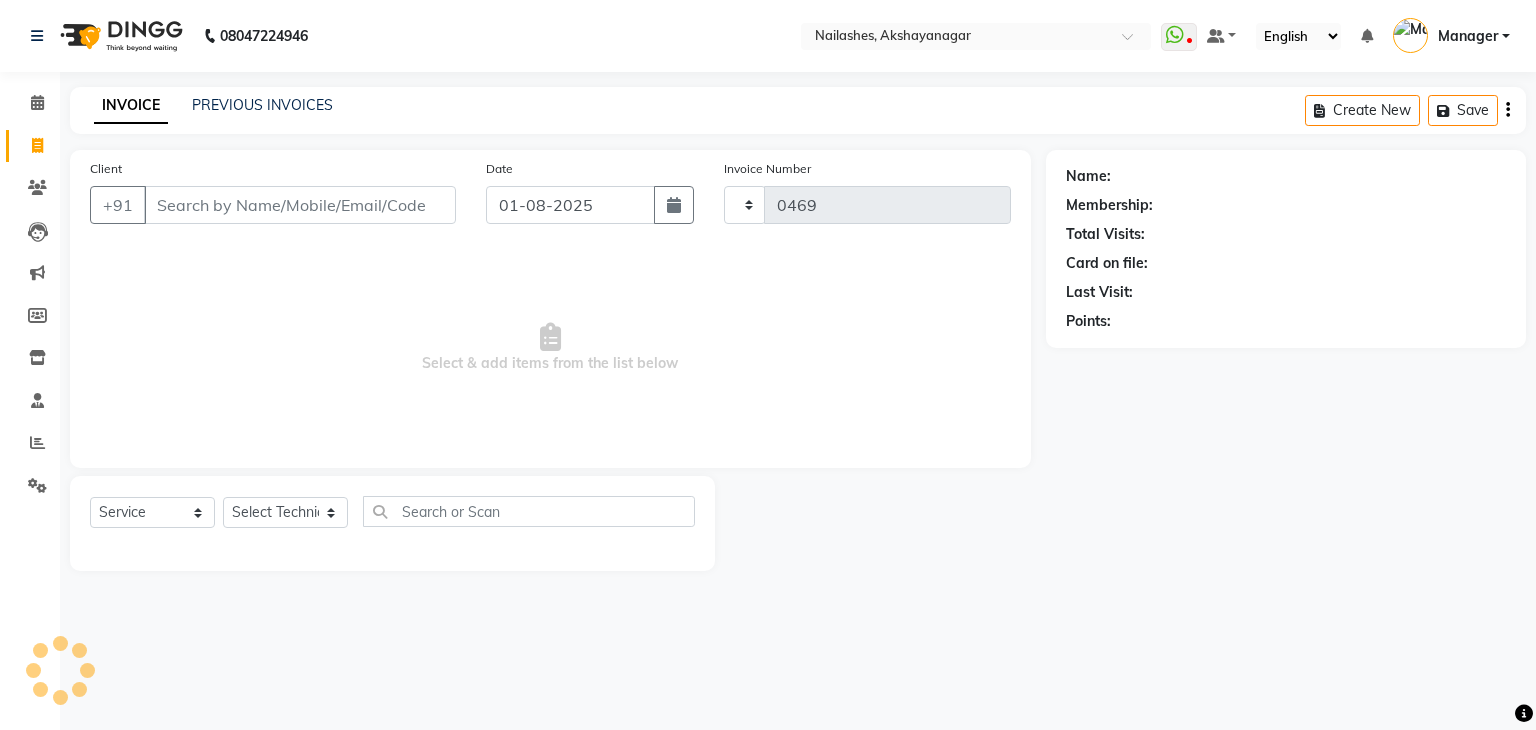 select on "7395" 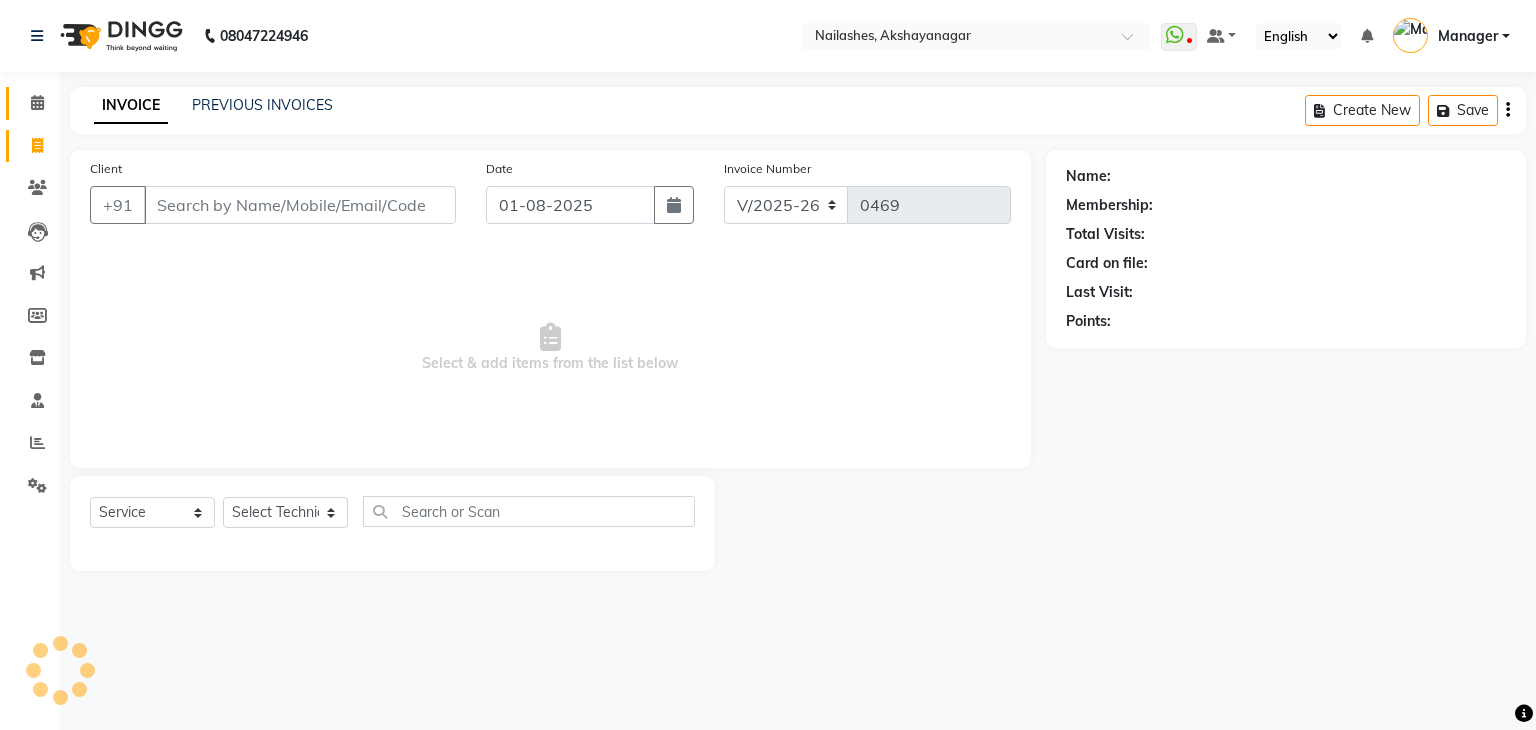 click on "Calendar" 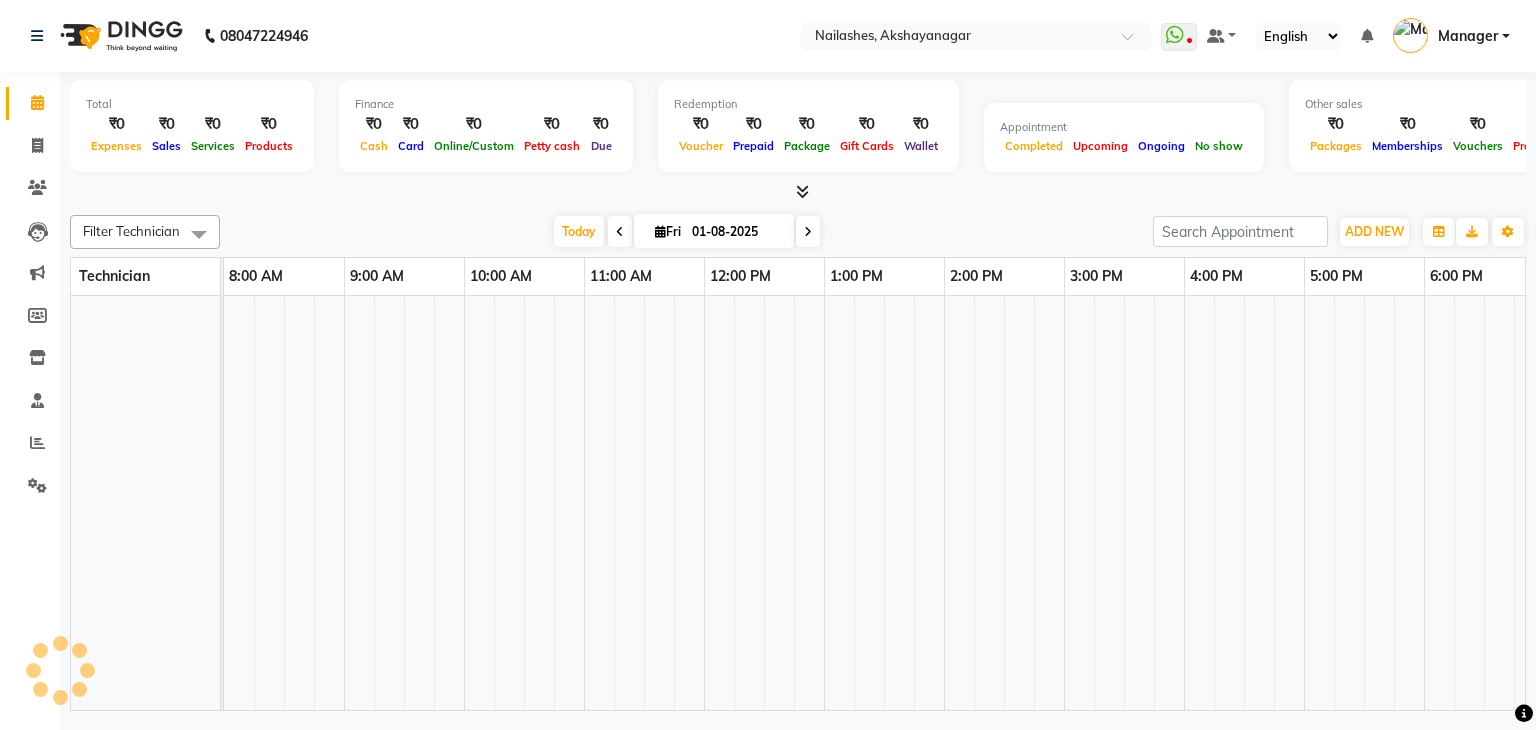 scroll, scrollTop: 0, scrollLeft: 258, axis: horizontal 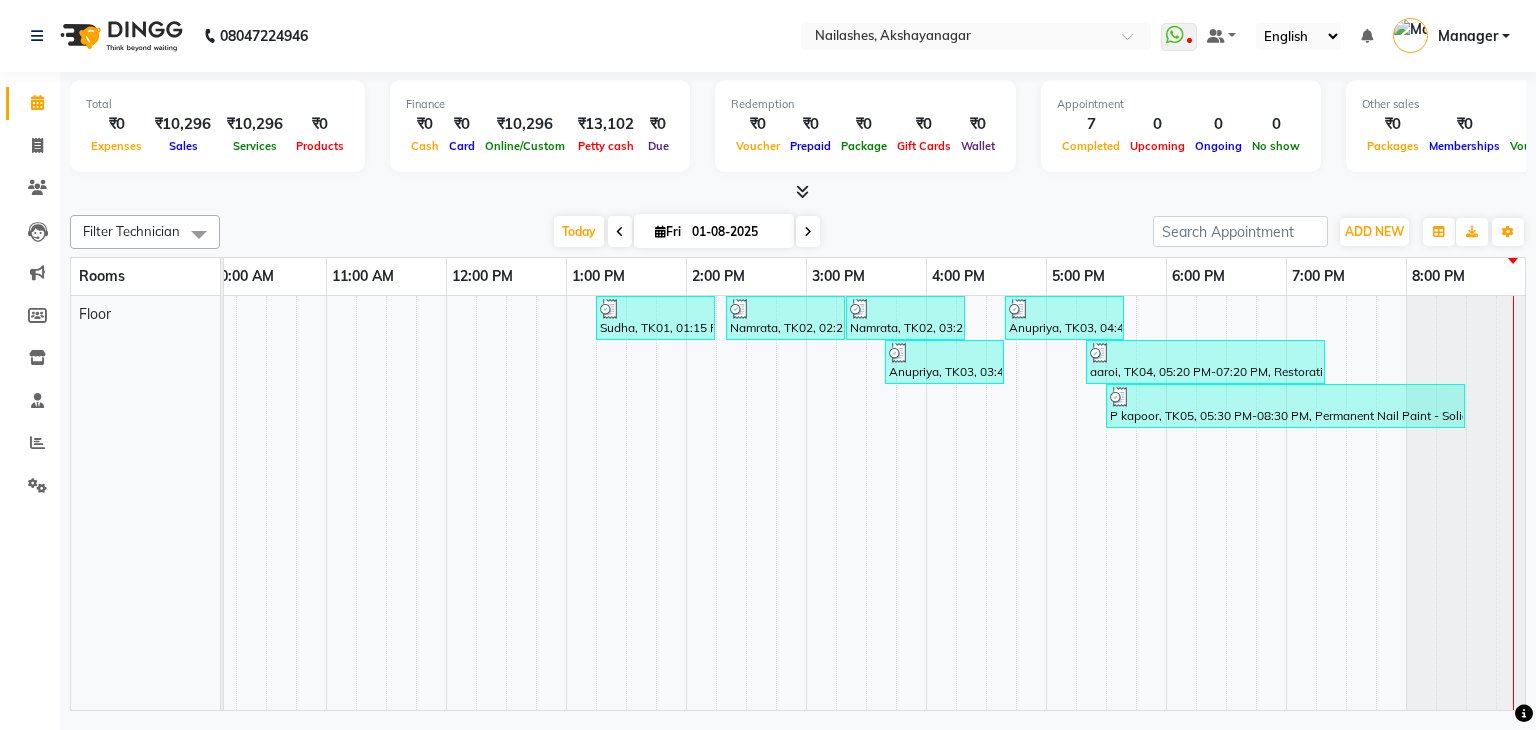 click at bounding box center [821, 503] 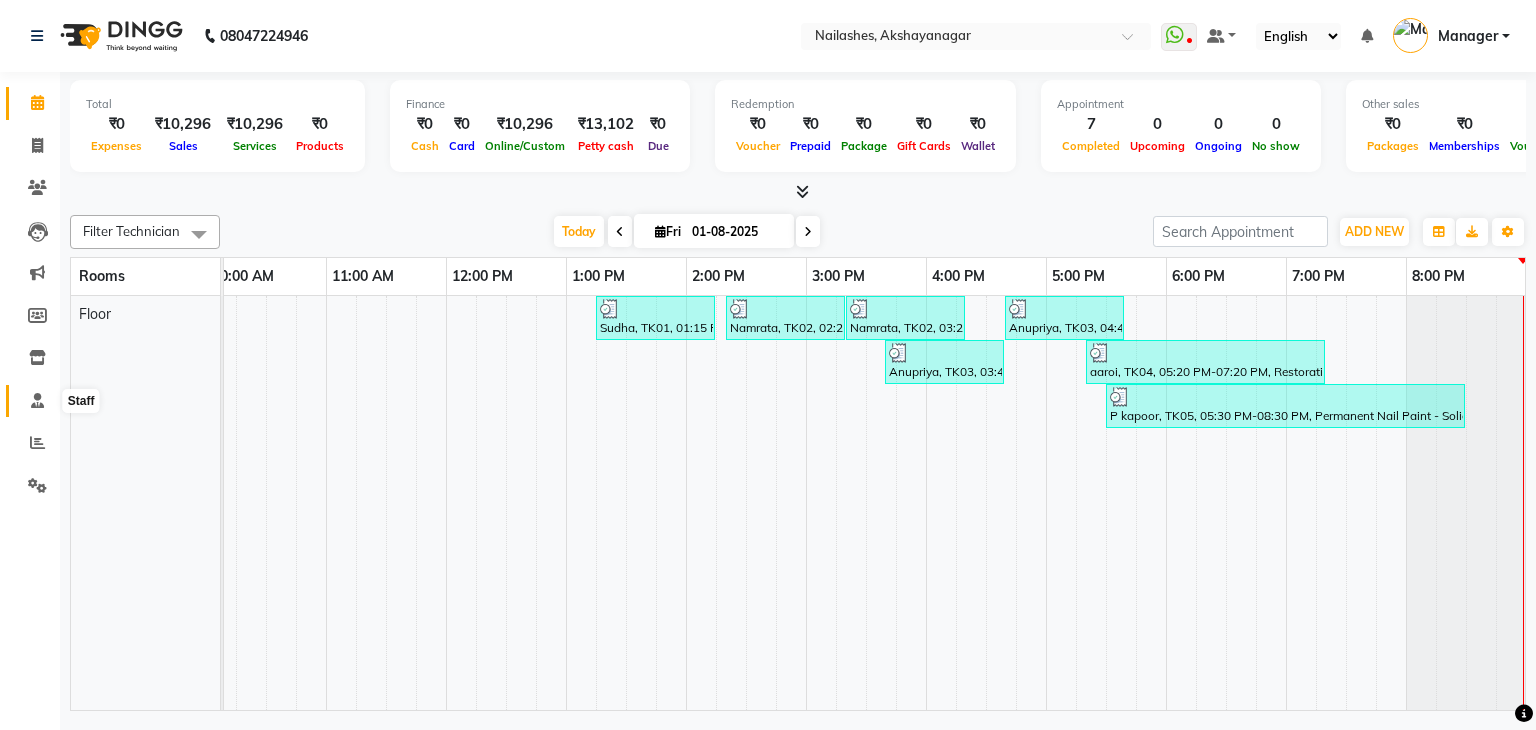 click 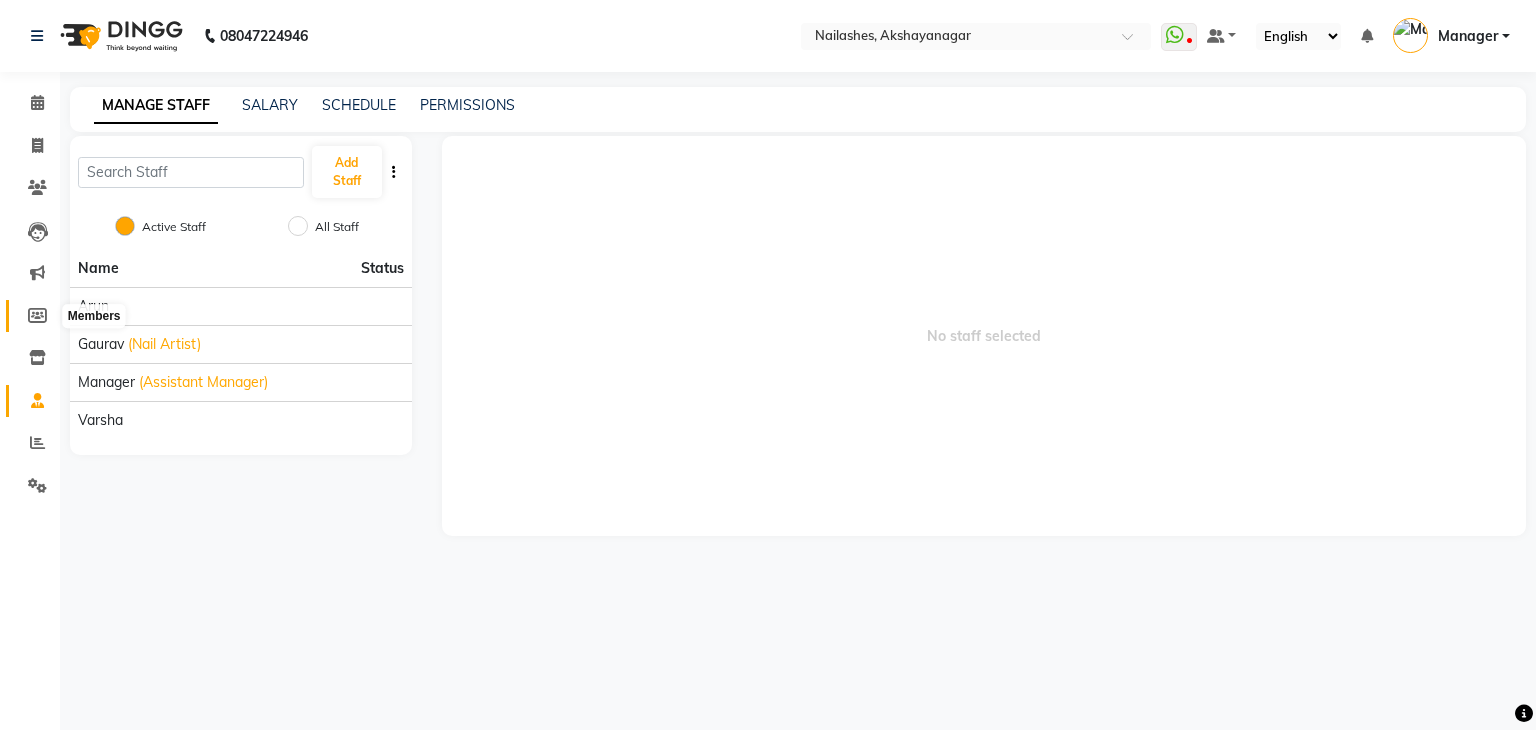 click 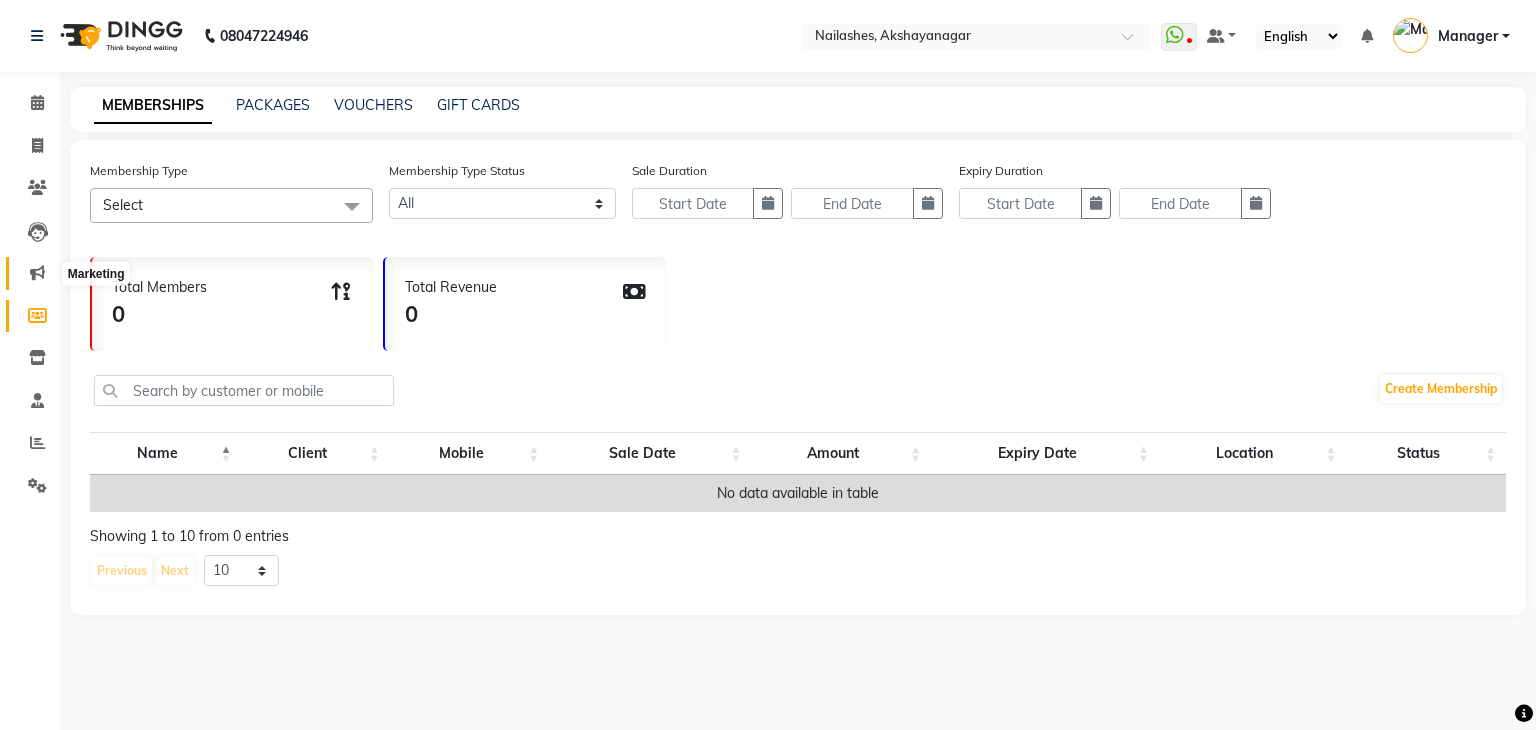click 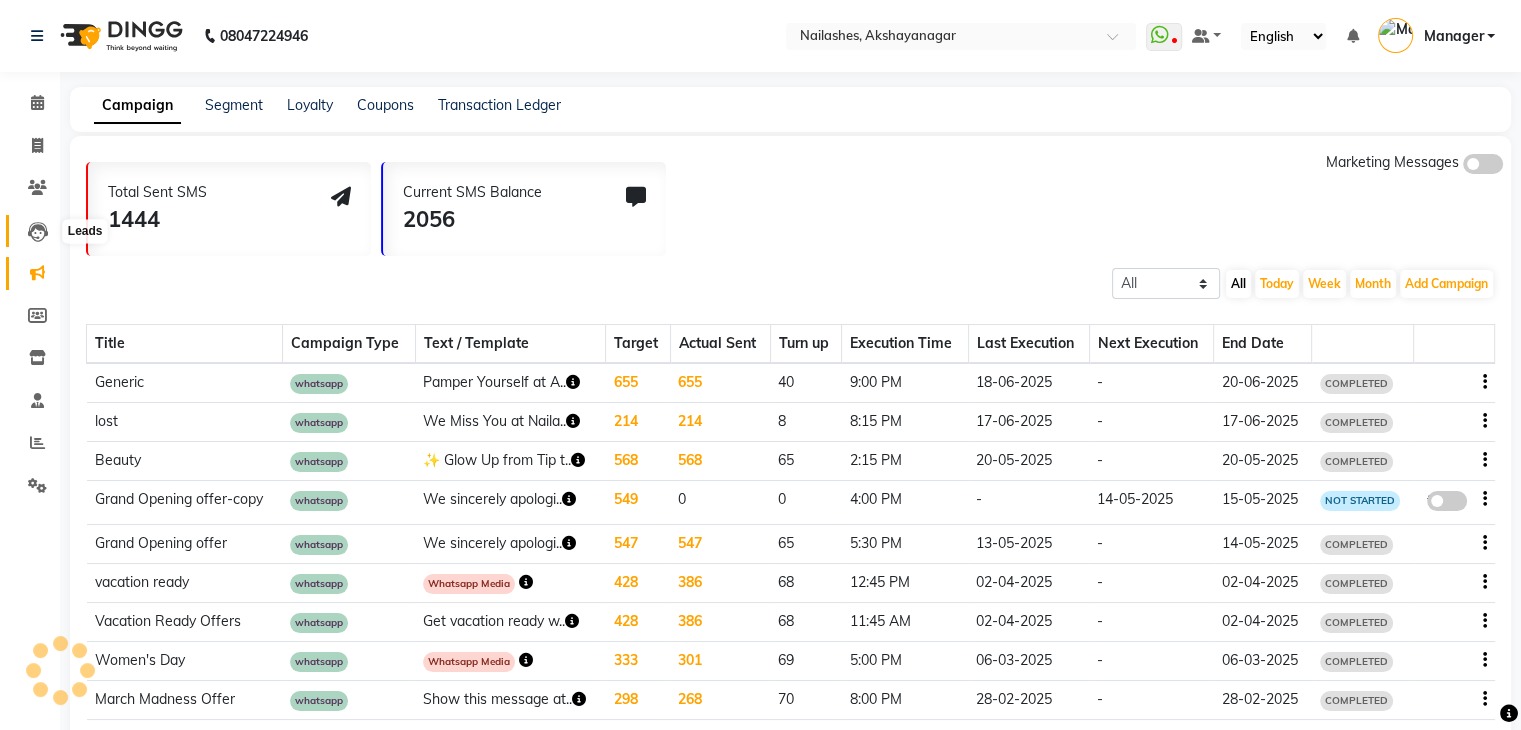 click 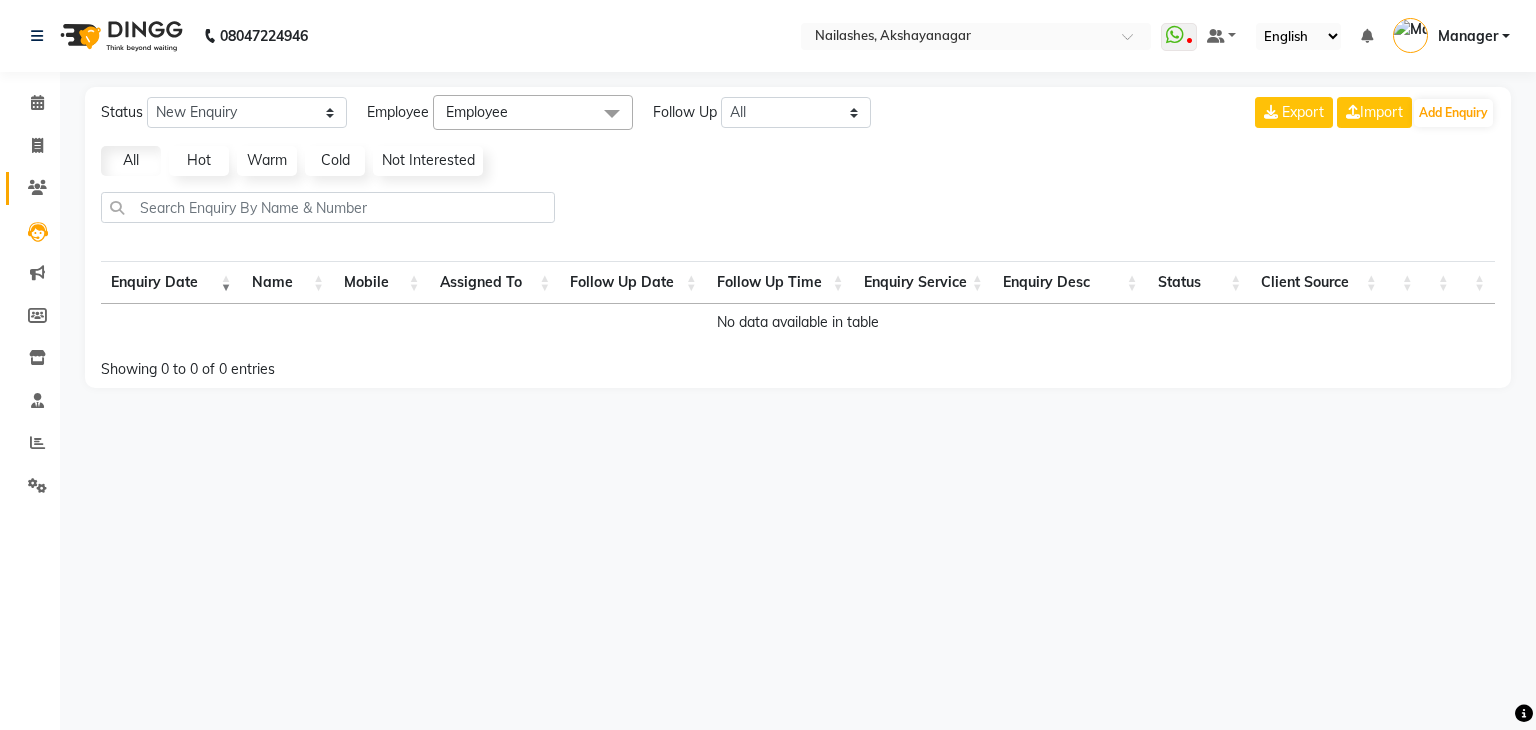click on "Clients" 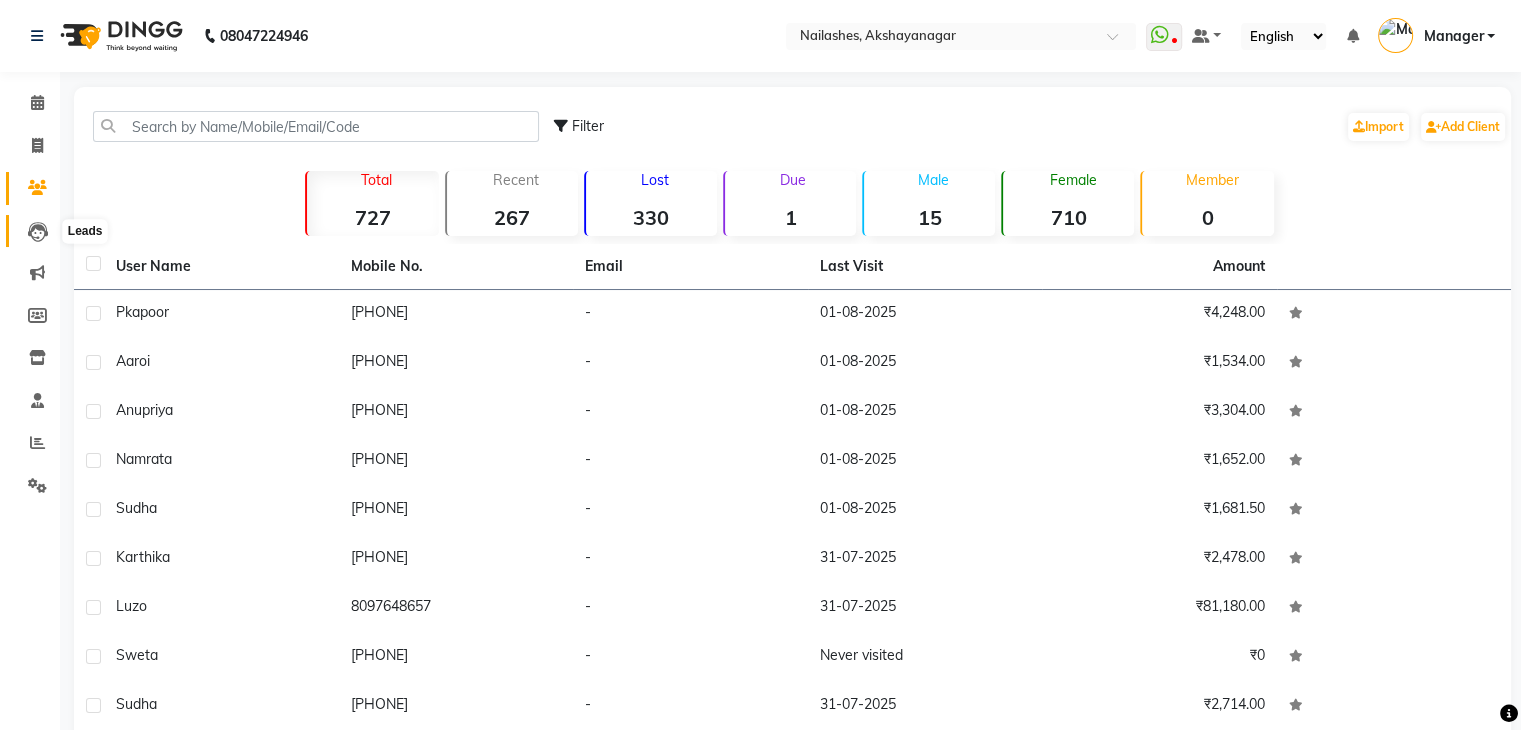 click 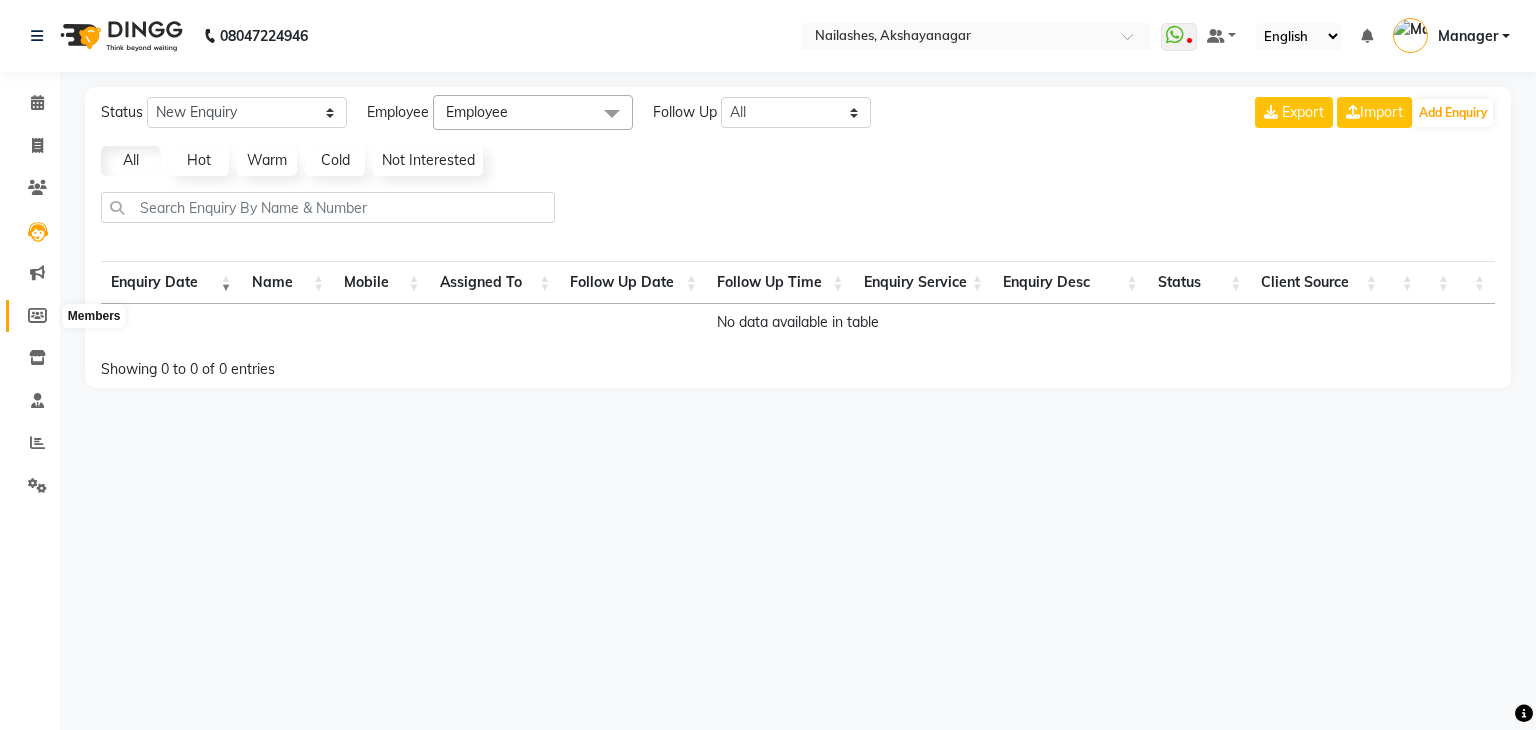click 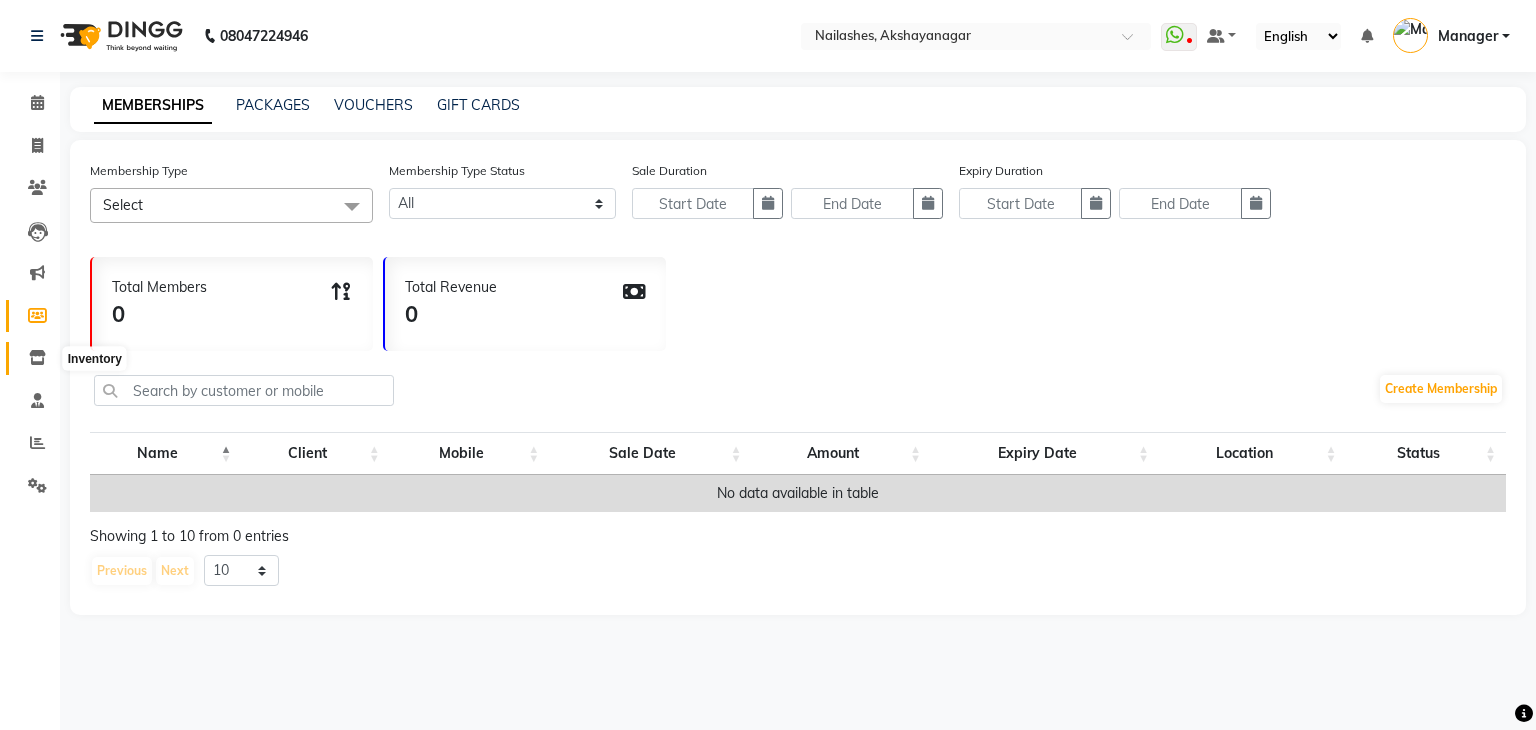 click 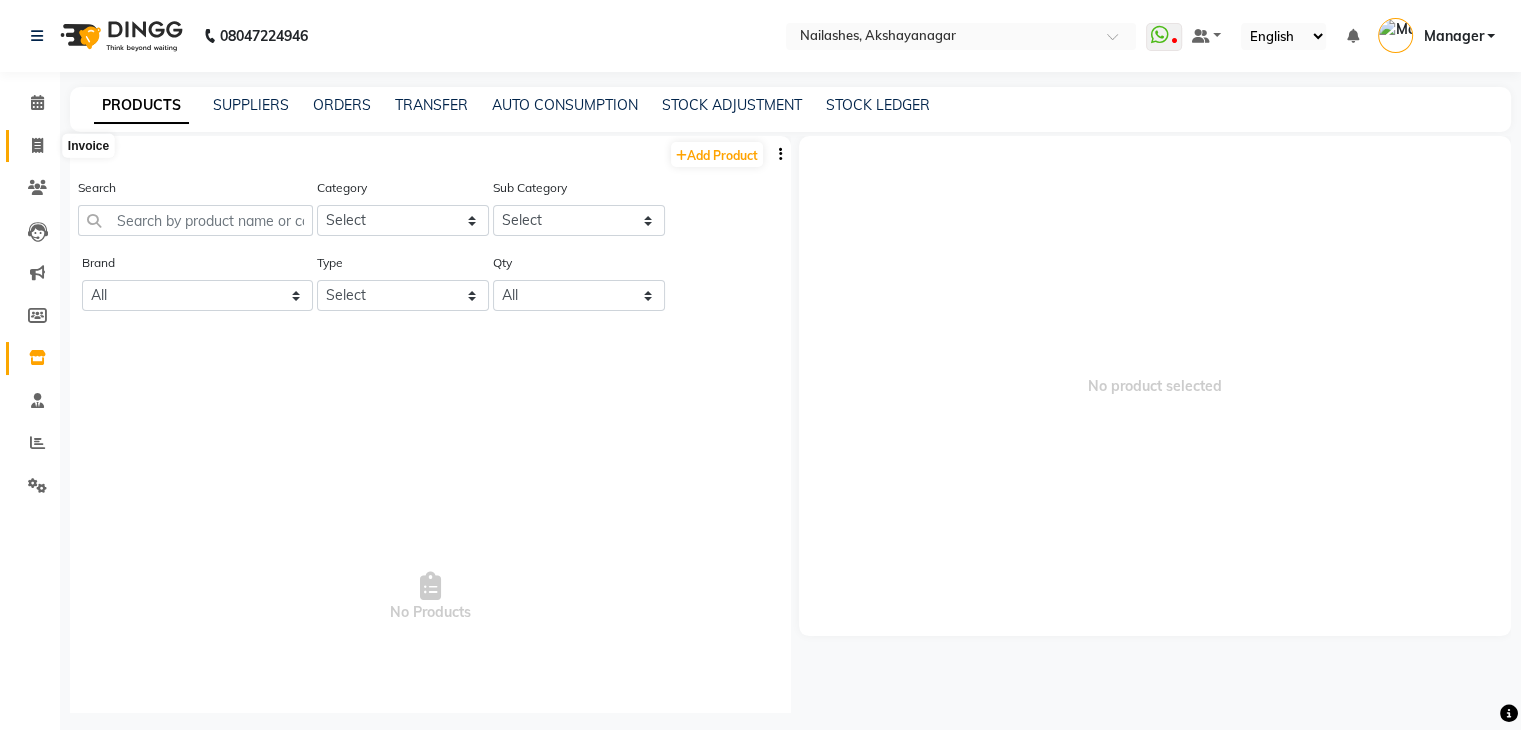 click 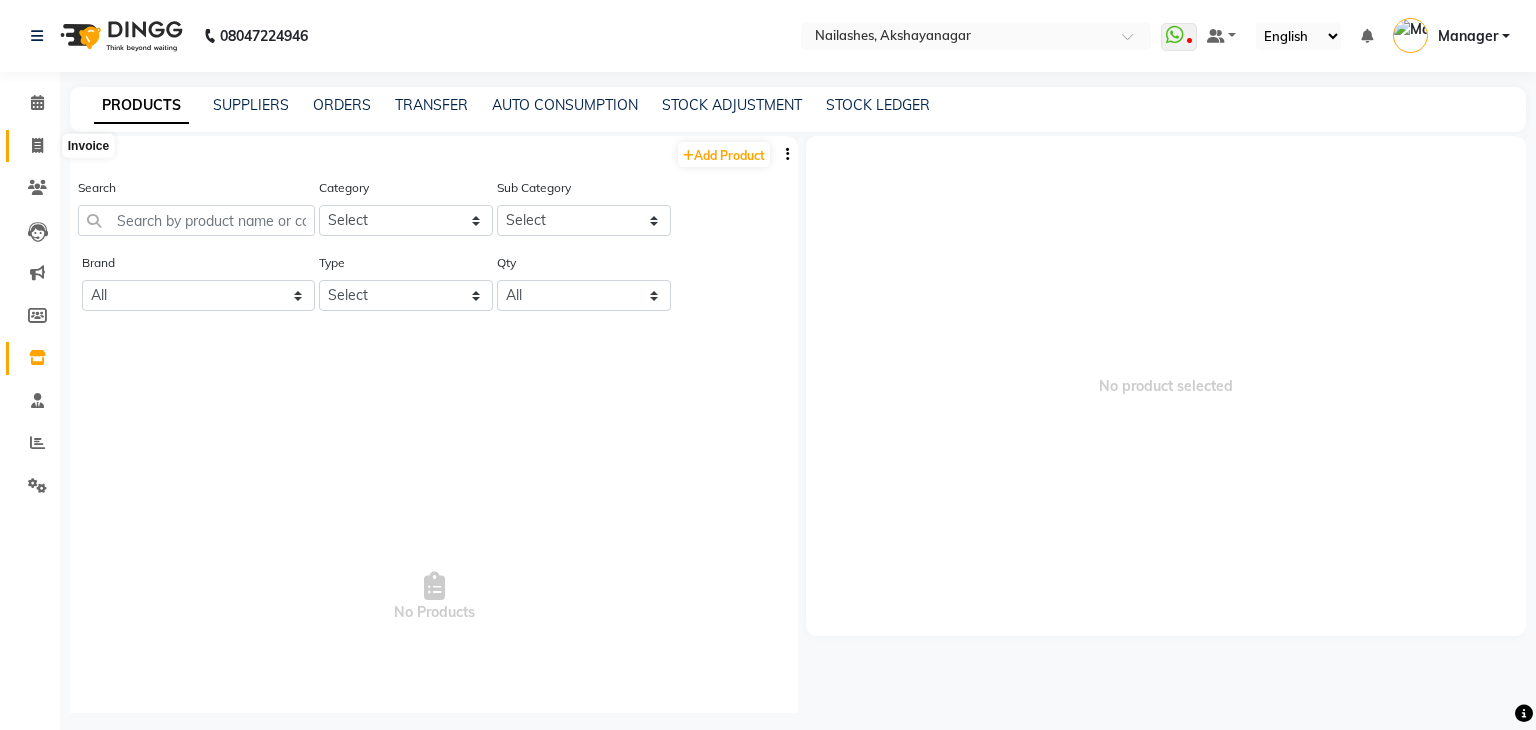 select on "service" 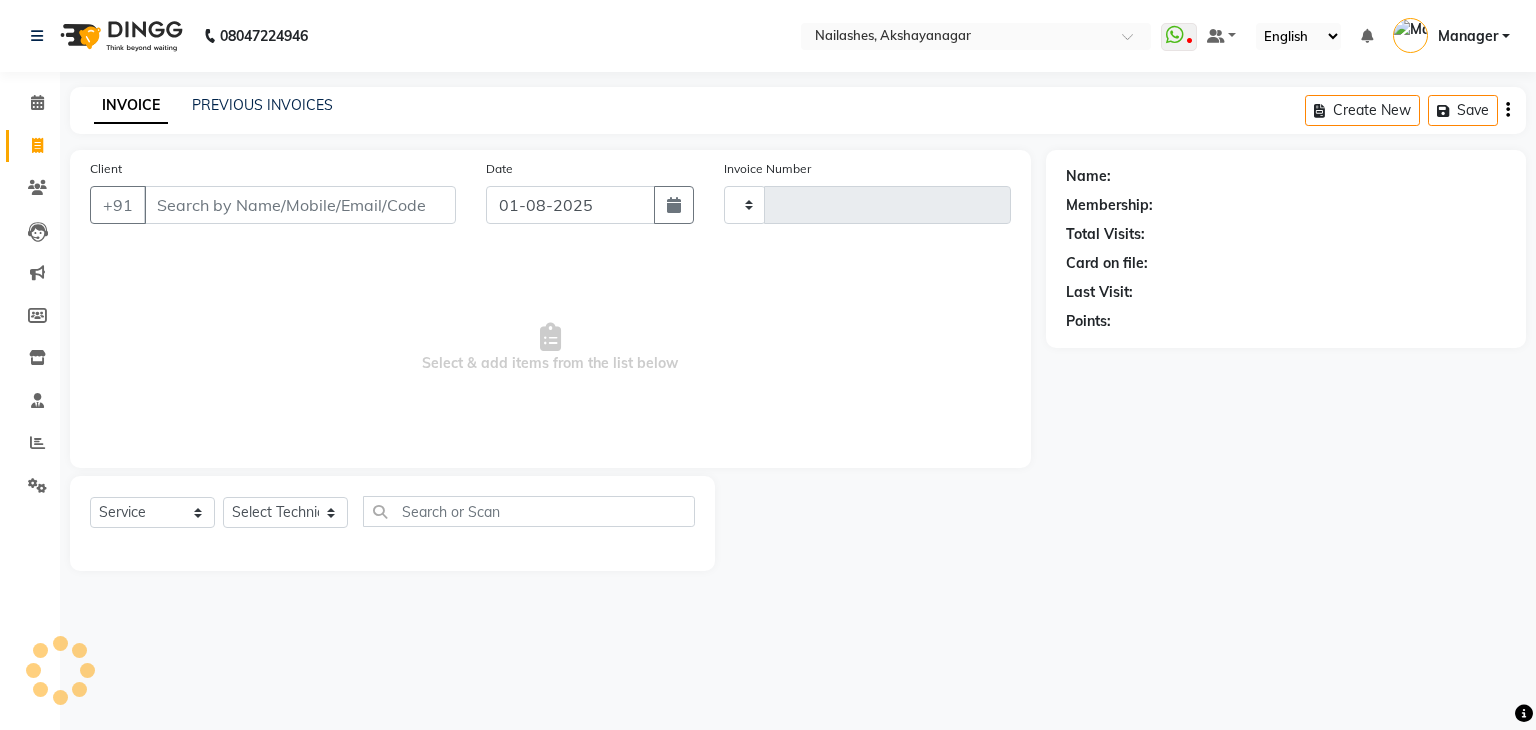 type on "0469" 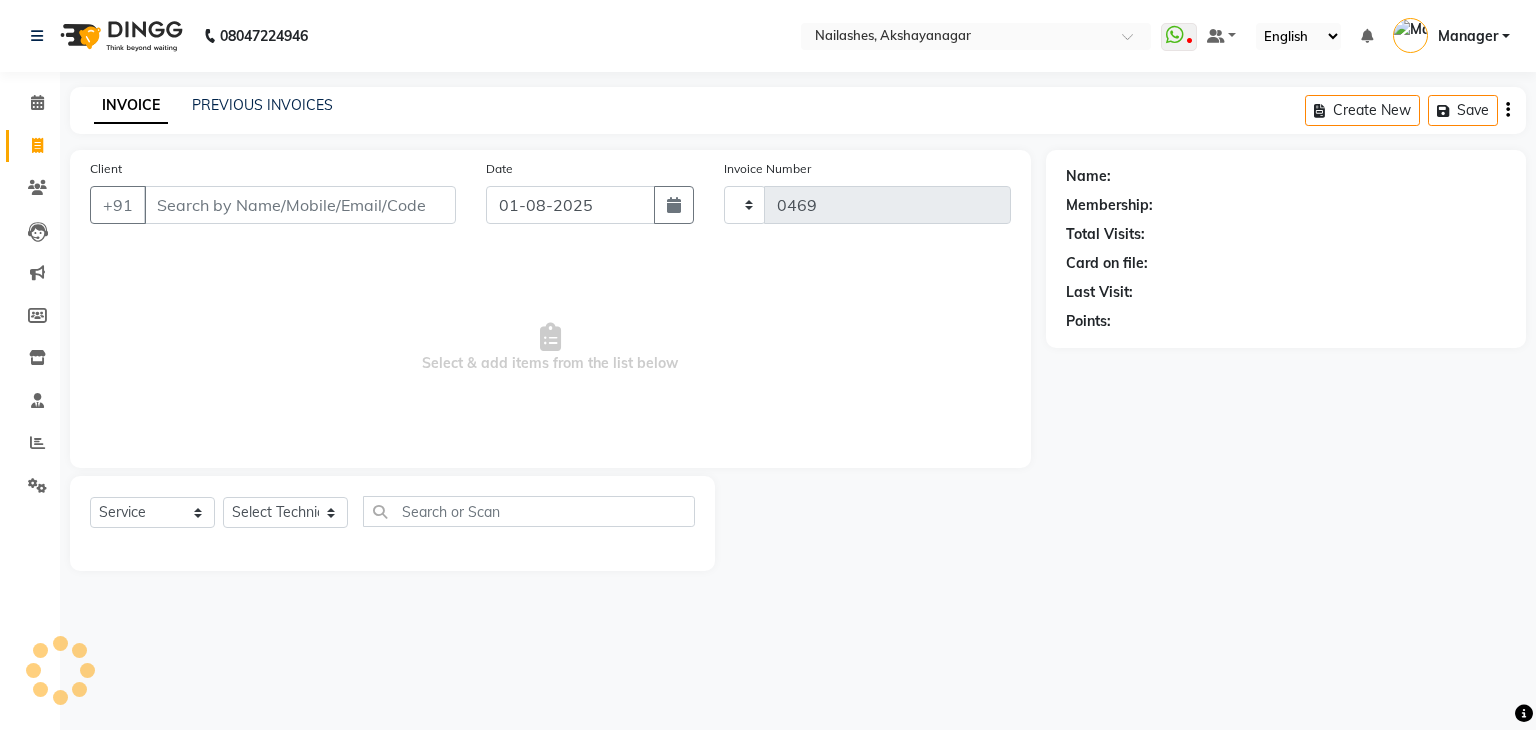 select on "7395" 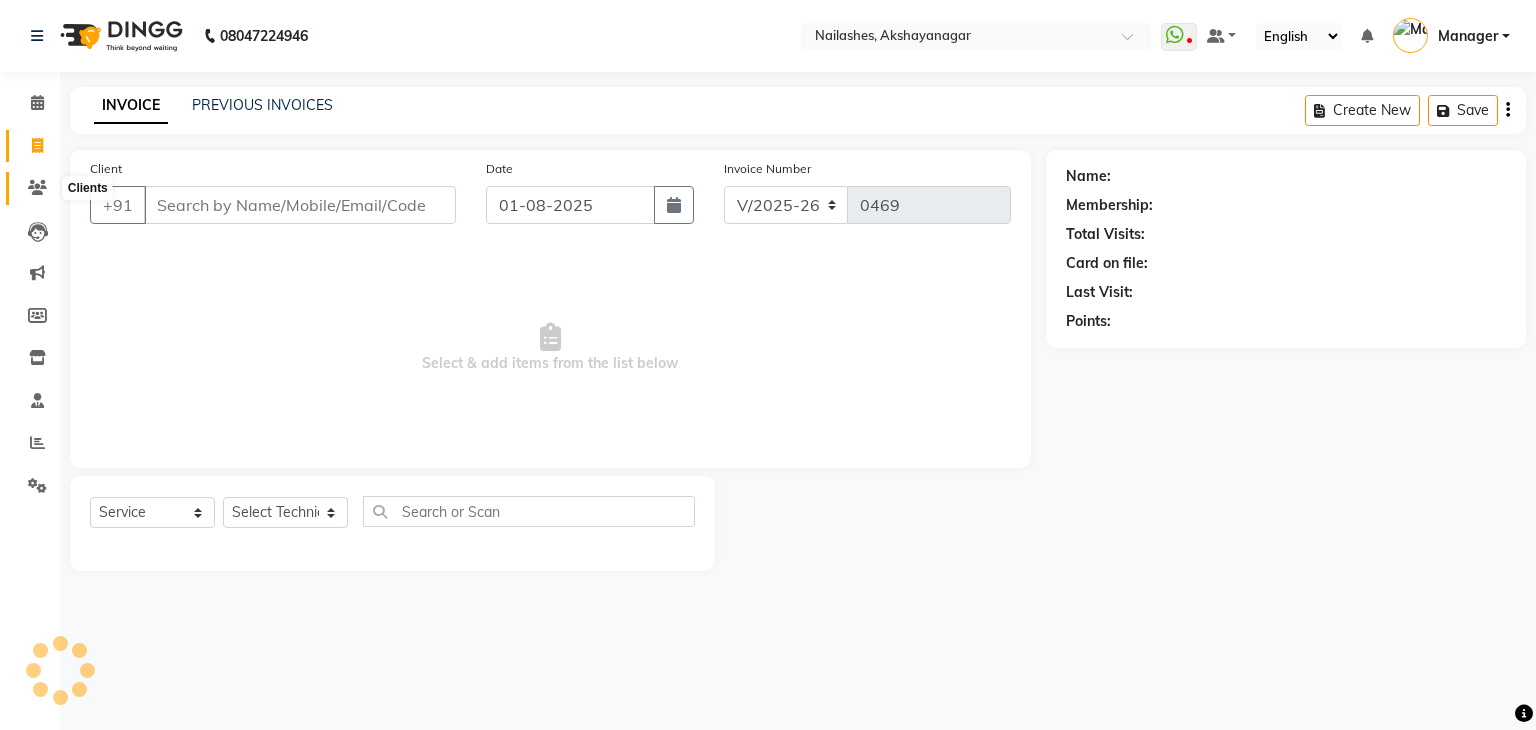 click 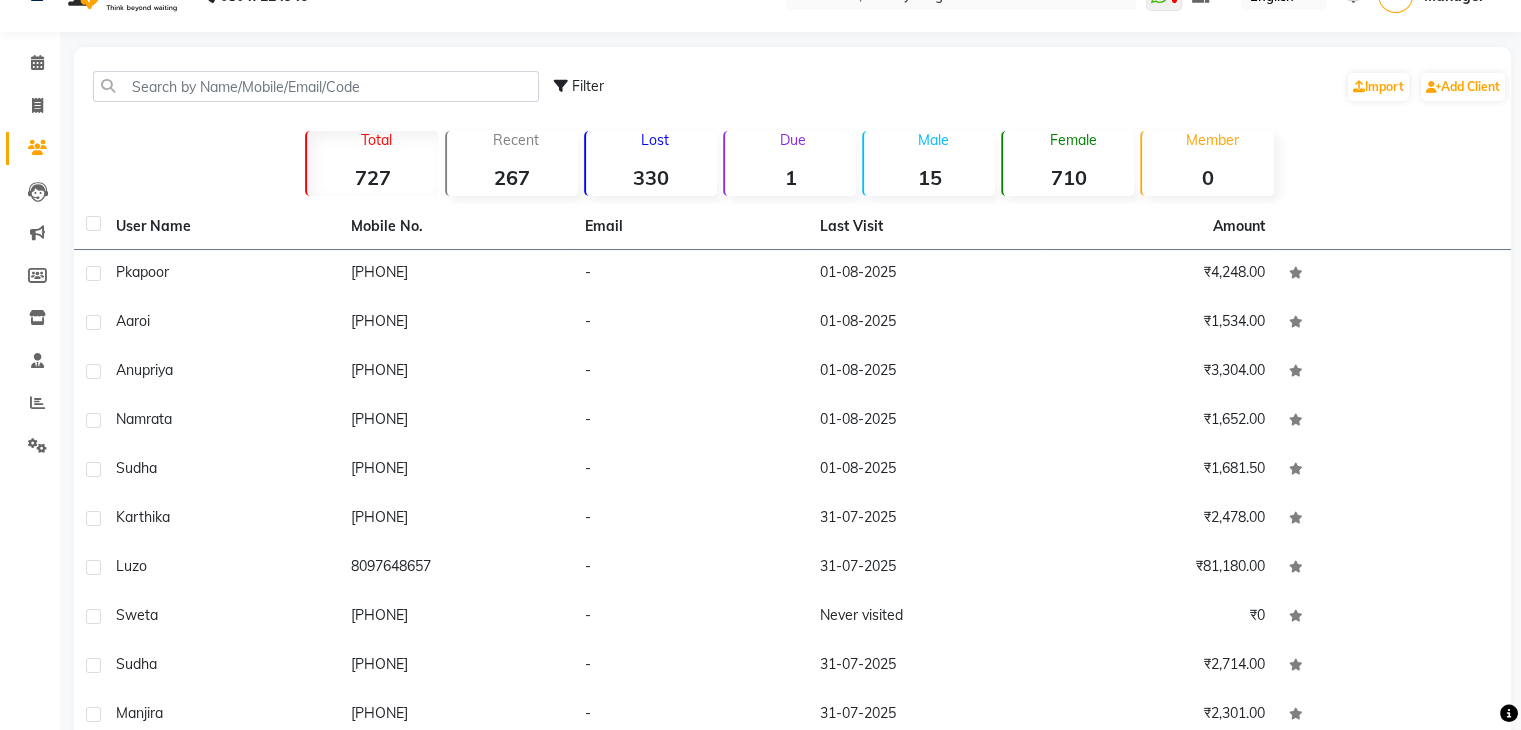 scroll, scrollTop: 136, scrollLeft: 0, axis: vertical 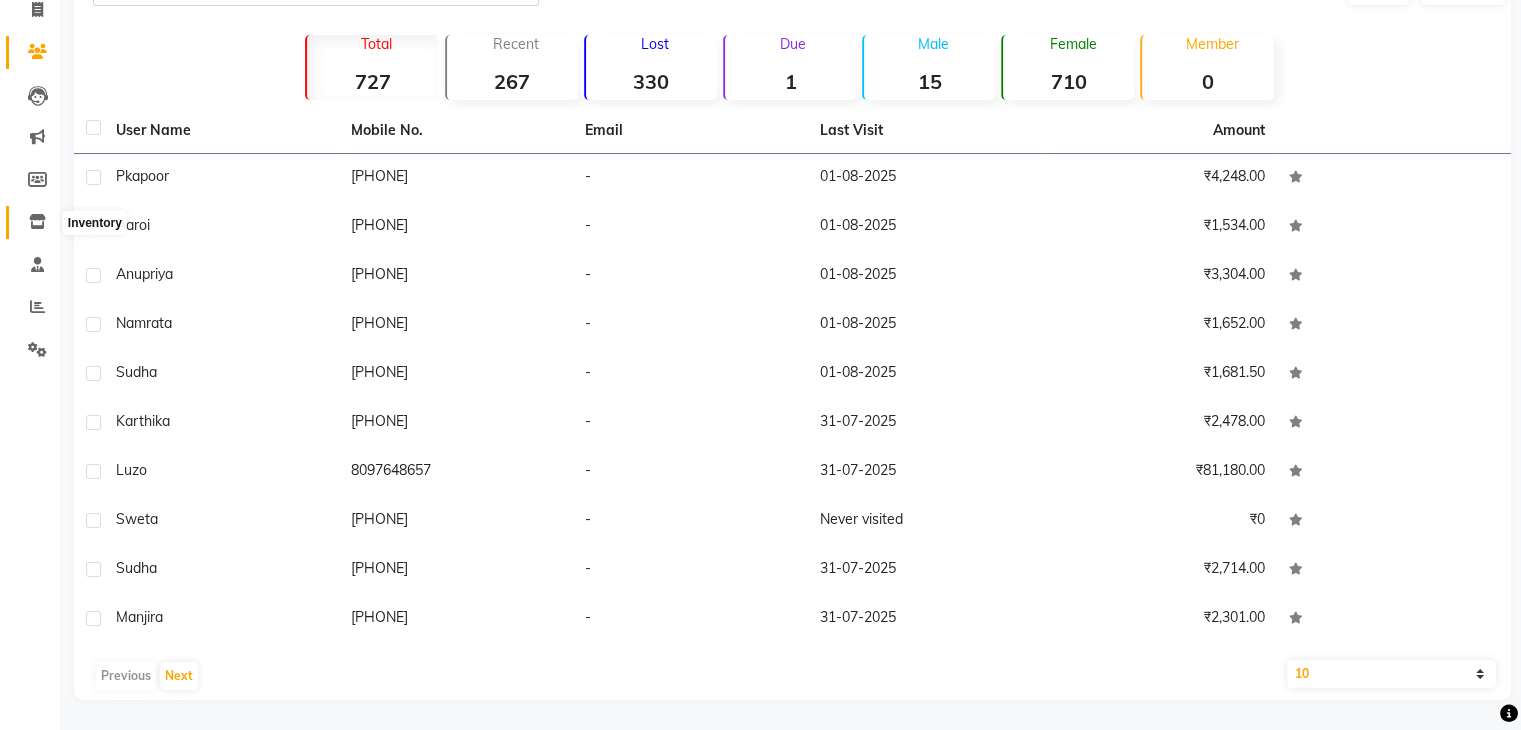 click 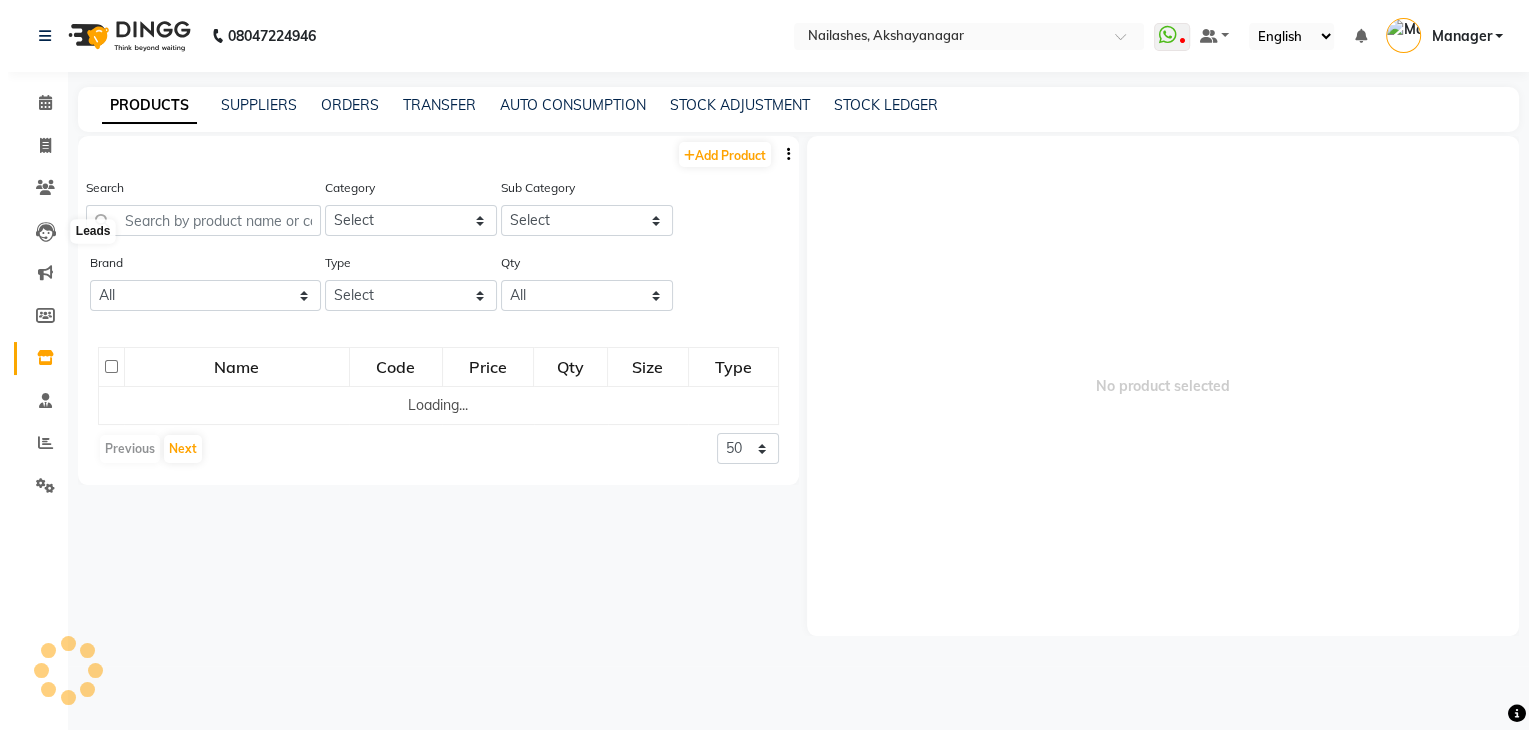 scroll, scrollTop: 0, scrollLeft: 0, axis: both 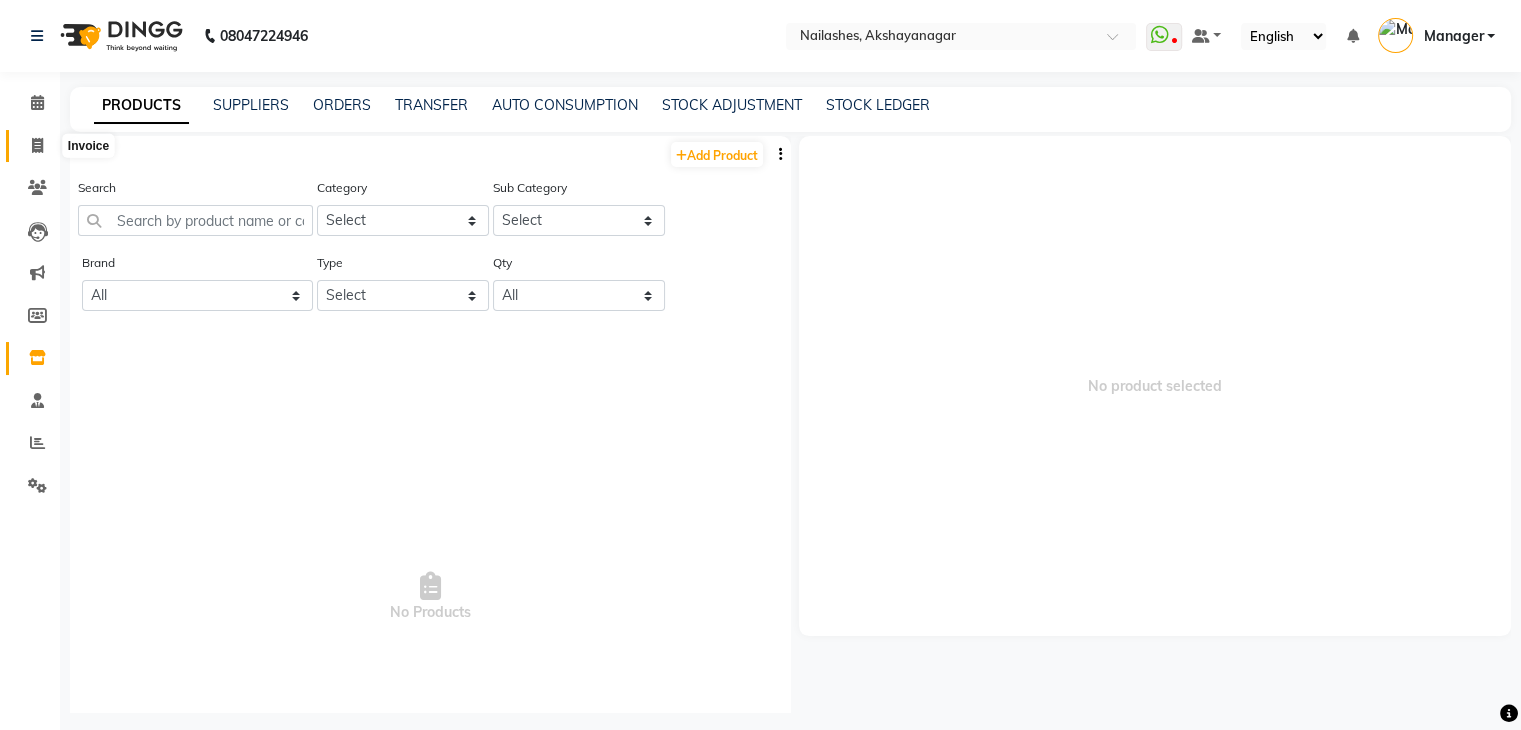 click 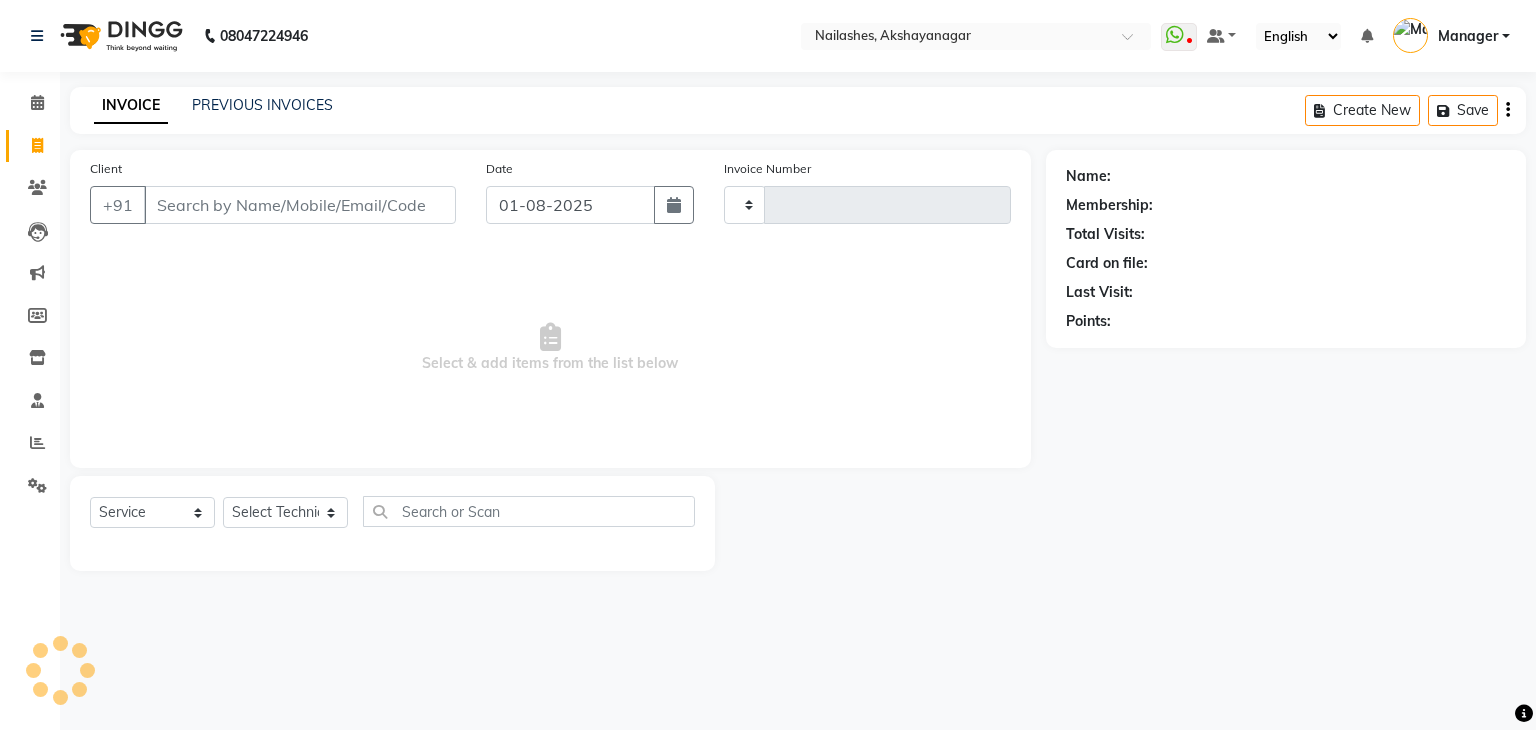 type on "0469" 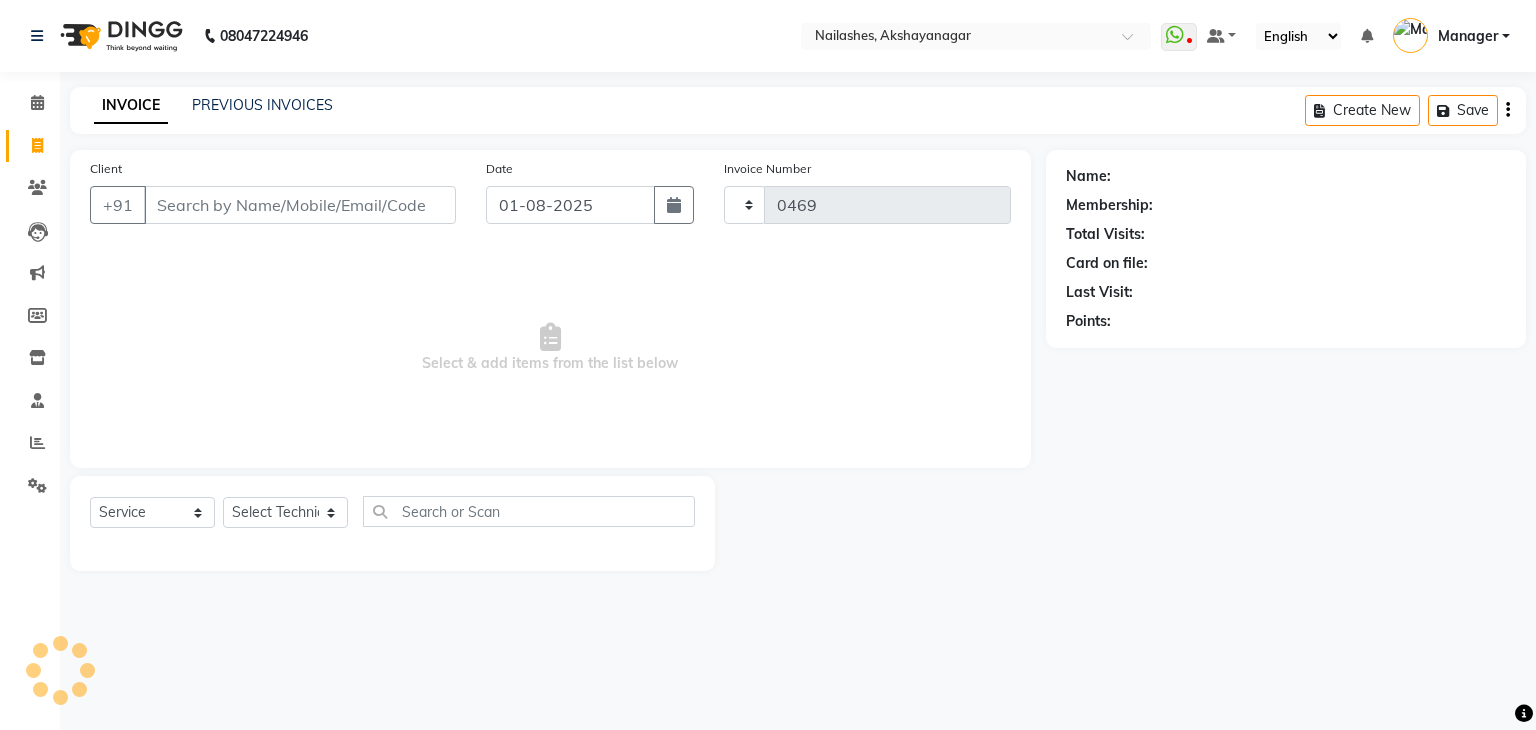 select on "7395" 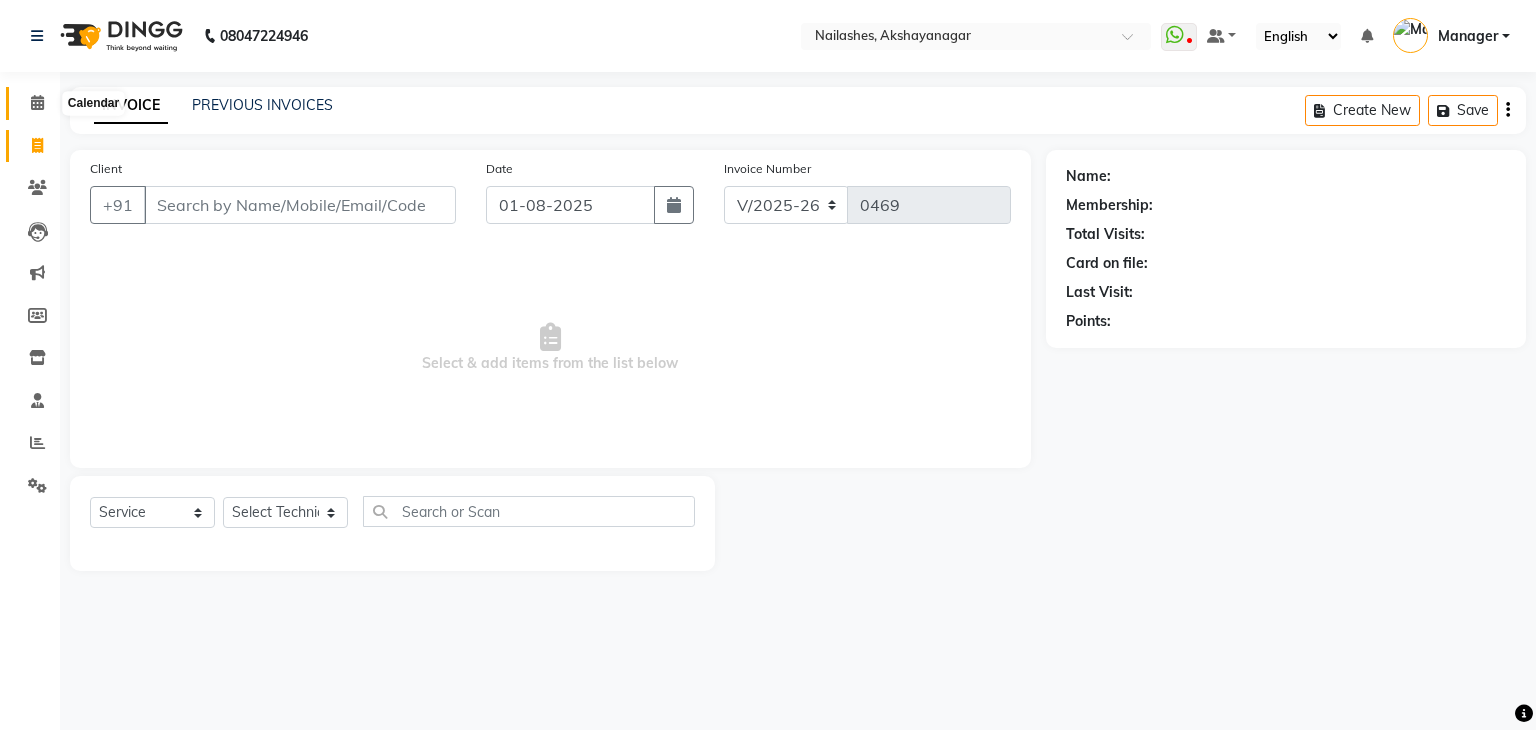 click 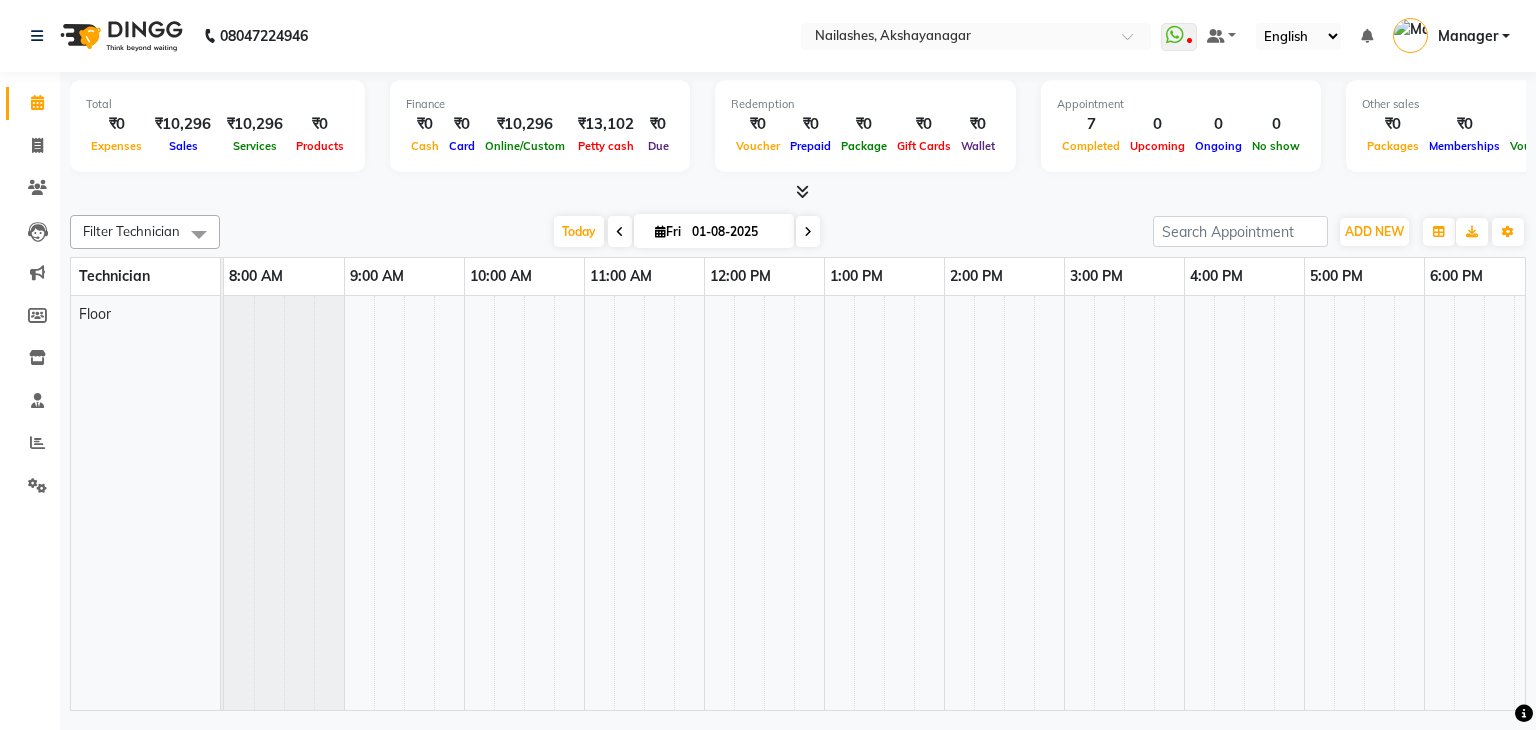 scroll, scrollTop: 0, scrollLeft: 0, axis: both 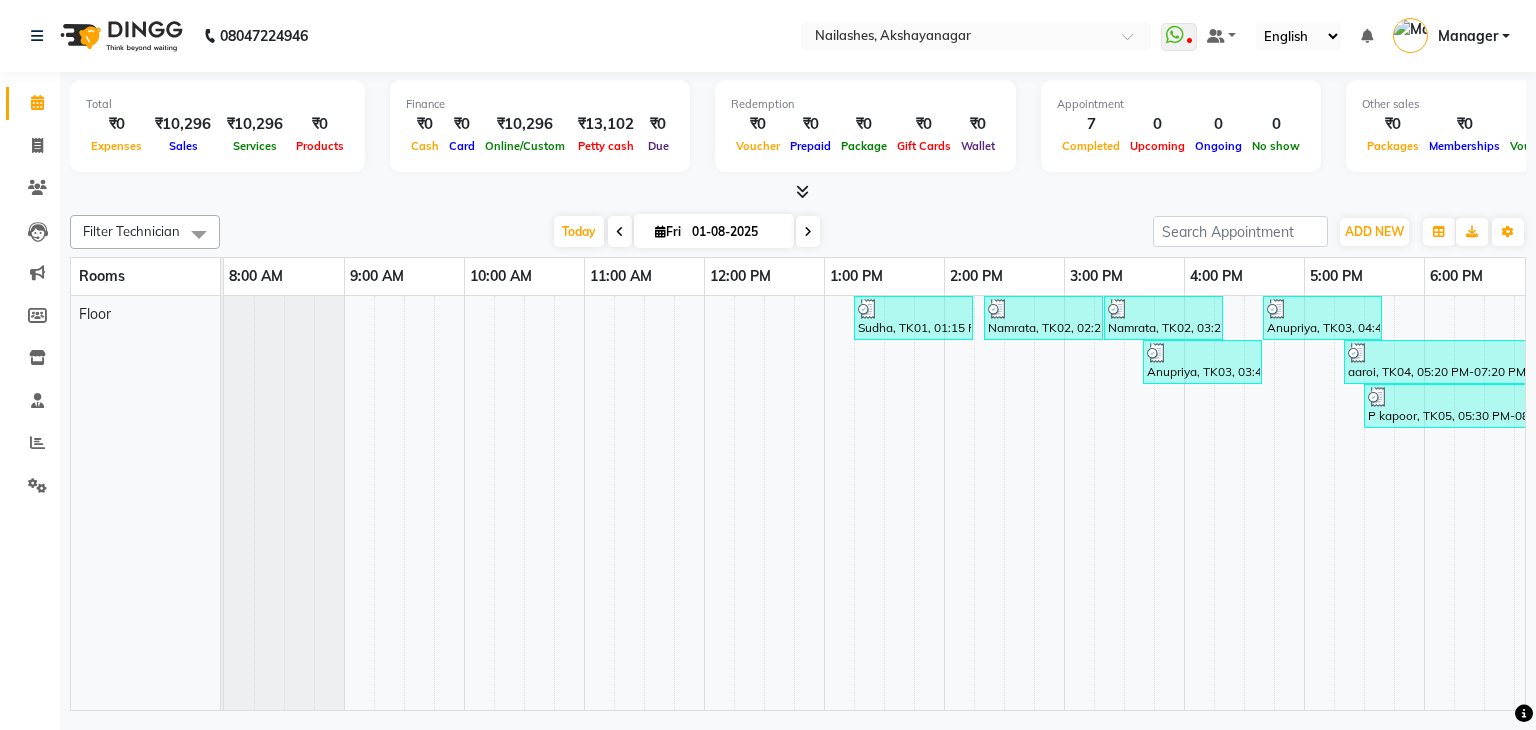 click at bounding box center [569, 503] 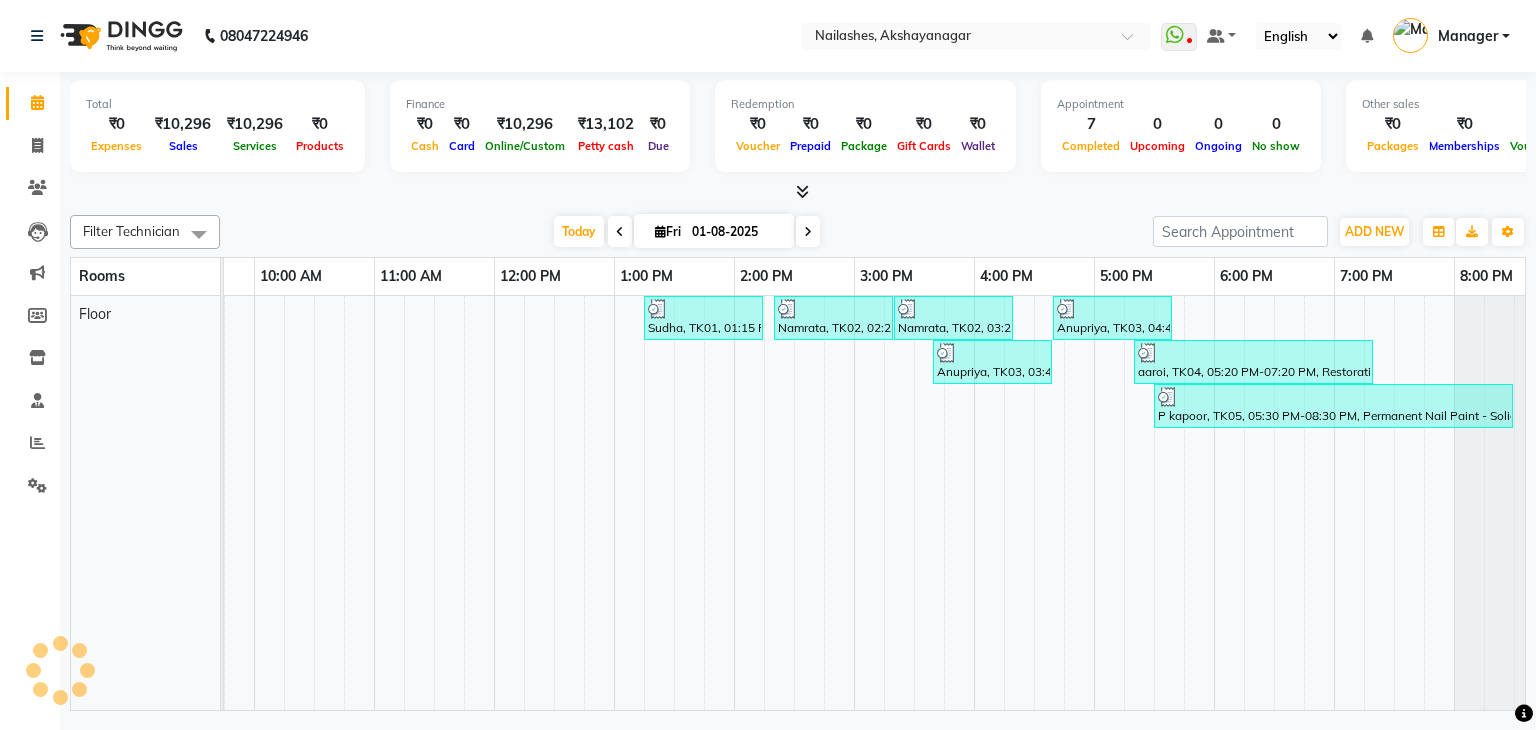scroll, scrollTop: 0, scrollLeft: 258, axis: horizontal 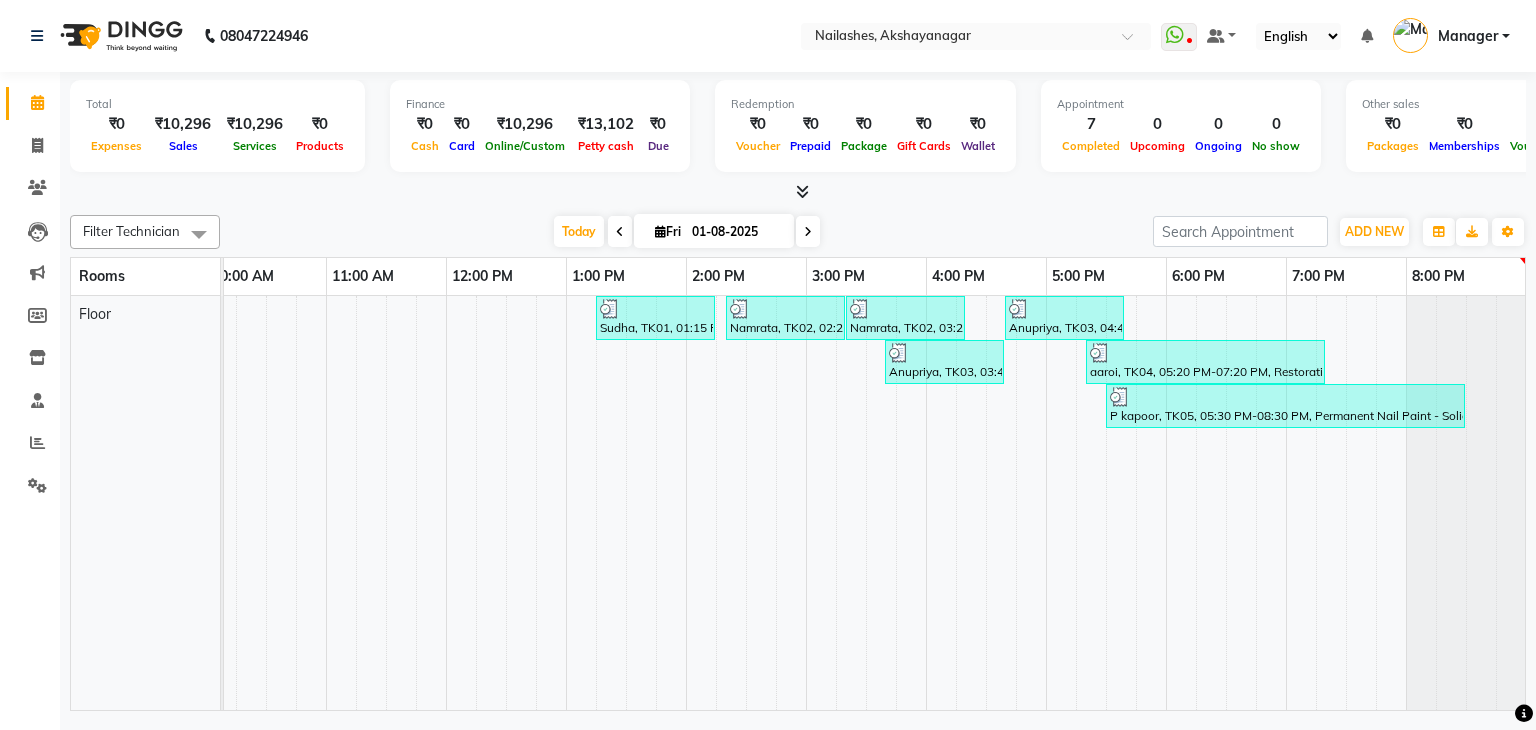 click at bounding box center [1524, 714] 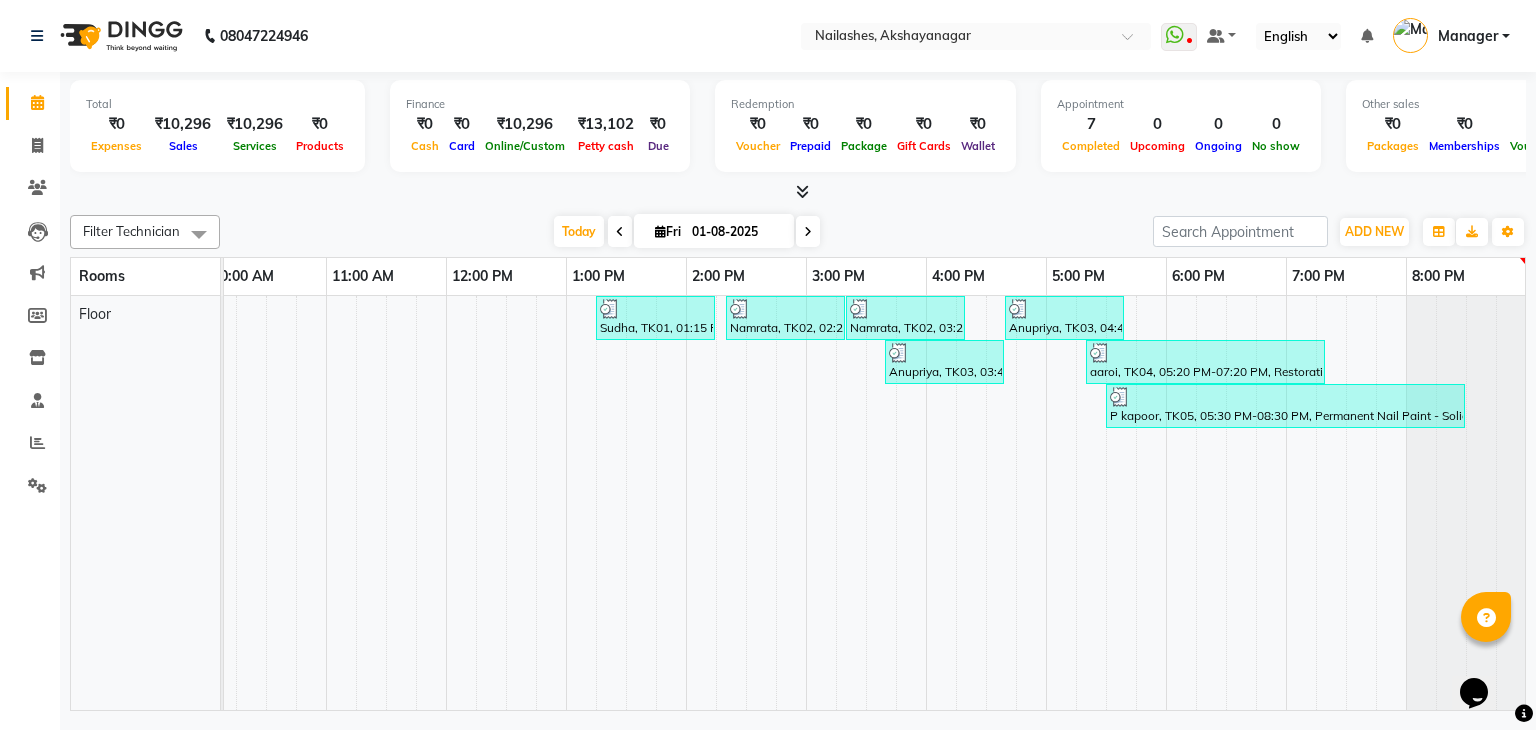click at bounding box center [1331, 503] 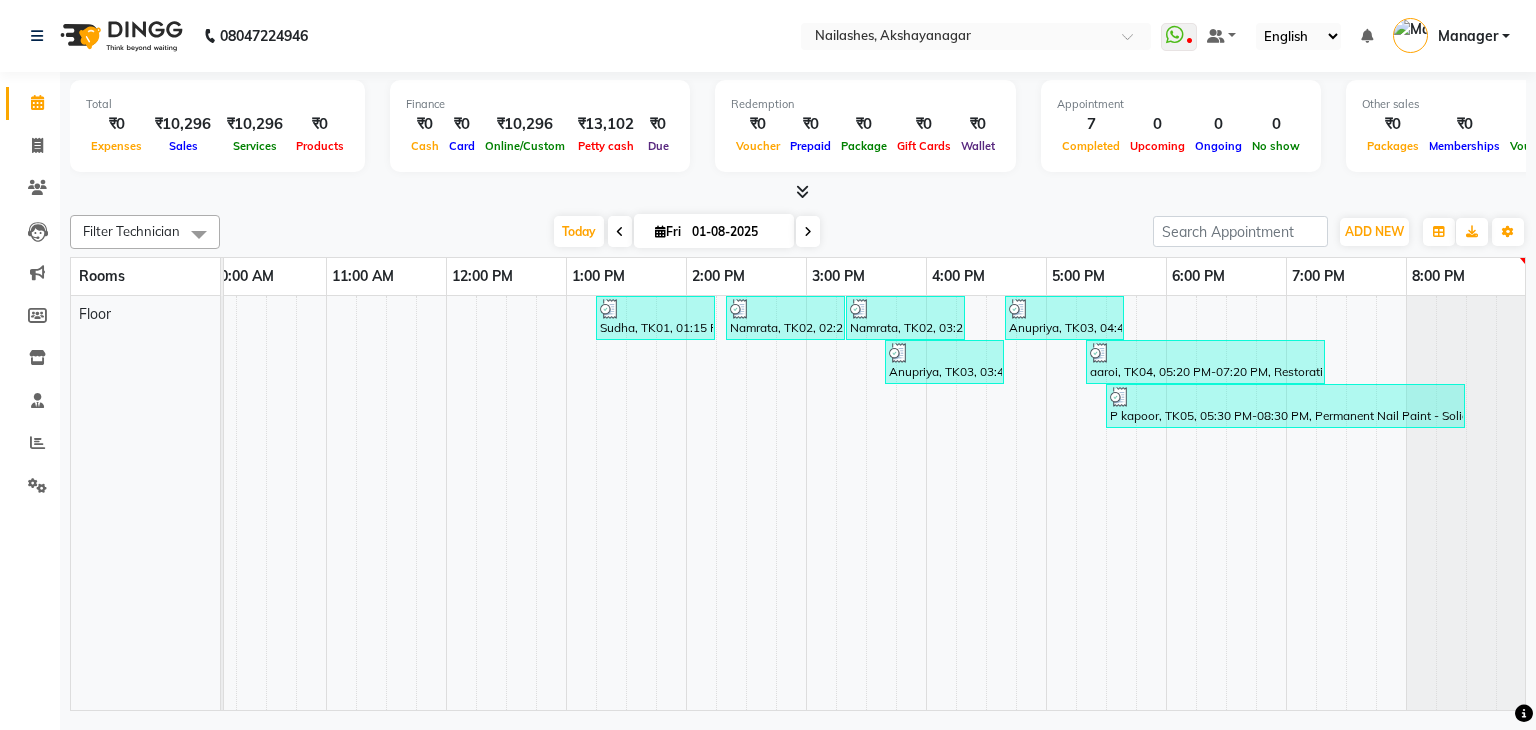 click at bounding box center (1211, 503) 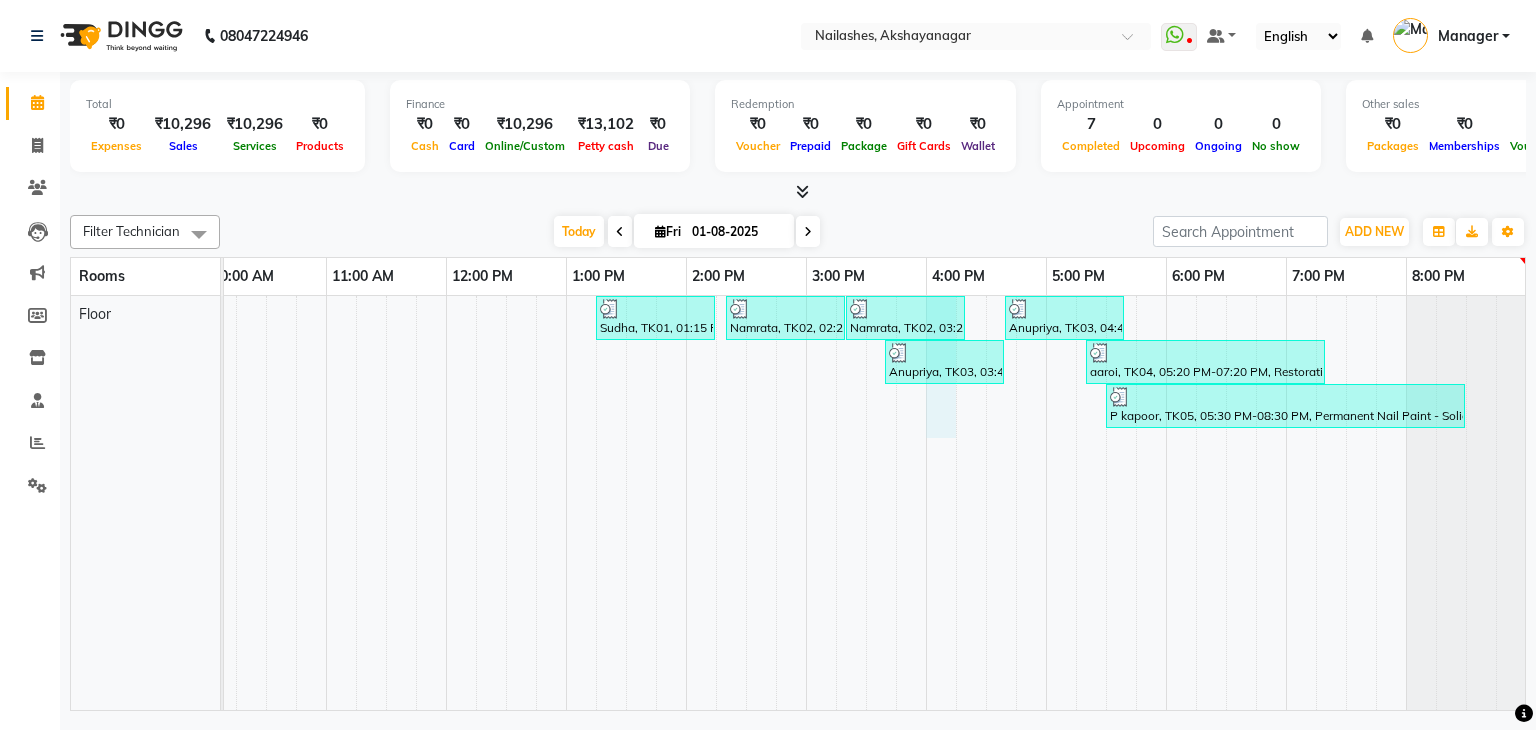 click on "Sudha, TK01, 01:15 PM-02:15 PM, Eyelash Refil - Classic Namrata, TK02, 02:20 PM-03:20 PM, Permanent Nail Paint - Solid Color (Hand) Namrata, TK02, 03:20 PM-04:20 PM, Permanent Nail Paint - Solid Color (Toes) Anupriya, TK03, 04:40 PM-05:40 PM, Permanent Nail Paint - Solid Color (Toes) Anupriya, TK03, 03:40 PM-04:40 PM, Permanent Nail Paint - Solid Color (Hand) aaroi, TK04, 05:20 PM-07:20 PM, Restoration - Removal of Extension (Hand),Restoration - Removal of Nail Paint (Toes) P kapoor, TK05, 05:30 PM-08:30 PM, Permanent Nail Paint - Solid Color (Hand),Permanent Nail Paint - Solid Color (Hand),Permanent Nail Paint - Solid Color (Toes)" at bounding box center (746, 503) 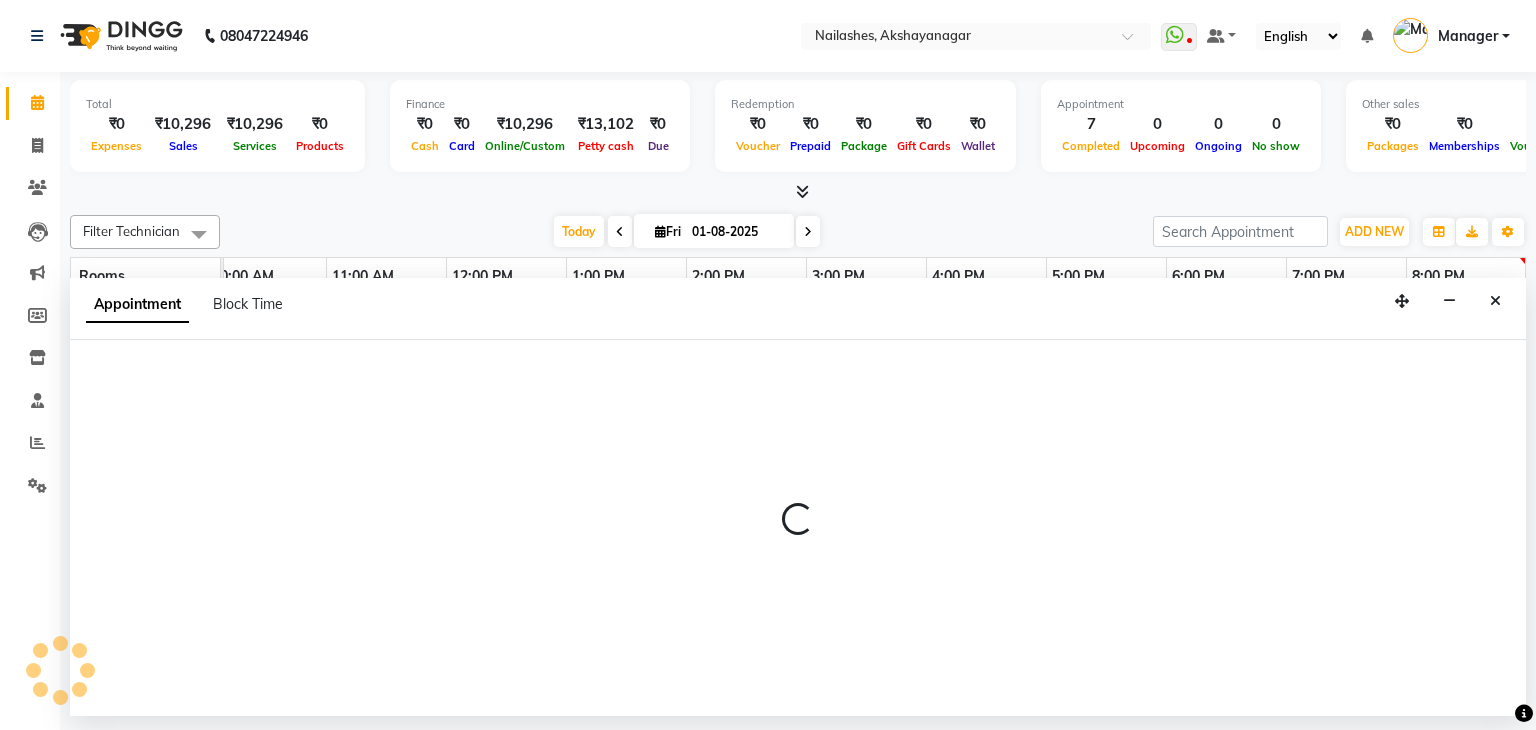select on "tentative" 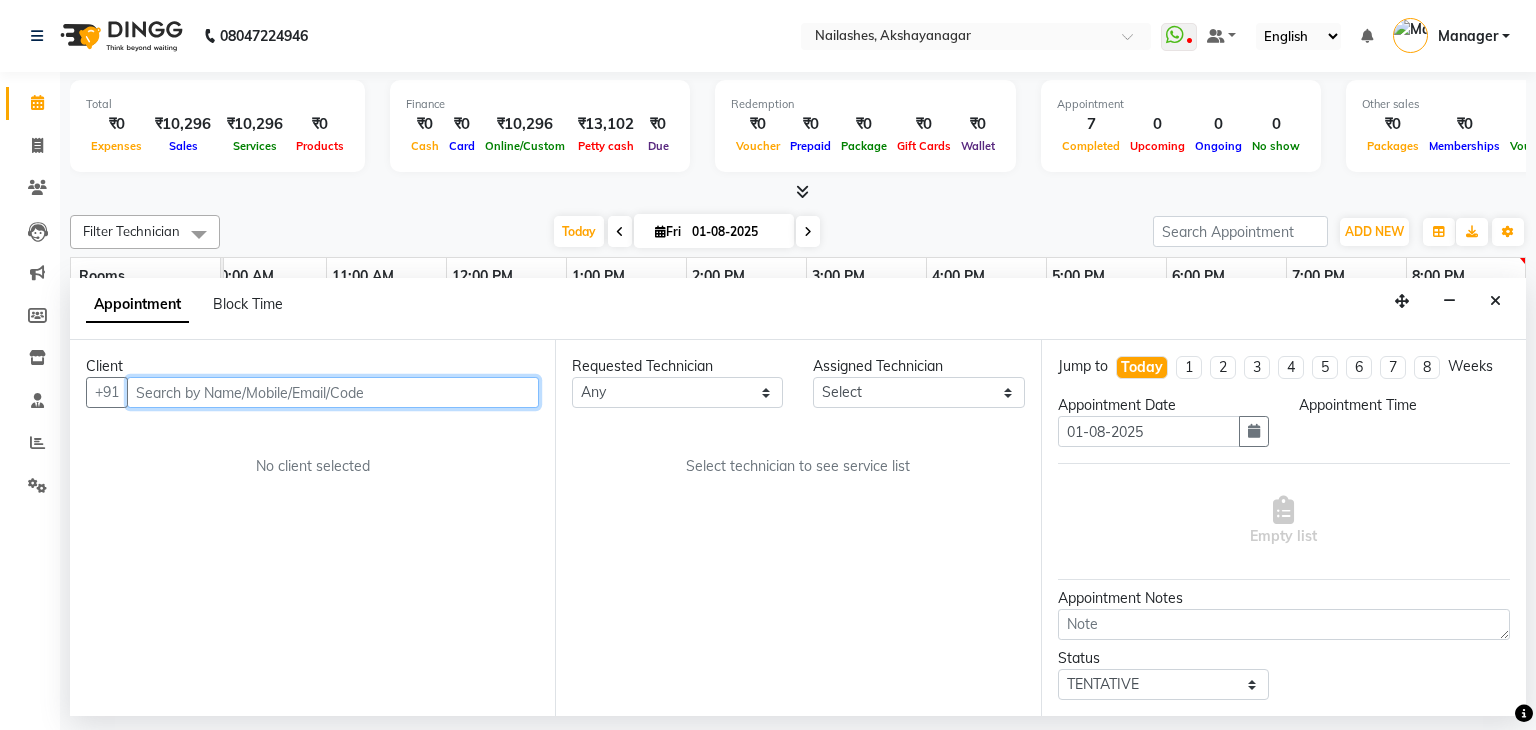 select on "960" 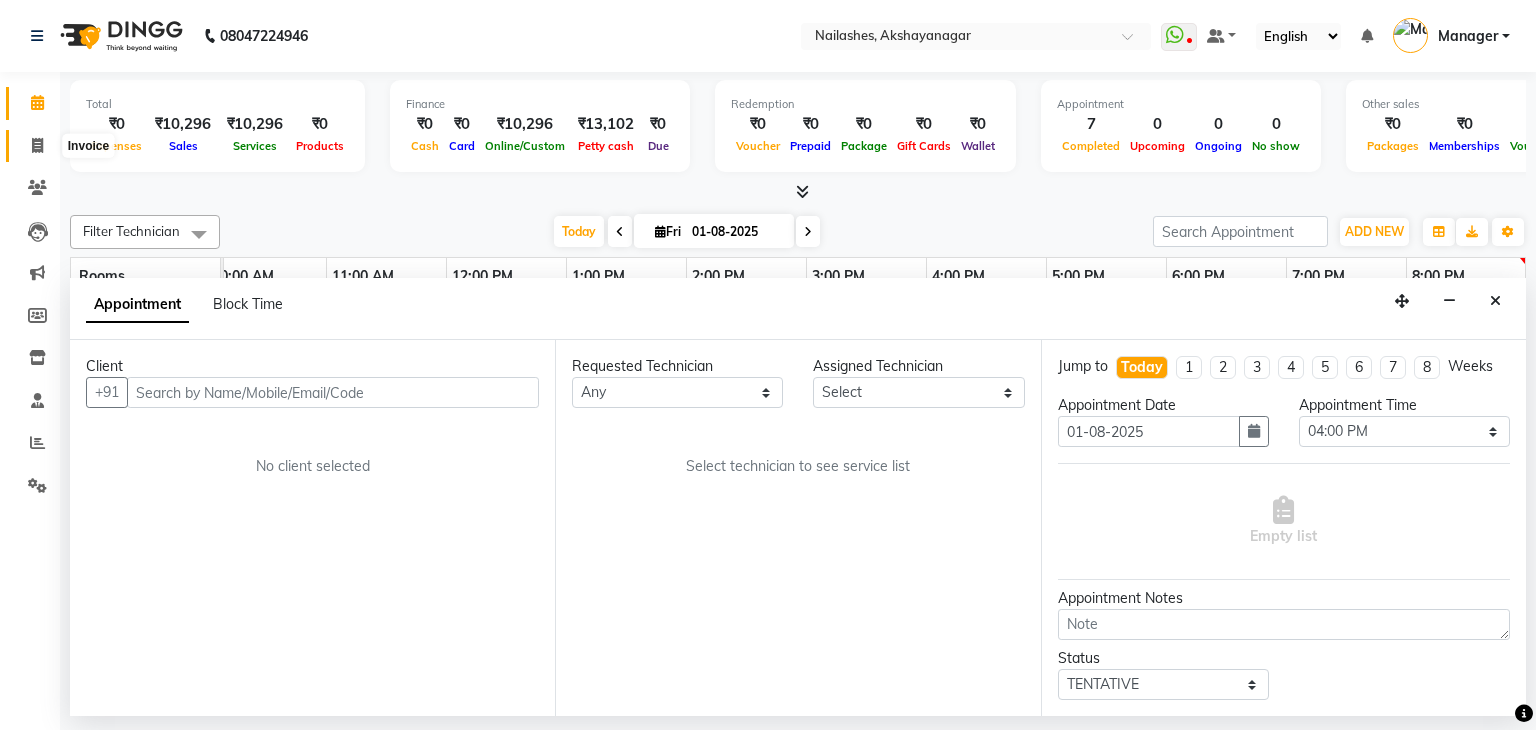 click 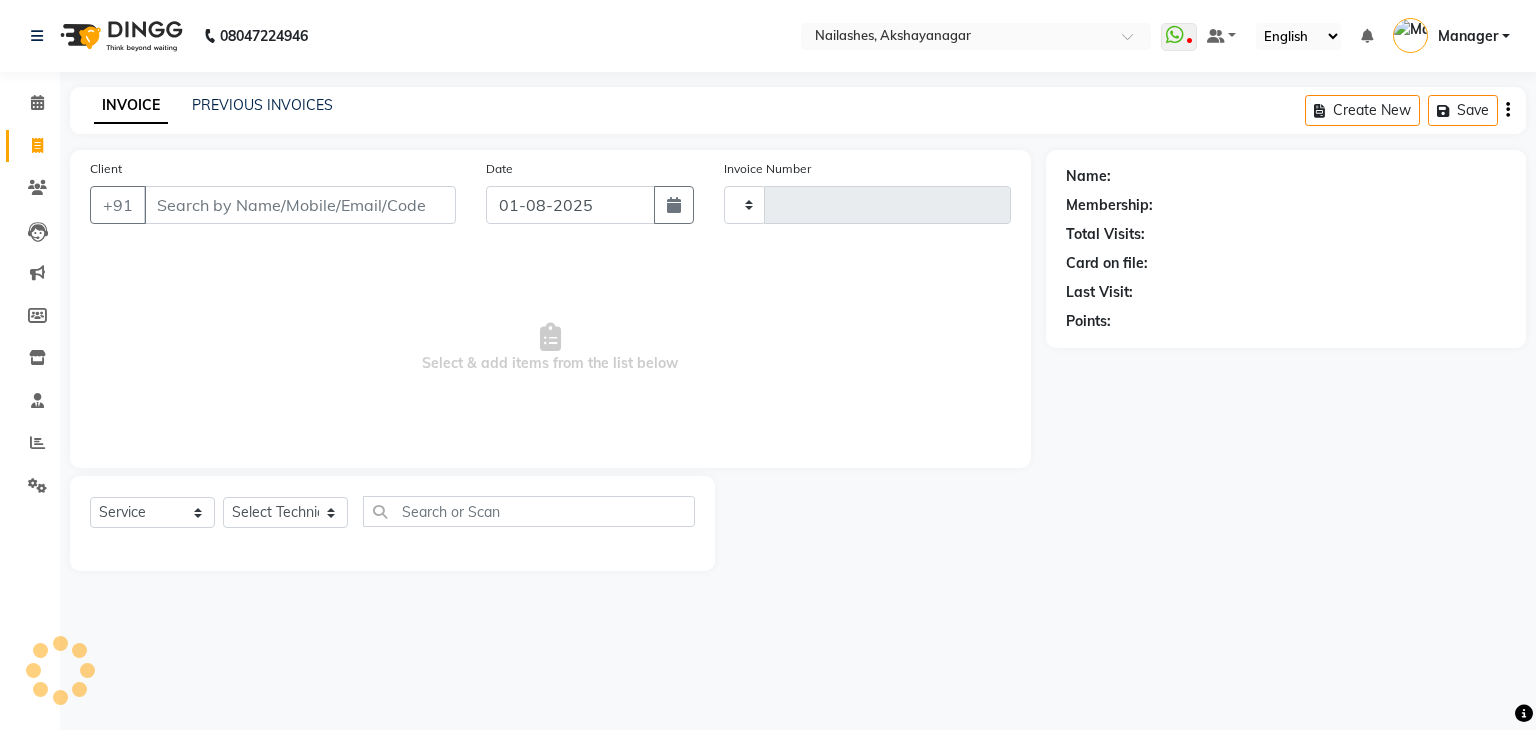 type on "0469" 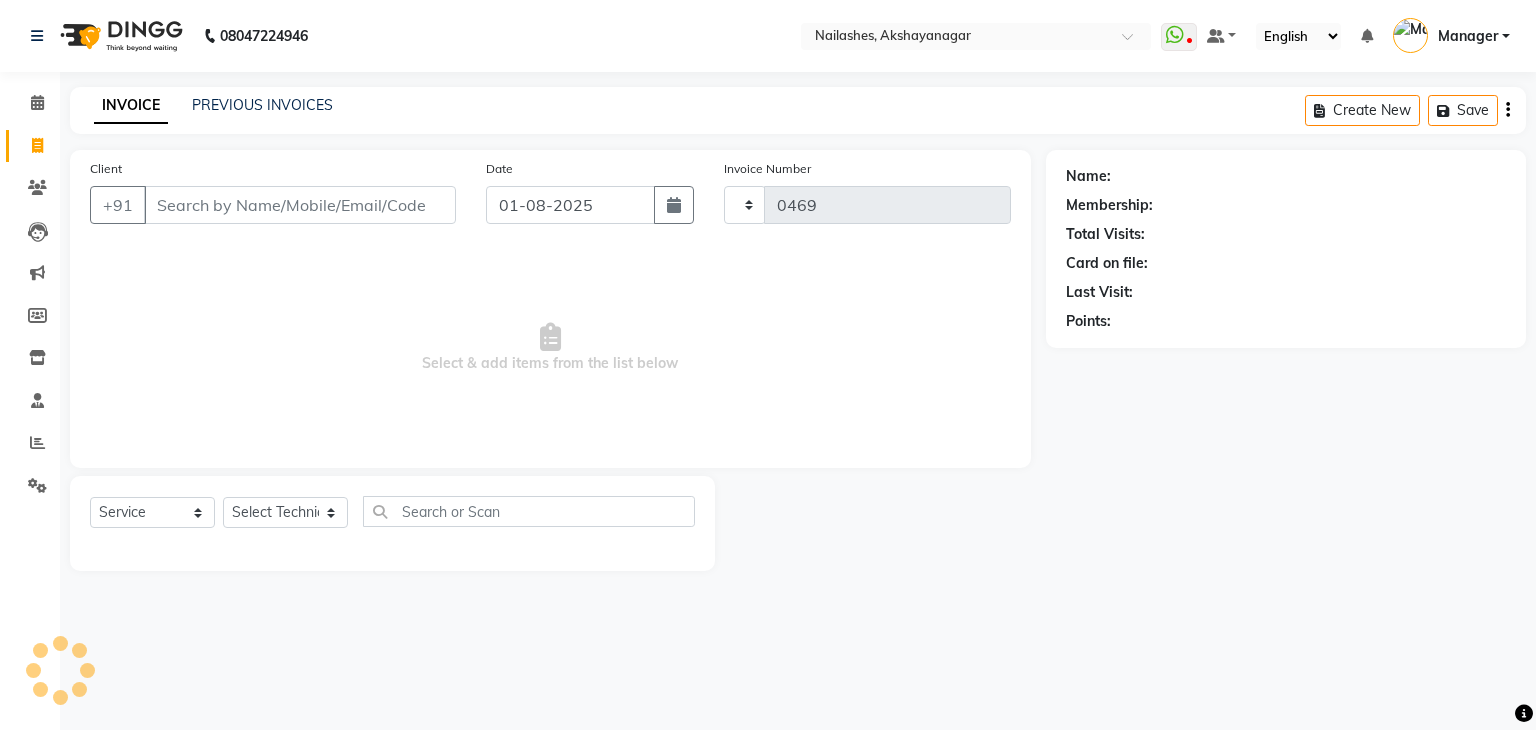 select on "7395" 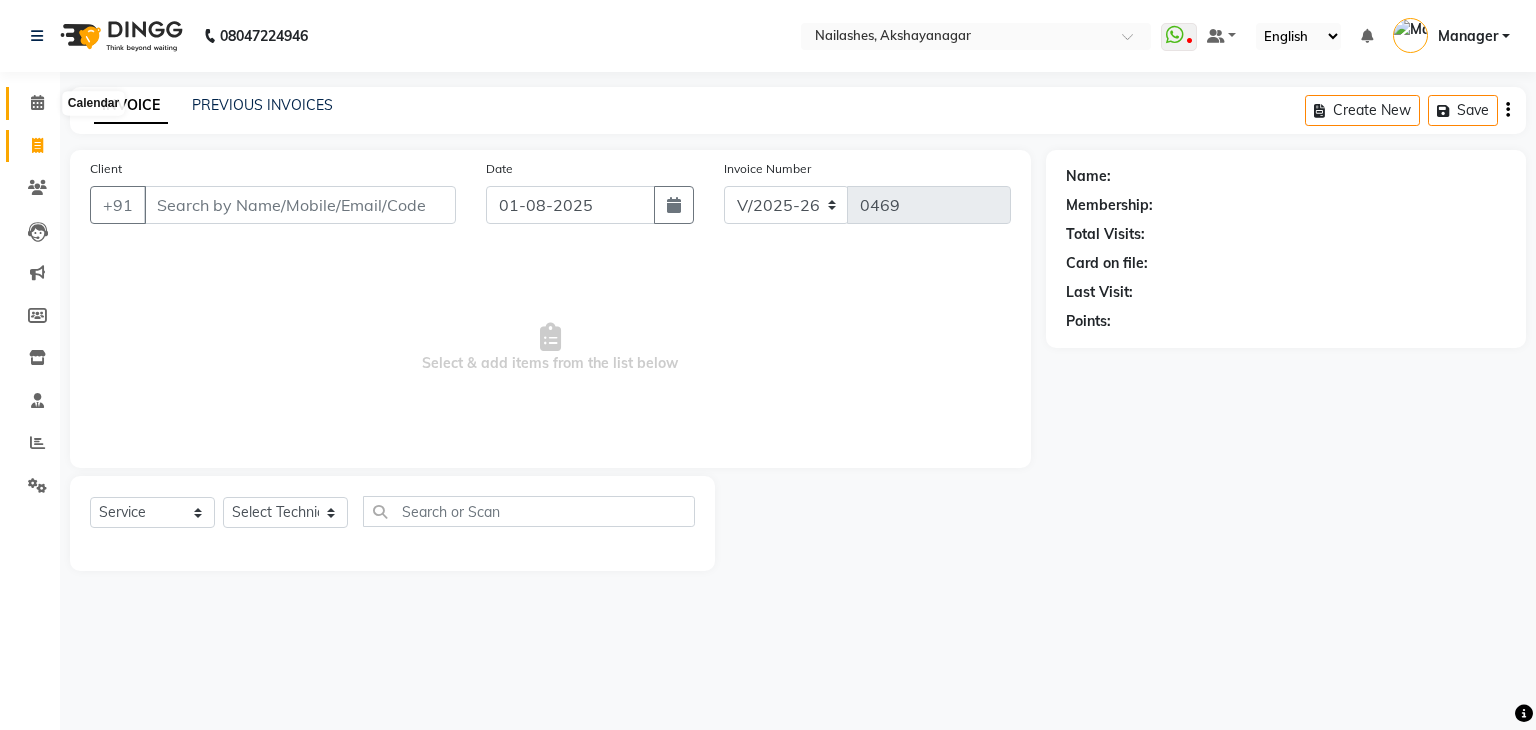 click 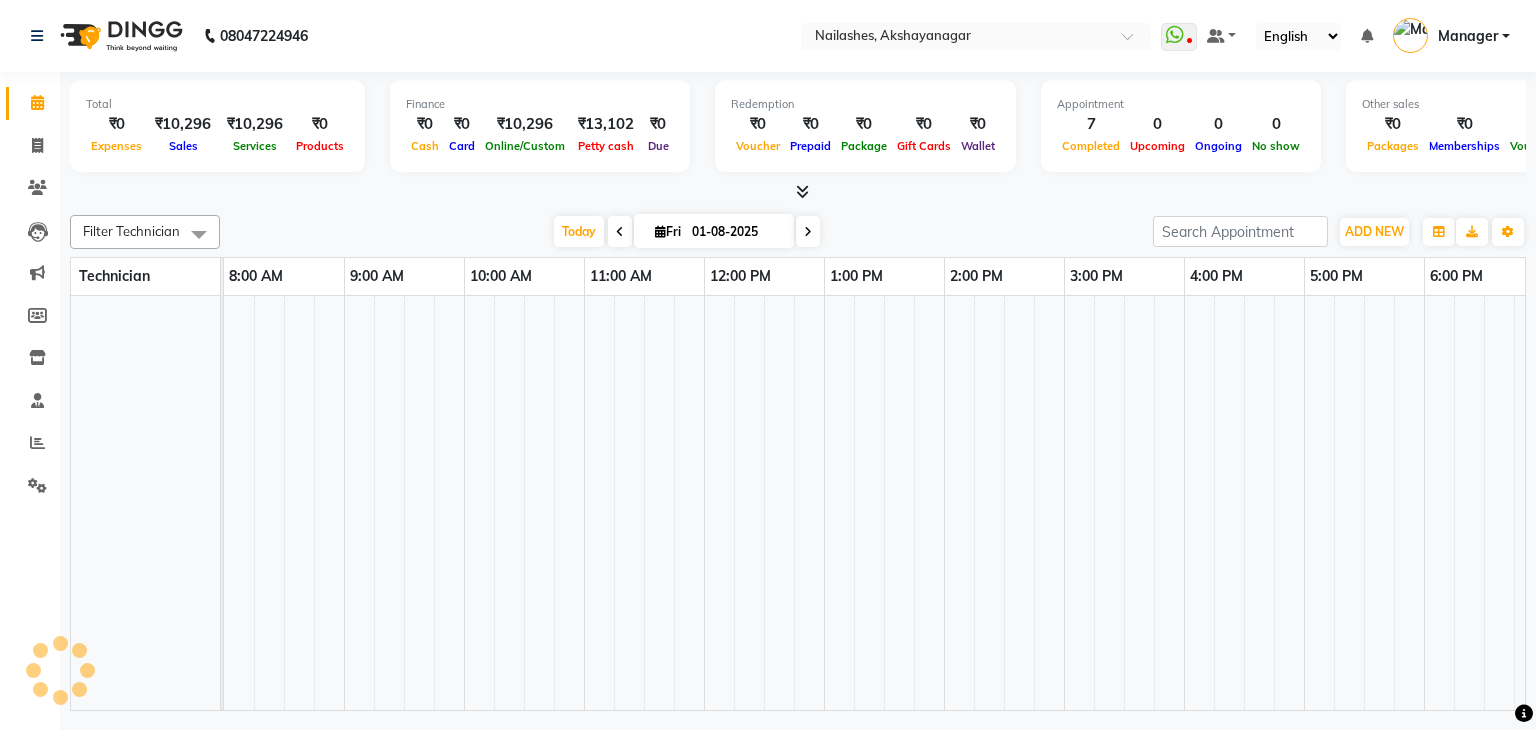 scroll, scrollTop: 0, scrollLeft: 0, axis: both 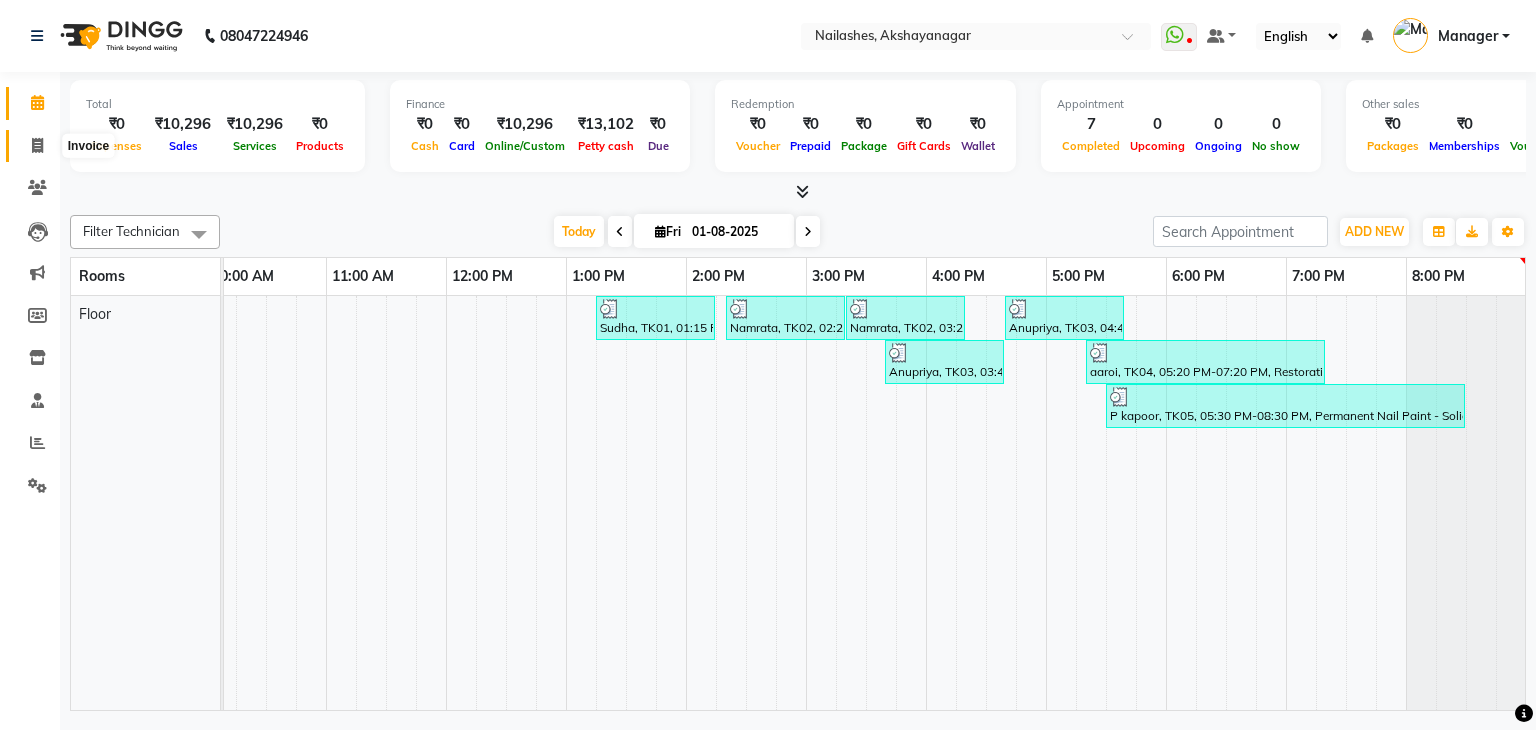 click 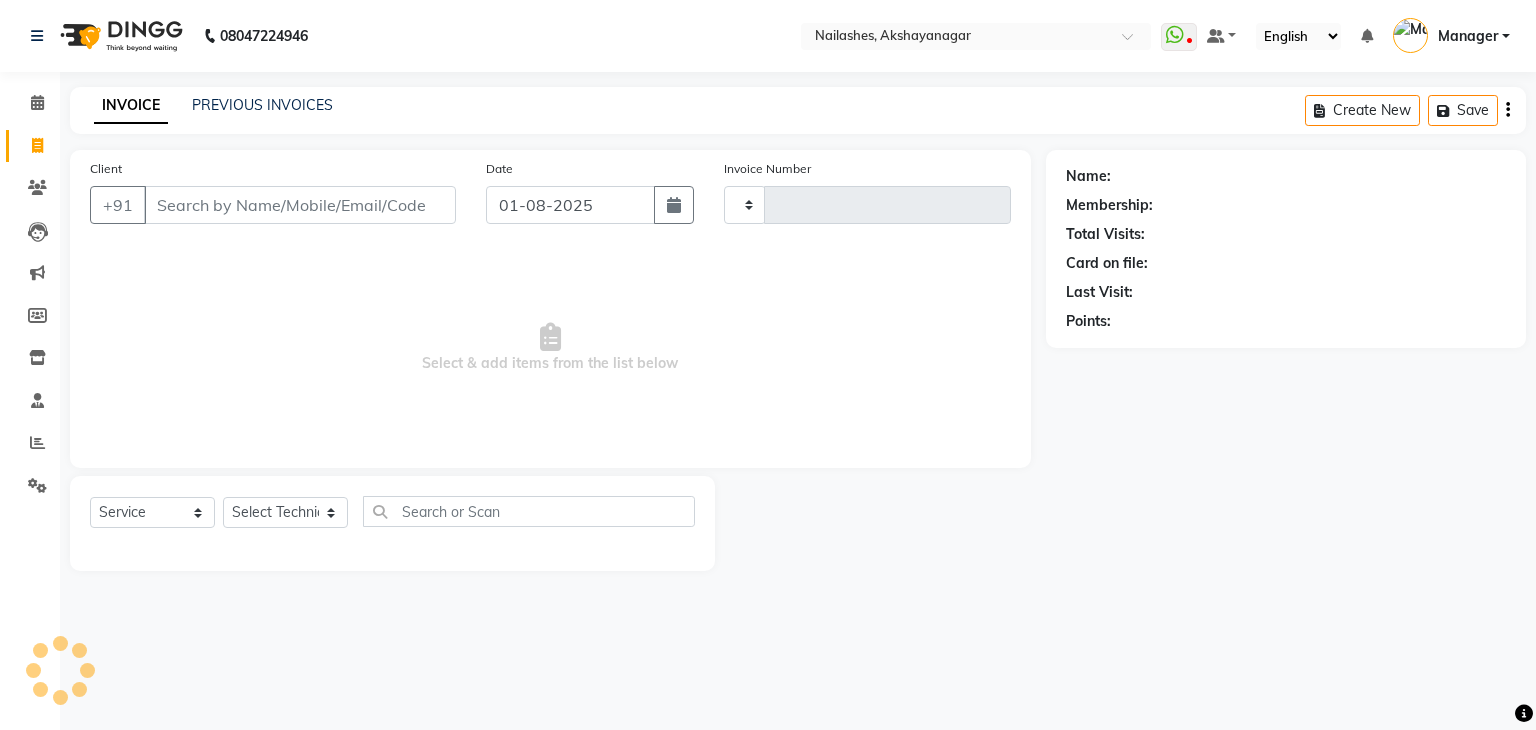 type on "0469" 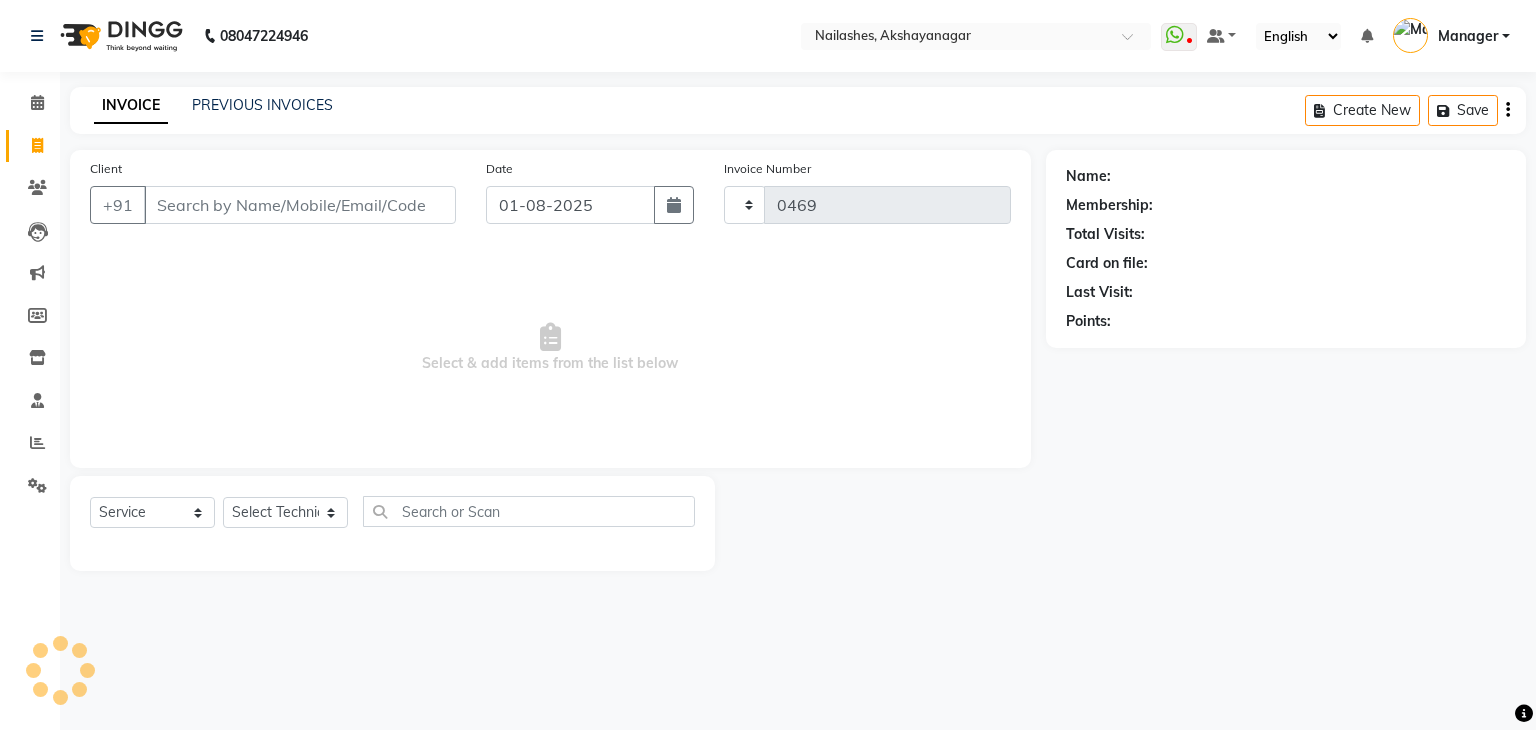 select on "7395" 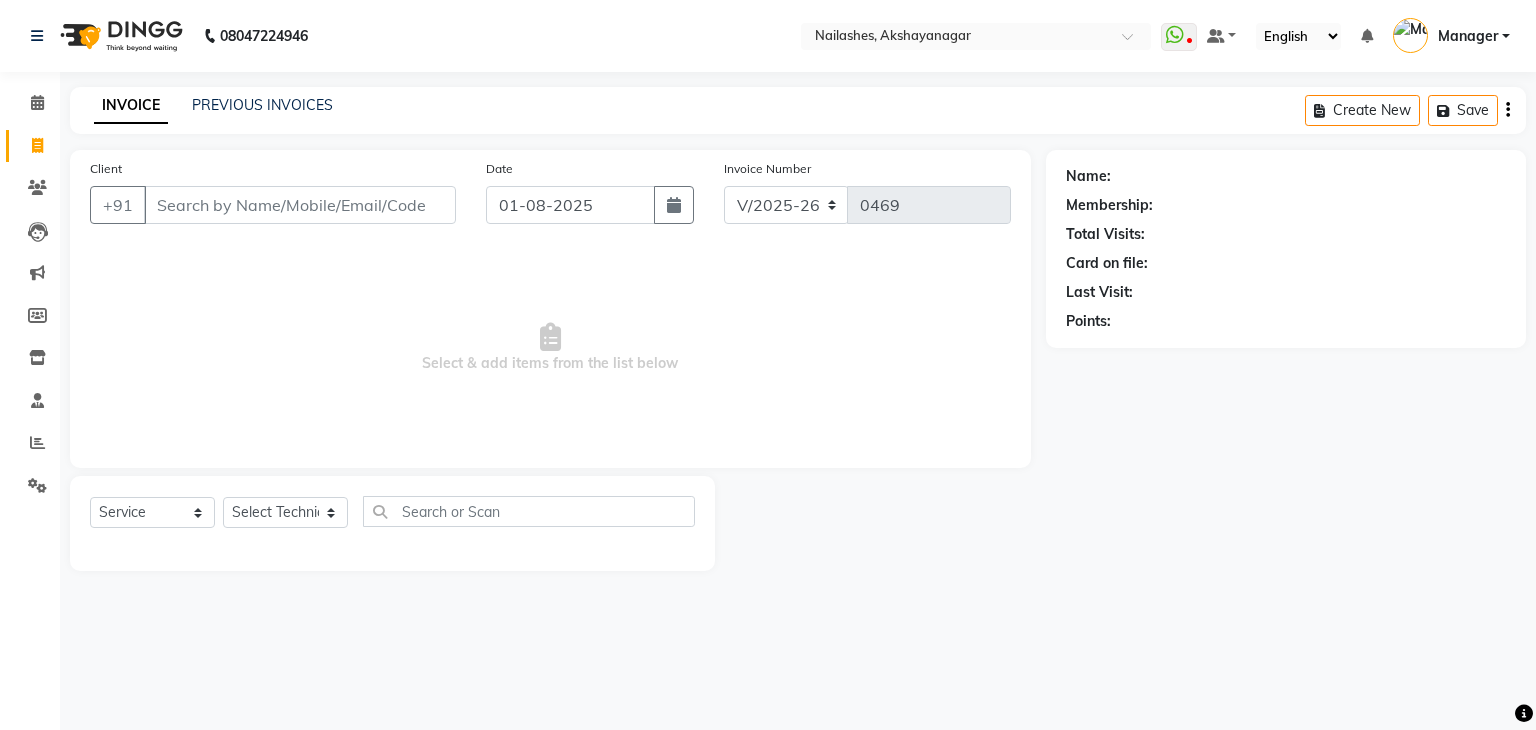 click on "Select & add items from the list below" at bounding box center (550, 348) 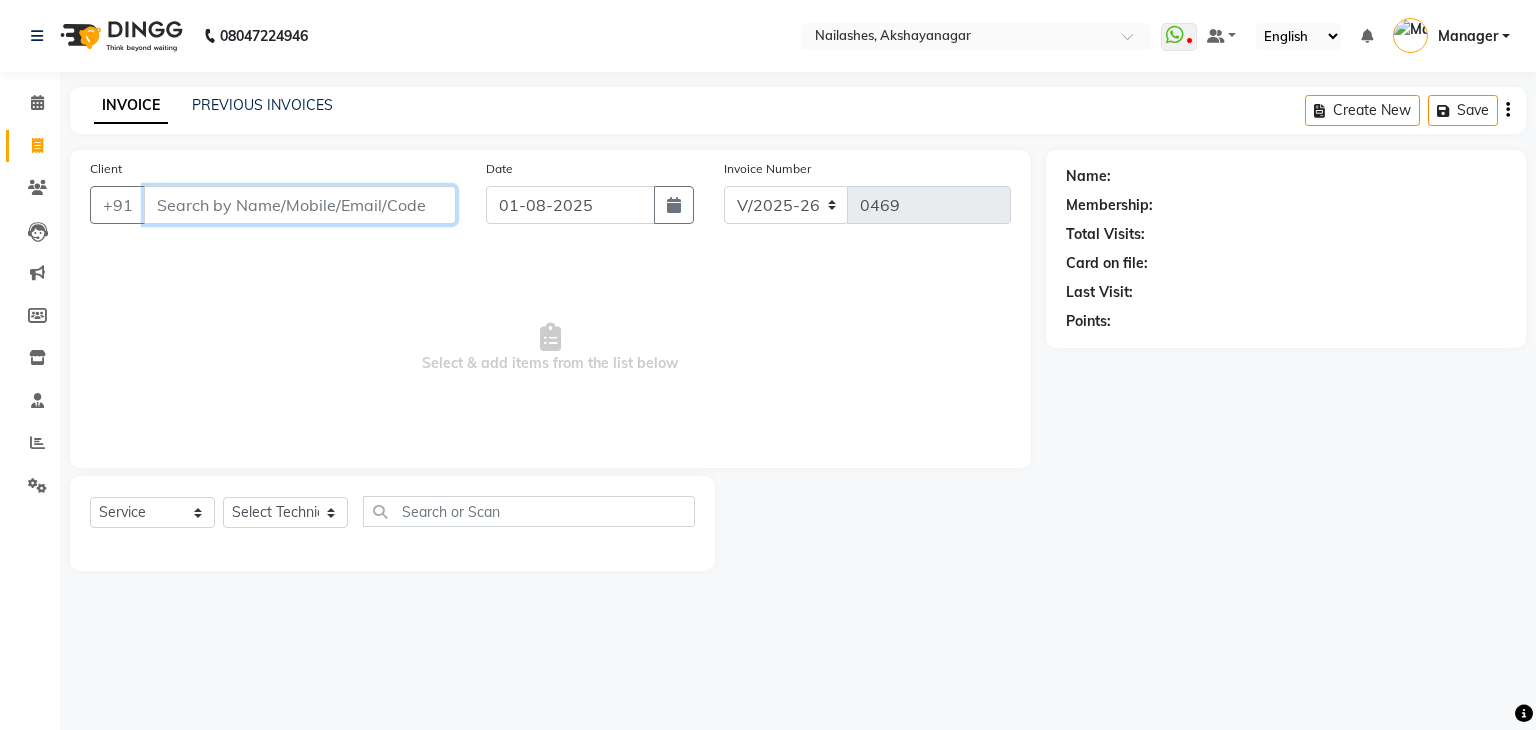 click on "Client" at bounding box center (300, 205) 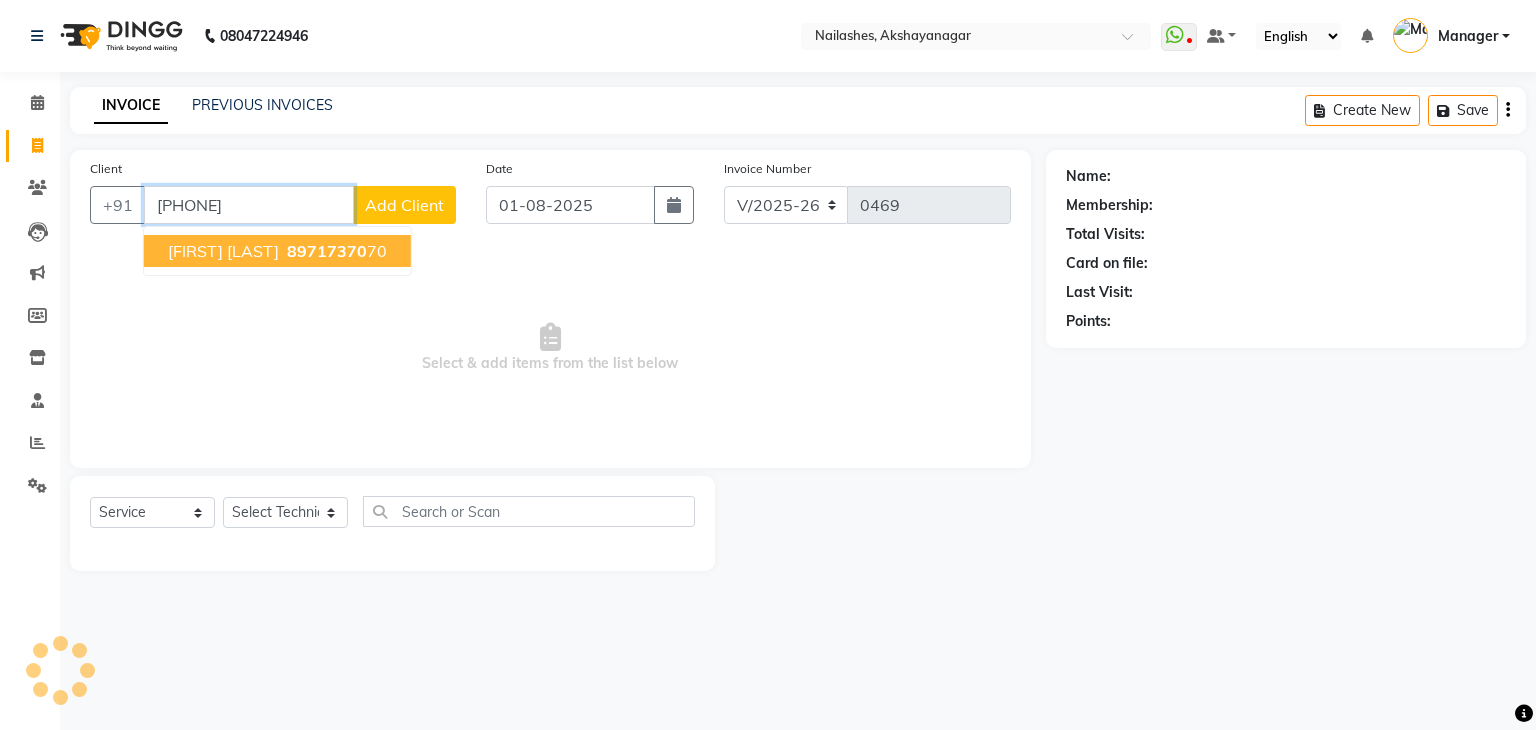 type on "[PHONE]" 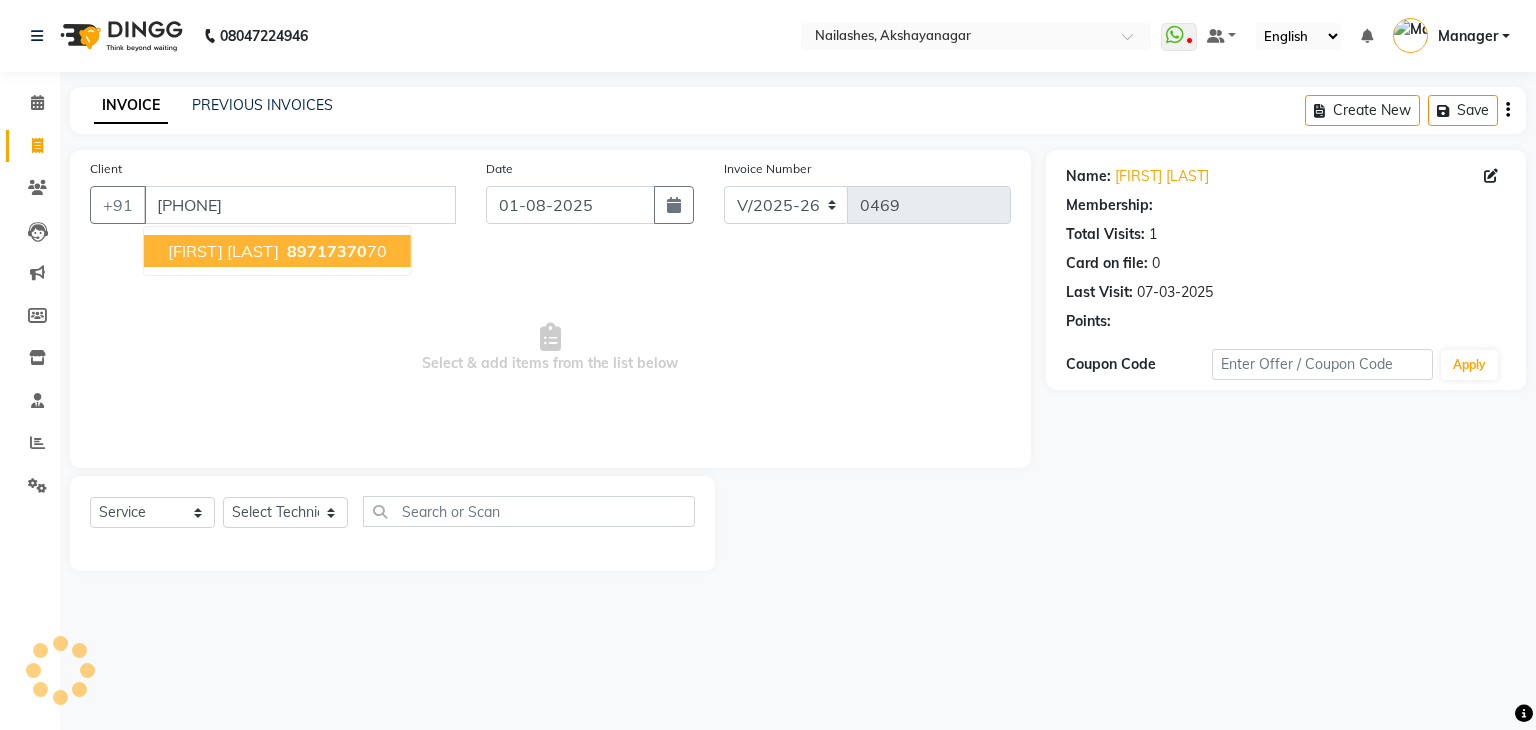 select on "1: Object" 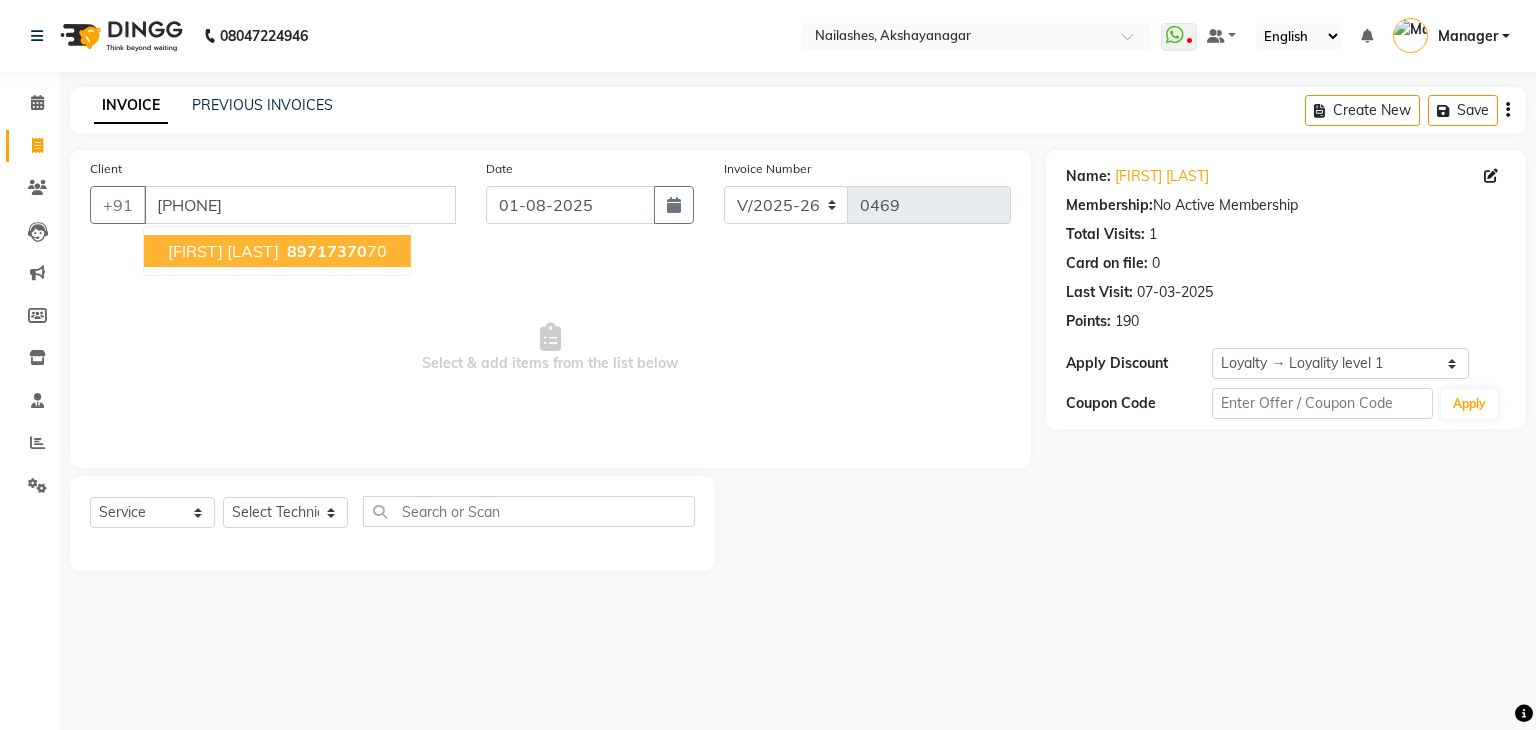 click on "[FIRST] [LAST]" at bounding box center [223, 251] 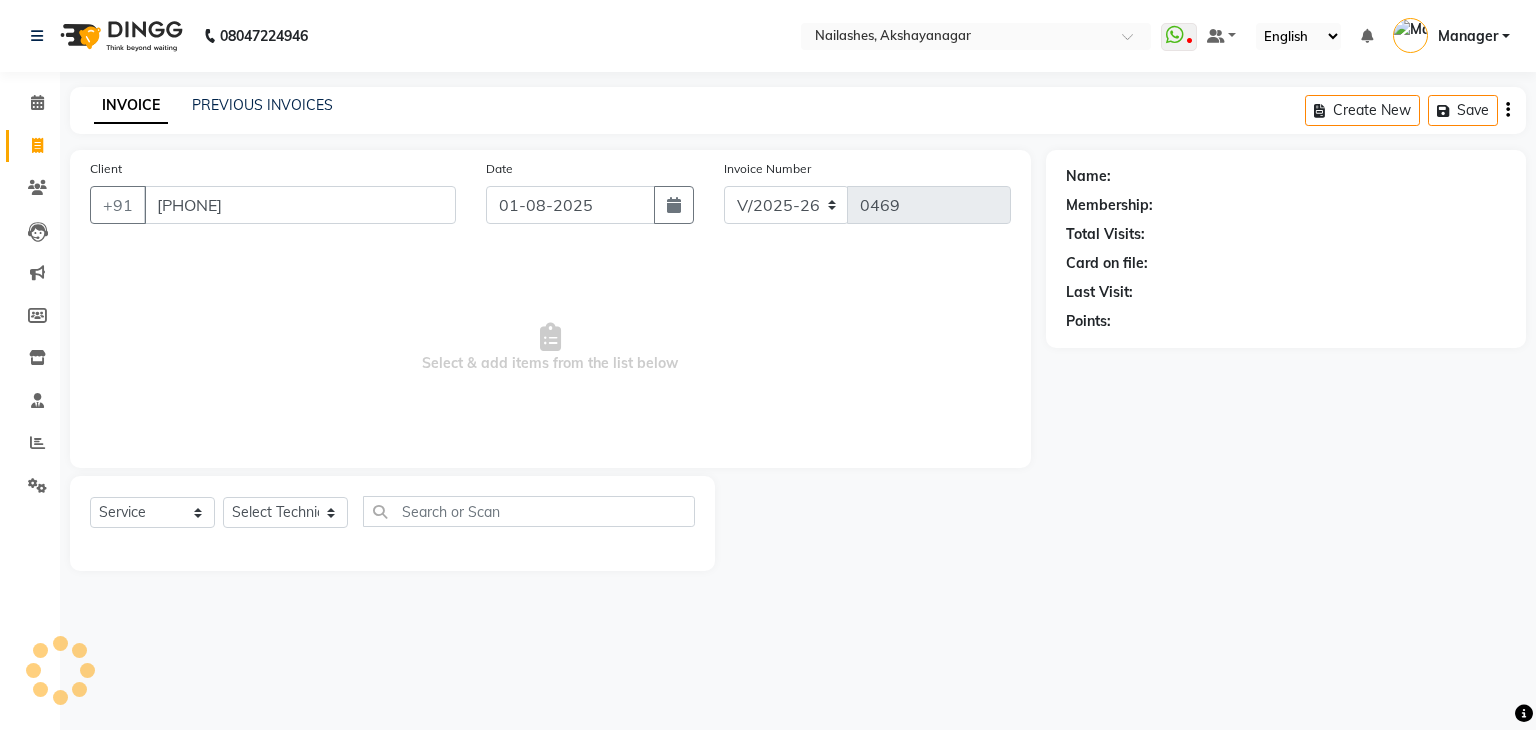 select on "1: Object" 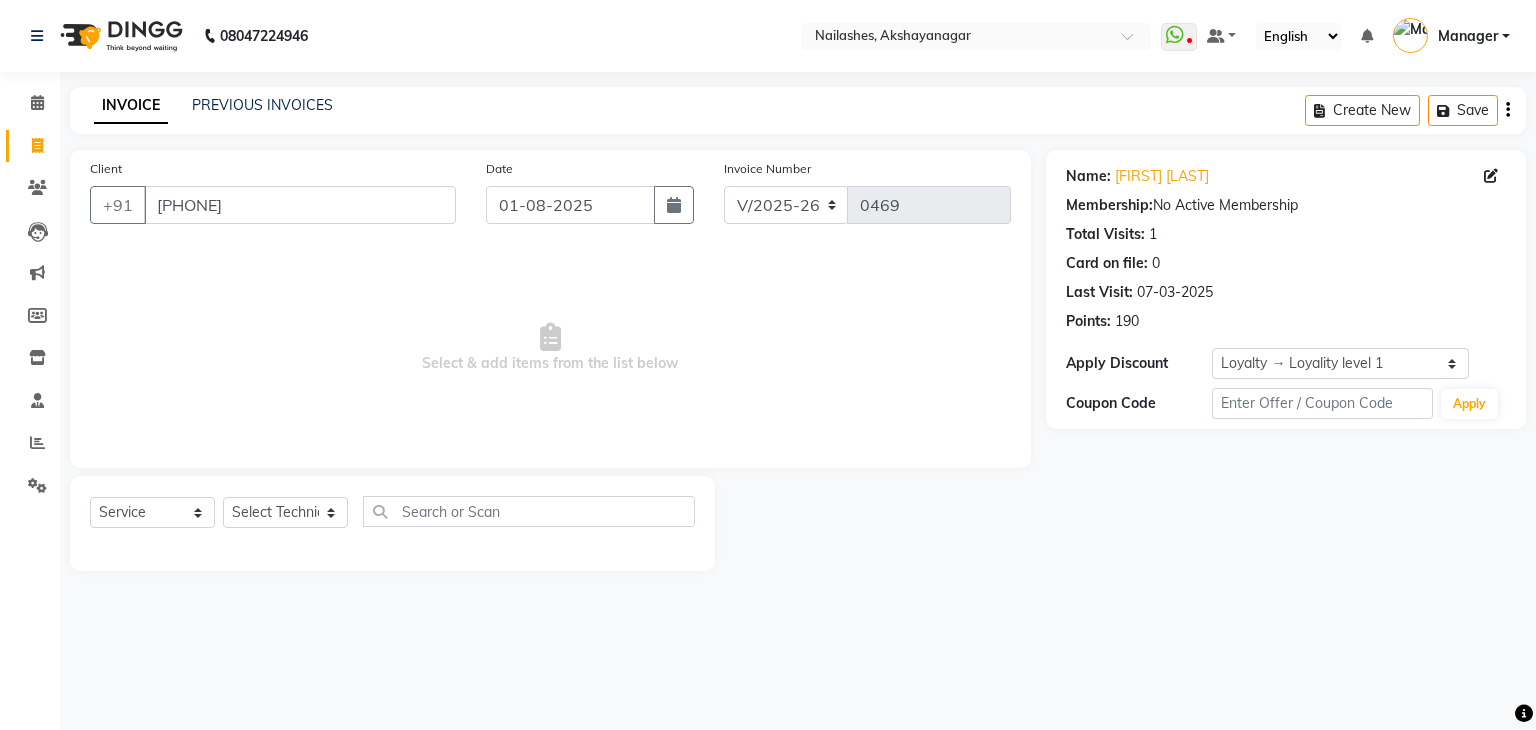 click on "[PHONE] Select Location × Nailashes, [CITY] Calendar Invoice Clients Leads Marketing Members Inventory Staff Reports Settings Completed InProgress Upcoming Dropped Tentative Check-In Confirm Bookings Generate Report Segments Page Builder INVOICE PREVIOUS INVOICES Create New Save Client +91 [PHONE] Date 01-08-2025 Invoice Number V/2025 V/2025-26 0469 Select & add items from the list below Select Service Product Membership Package Voucher Prepaid Gift Card Select Technician Arun Gaurav Manager Varsha Name: [FIRST] [LAST] Membership: 1 0 190" at bounding box center [768, 365] 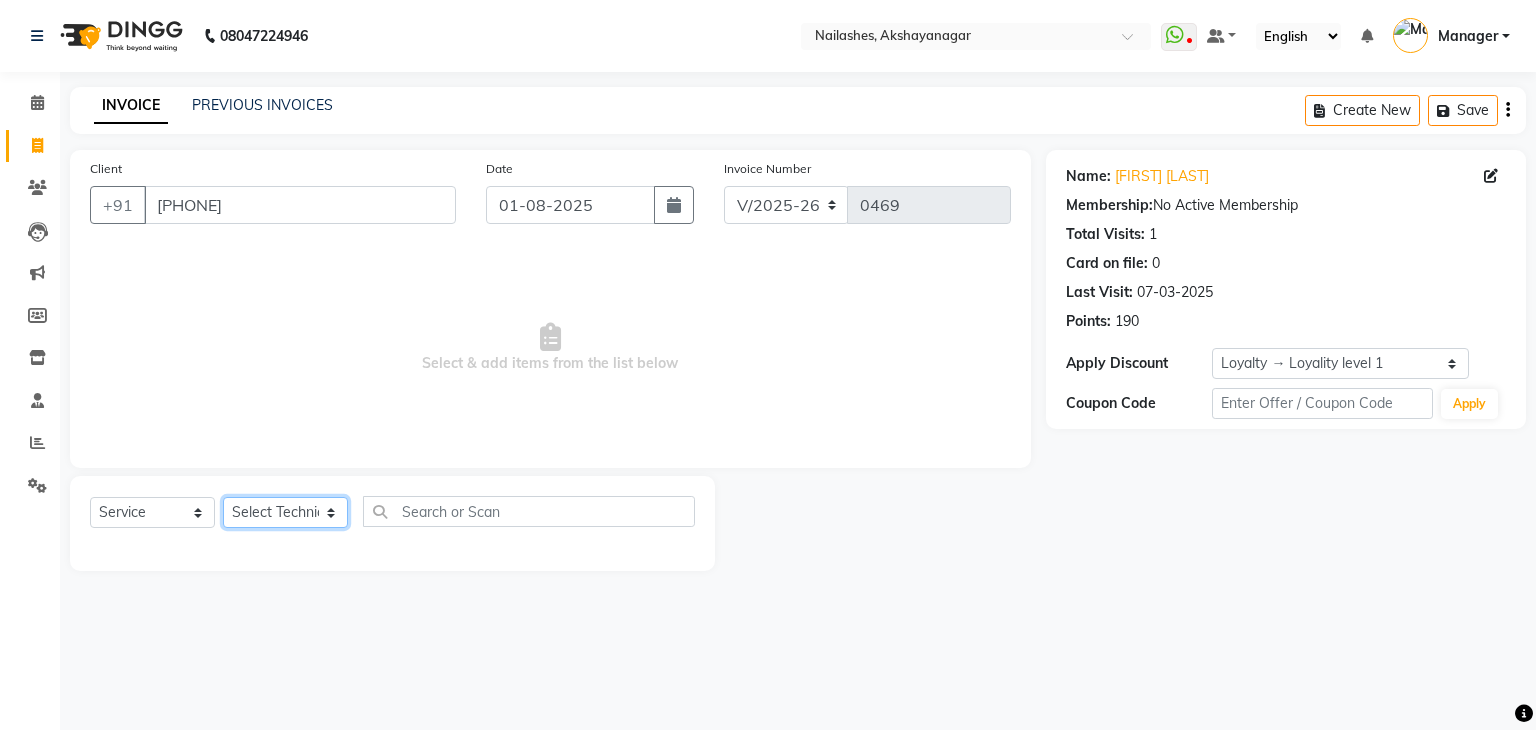 click on "Select Technician Arun Gaurav Manager Varsha" 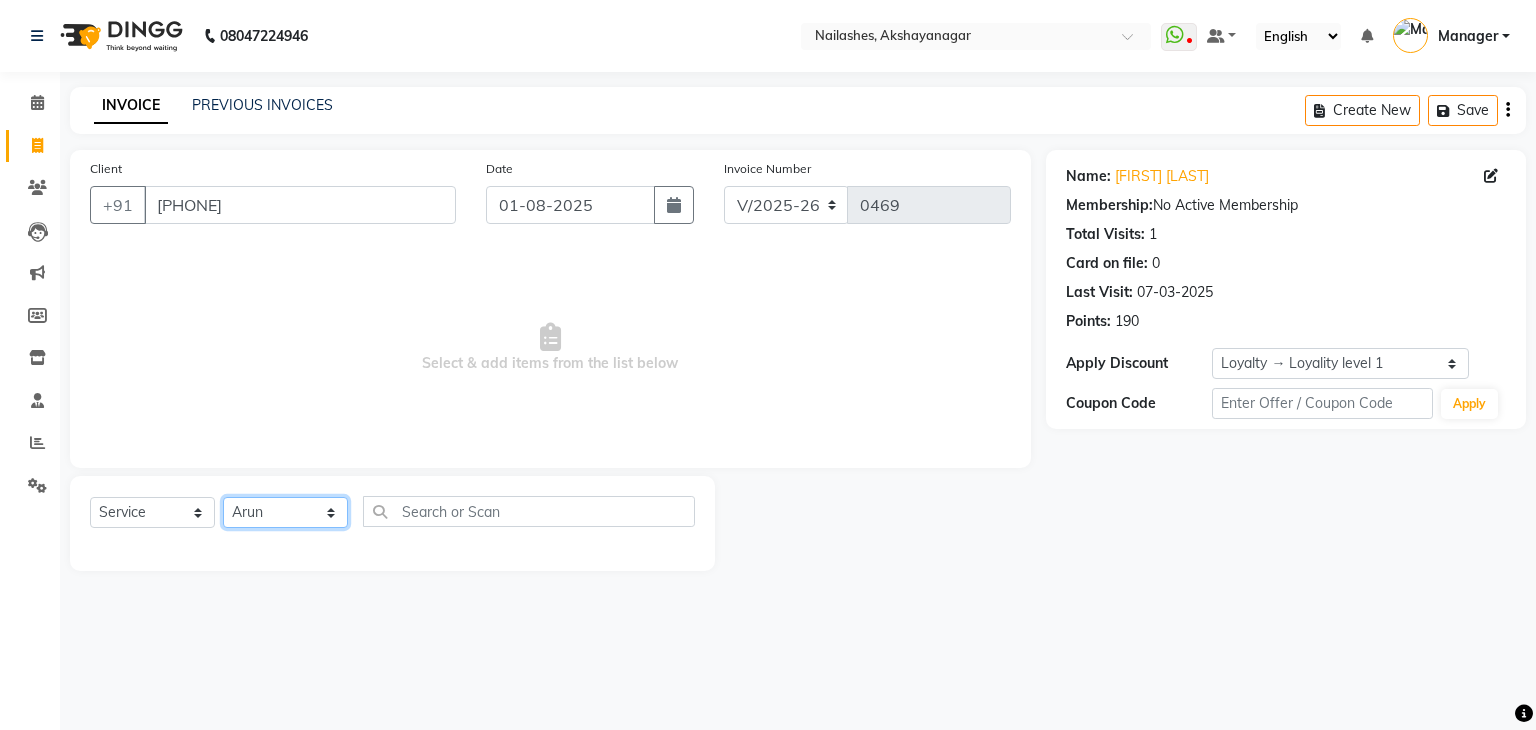 click on "Select Technician Arun Gaurav Manager Varsha" 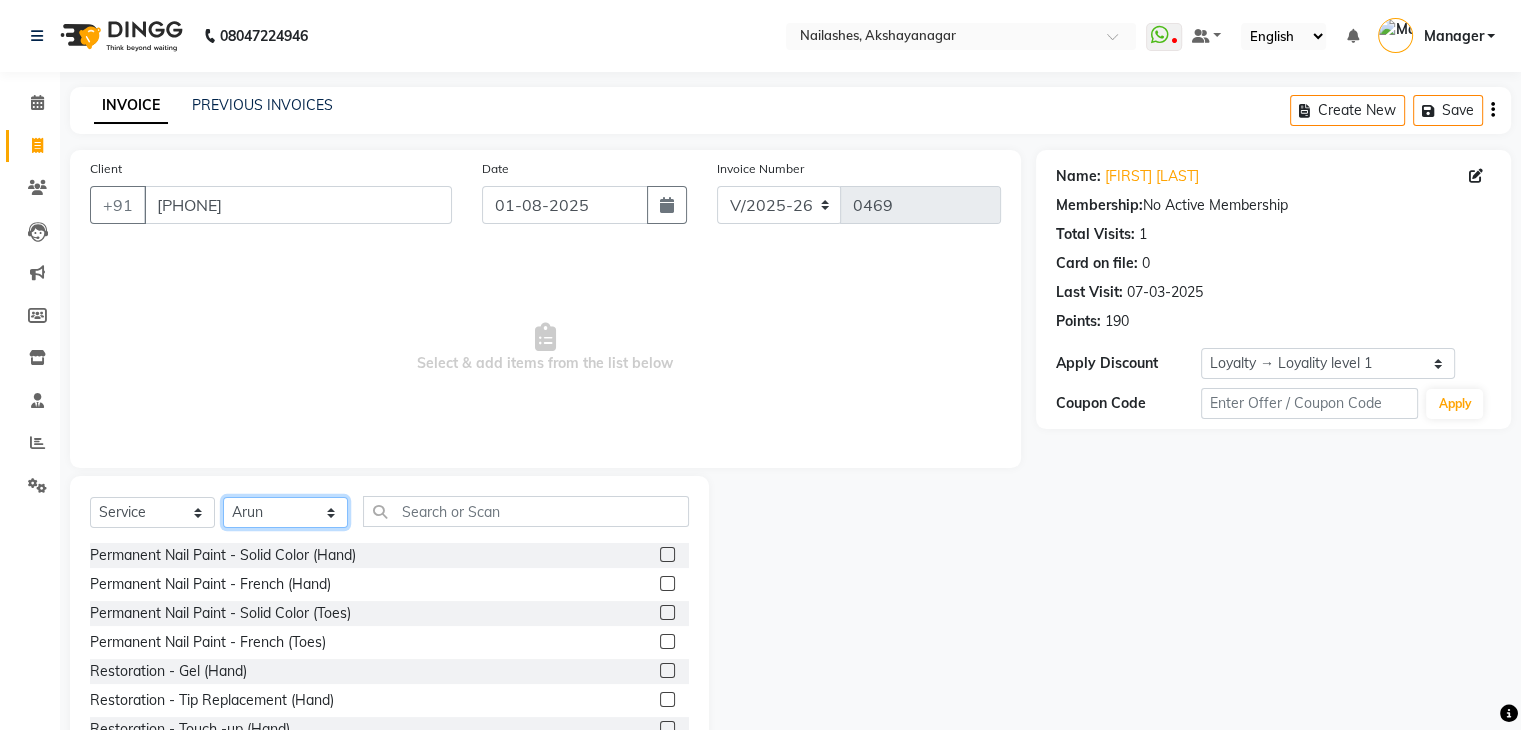 click on "Select Technician Arun Gaurav Manager Varsha" 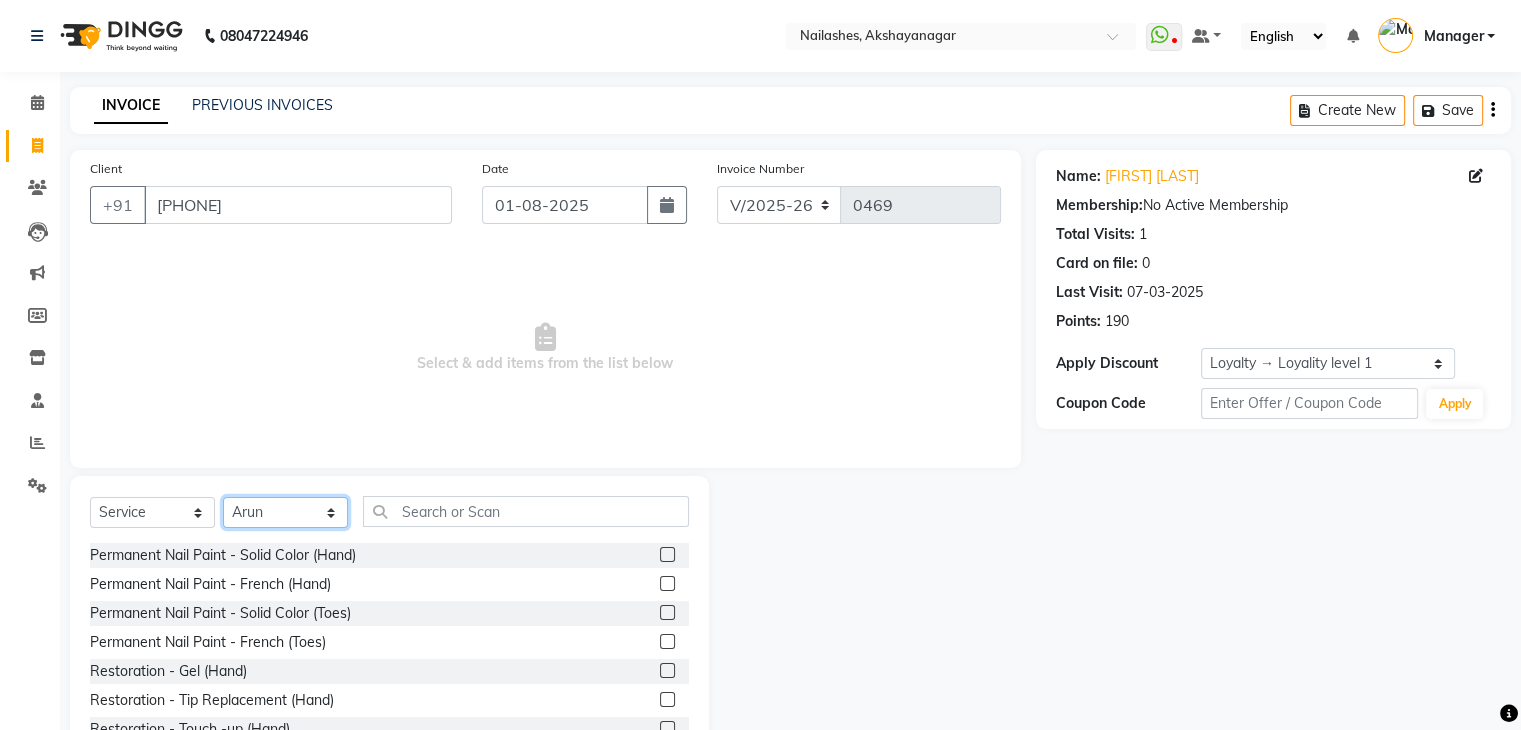 select on "86675" 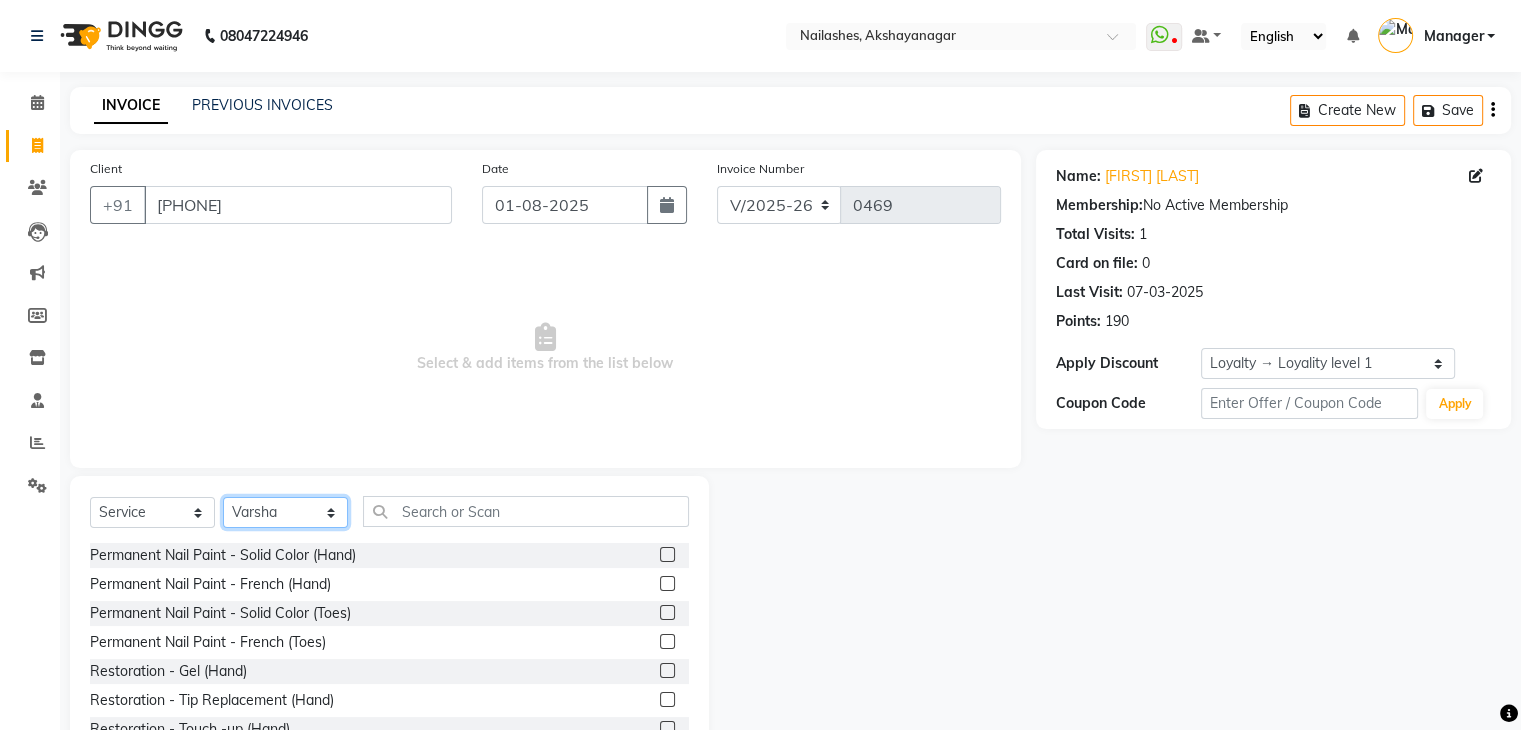 click on "Select Technician Arun Gaurav Manager Varsha" 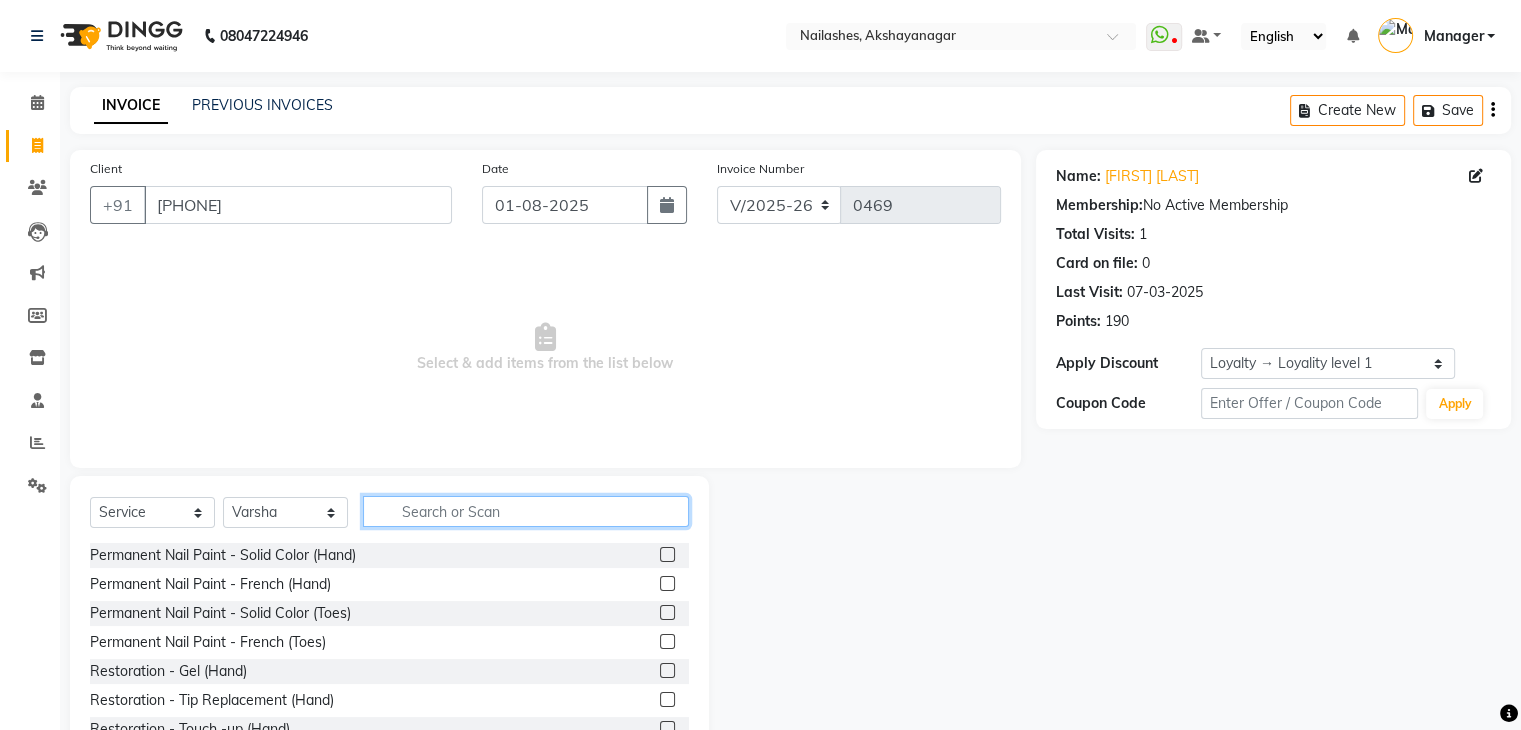 click 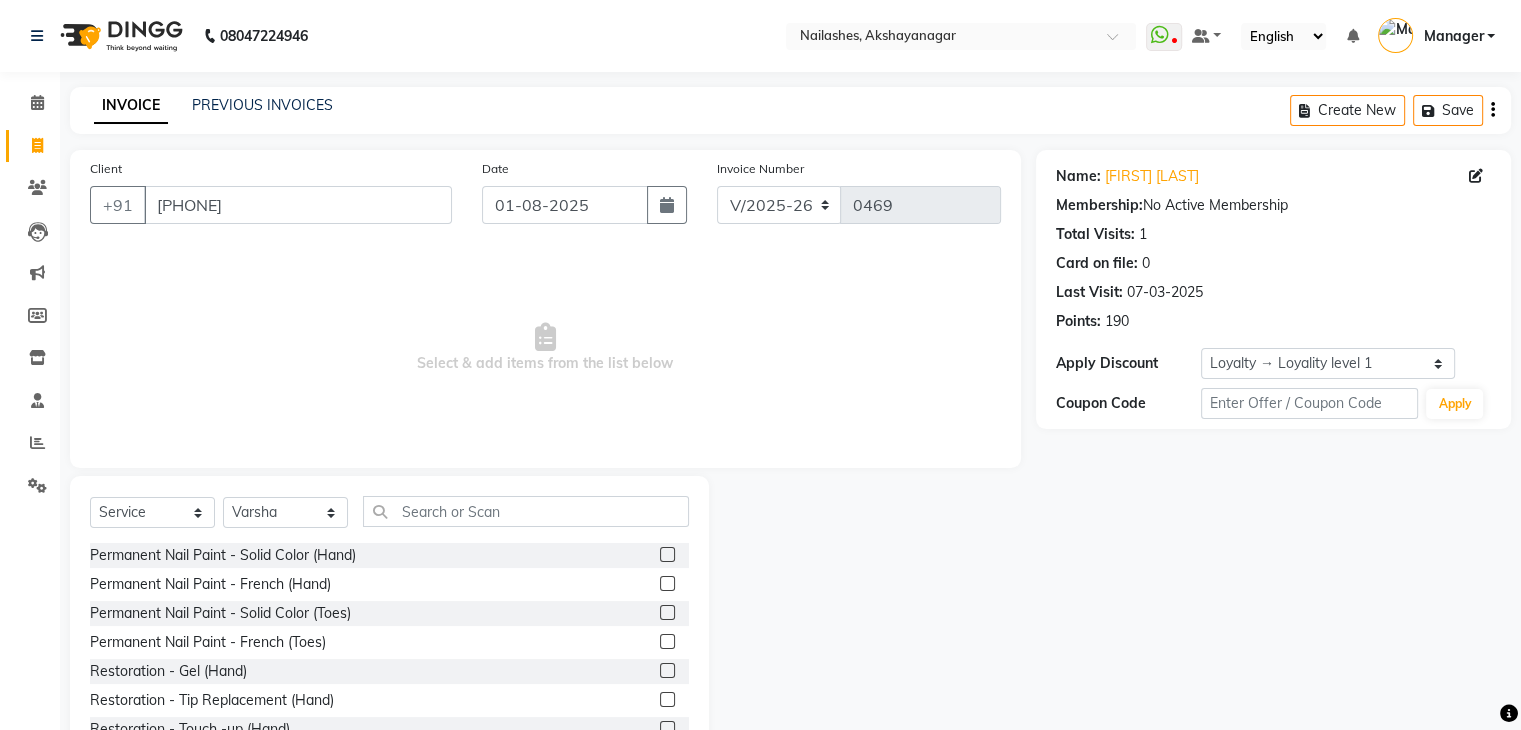 click 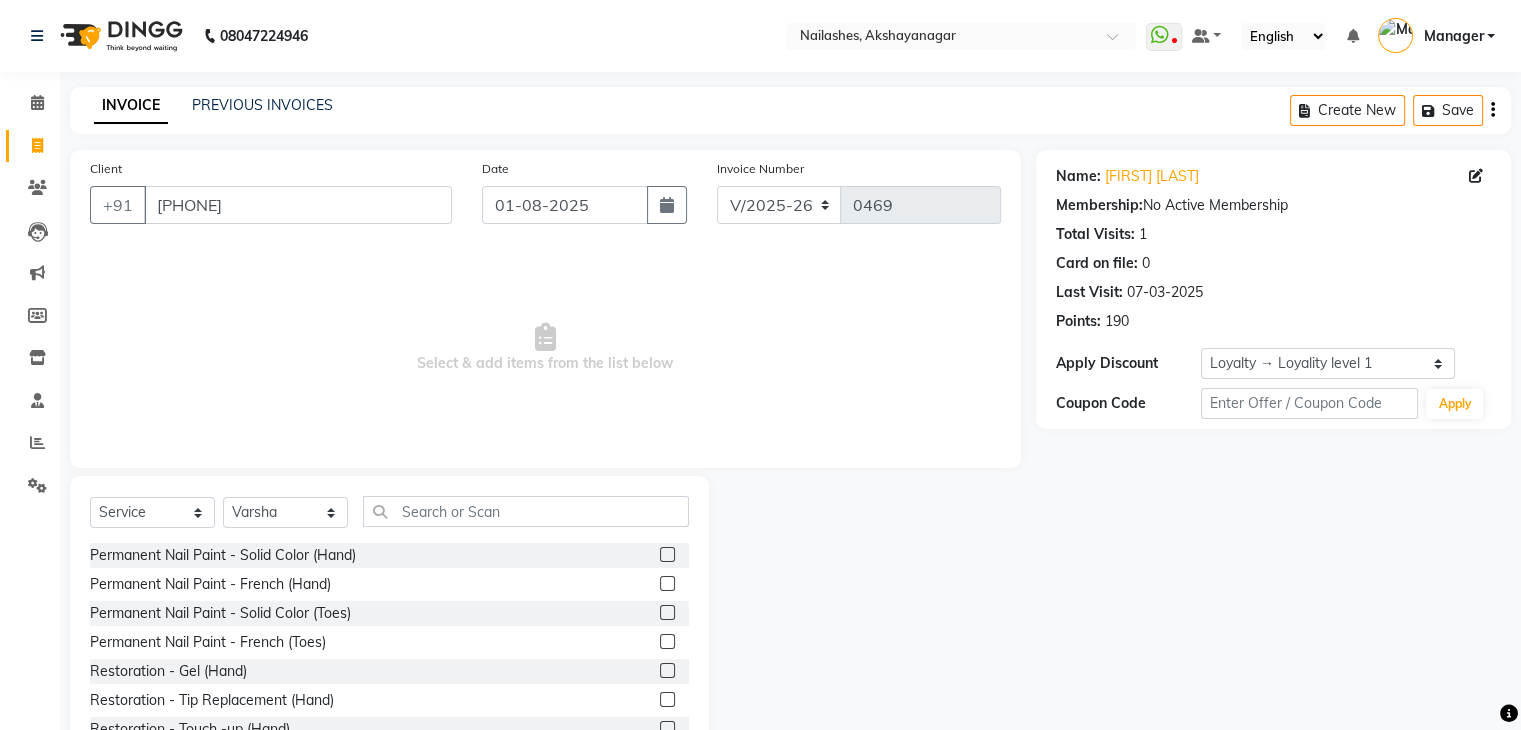 click 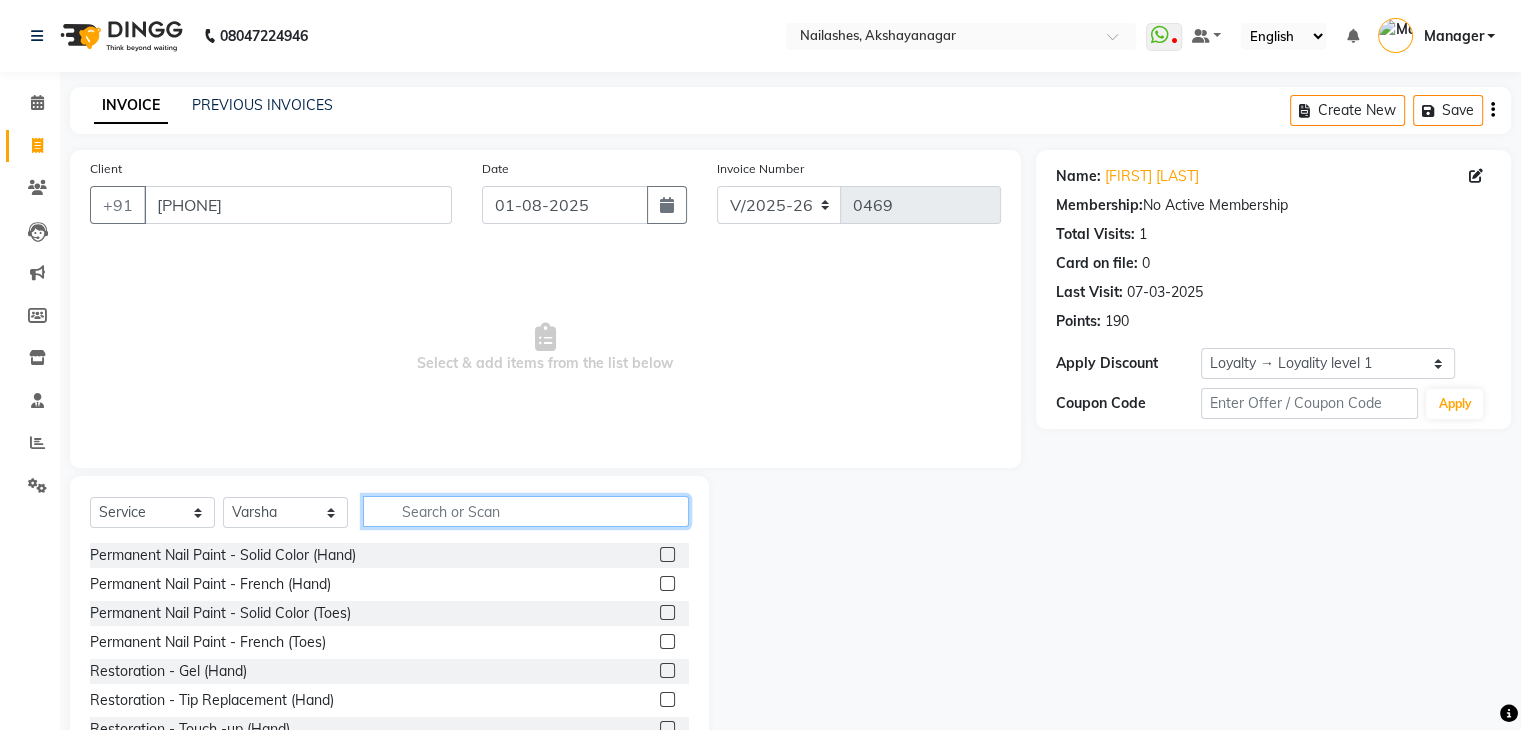 click 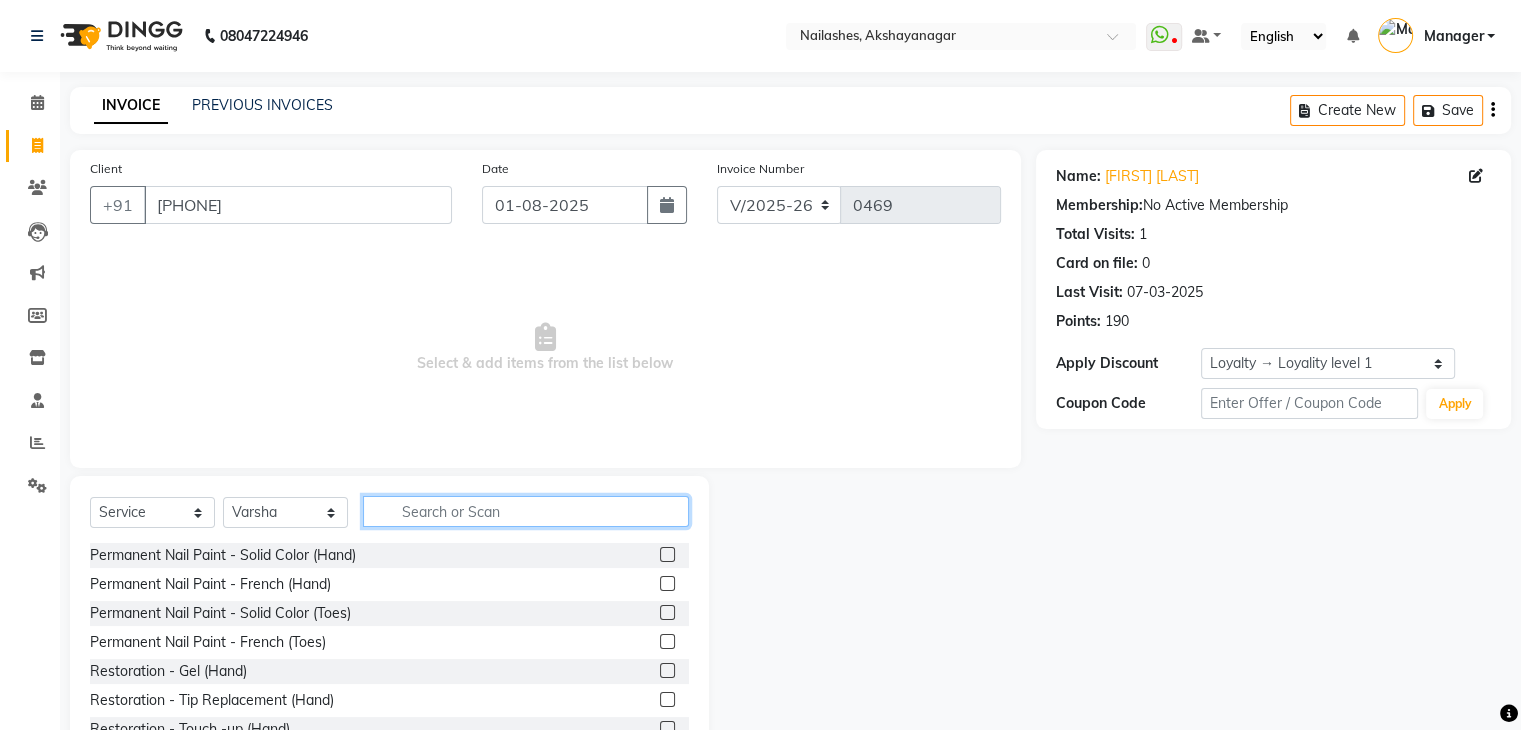 click 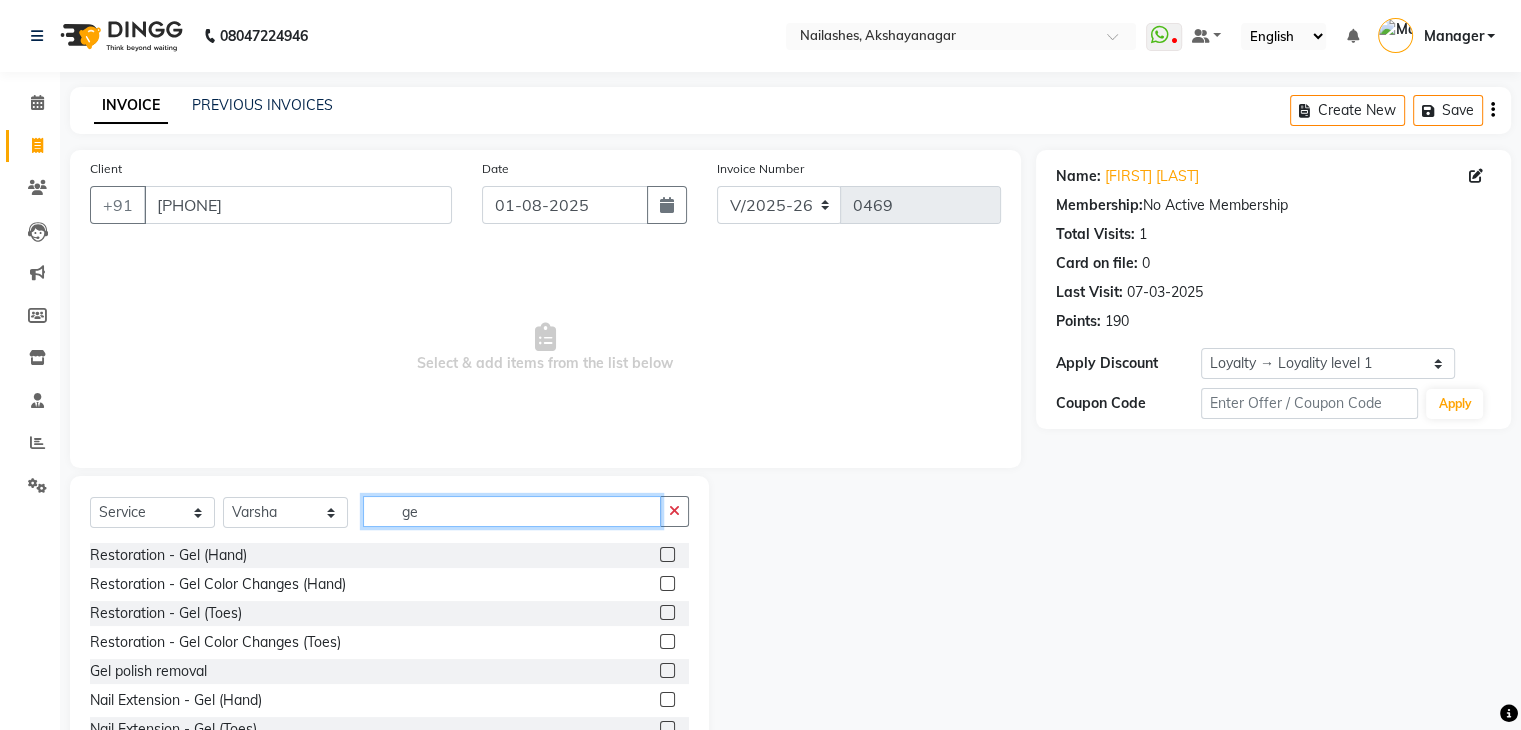 type on "g" 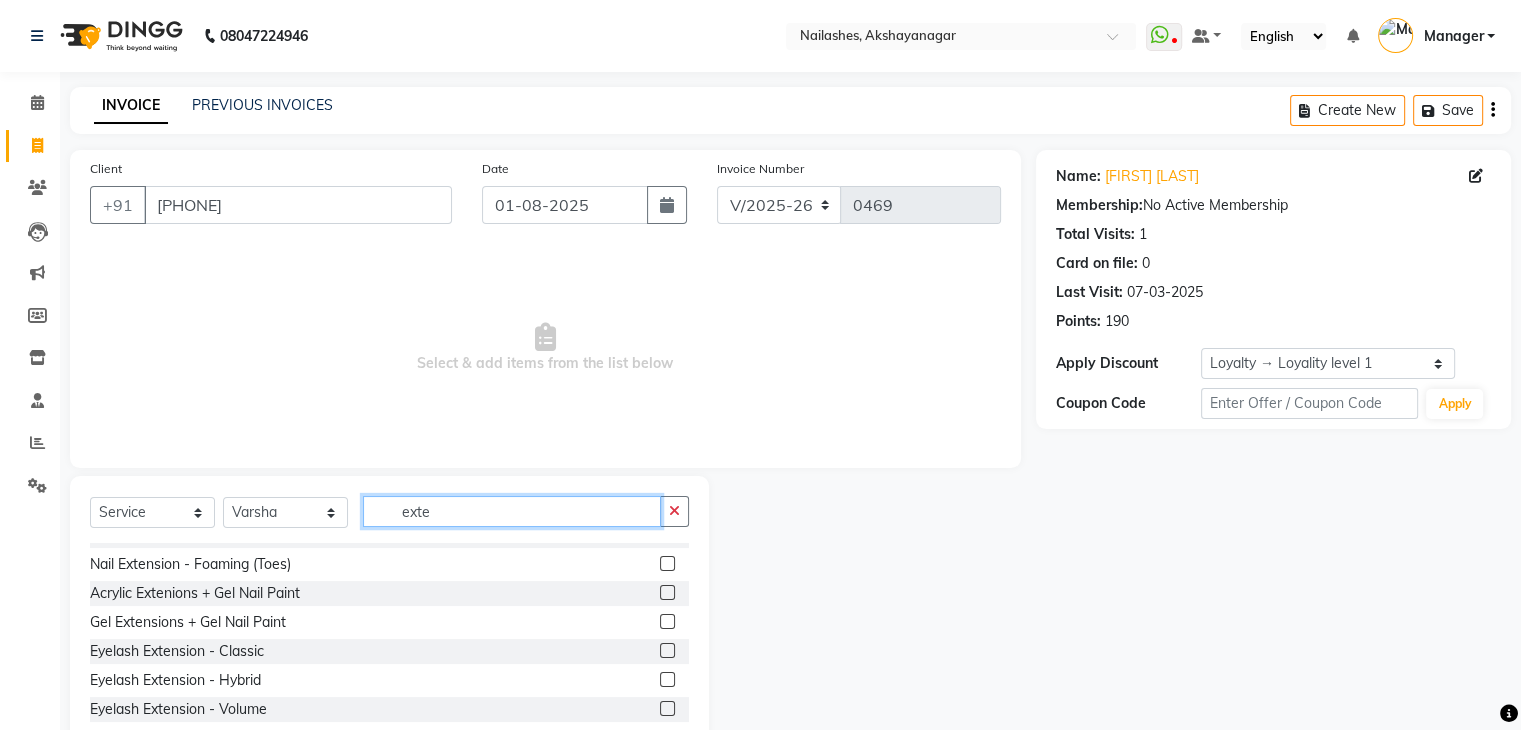 scroll, scrollTop: 251, scrollLeft: 0, axis: vertical 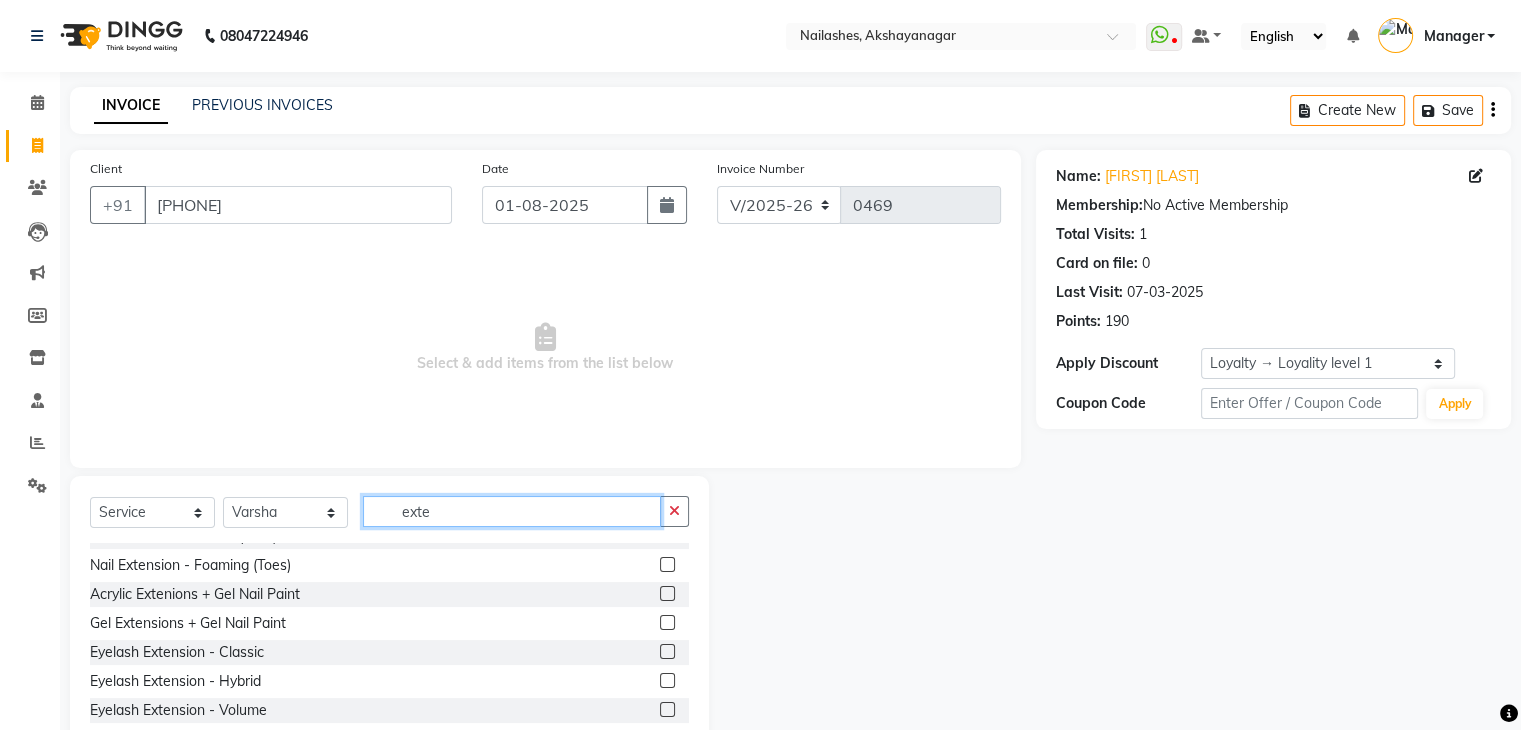 type on "exte" 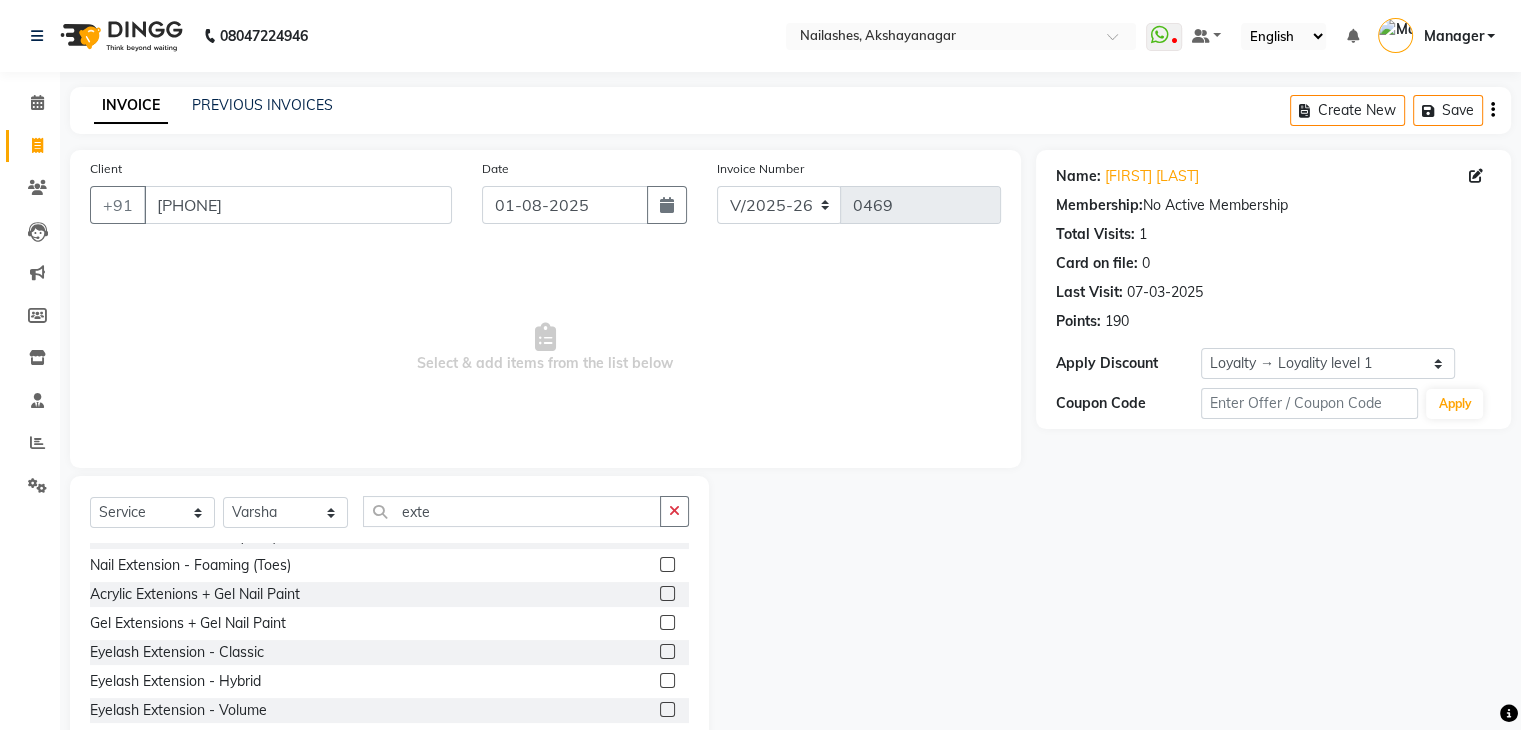 click 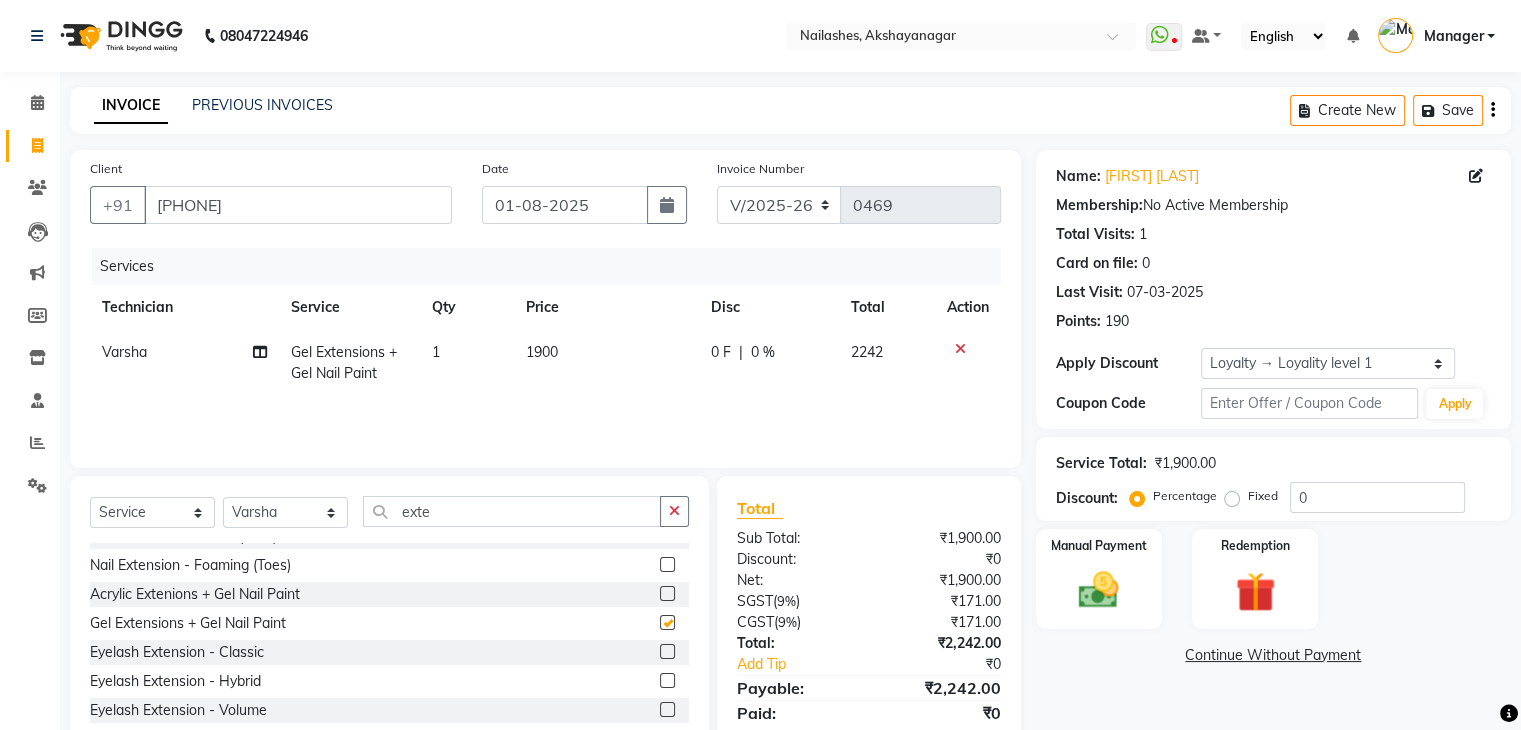 checkbox on "false" 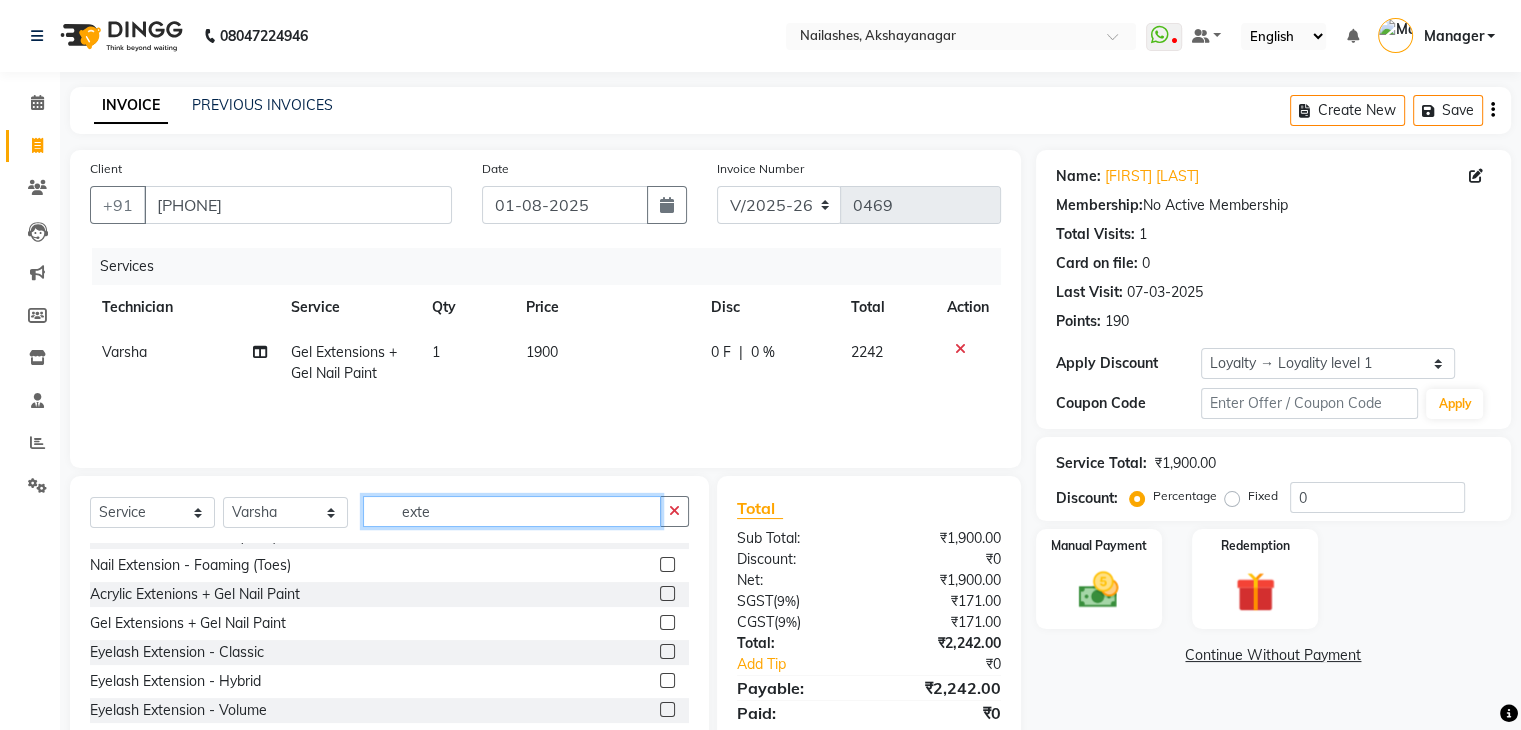 click on "exte" 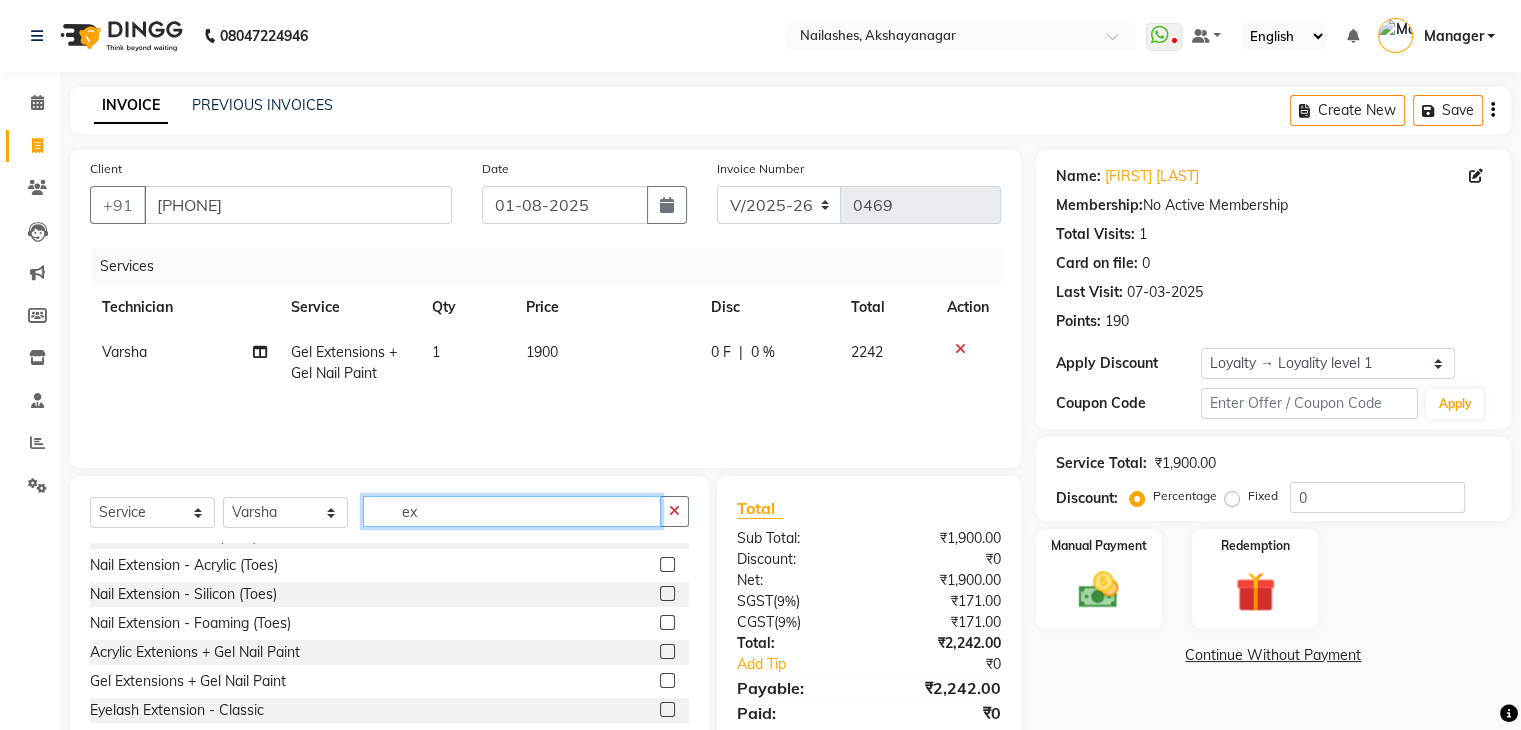 type on "e" 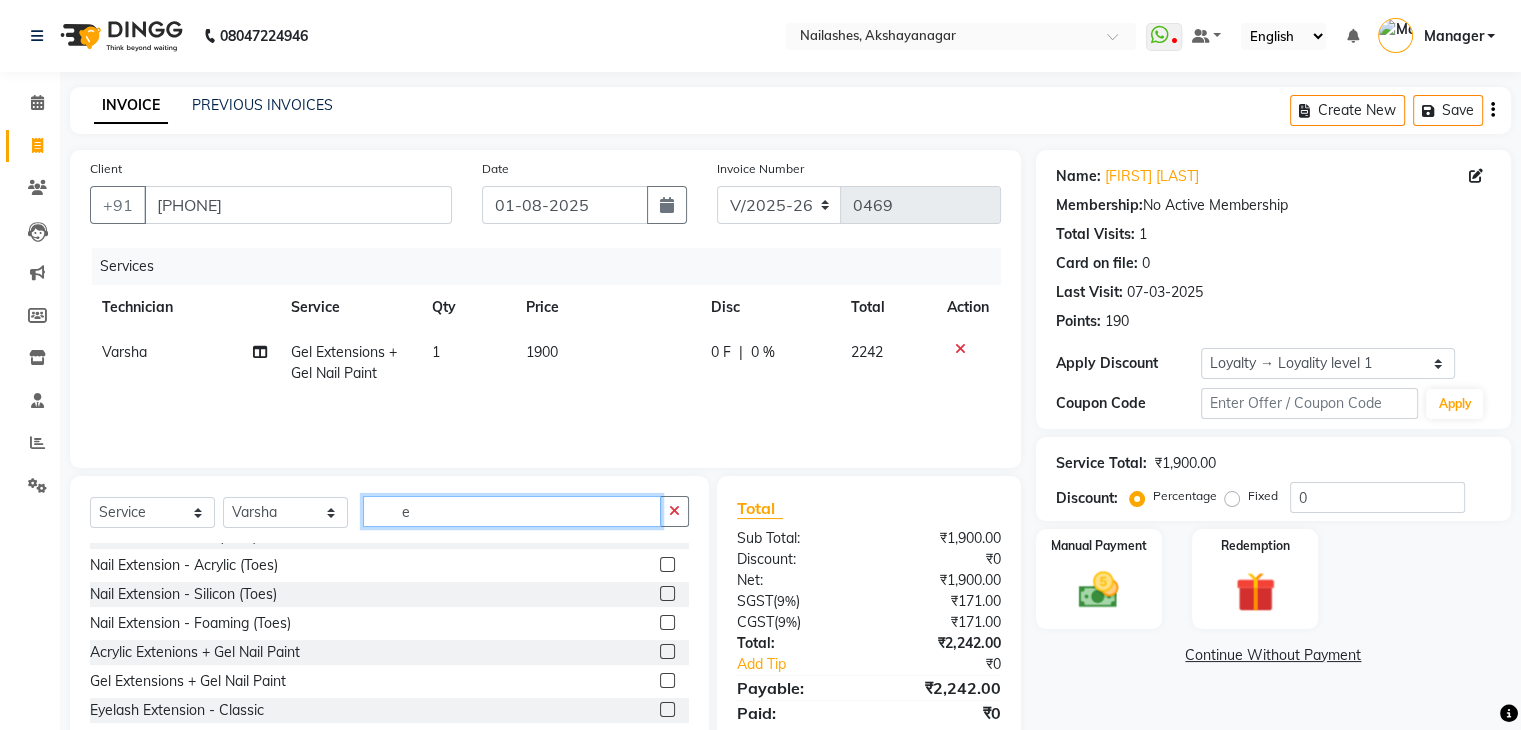 scroll, scrollTop: 308, scrollLeft: 0, axis: vertical 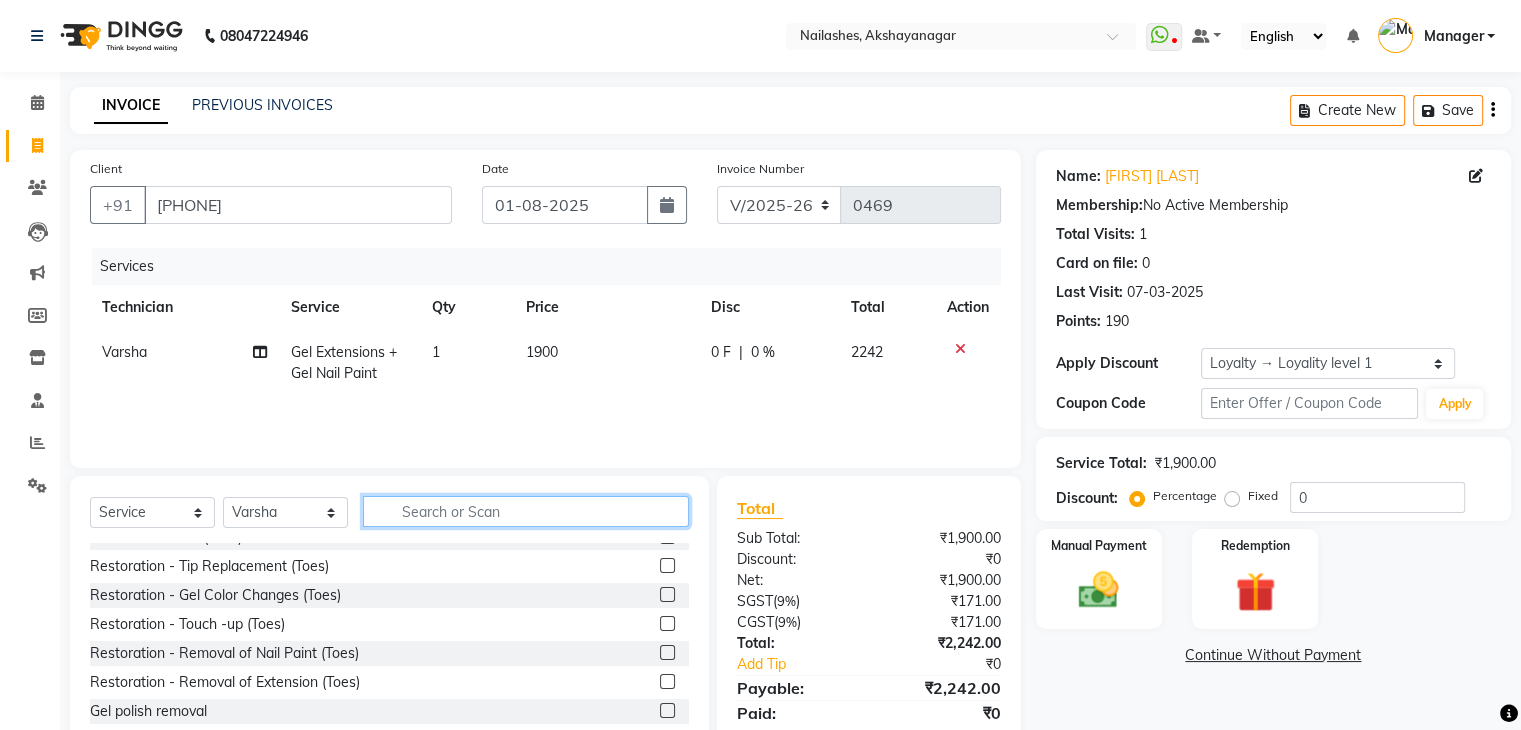 type on "f" 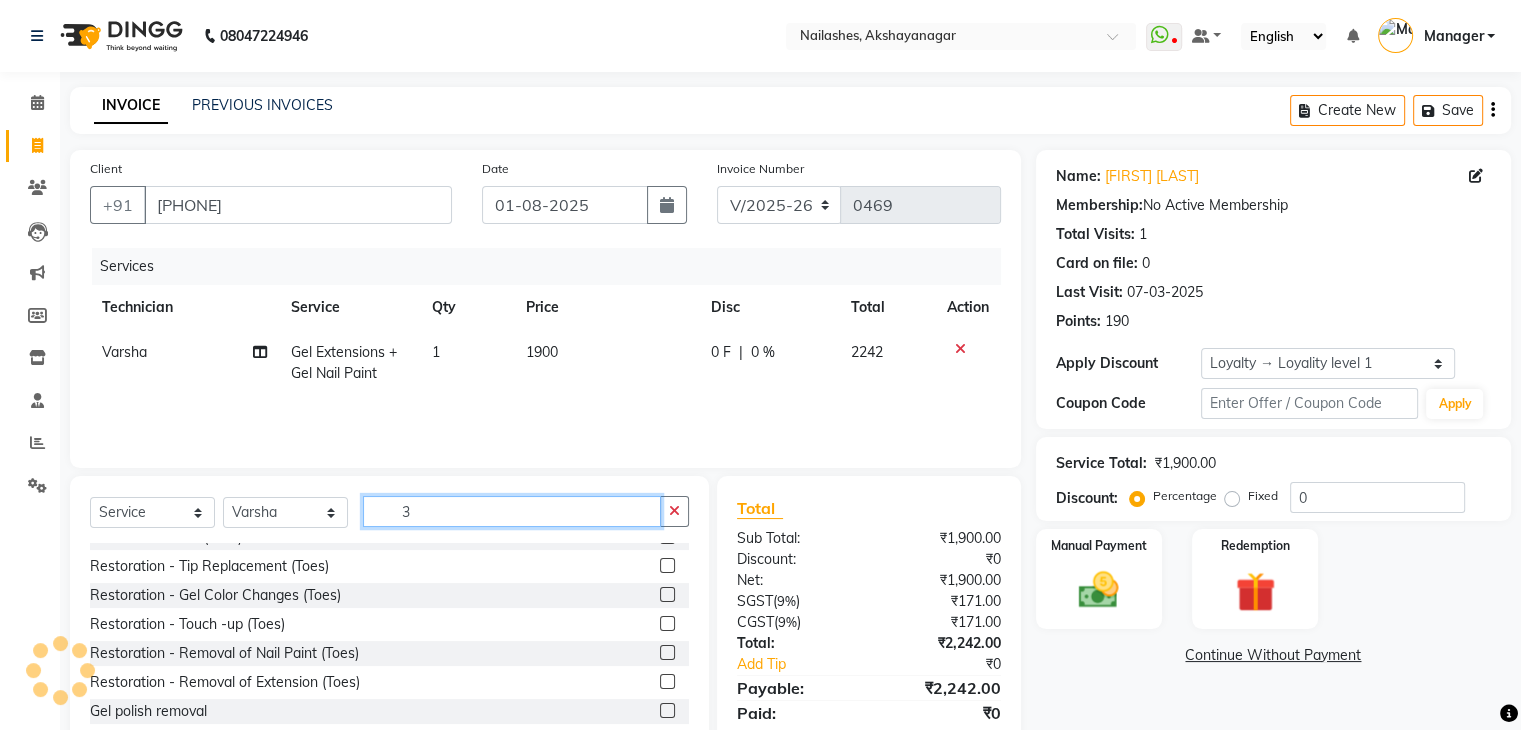 scroll, scrollTop: 0, scrollLeft: 0, axis: both 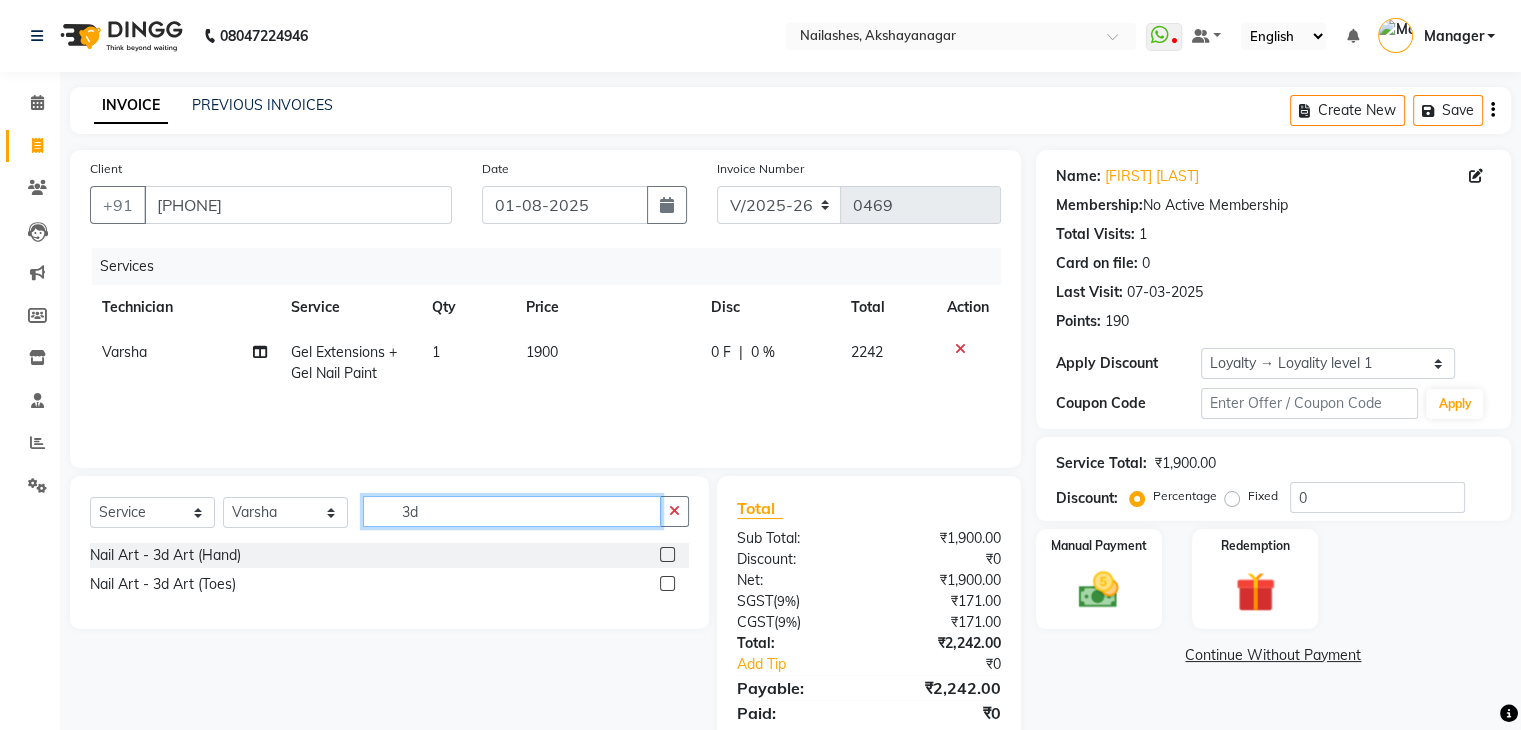 type on "3d" 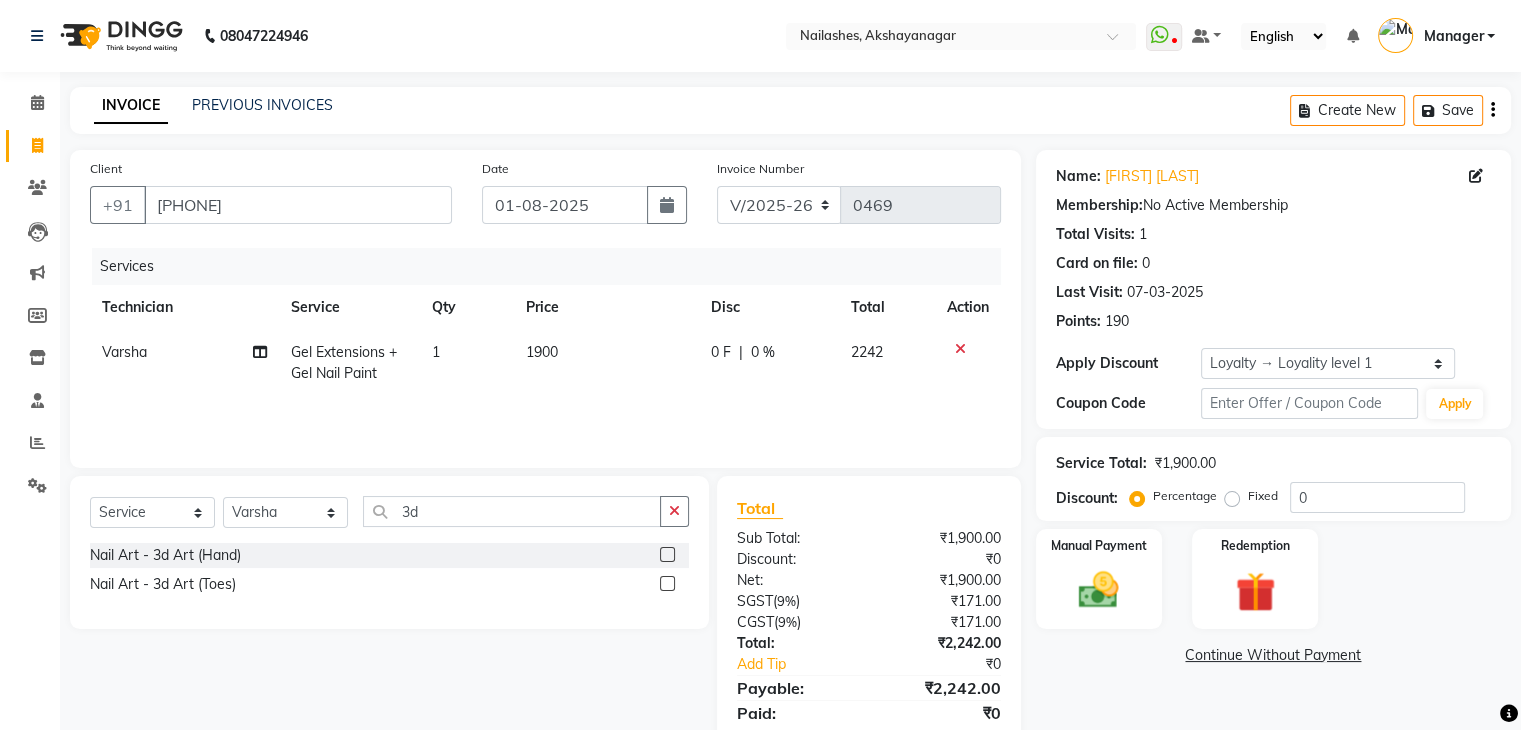 click 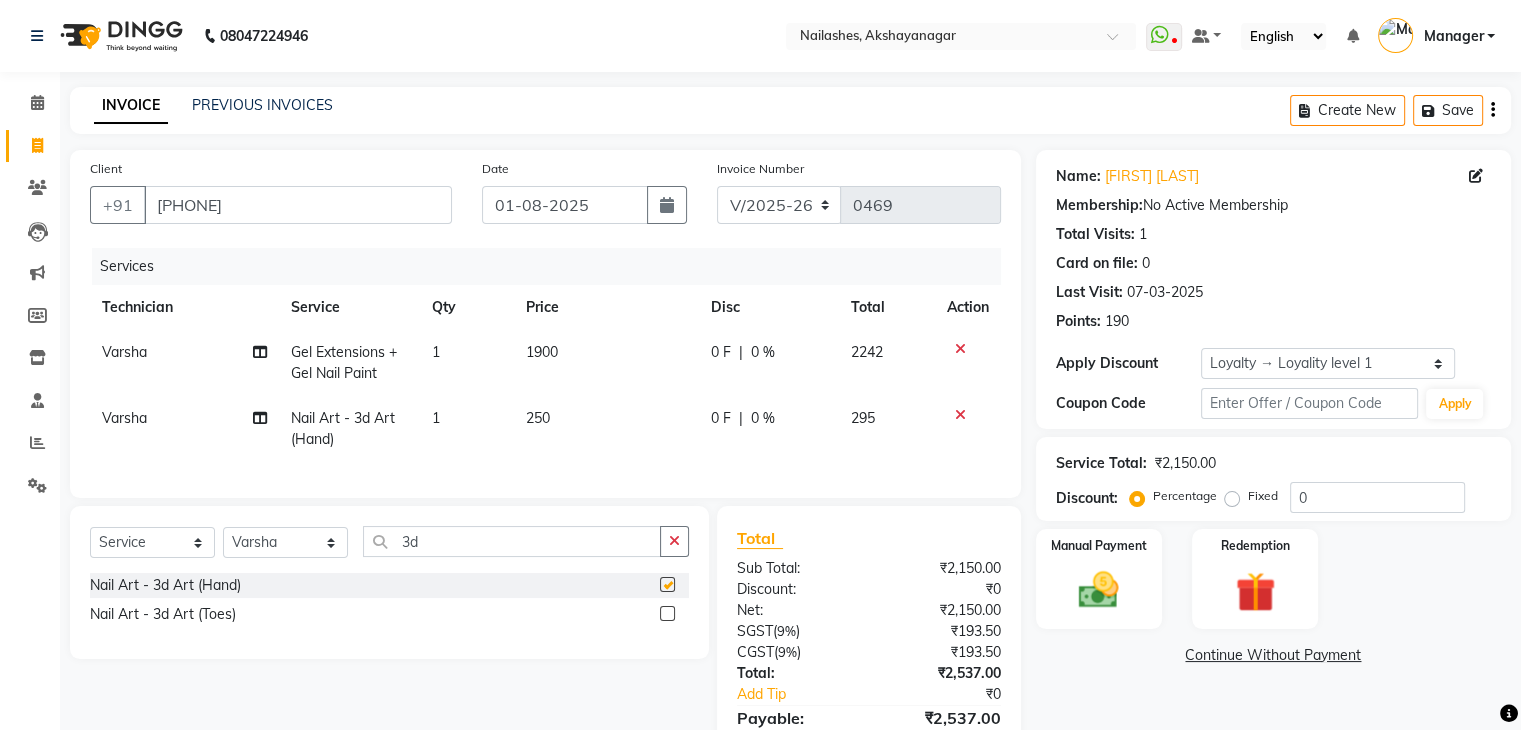 checkbox on "false" 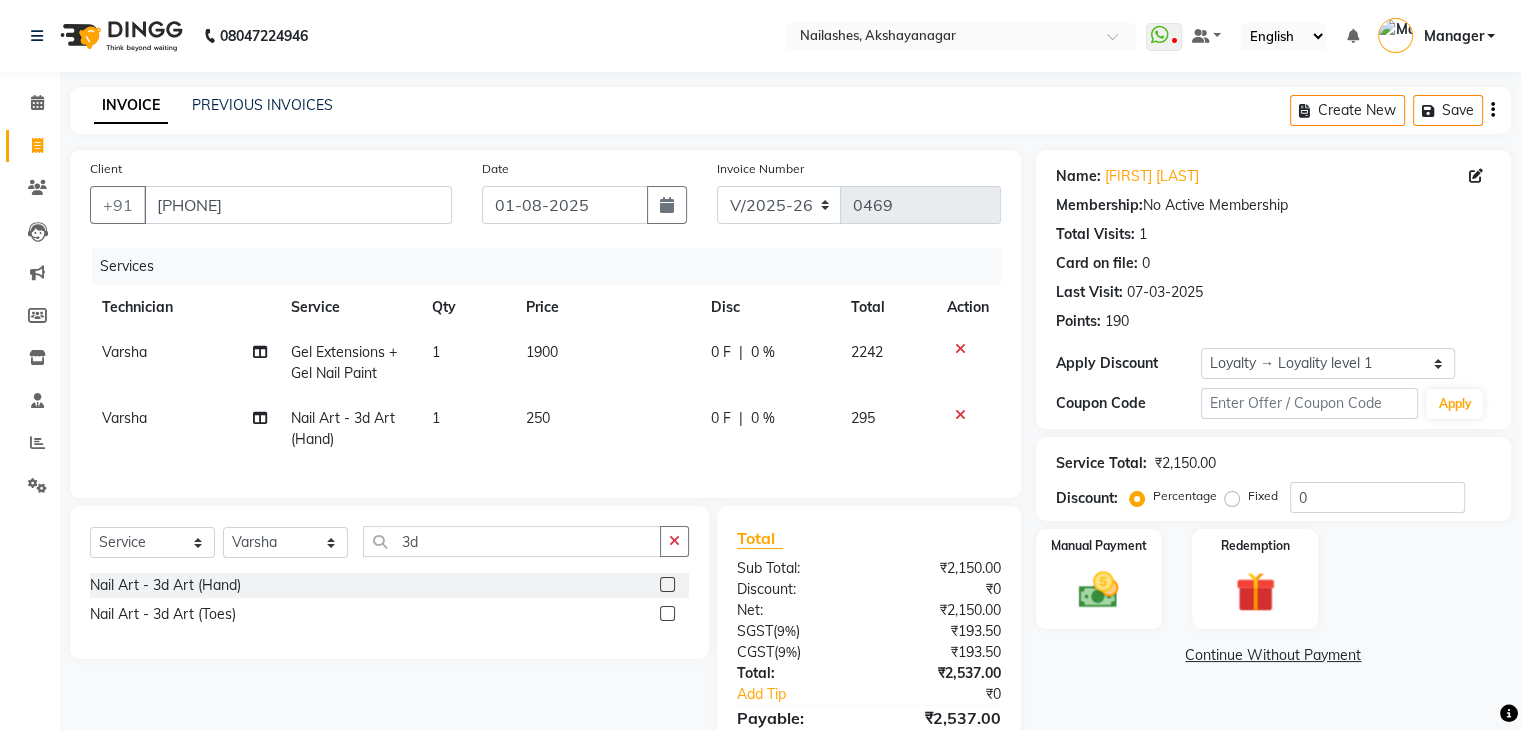 click on "1" 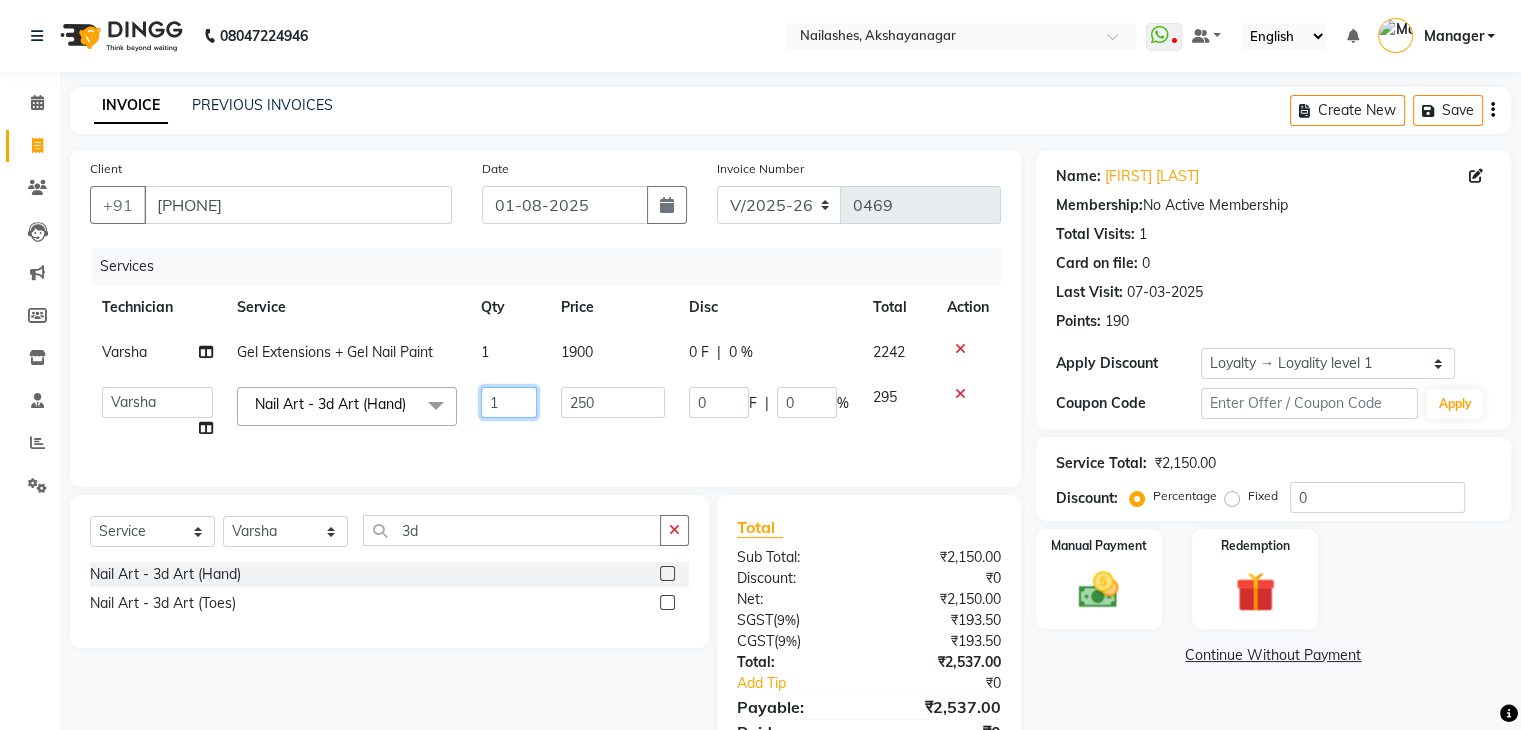 click on "1" 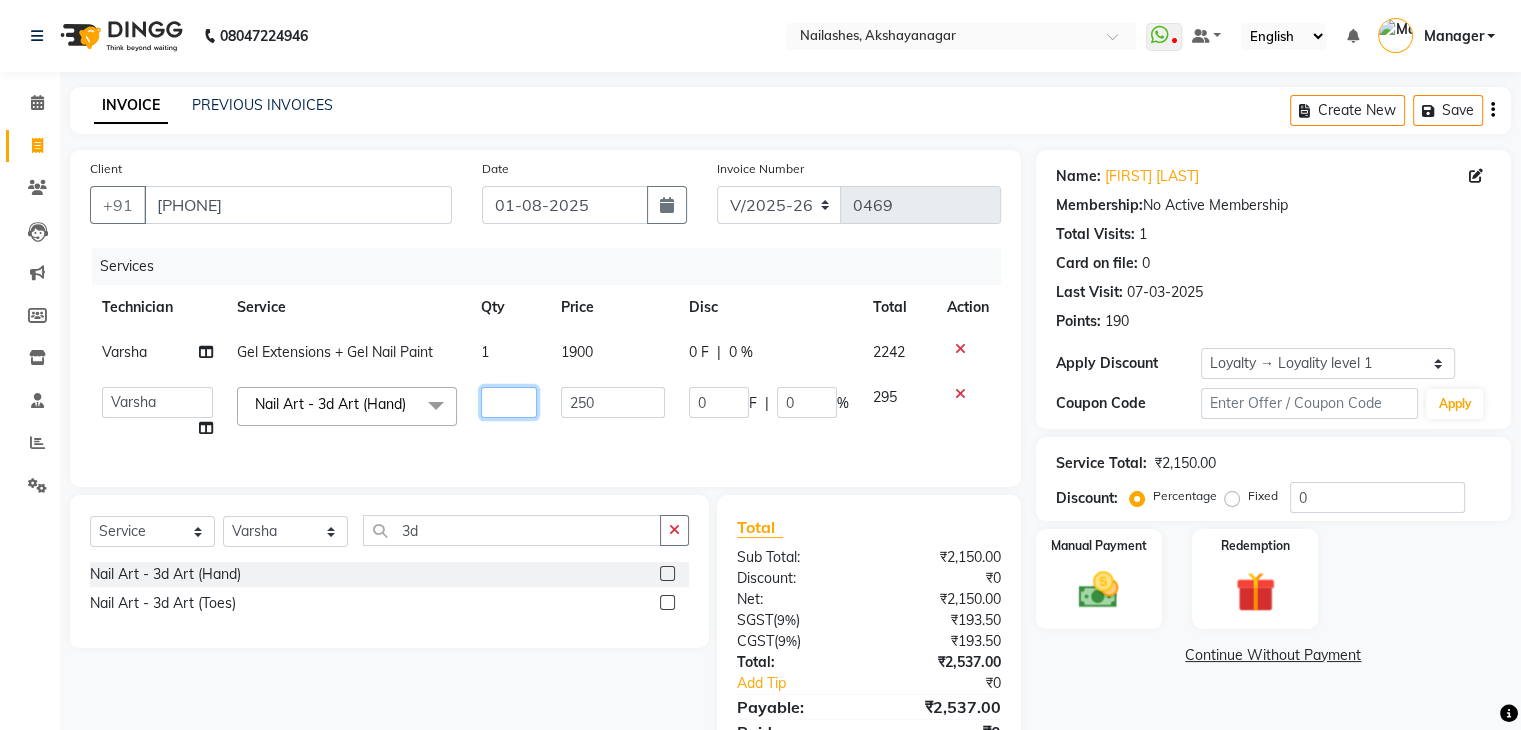 type on "2" 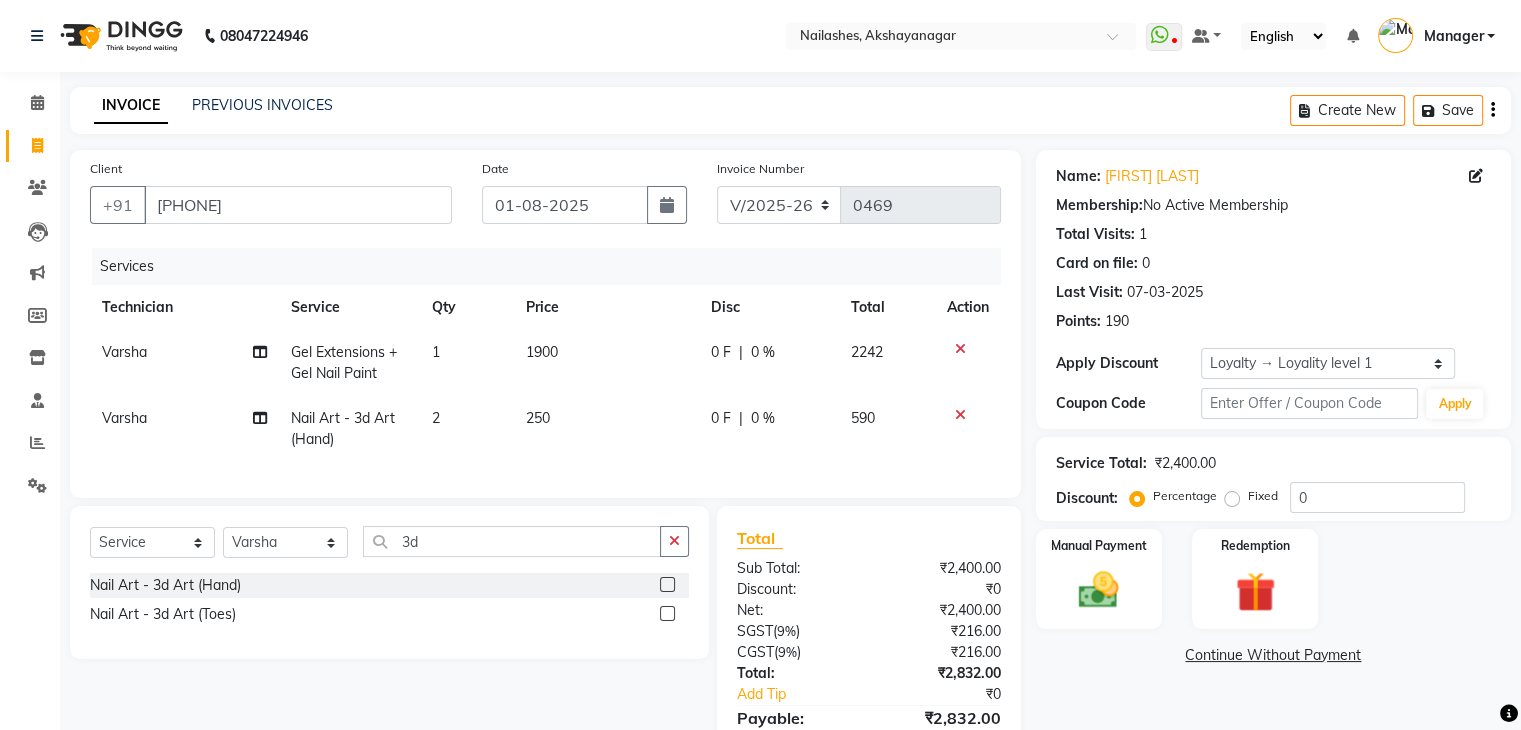 click on "Services Technician Service Qty Price Disc Total Action Varsha Gel Extensions + Gel Nail Paint 1 1900 0 F | 0 % 2242 Varsha Nail Art - 3d Art (Hand) 2 250 0 F | 0 % 590" 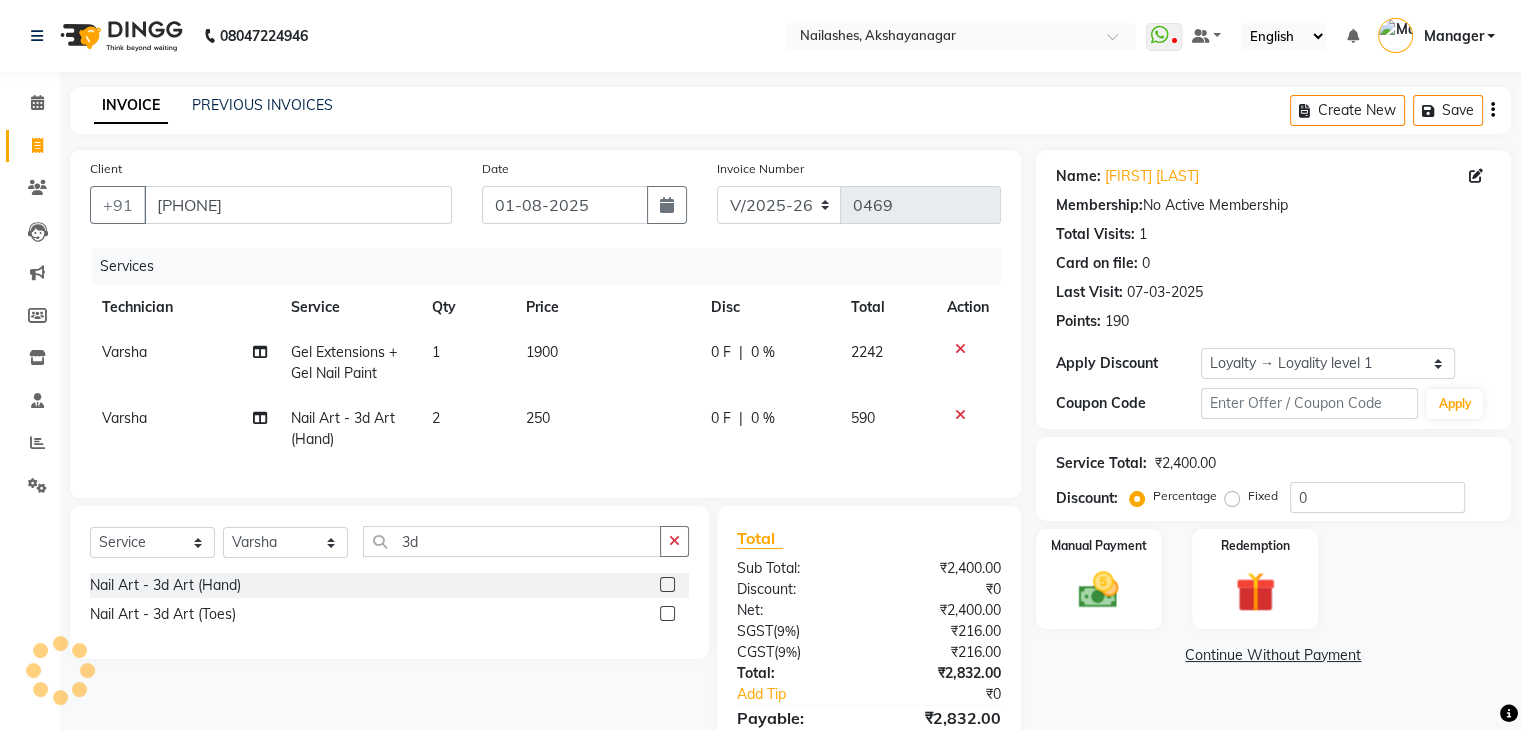 drag, startPoint x: 580, startPoint y: 453, endPoint x: 612, endPoint y: 444, distance: 33.24154 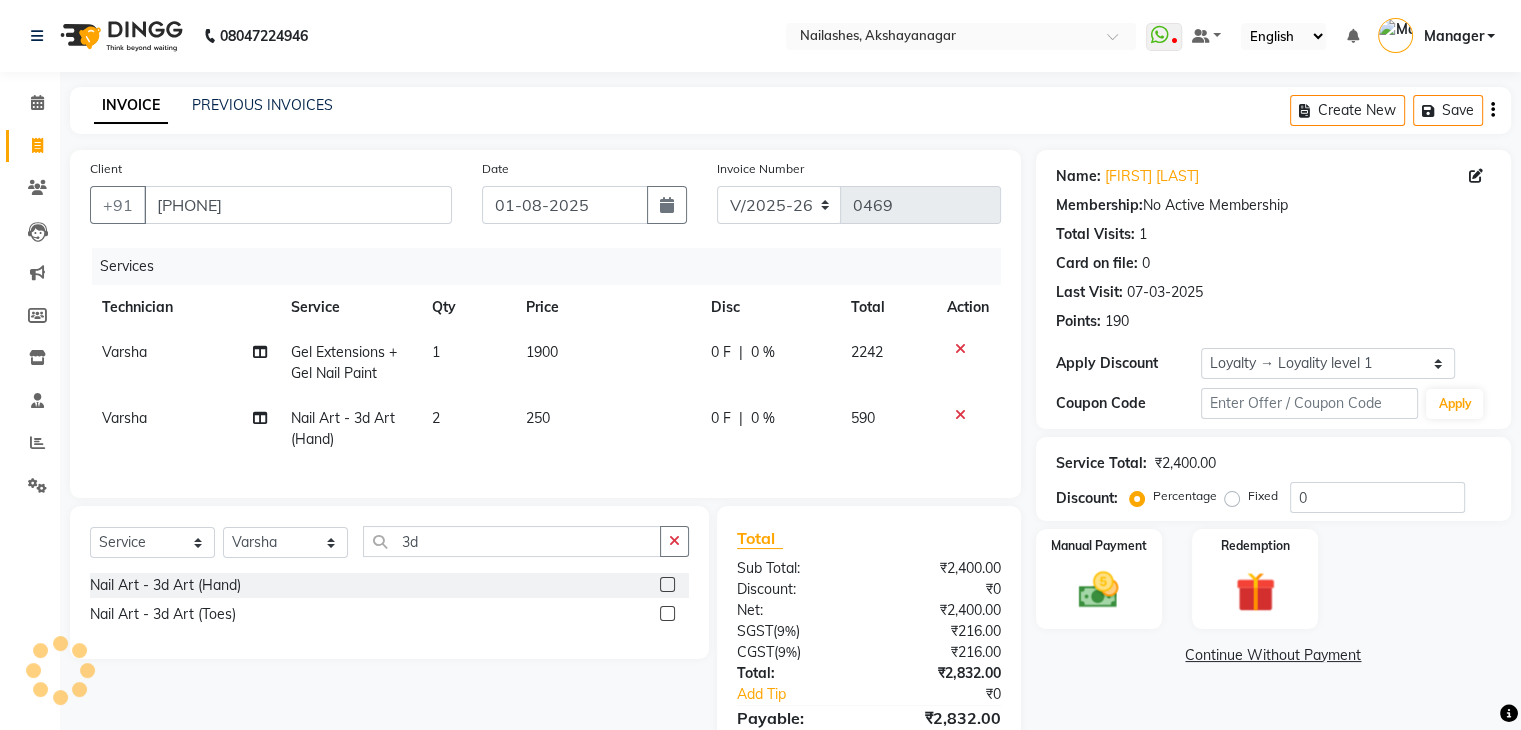click on "250" 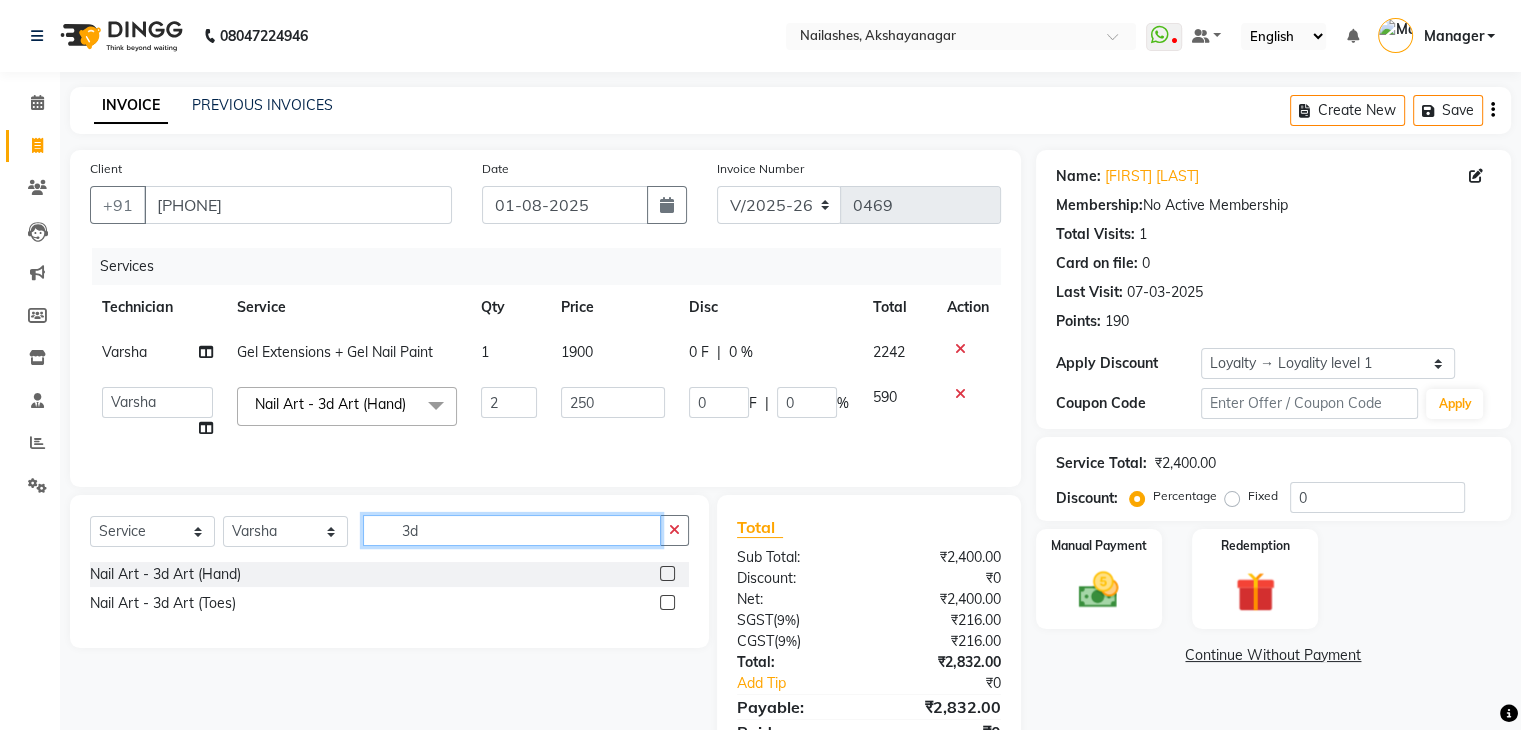 click on "3d" 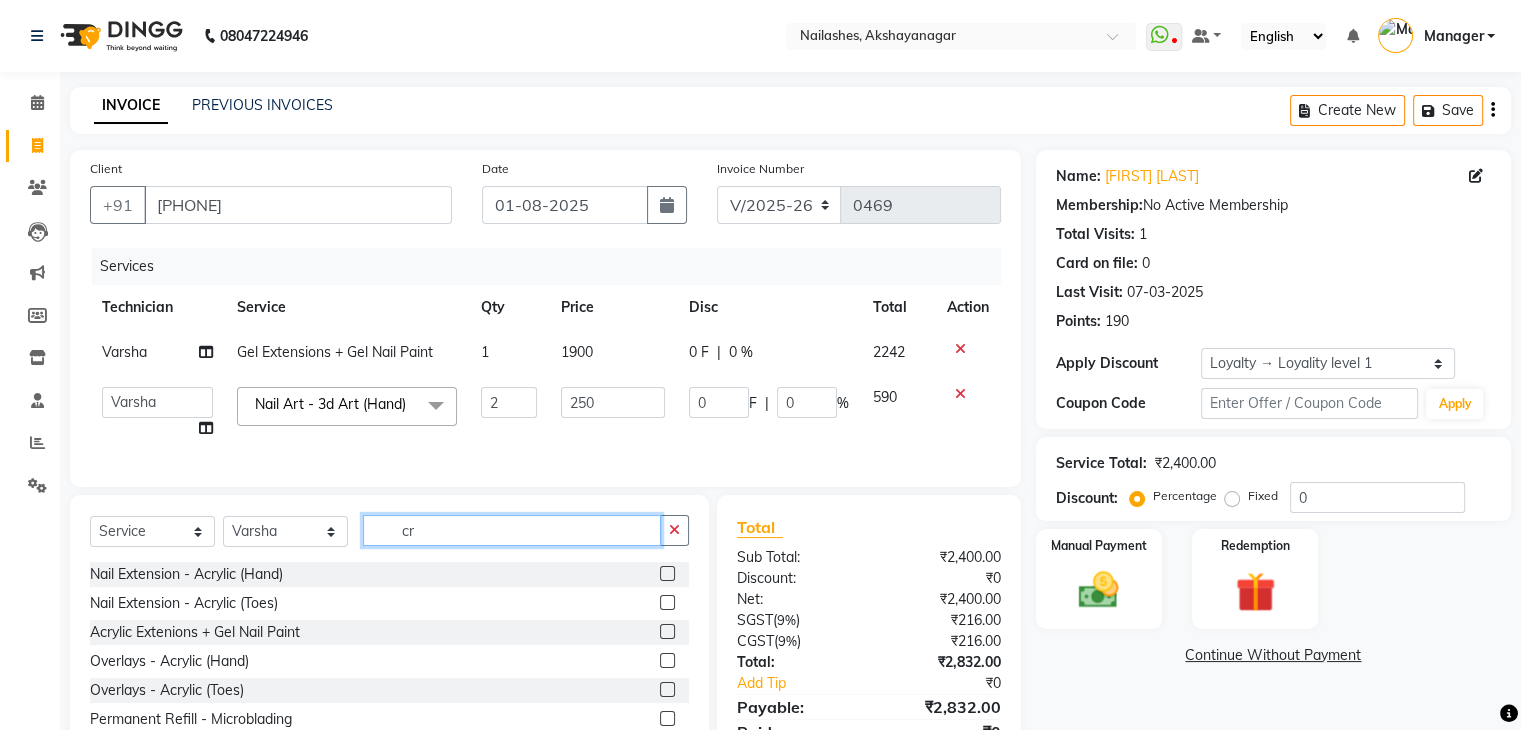 type on "c" 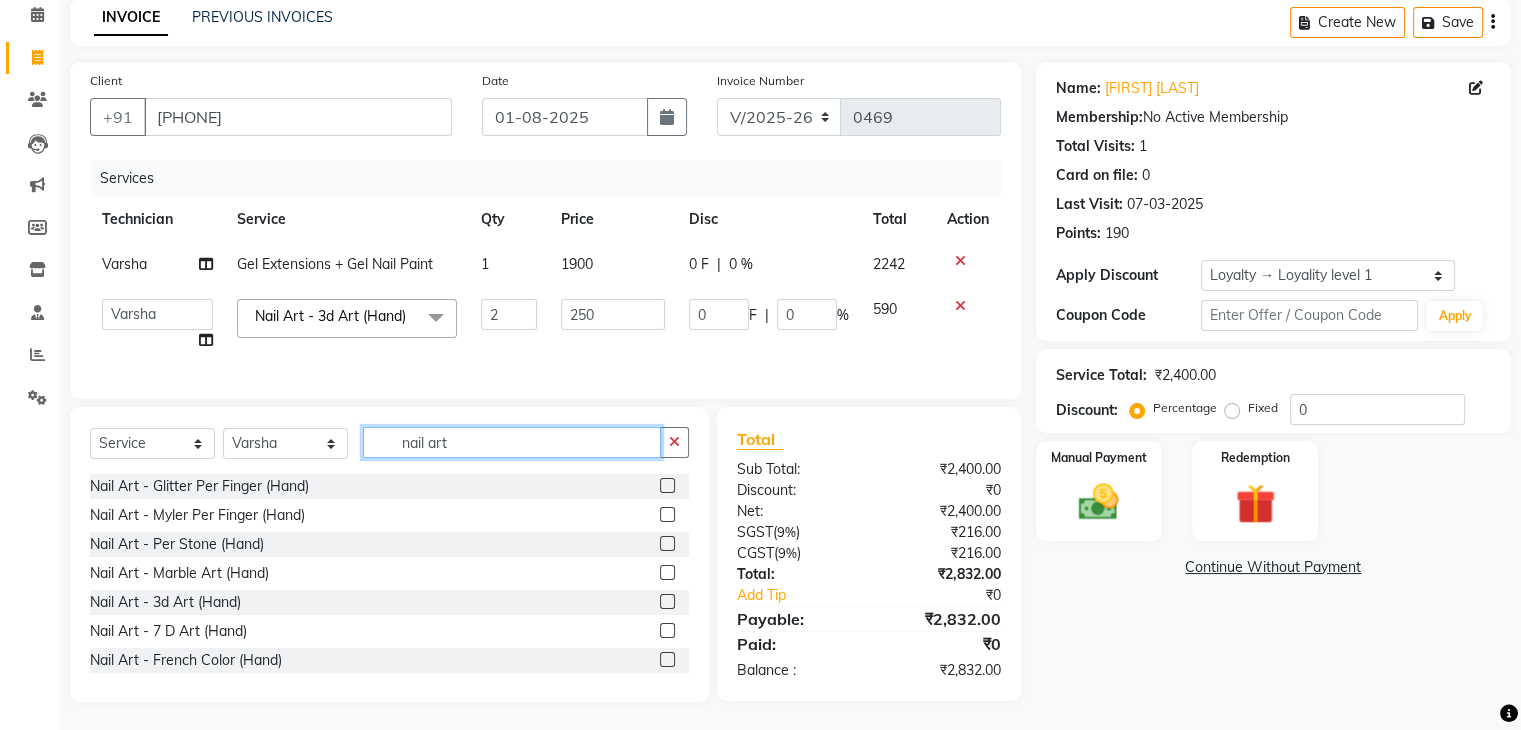 scroll, scrollTop: 106, scrollLeft: 0, axis: vertical 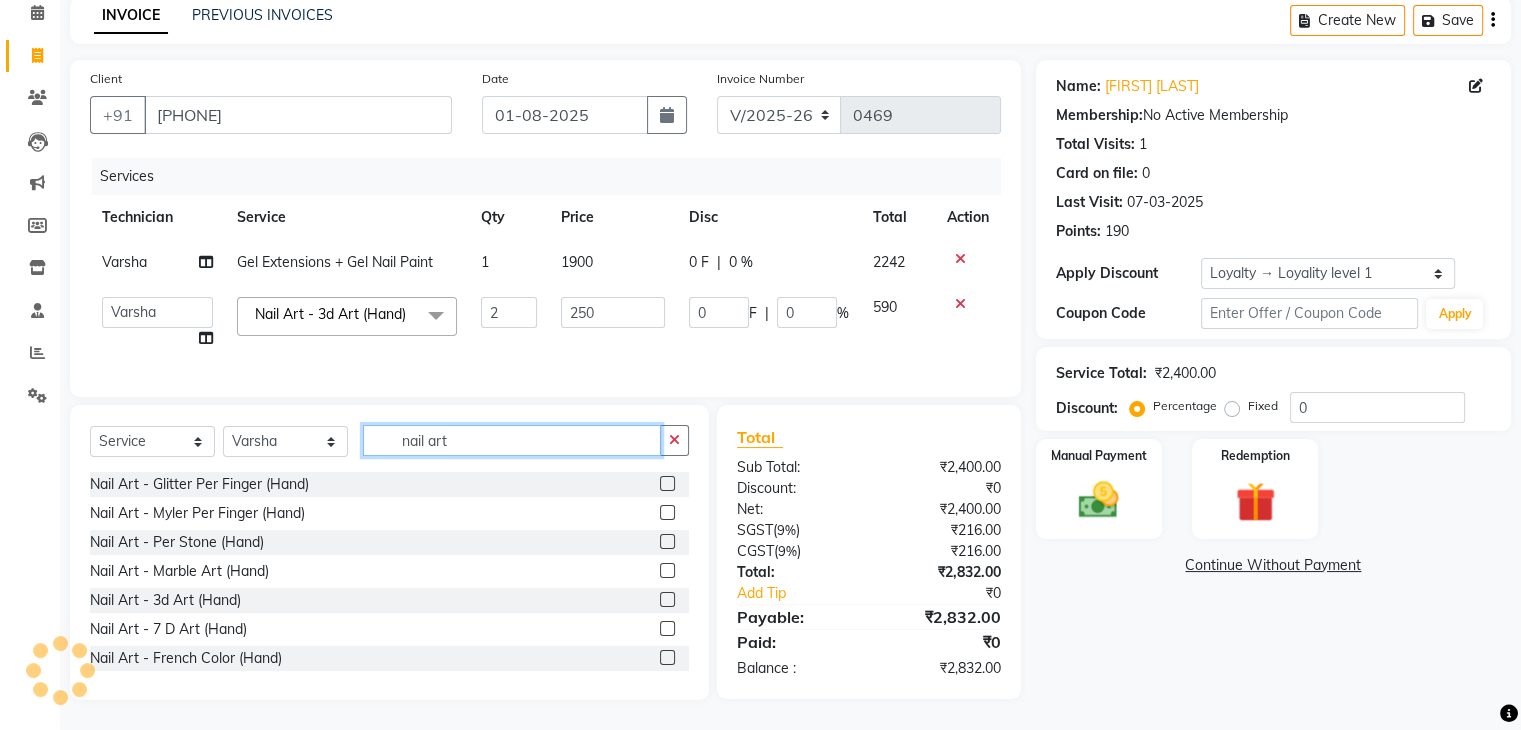 type on "nail art" 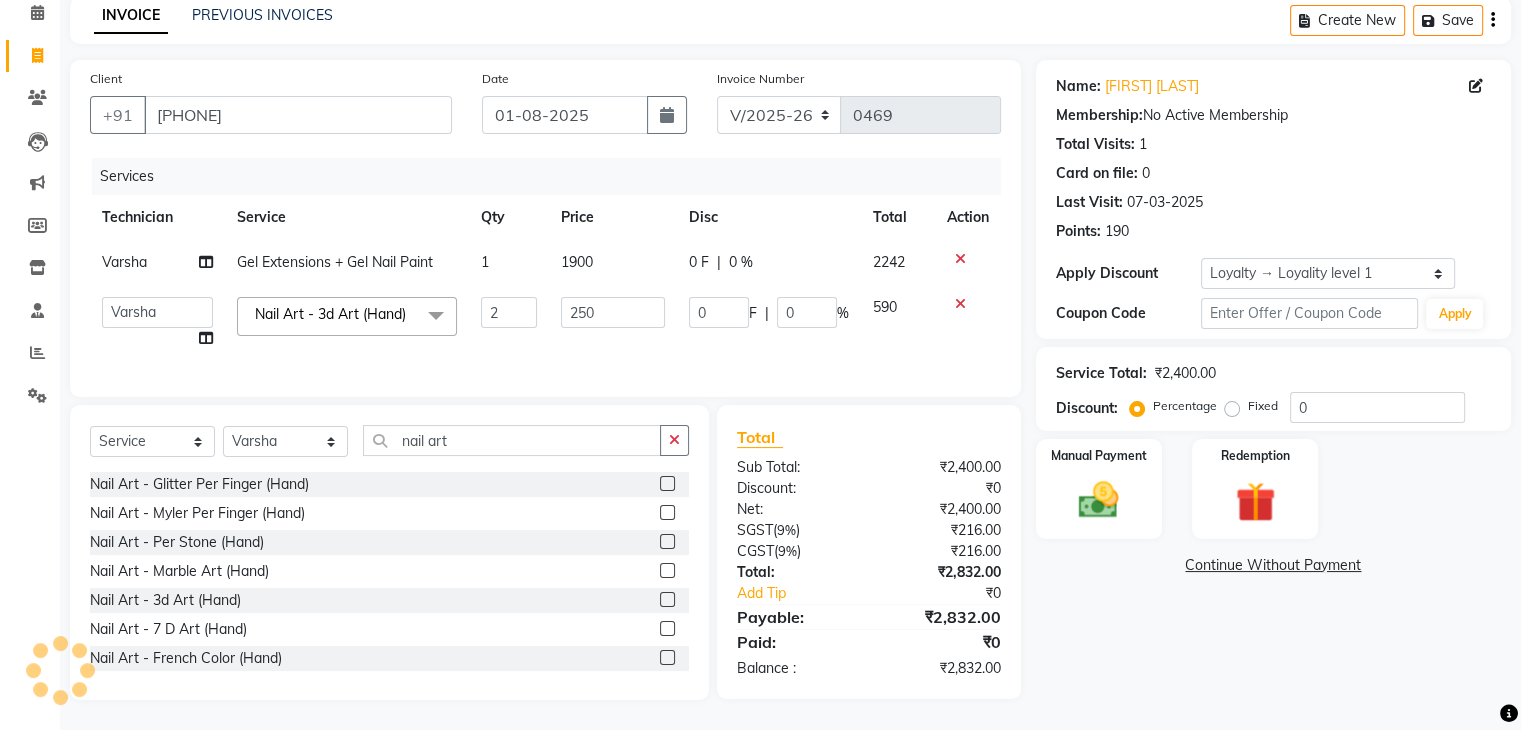 click 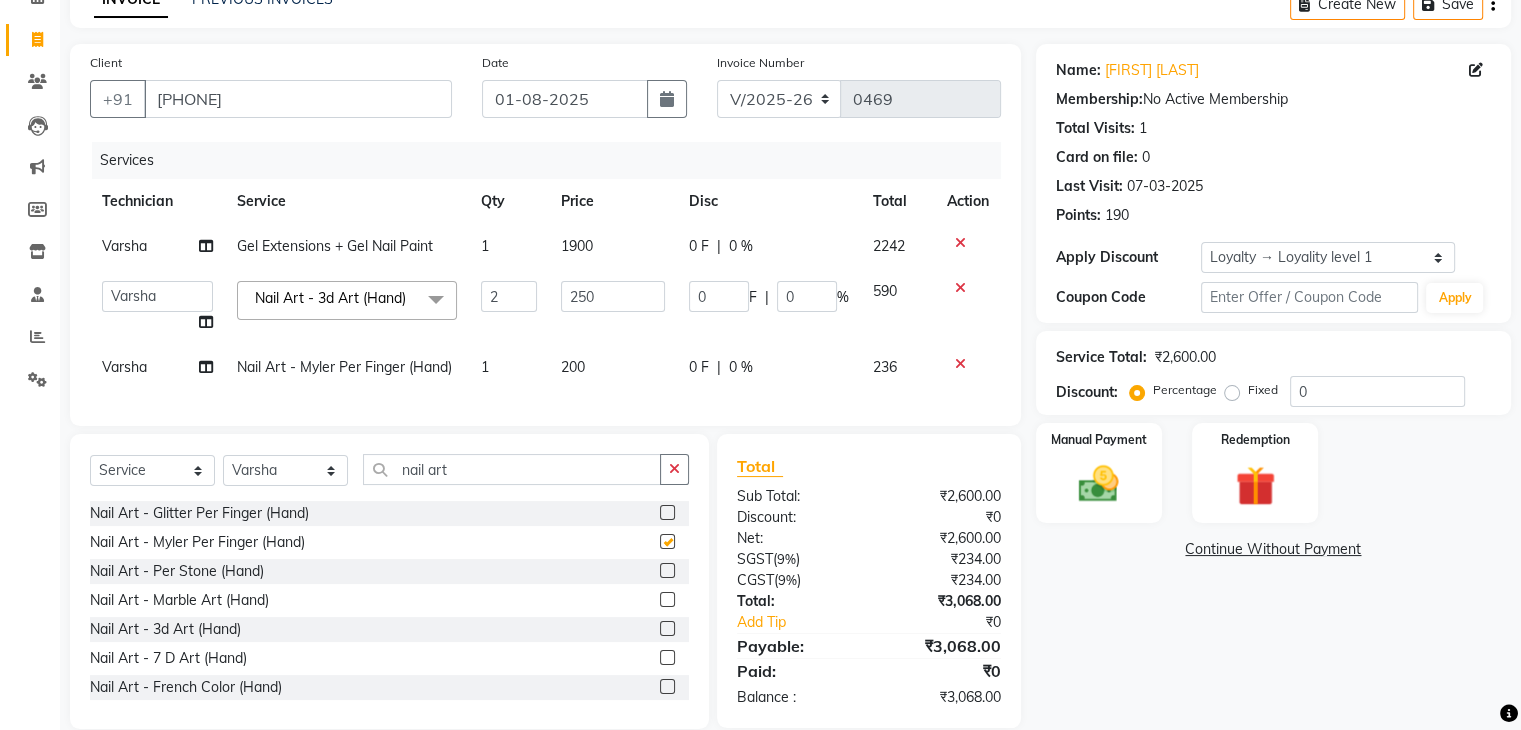 checkbox on "false" 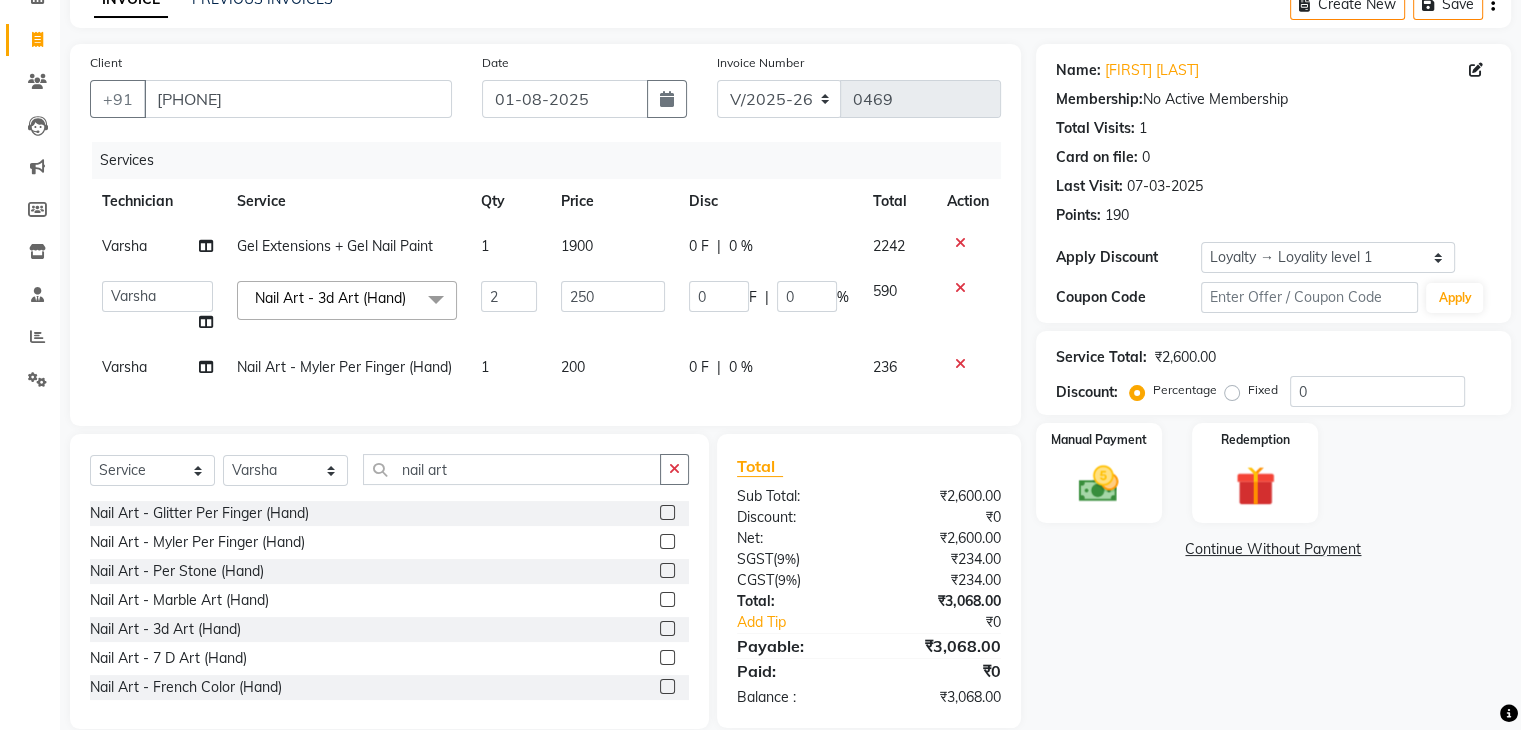 click on "1" 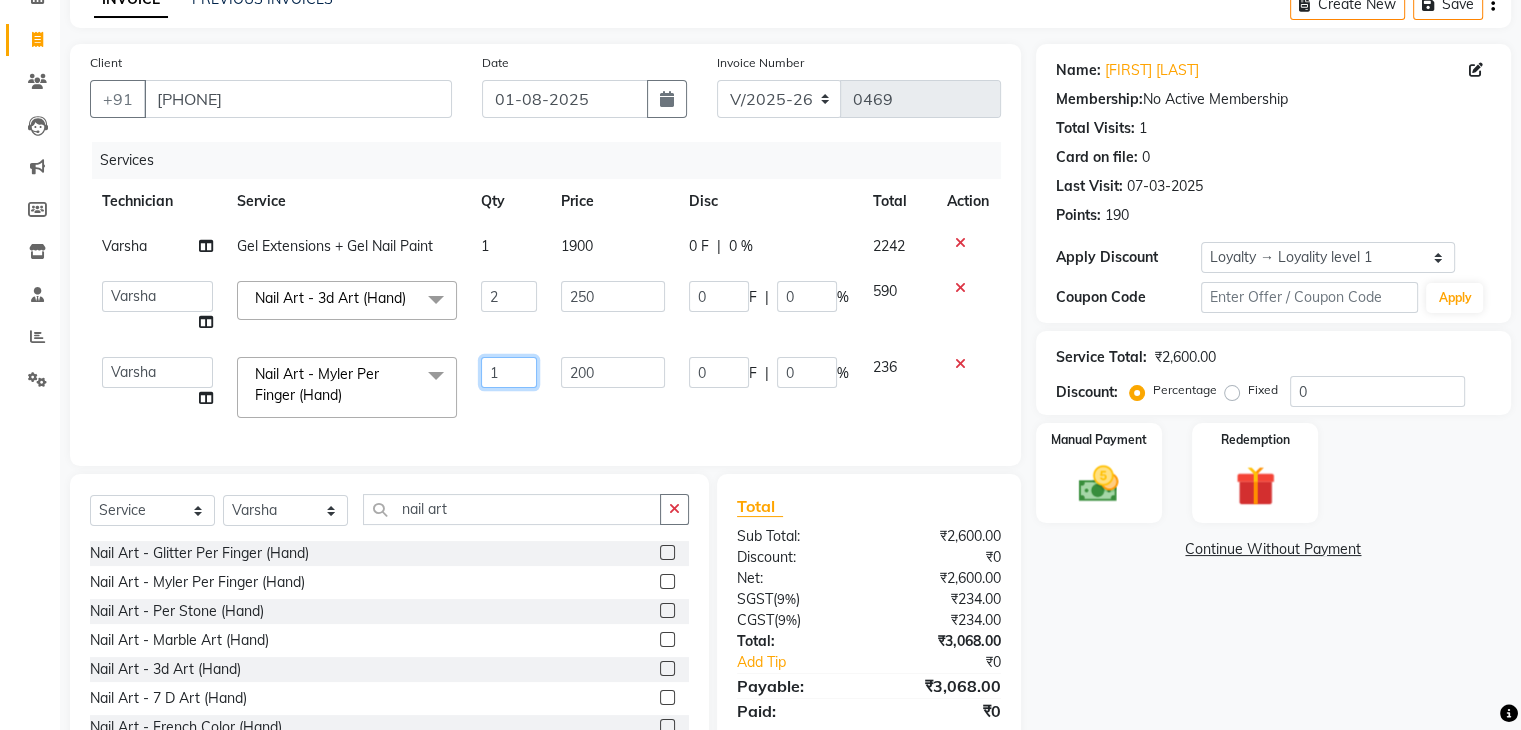 click on "1" 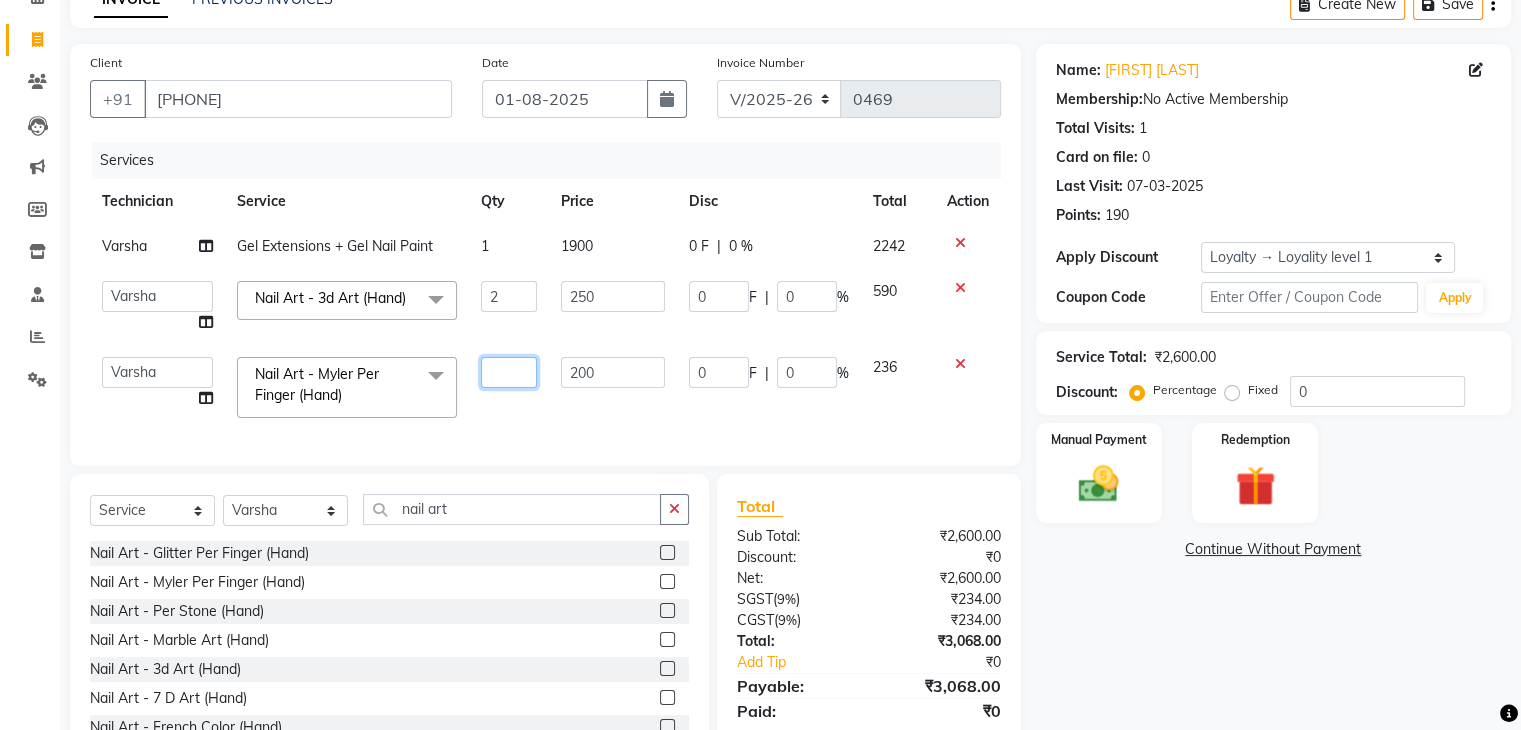 type on "2" 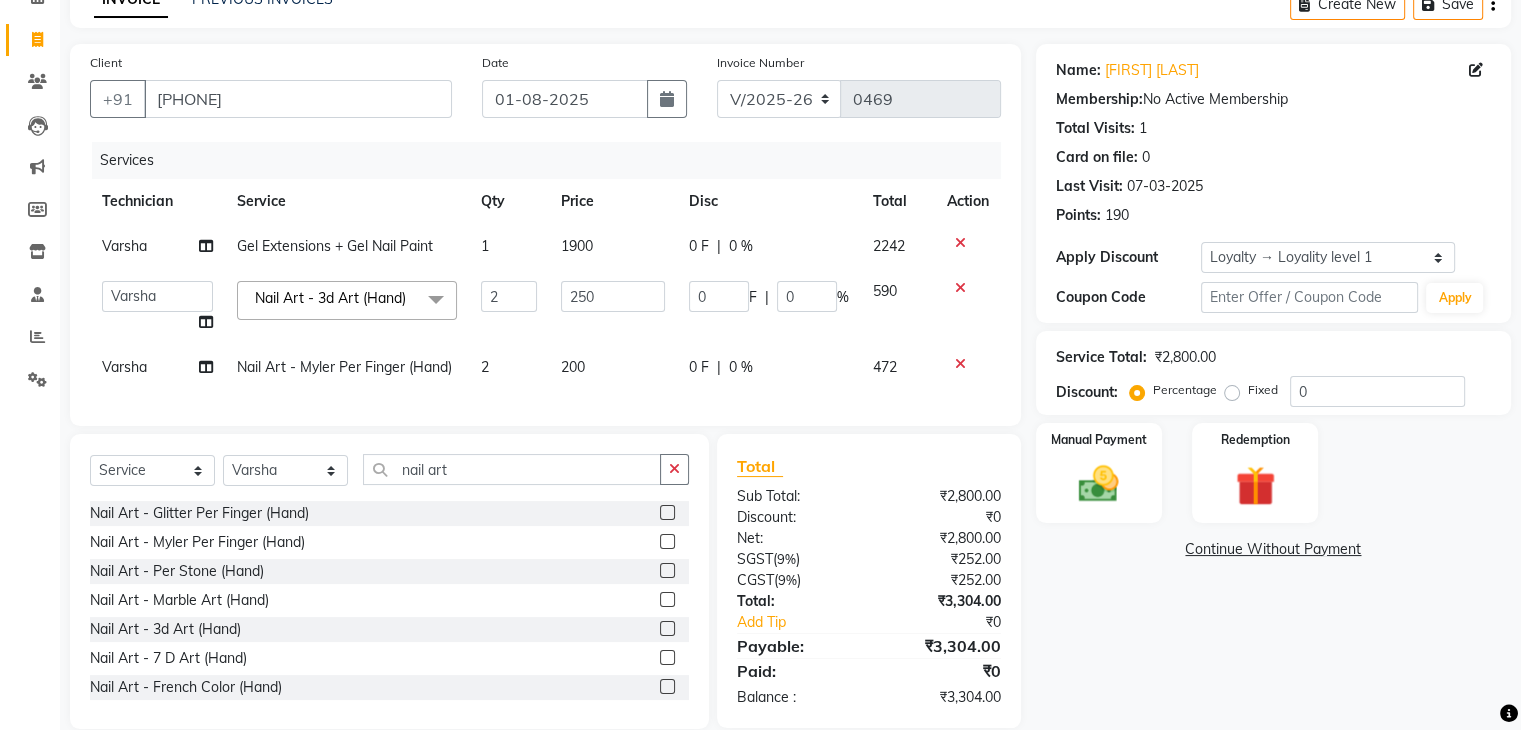 click on "Client +91 [PHONE] Date 01-08-2025 Invoice Number V/2025 V/2025-26 0469 Services Technician Service Qty Price Disc Total Action Varsha Gel Extensions + Gel Nail Paint 1 1900 0 F | 0 % 2242 Arun Gaurav Manager Varsha Nail Art - 3d Art (Hand) x Permanent Nail Paint - Solid Color (Hand) Permanent Nail Paint - French (Hand) Permanent Nail Paint - Solid Color (Toes) Permanent Nail Paint - French (Toes) Restoration - Gel (Hand) Restoration - Tip Replacement (Hand) Restoration - Touch -up (Hand) Restoration - Removal of Extension (Hand) Restoration - Removal of Nail Paint (Hand) Restoration - Gel Color Changes (Hand) Restoration - Gel (Toes) Restoration - Tip Replacement (Toes) Restoration - Gel Color Changes (Toes) Restoration - Touch -up (Toes) Restoration - Removal of Nail Paint (Toes) Restoration - Removal of Extension (Toes) Gel polish removal Pedicure - Classic Pedicure - Deluxe Pedicure - Premium Pedicure - Platinum Café H&F Pedicure AVL Express Pedicure Bombini Pedicure AVL Luxury Pedicure 2 0" 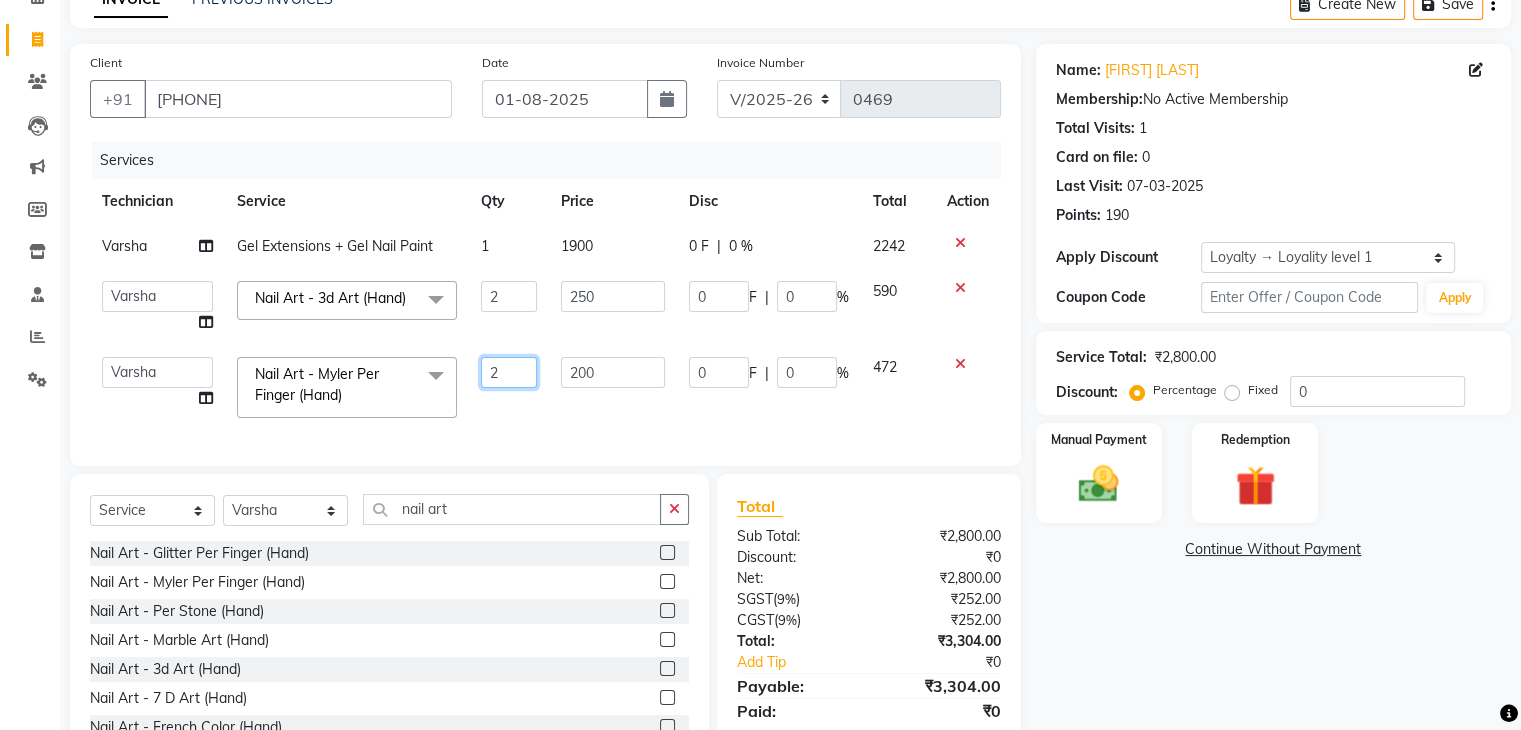 click on "2" 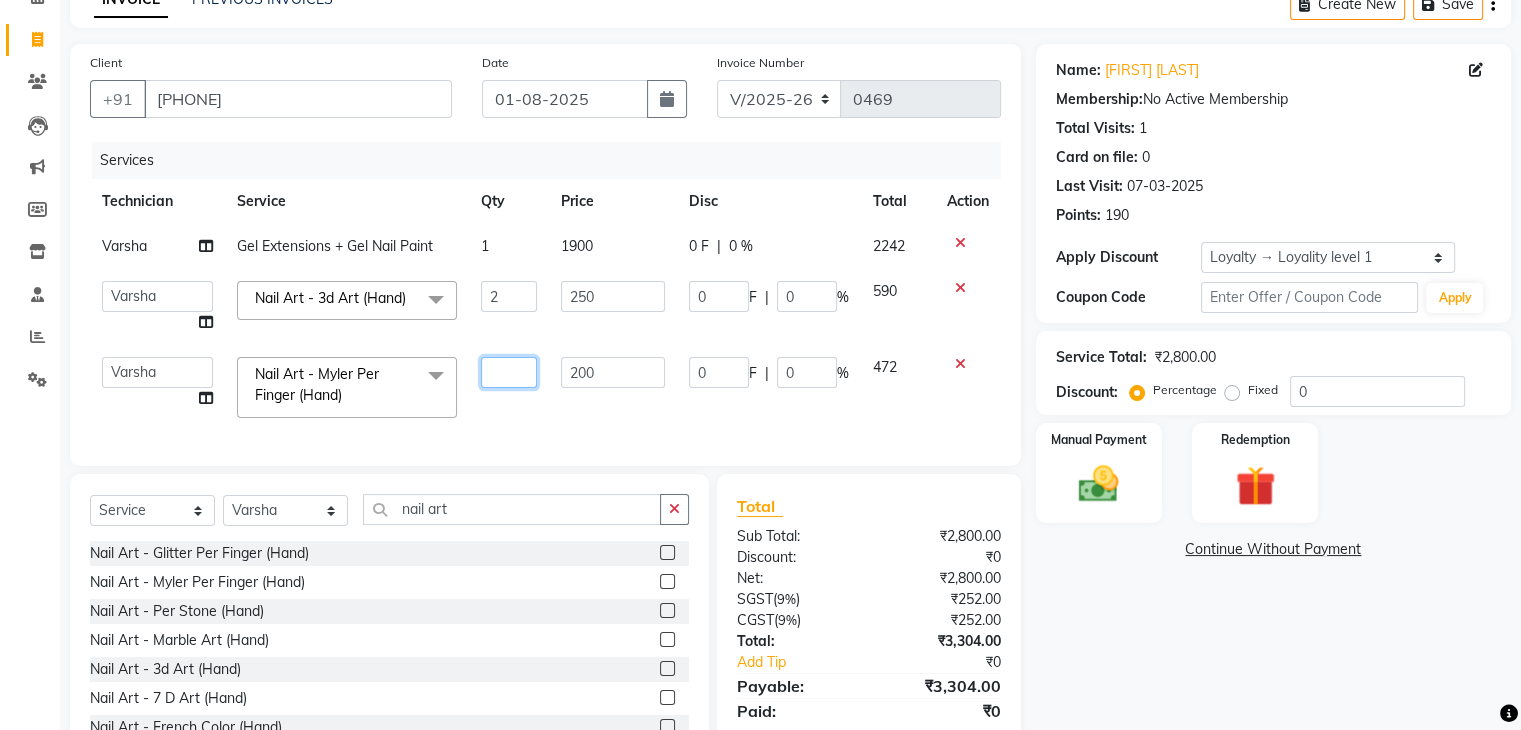 type on "4" 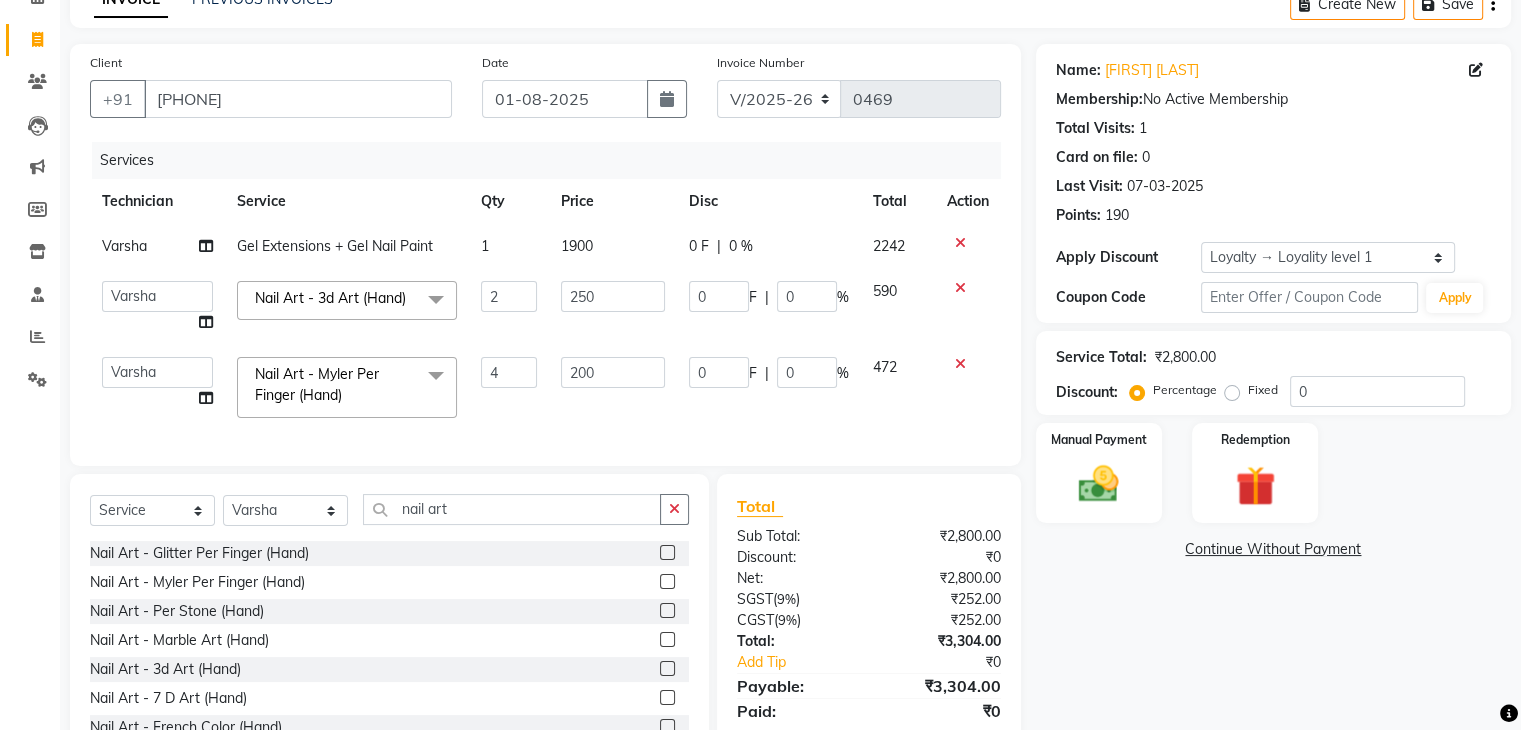 click on "Name: [FIRST] [LAST] Membership: No Active Membership Total Visits: 1 Card on file: 0 Last Visit: 07-03-2025 Points: 190 Apply Discount Select Loyalty → Loyality level 1 Coupon Code Apply Service Total: ₹2,800.00 Discount: Percentage Fixed 0 Manual Payment Redemption Continue Without Payment" 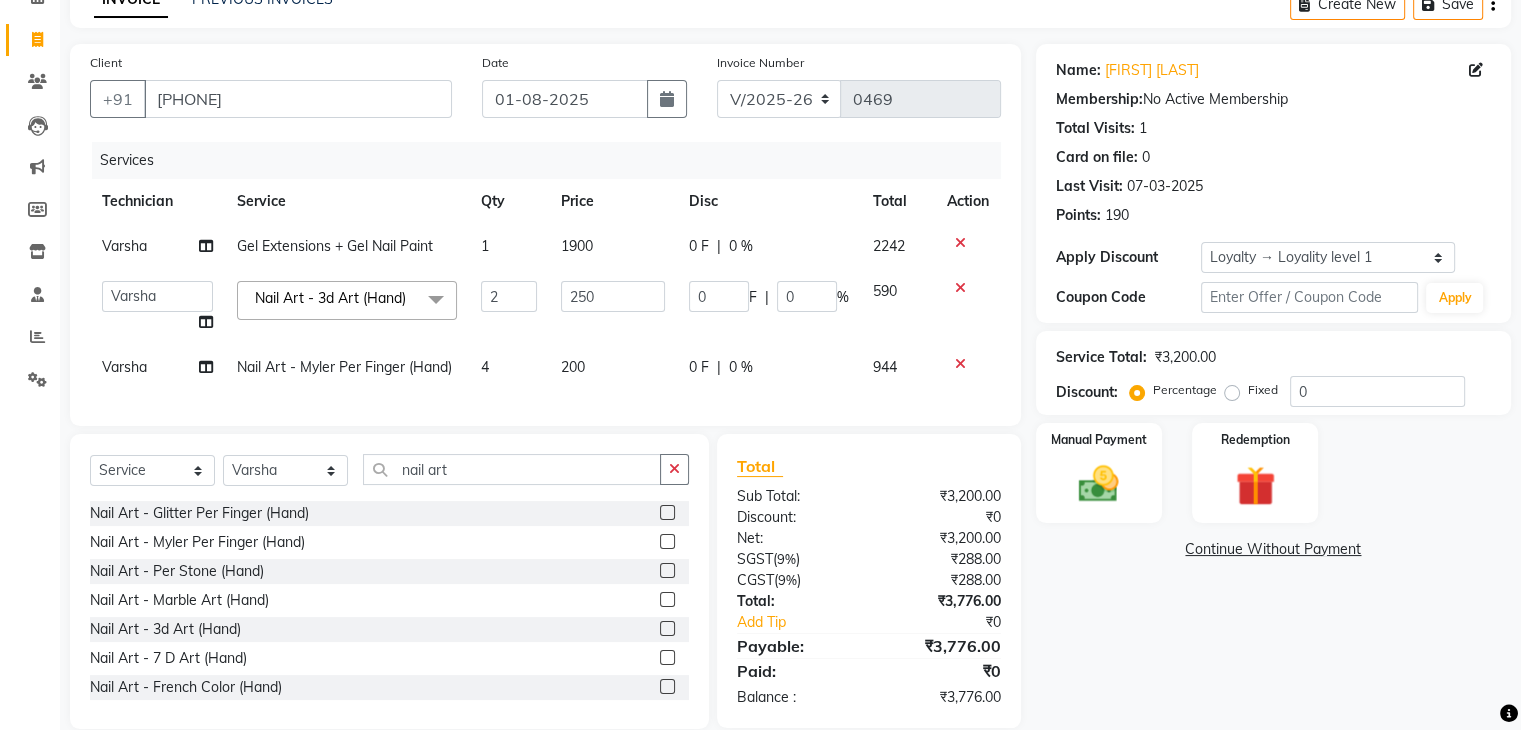 click on "Name: [FIRST] [LAST] Membership: No Active Membership Total Visits: 1 Card on file: 0 Last Visit: 07-03-2025 Points: 190 Apply Discount Select Loyalty → Loyality level 1 Coupon Code Apply Service Total: ₹3,200.00 Discount: Percentage Fixed 0 Manual Payment Redemption Continue Without Payment" 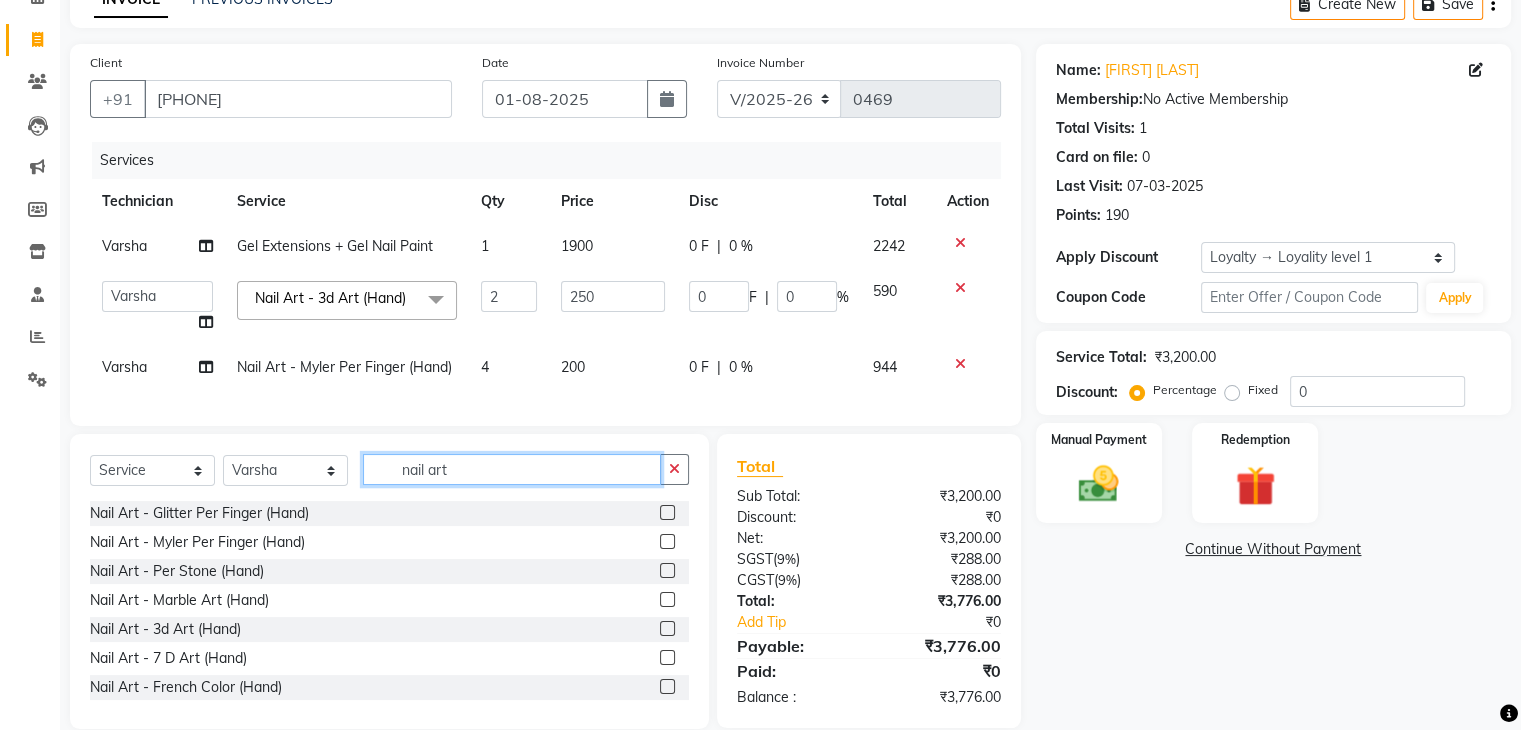 click on "nail art" 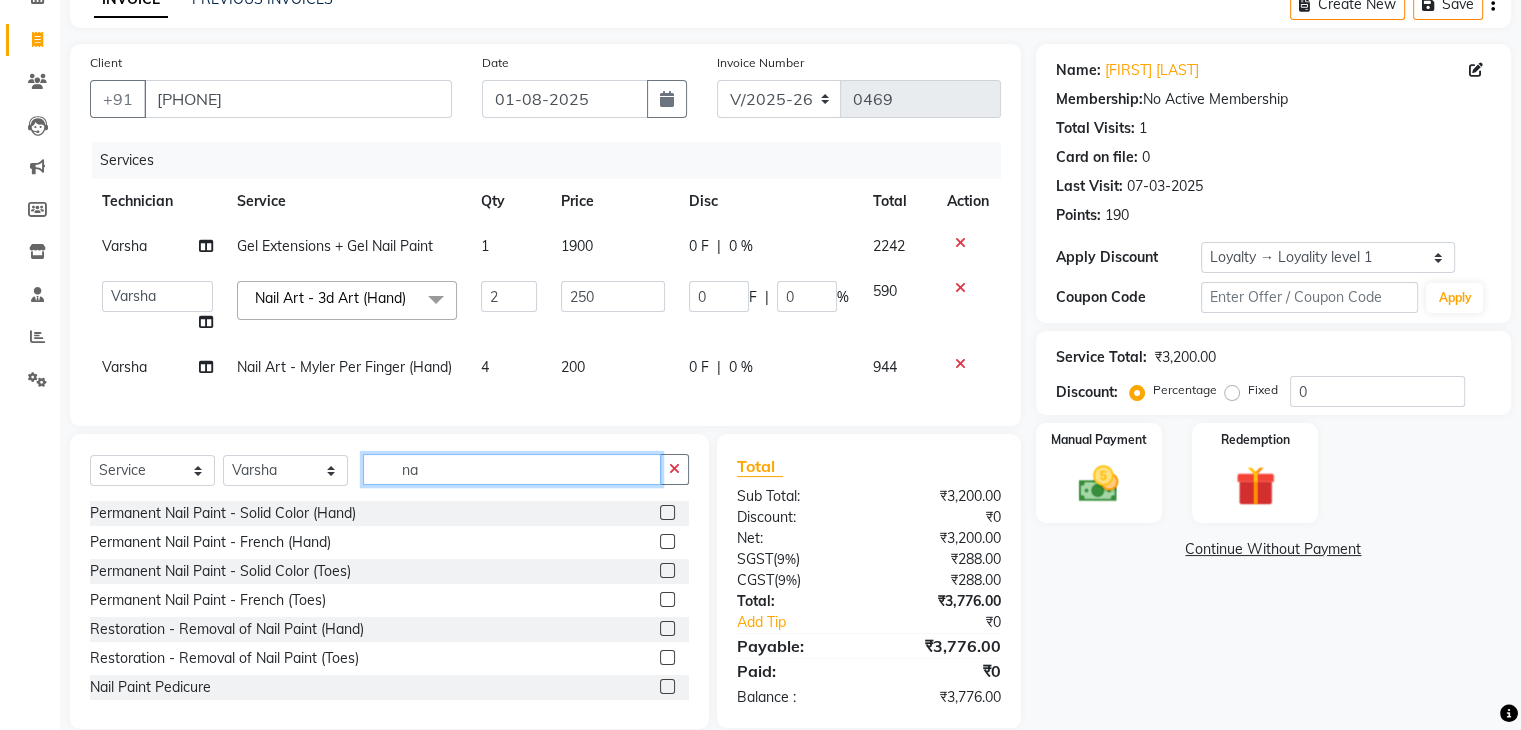 type on "n" 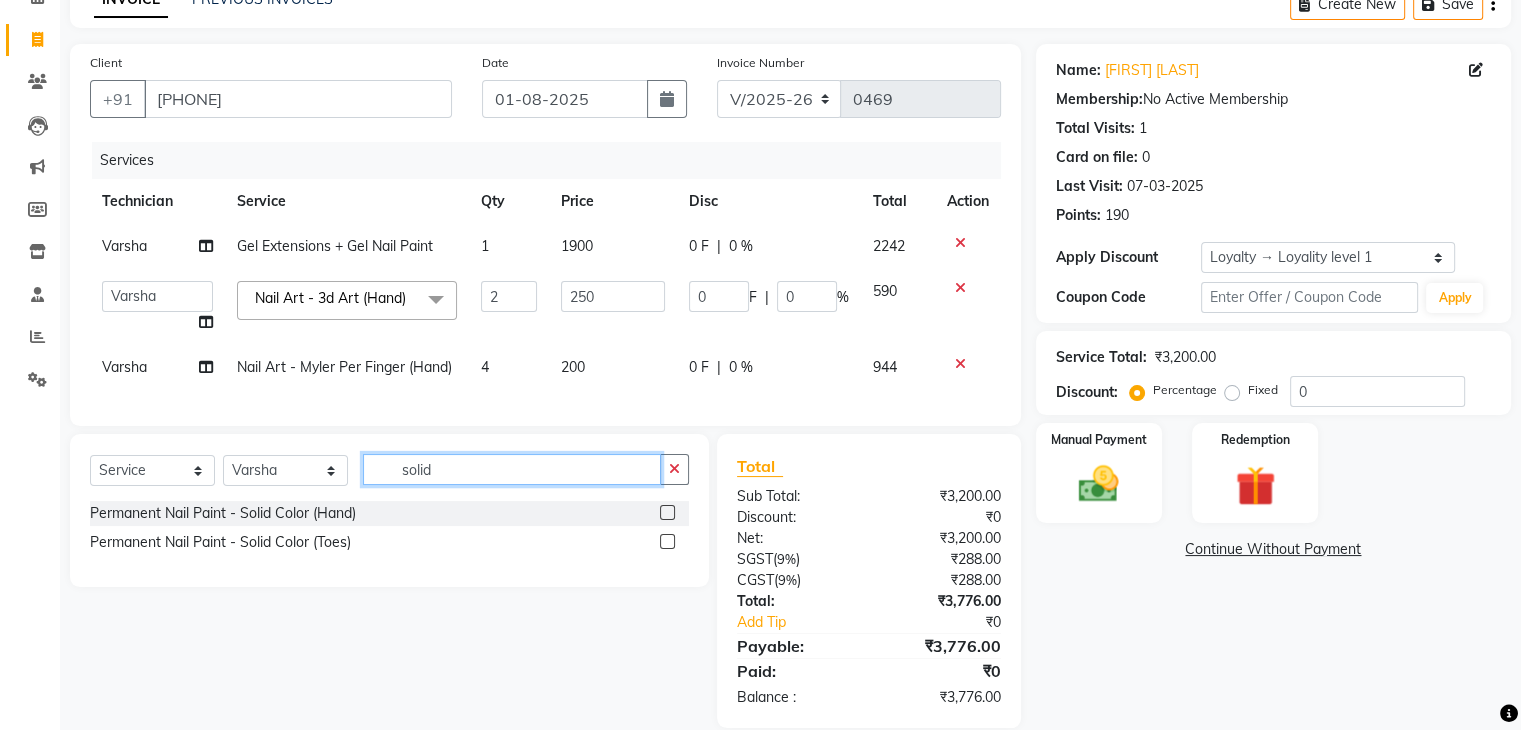 type on "solid" 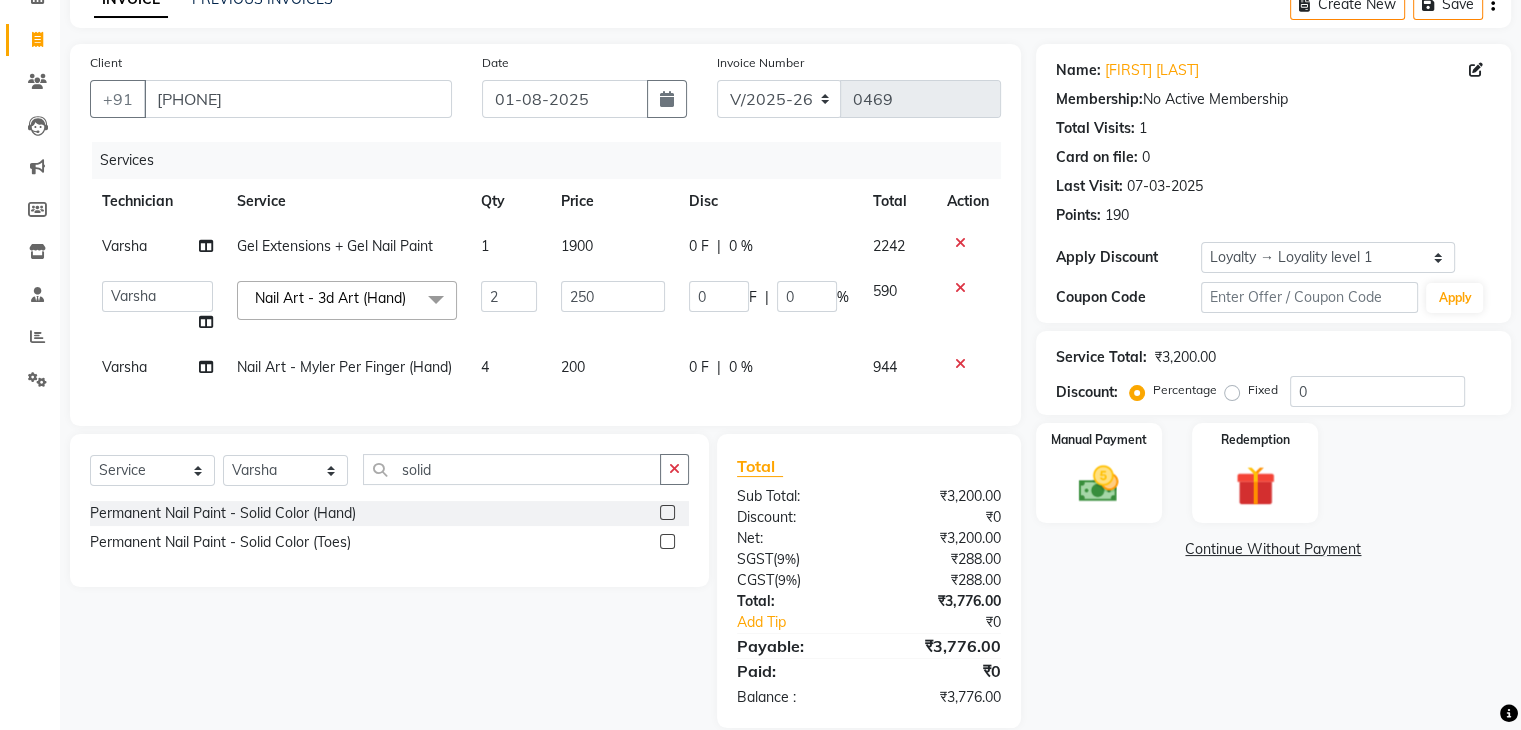 click 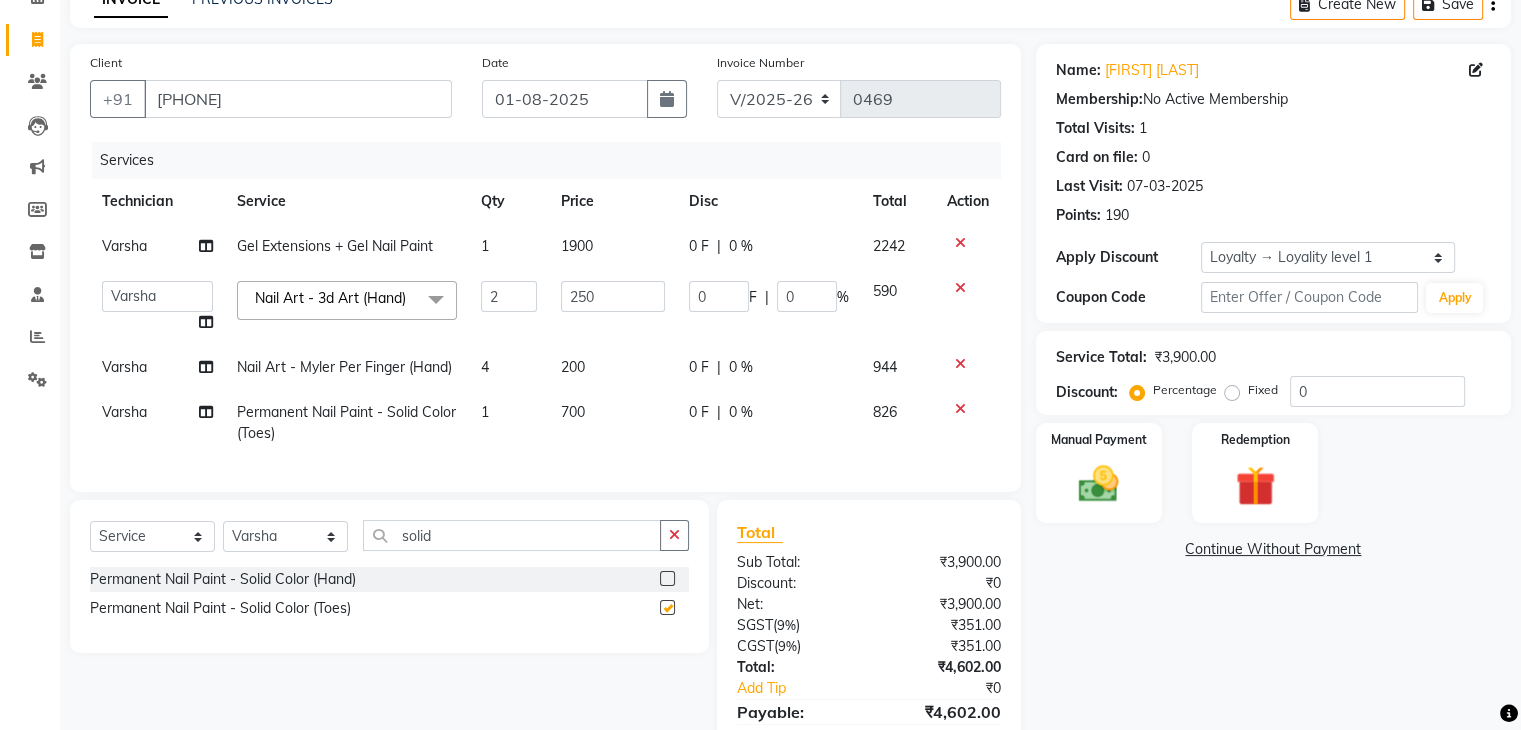 checkbox on "false" 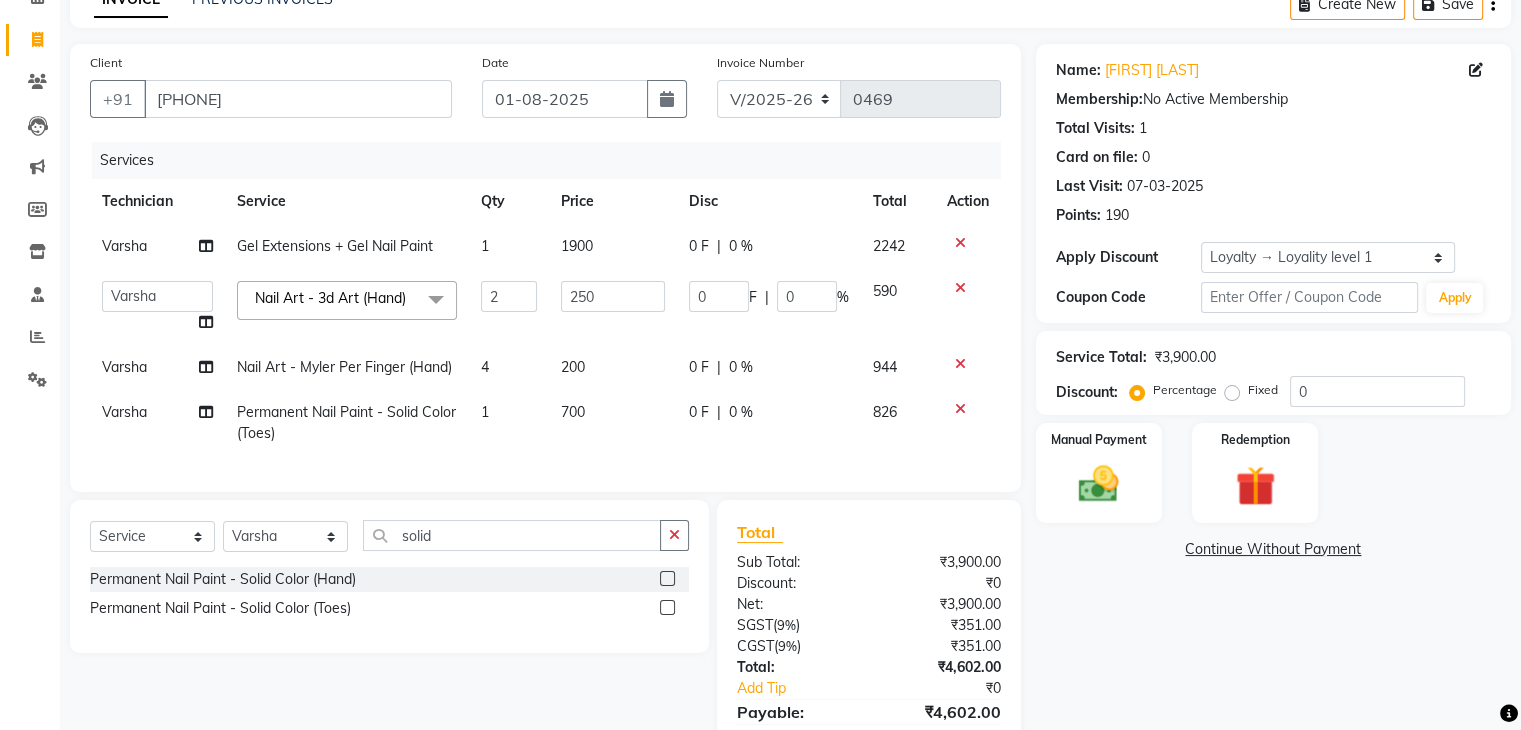 click on "Name: [FIRST] [LAST] Membership: No Active Membership Total Visits: 1 Card on file: 0 Last Visit: 07-03-2025 Points: 190 Apply Discount Select Loyalty → Loyality level 1 Coupon Code Apply Service Total: ₹3,900.00 Discount: Percentage Fixed 0 Manual Payment Redemption Continue Without Payment" 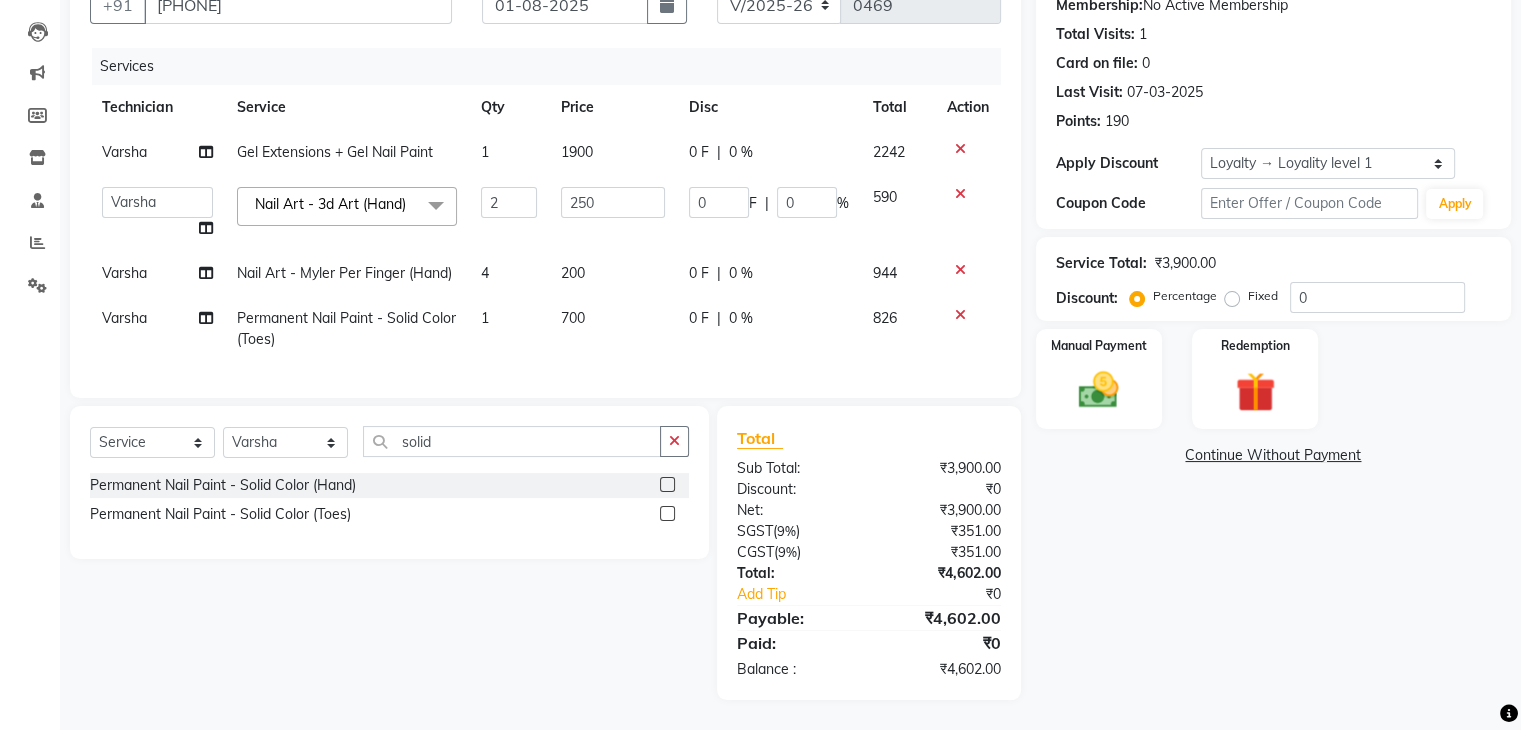 scroll, scrollTop: 216, scrollLeft: 0, axis: vertical 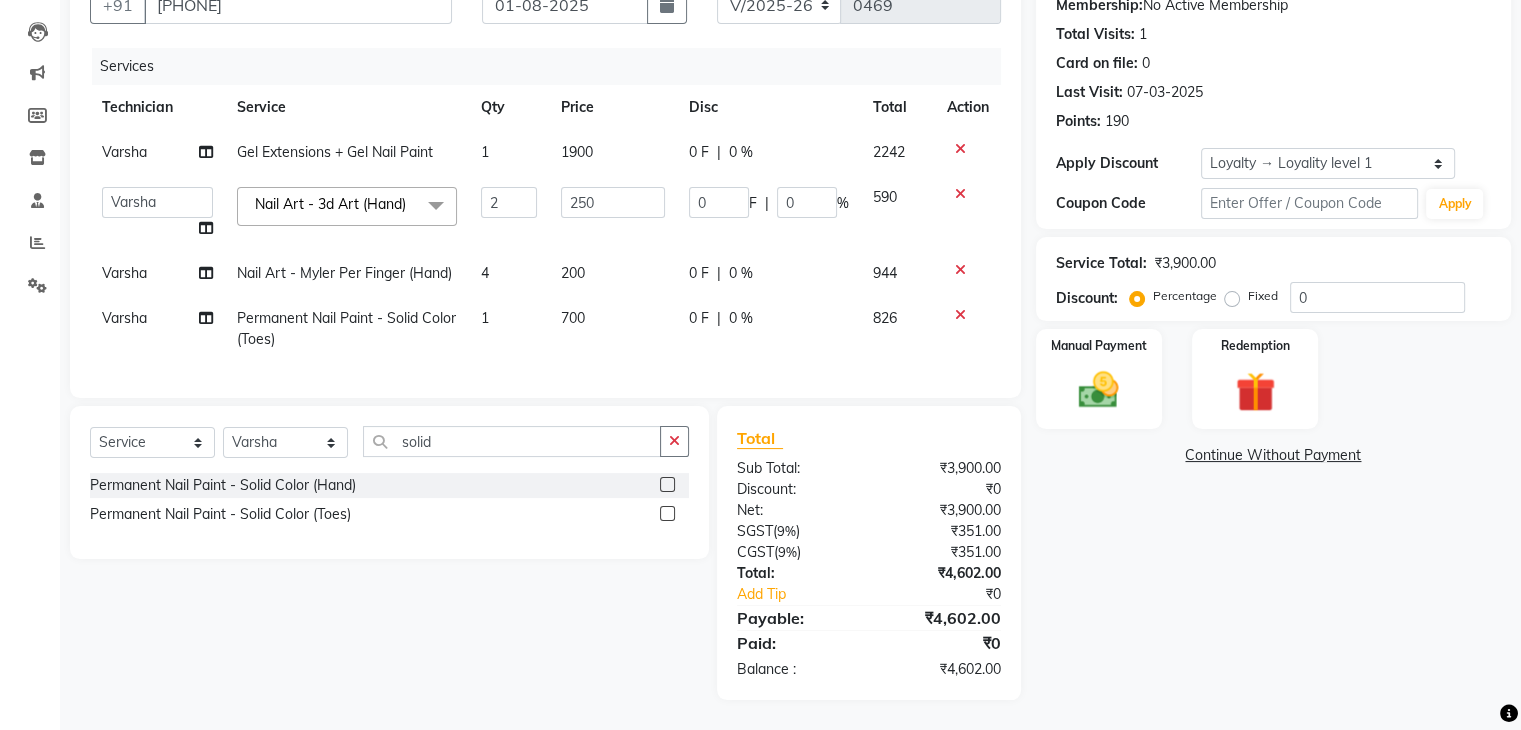 click on "Name: [FIRST] [LAST] Membership: No Active Membership Total Visits: 1 Card on file: 0 Last Visit: 07-03-2025 Points: 190 Apply Discount Select Loyalty → Loyality level 1 Coupon Code Apply Service Total: ₹3,900.00 Discount: Percentage Fixed 0 Manual Payment Redemption Continue Without Payment" 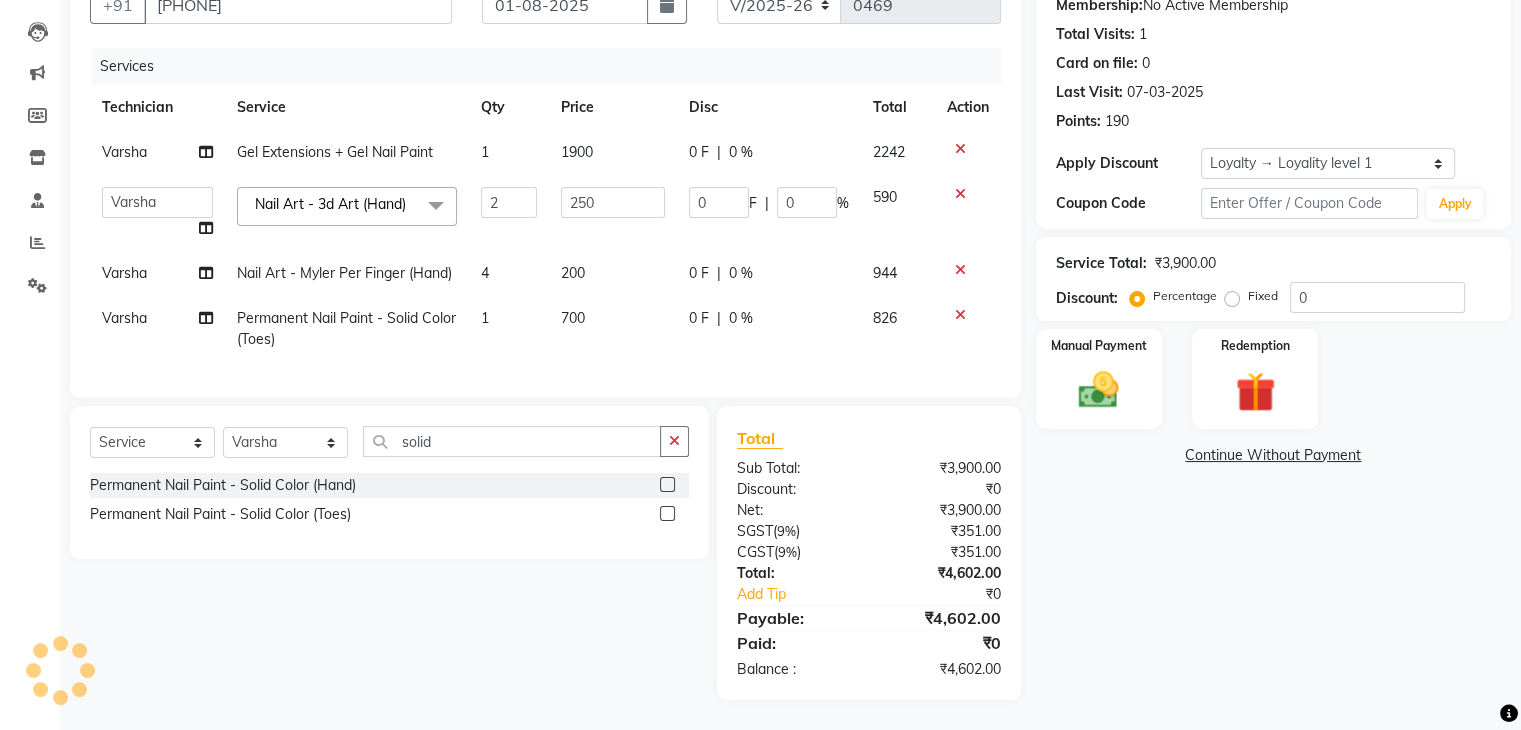 click on "Name: [FIRST] [LAST] Membership: No Active Membership Total Visits: 1 Card on file: 0 Last Visit: 07-03-2025 Points: 190 Apply Discount Select Loyalty → Loyality level 1 Coupon Code Apply Service Total: ₹3,900.00 Discount: Percentage Fixed 0 Manual Payment Redemption Continue Without Payment" 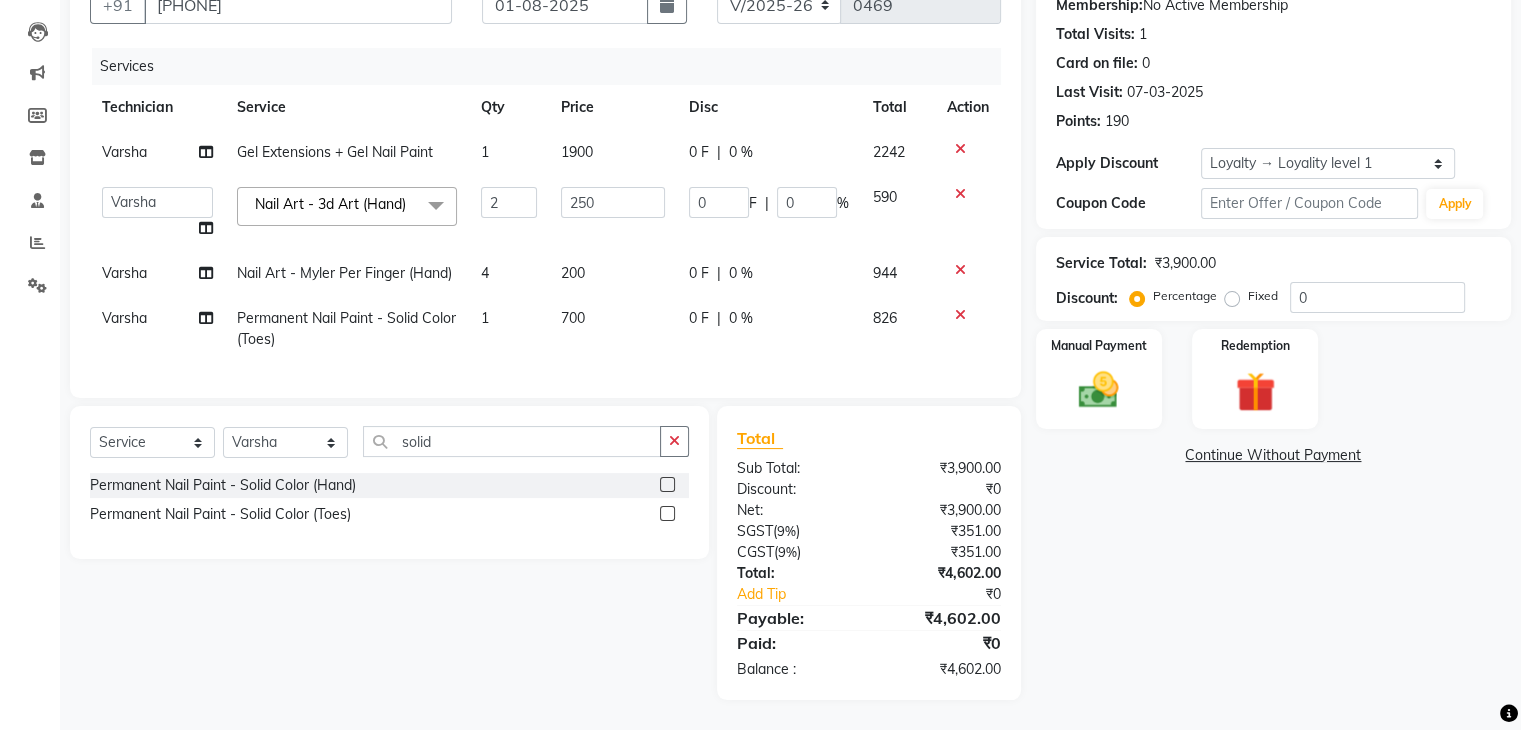 click on "Name: [FIRST] [LAST] Membership: No Active Membership Total Visits: 1 Card on file: 0 Last Visit: 07-03-2025 Points: 190 Apply Discount Select Loyalty → Loyality level 1 Coupon Code Apply Service Total: ₹3,900.00 Discount: Percentage Fixed 0 Manual Payment Redemption Continue Without Payment" 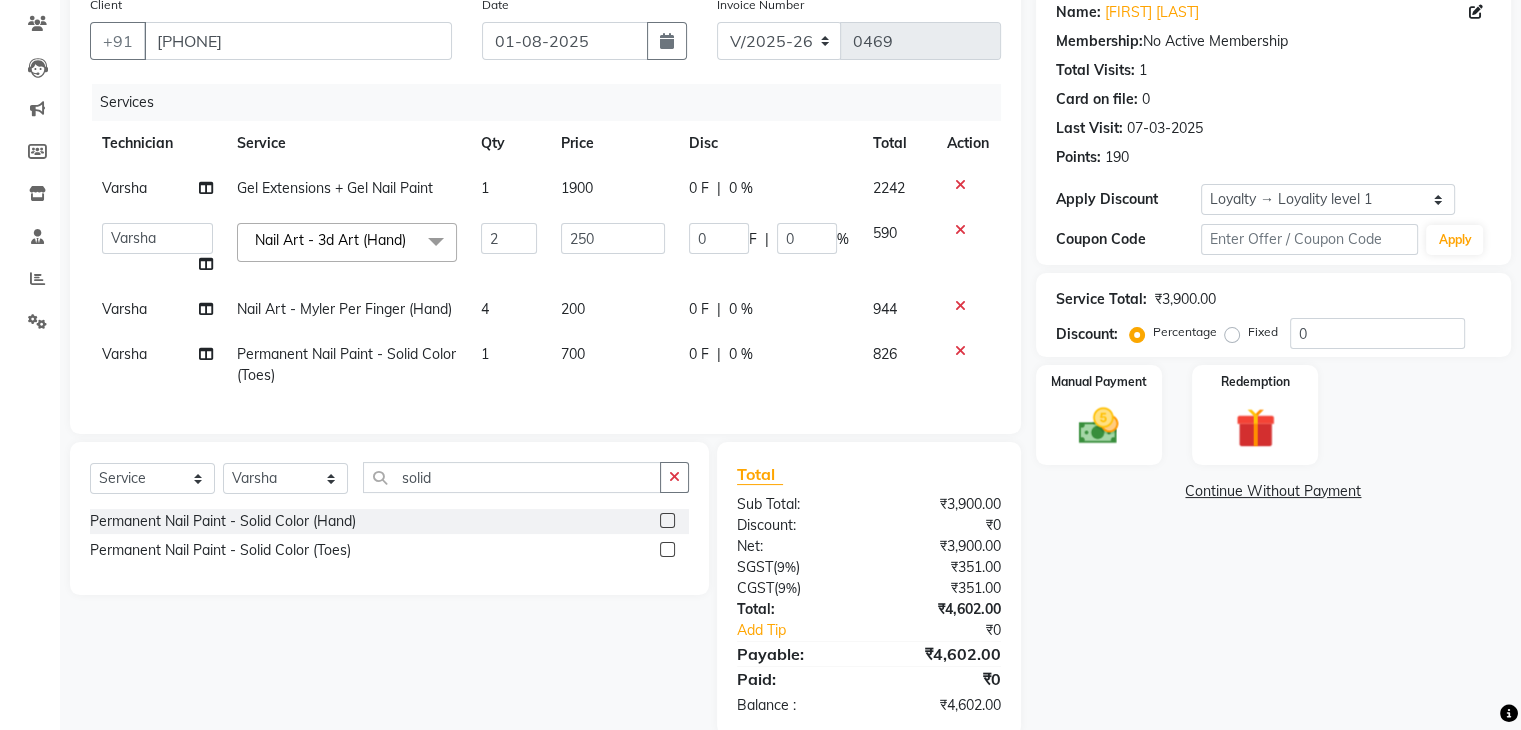 scroll, scrollTop: 163, scrollLeft: 0, axis: vertical 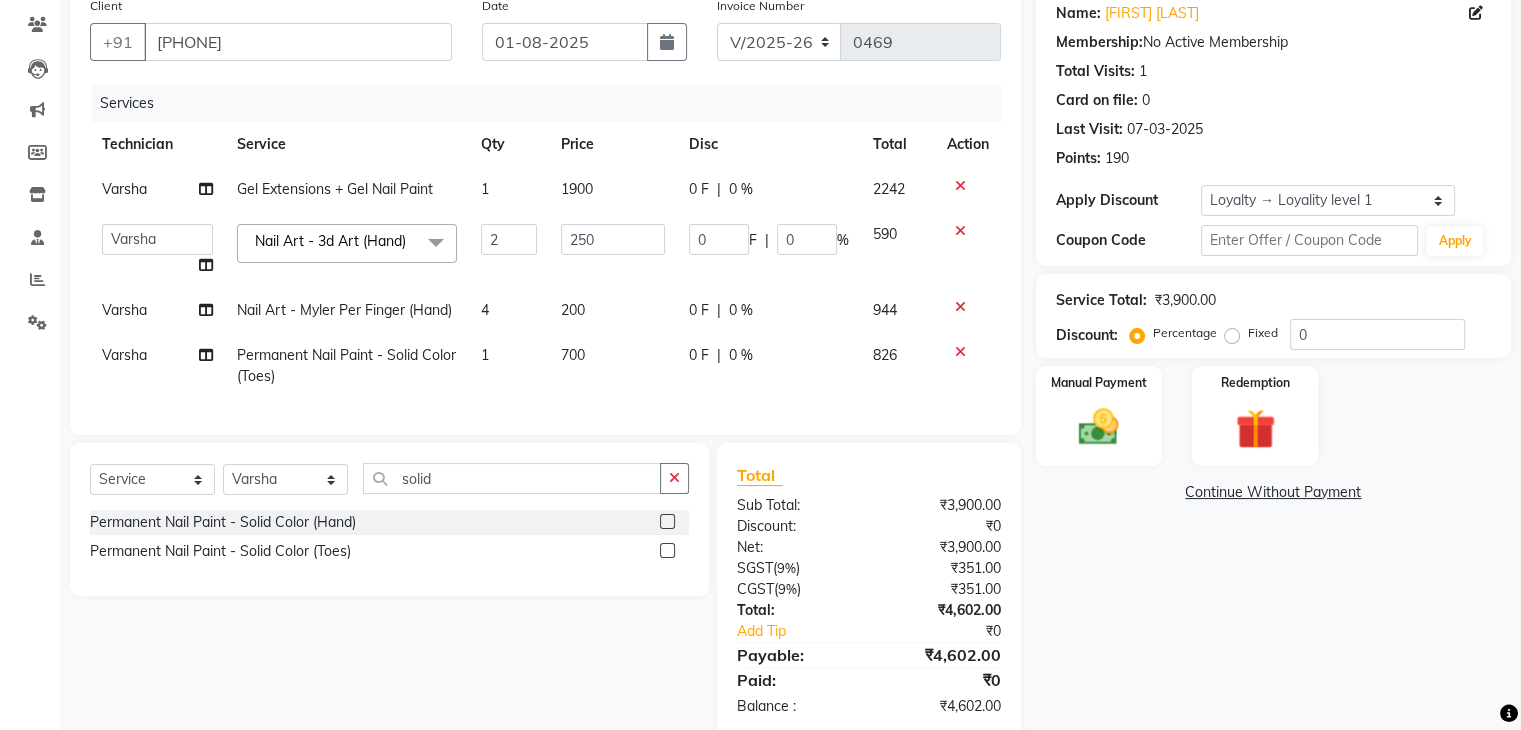 click on "Client +91 [PHONE] Date 01-08-2025 Invoice Number V/2025 V/2025-26 0469 Services Technician Service Qty Price Disc Total Action Varsha Gel Extensions + Gel Nail Paint 1 1900 0 F | 0 % 2242 Arun Gaurav Manager Varsha Nail Art - 3d Art (Hand) x Permanent Nail Paint - Solid Color (Hand) Permanent Nail Paint - French (Hand) Permanent Nail Paint - Solid Color (Toes) Permanent Nail Paint - French (Toes) Restoration - Gel (Hand) Restoration - Tip Replacement (Hand) Restoration - Touch -up (Hand) Restoration - Removal of Extension (Hand) Restoration - Removal of Nail Paint (Hand) Restoration - Gel Color Changes (Hand) Restoration - Gel (Toes) Restoration - Tip Replacement (Toes) Restoration - Gel Color Changes (Toes) Restoration - Touch -up (Toes) Restoration - Removal of Nail Paint (Toes) Restoration - Removal of Extension (Toes) Gel polish removal Pedicure - Classic Pedicure - Deluxe Pedicure - Premium Pedicure - Platinum Café H&F Pedicure AVL Express Pedicure Bombini Pedicure AVL Luxury Pedicure 2 0" 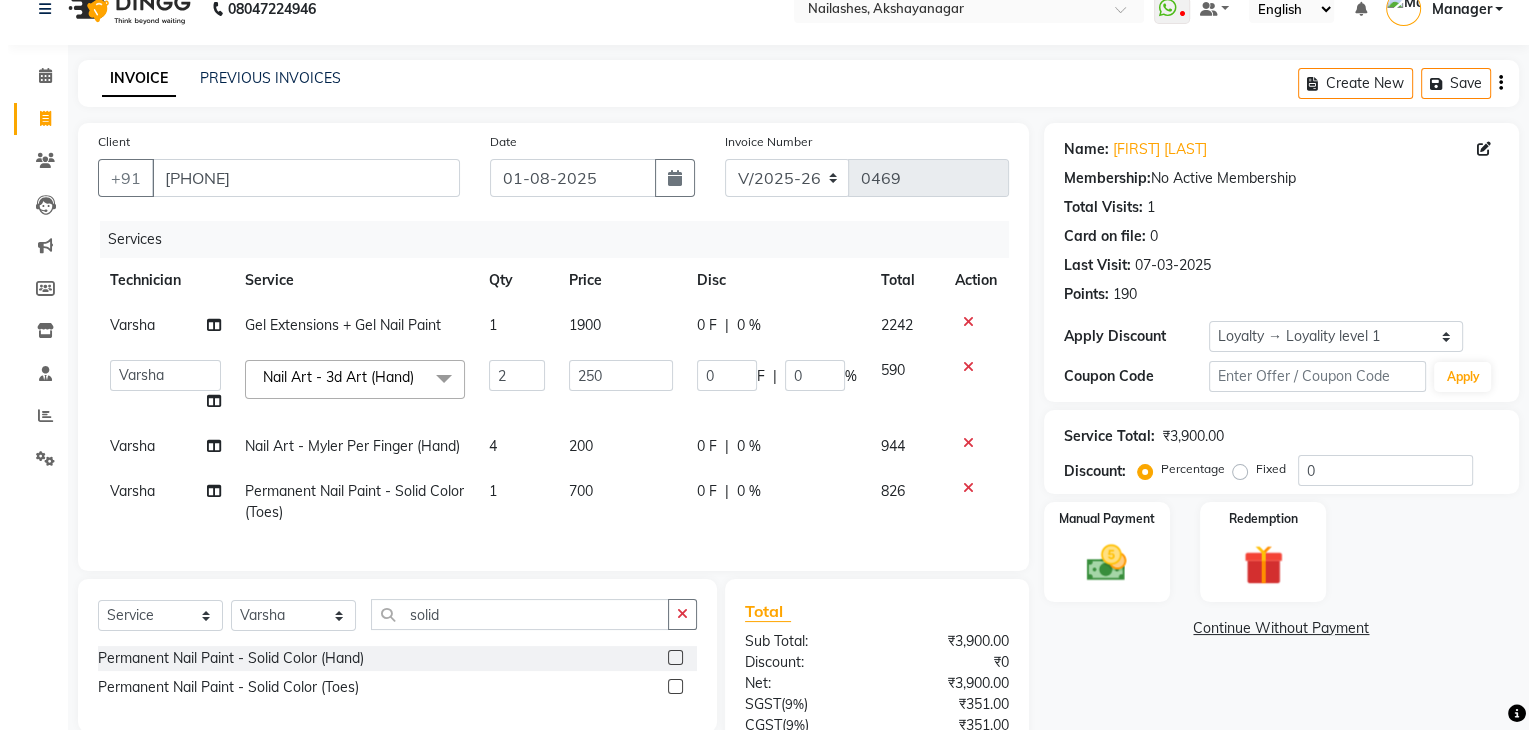 scroll, scrollTop: 0, scrollLeft: 0, axis: both 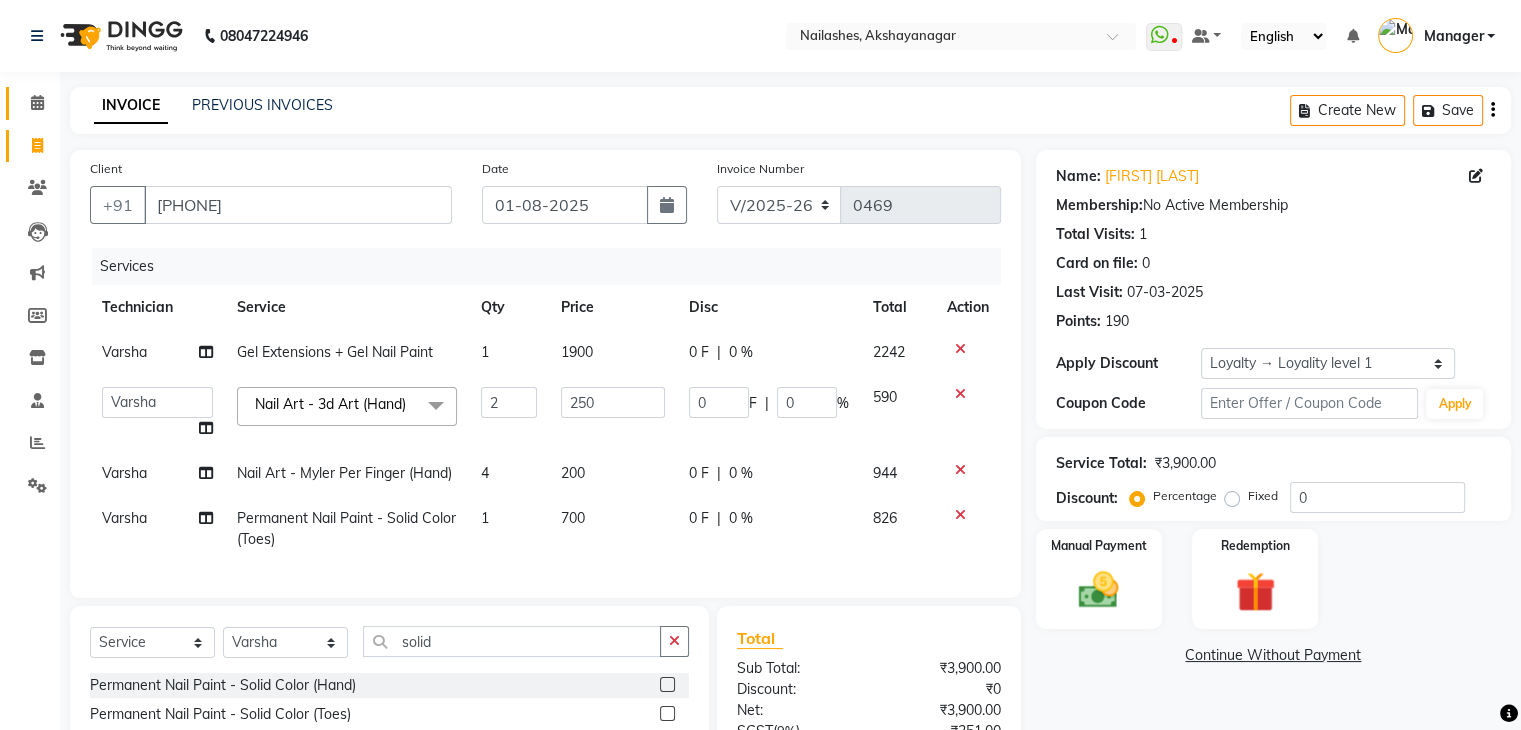 click 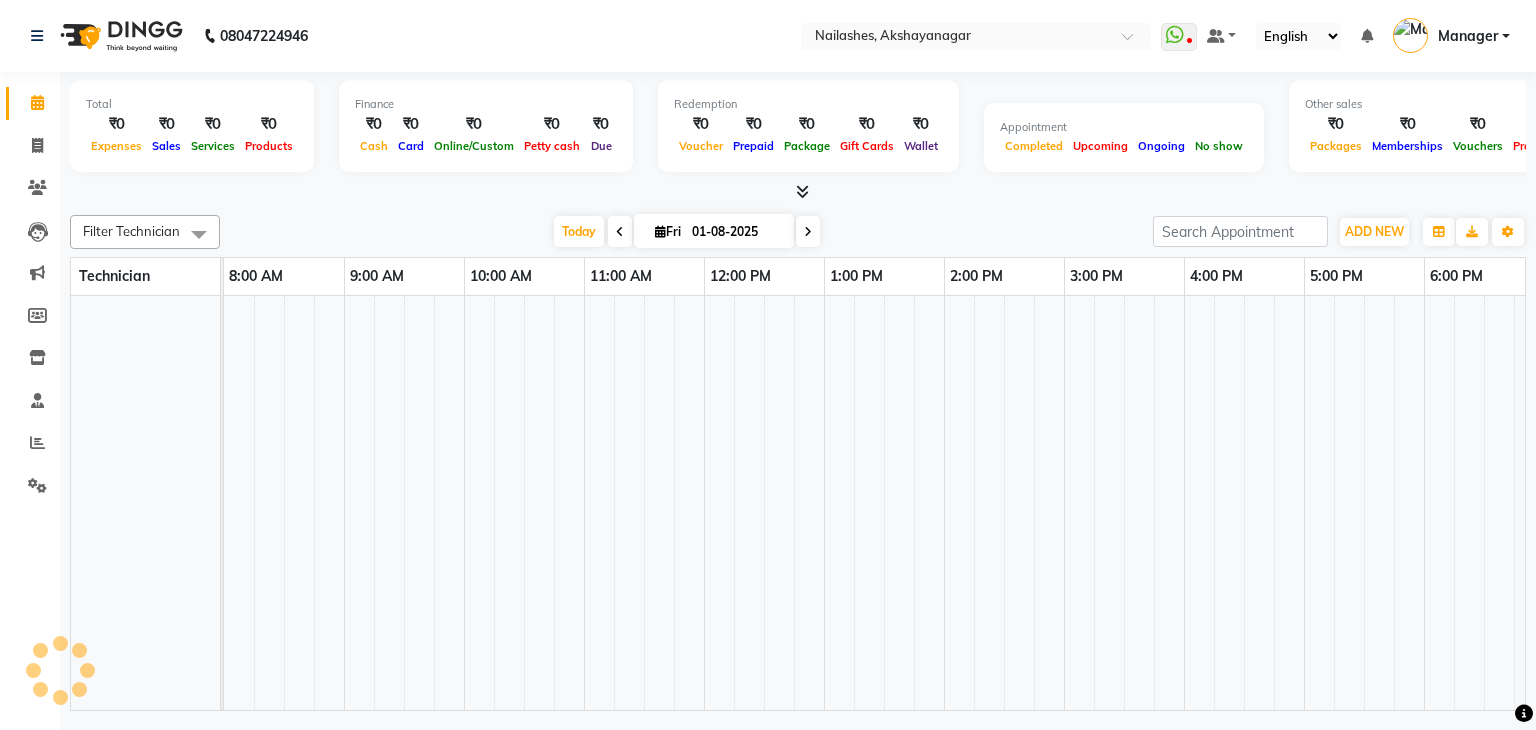 scroll, scrollTop: 0, scrollLeft: 0, axis: both 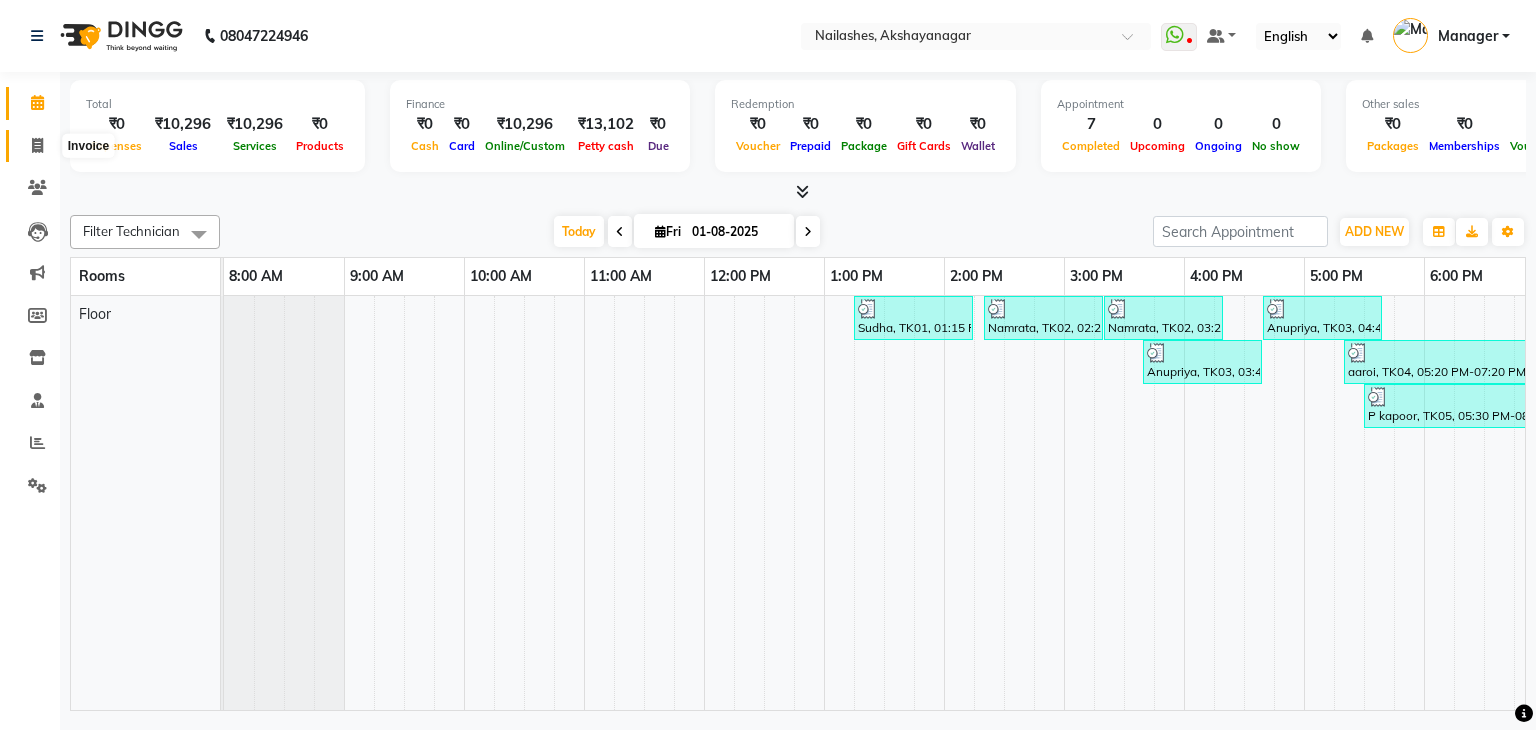 click 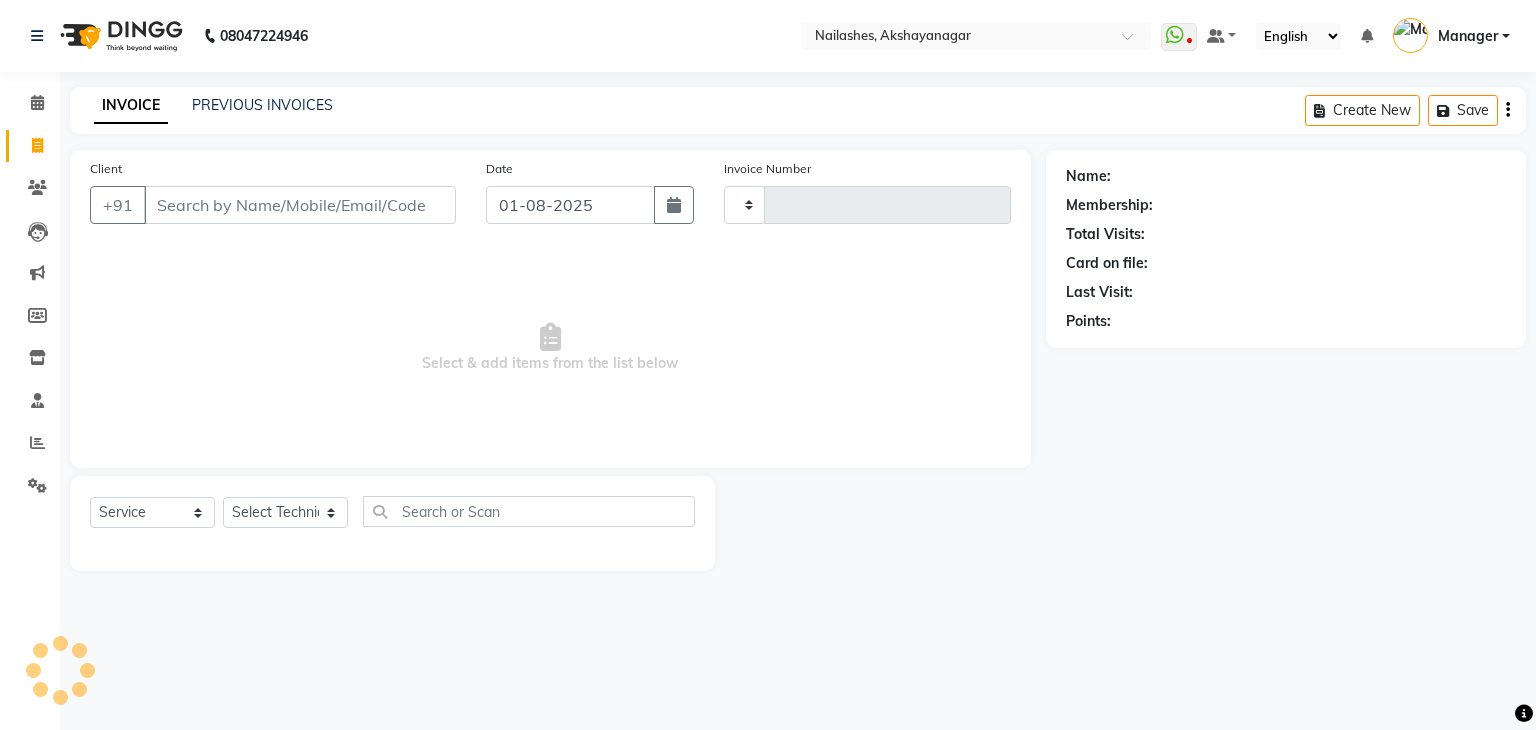 type on "0469" 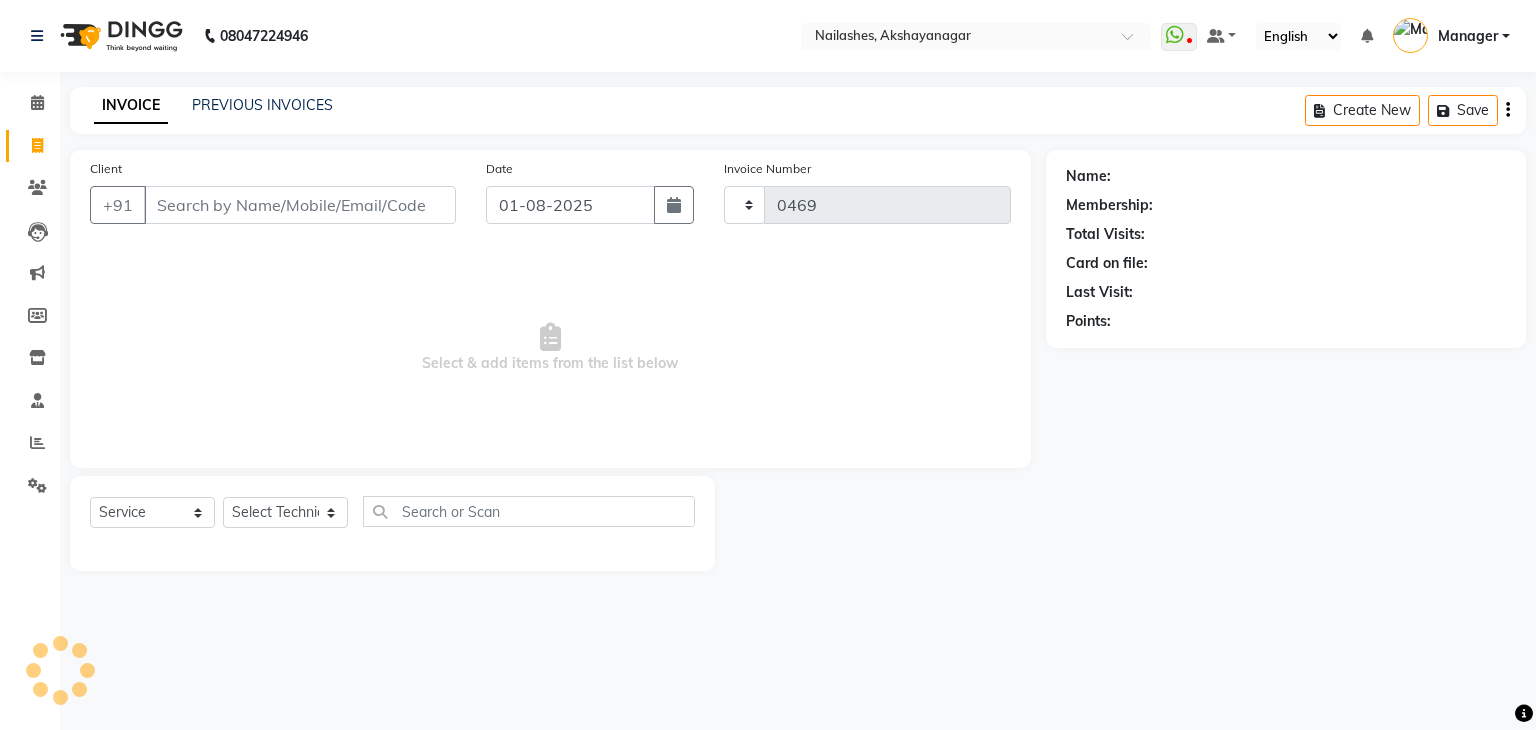 select on "7395" 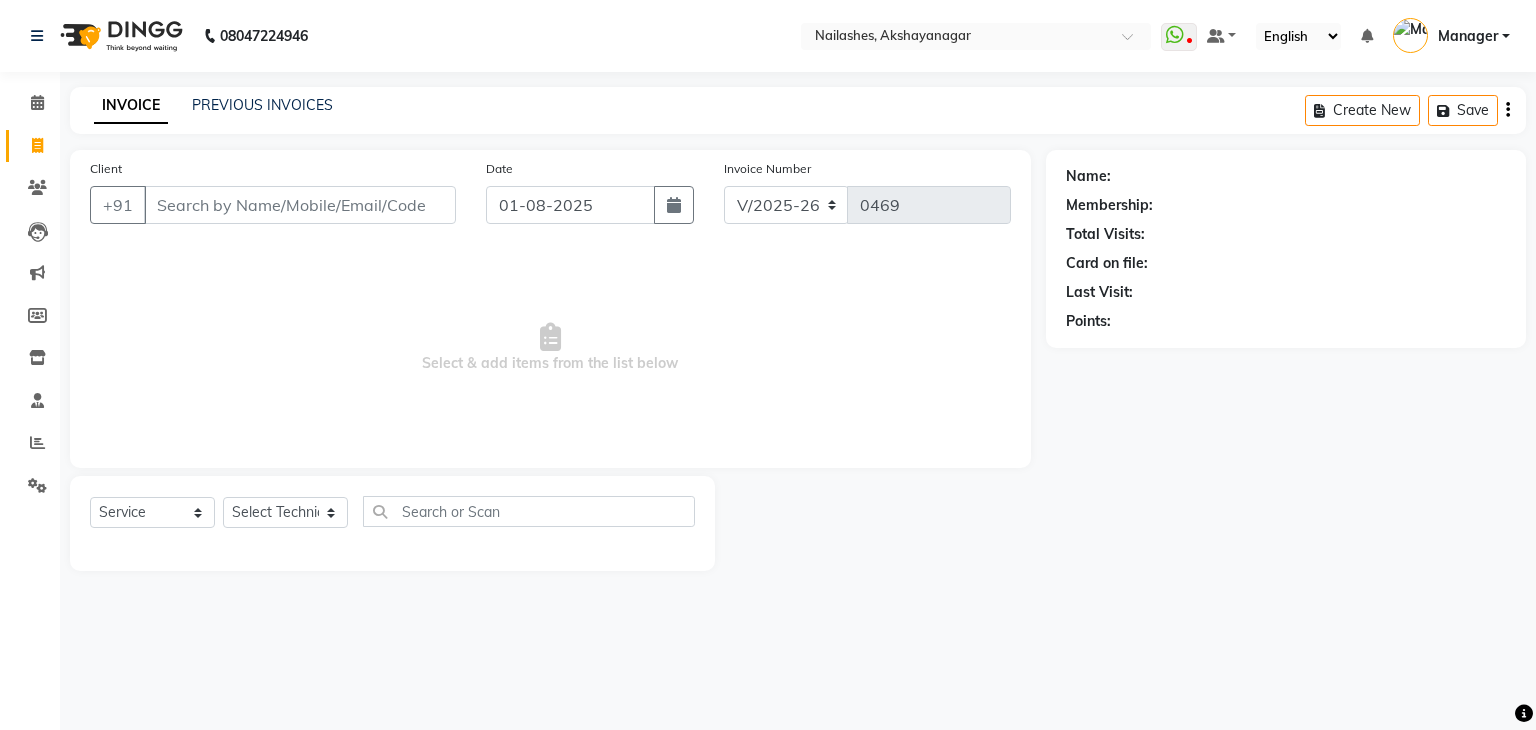click on "Client" at bounding box center (300, 205) 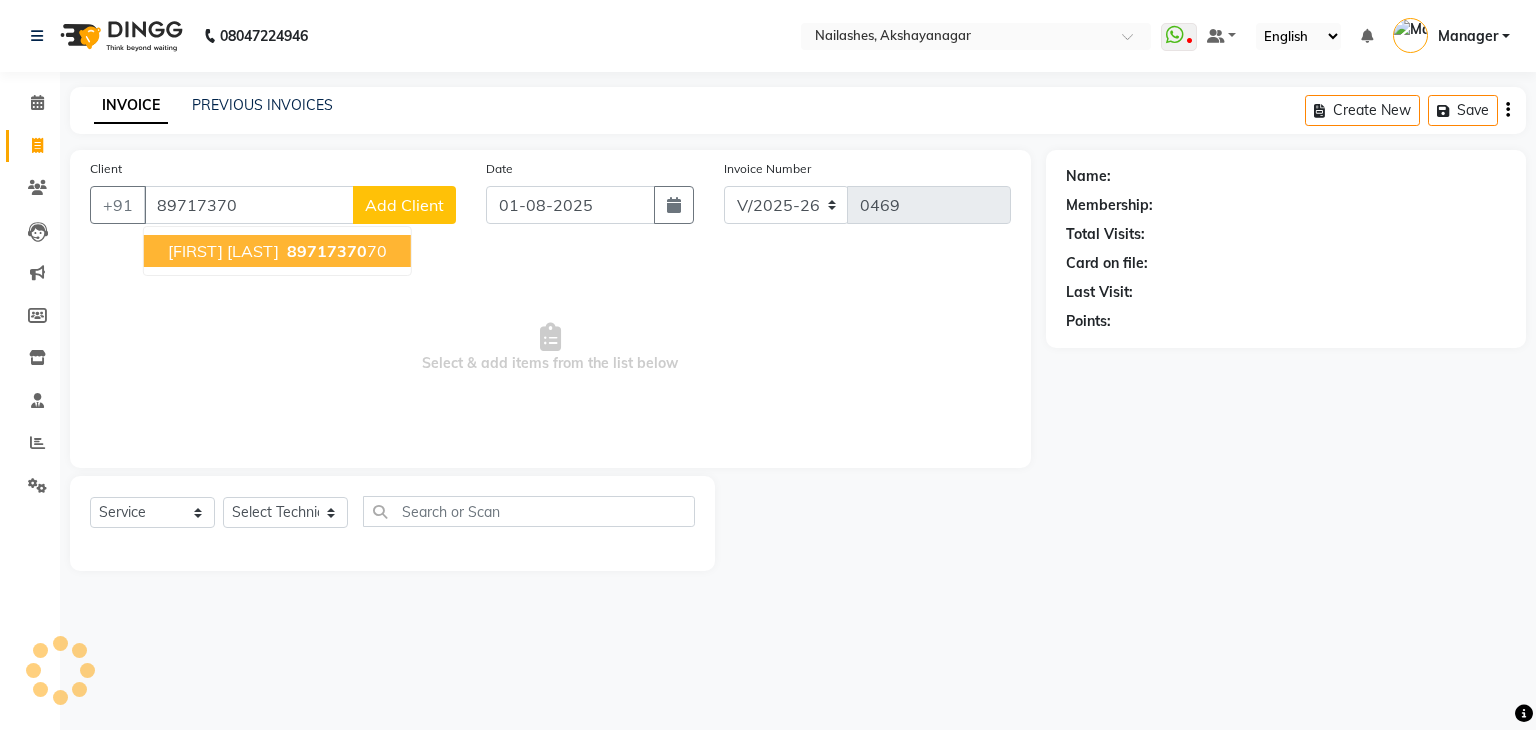 click on "[FIRST] [LAST]" at bounding box center (223, 251) 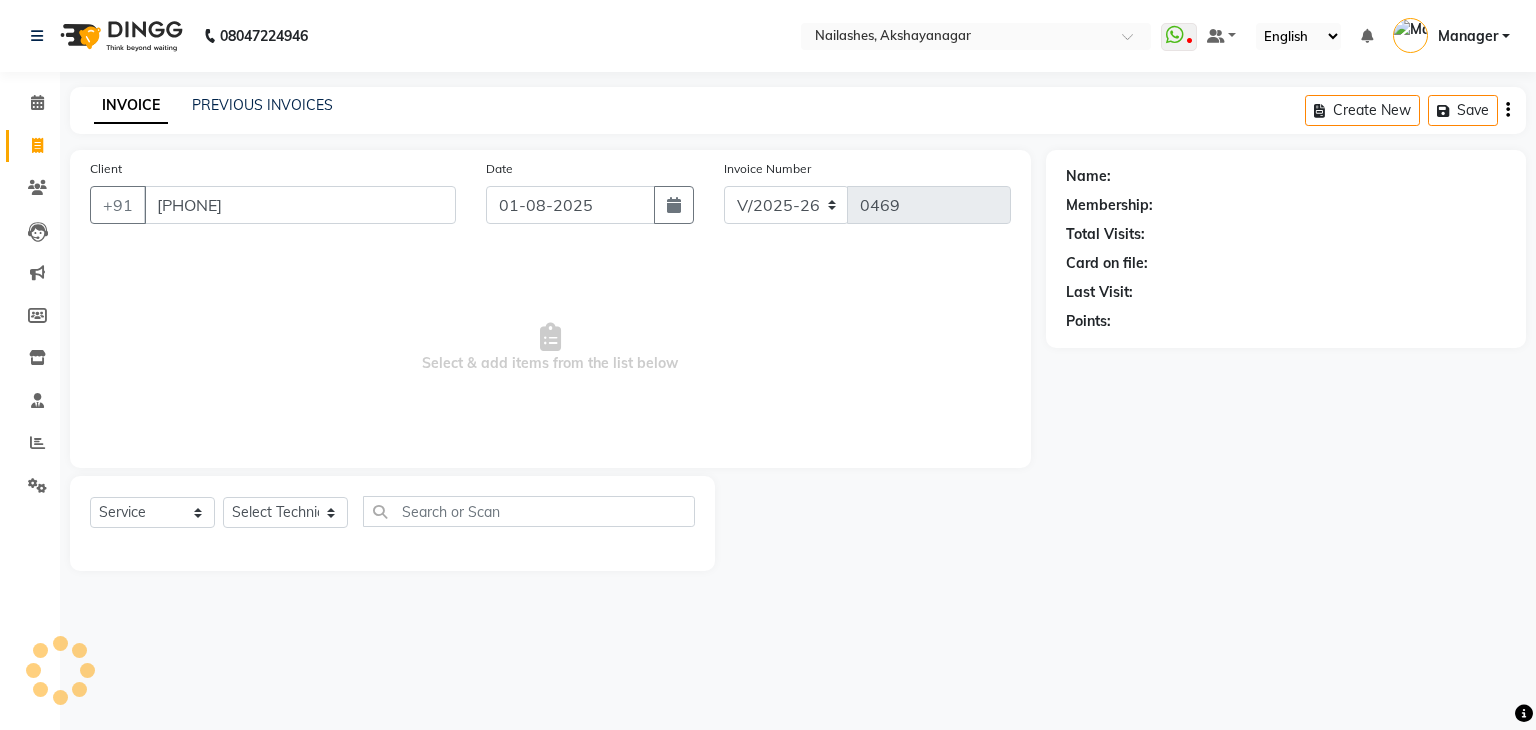 type on "[PHONE]" 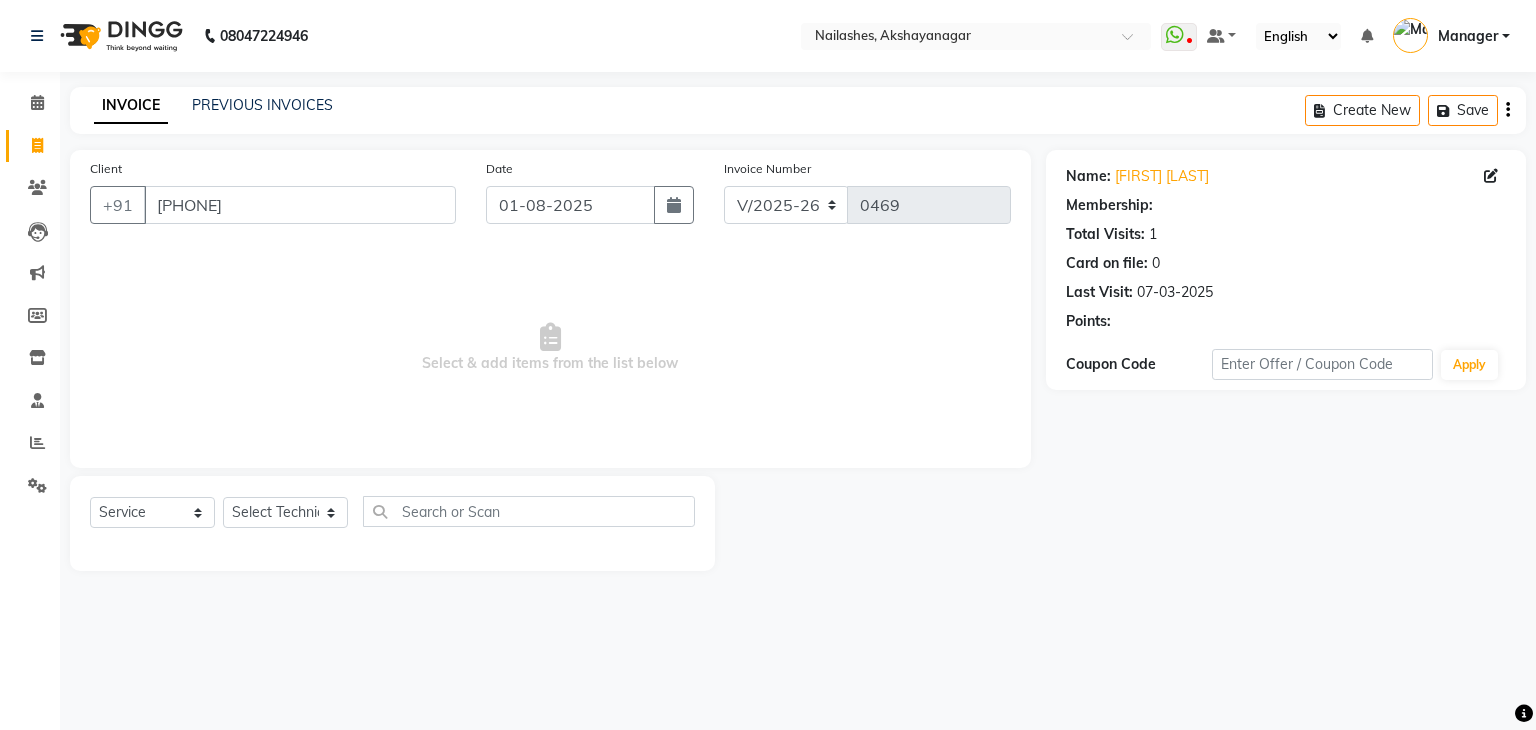 select on "1: Object" 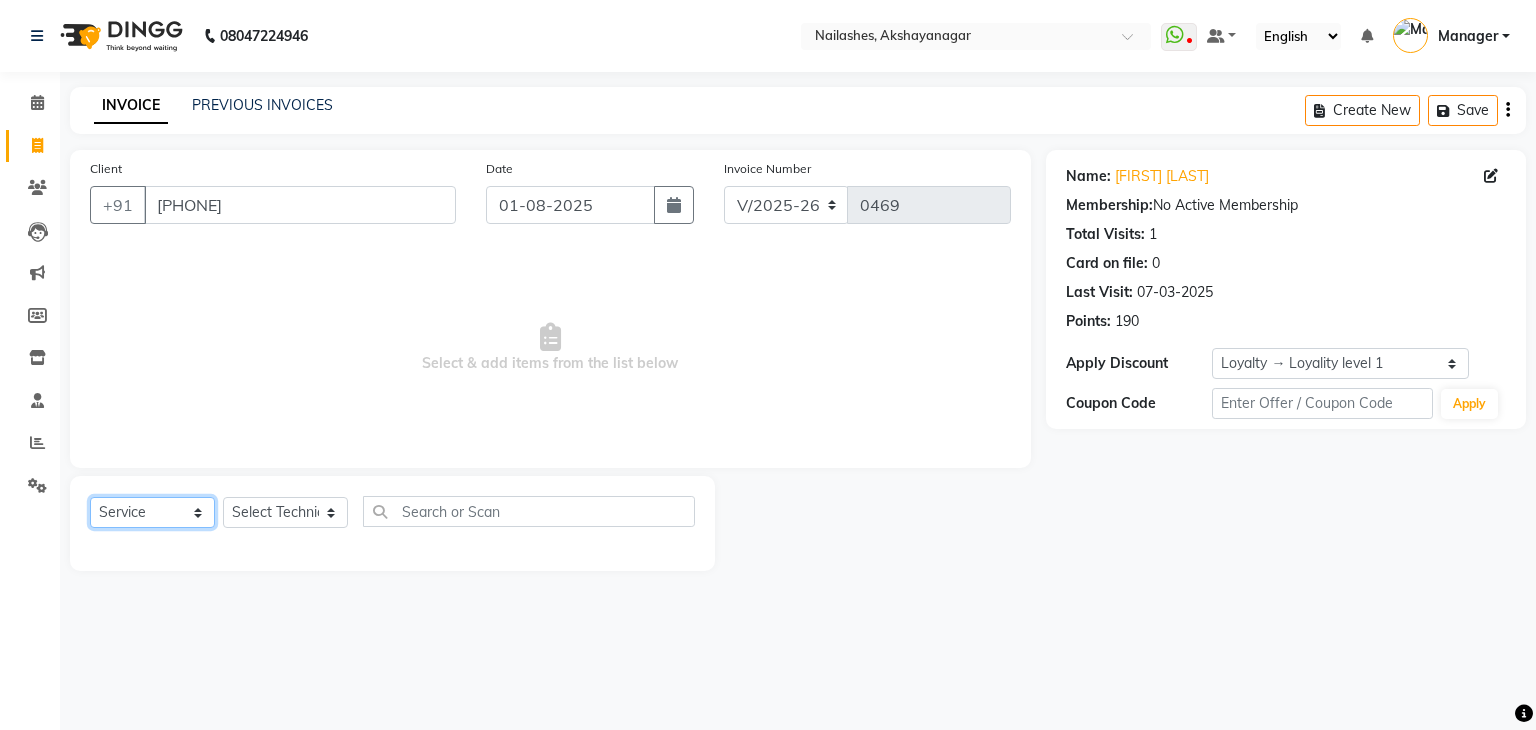 click on "Select  Service  Product  Membership  Package Voucher Prepaid Gift Card" 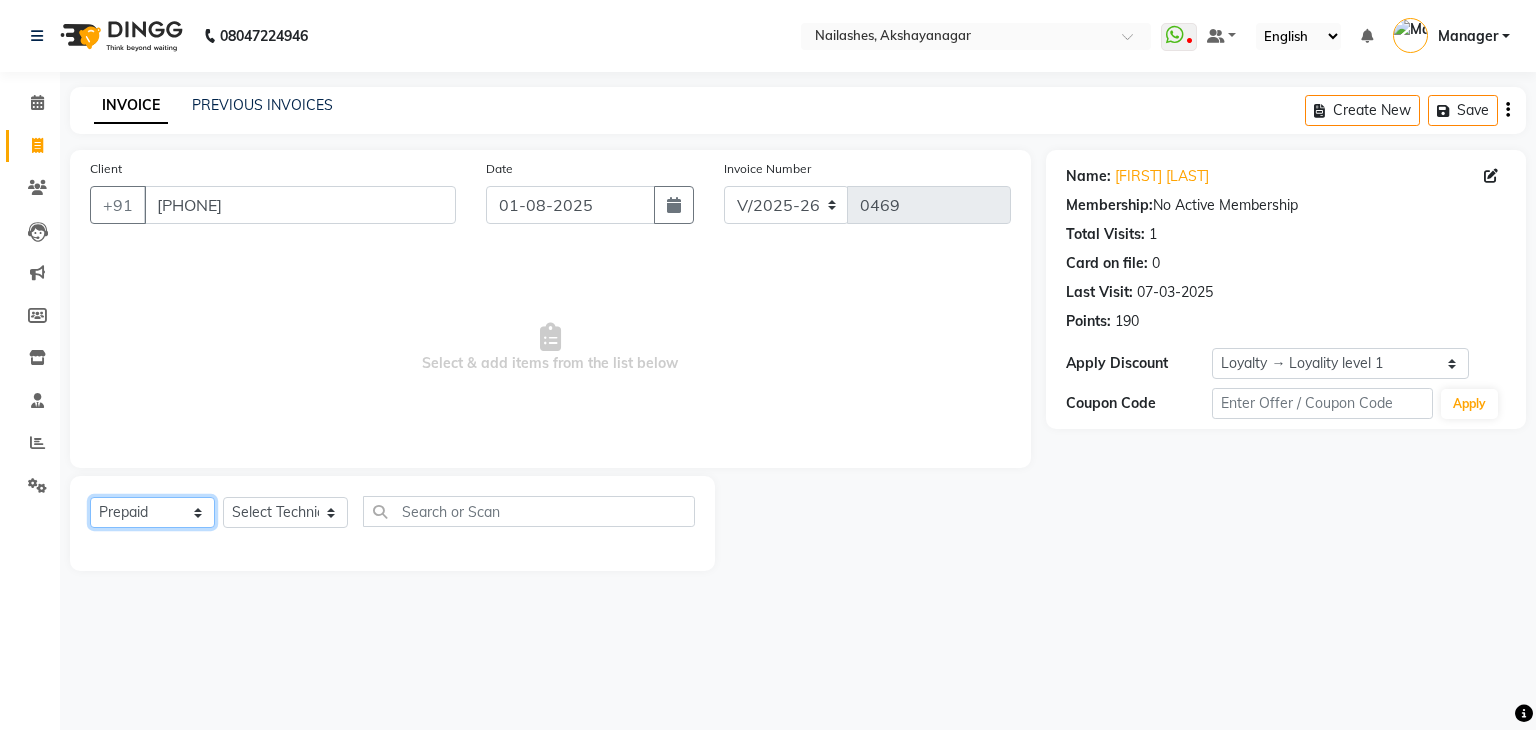 click on "Select  Service  Product  Membership  Package Voucher Prepaid Gift Card" 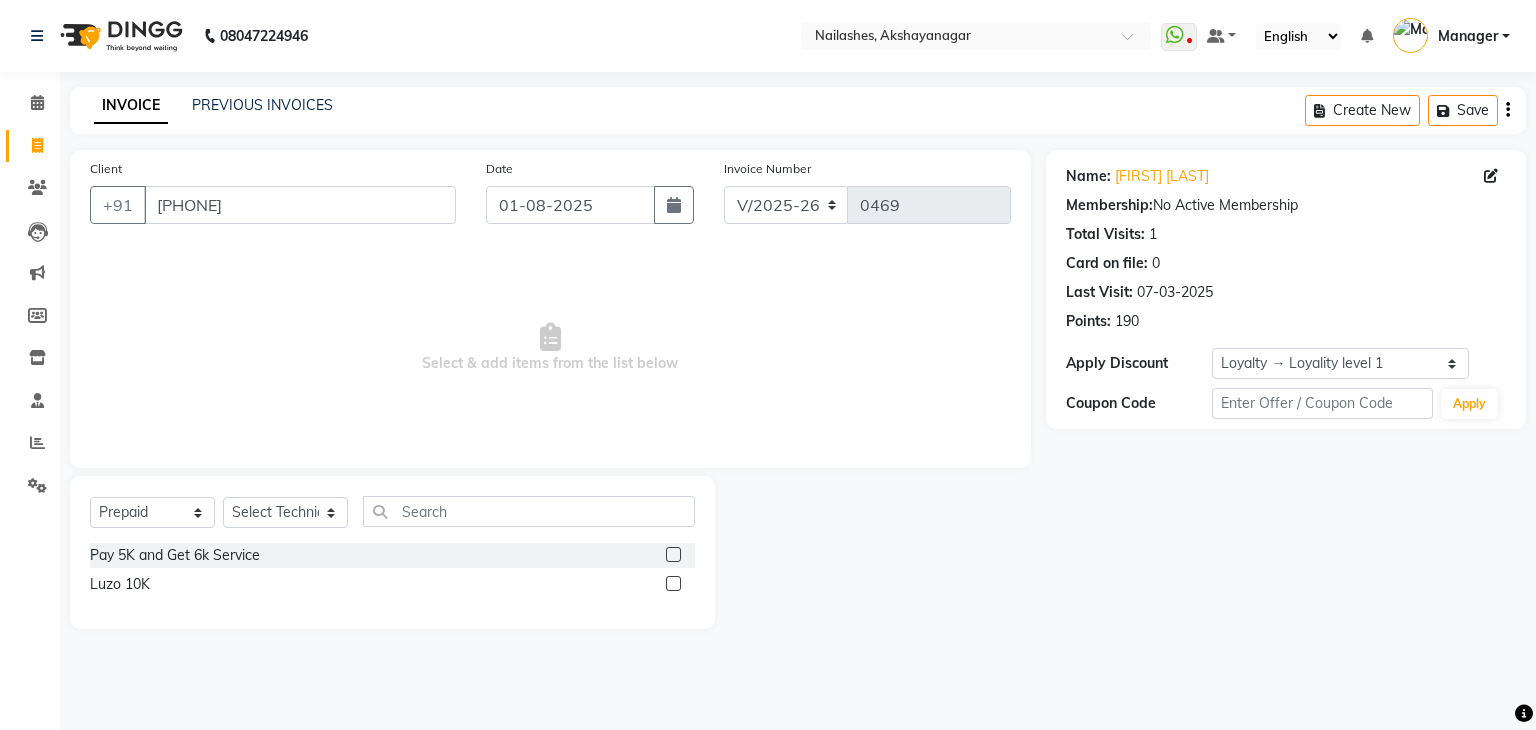 click 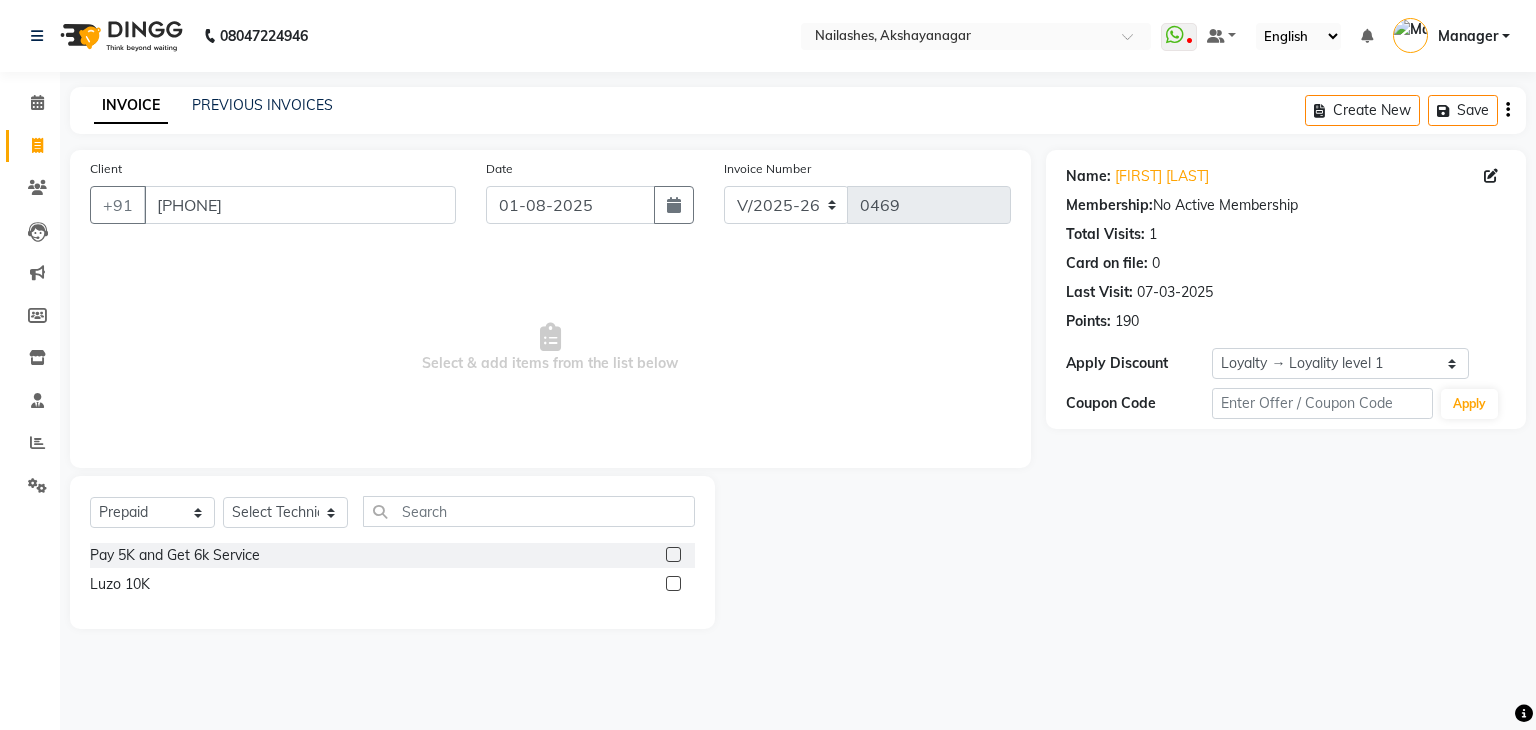 click 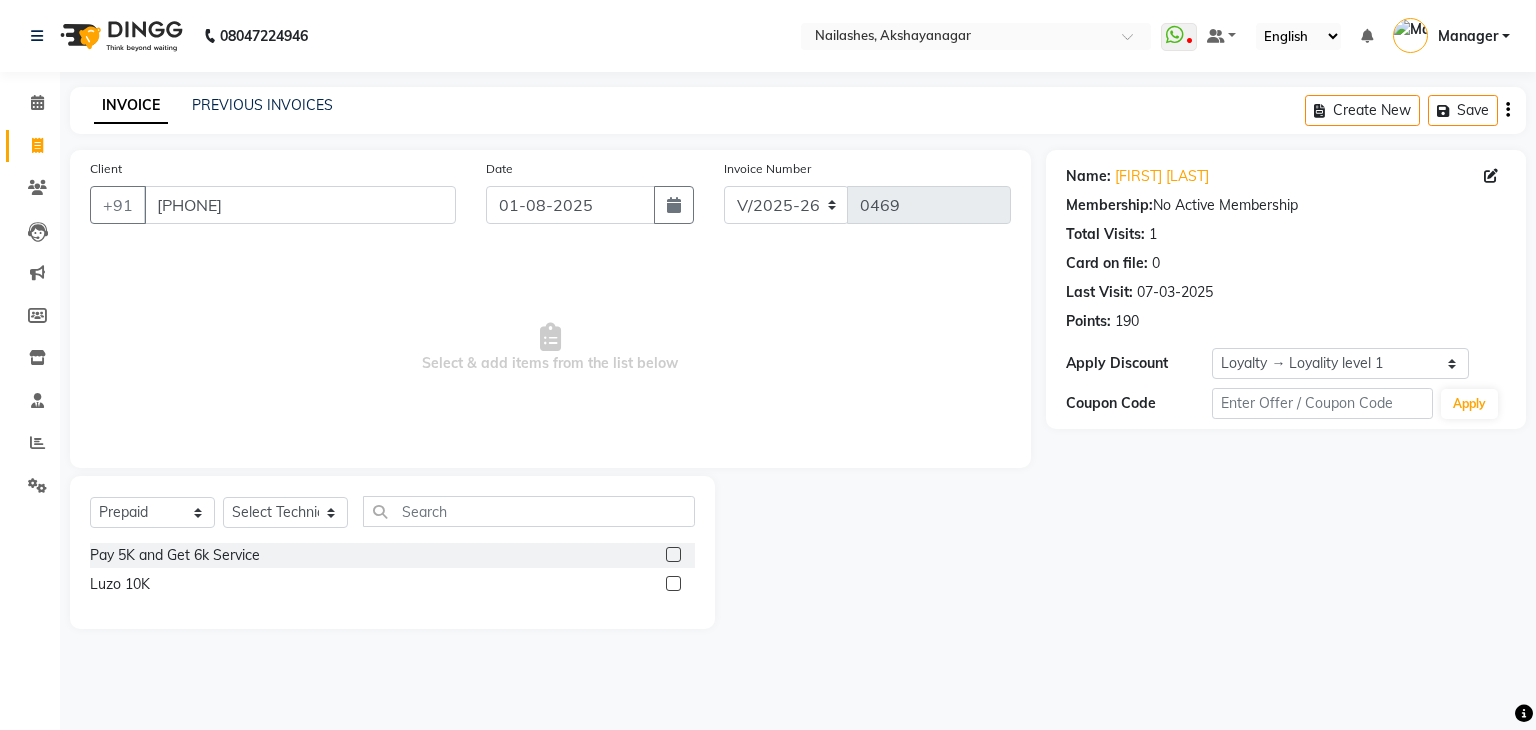 click 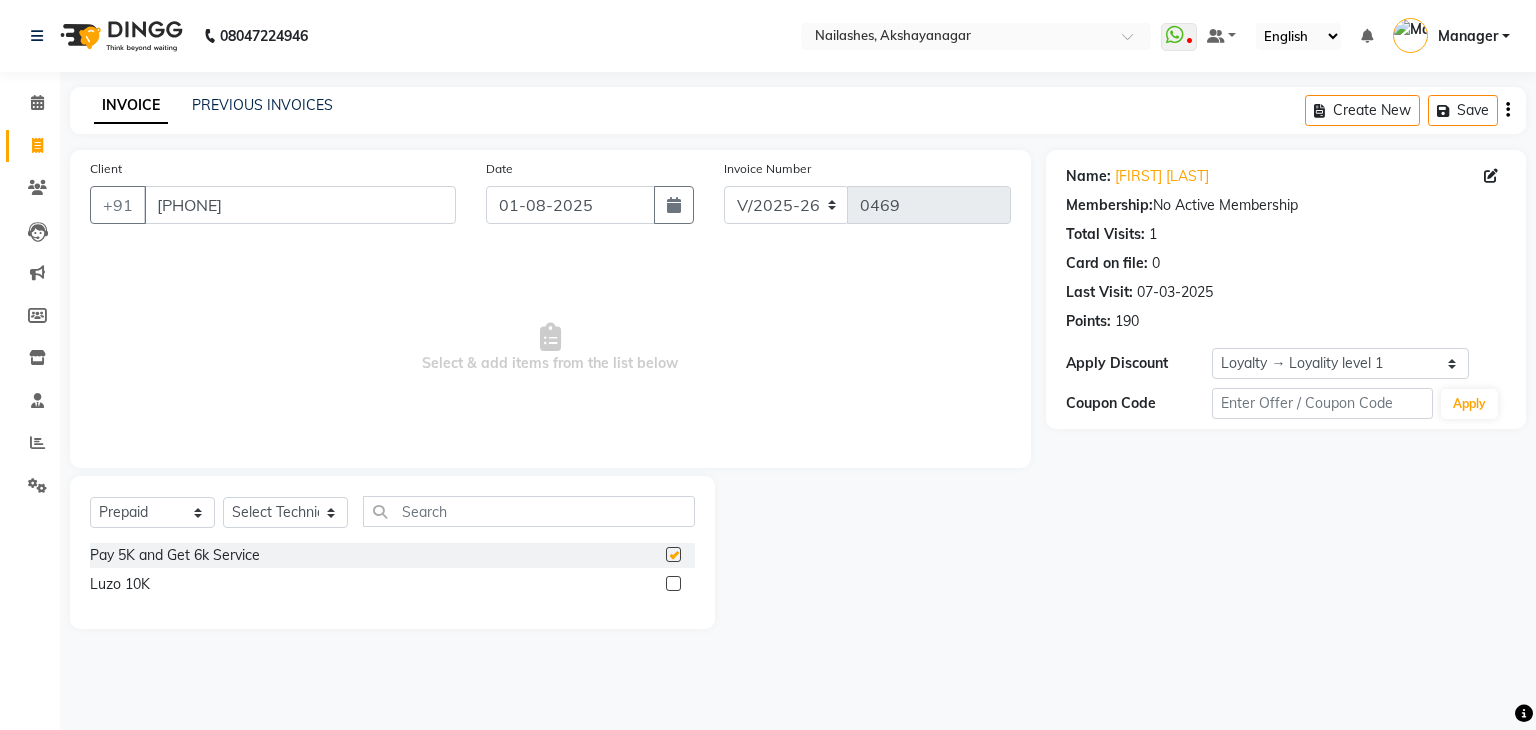 click 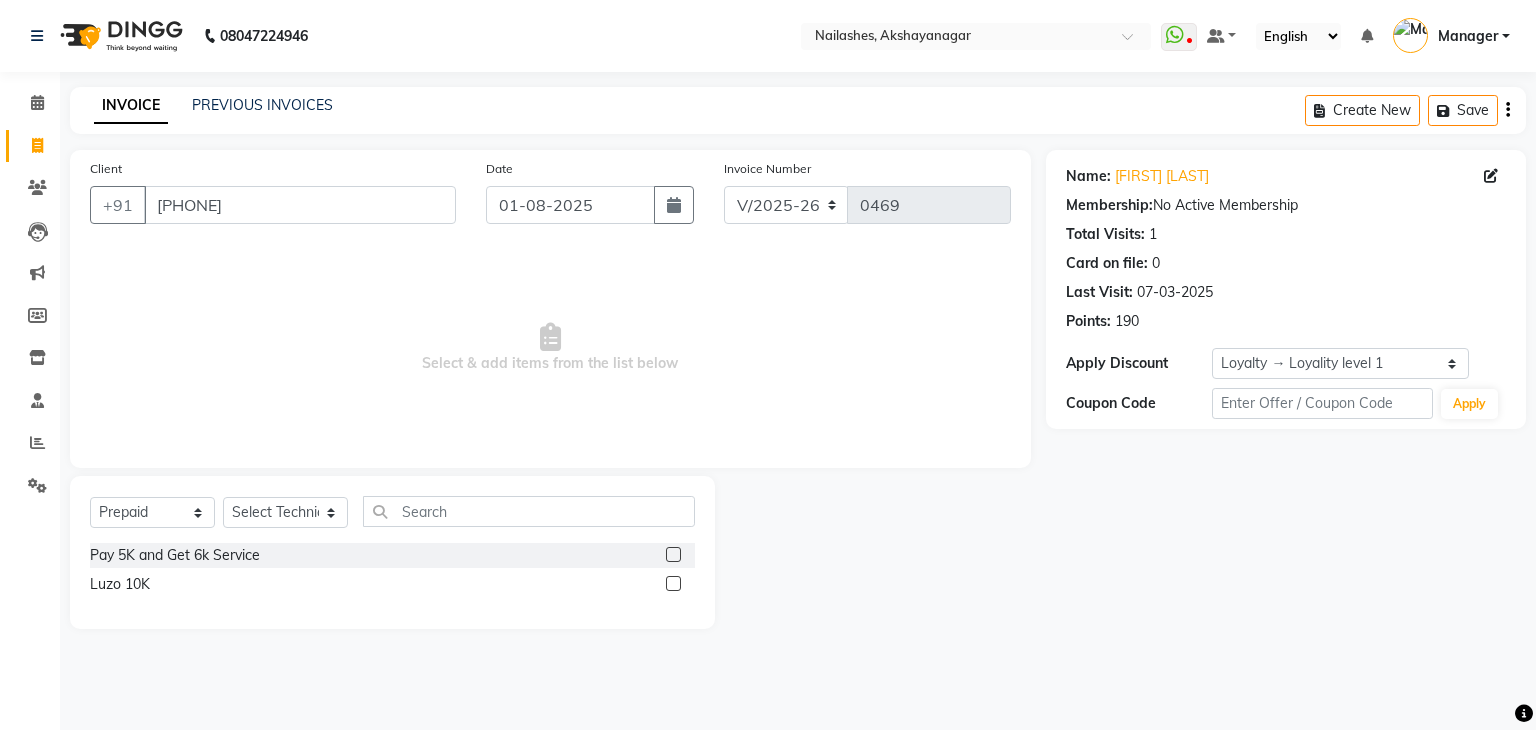 click 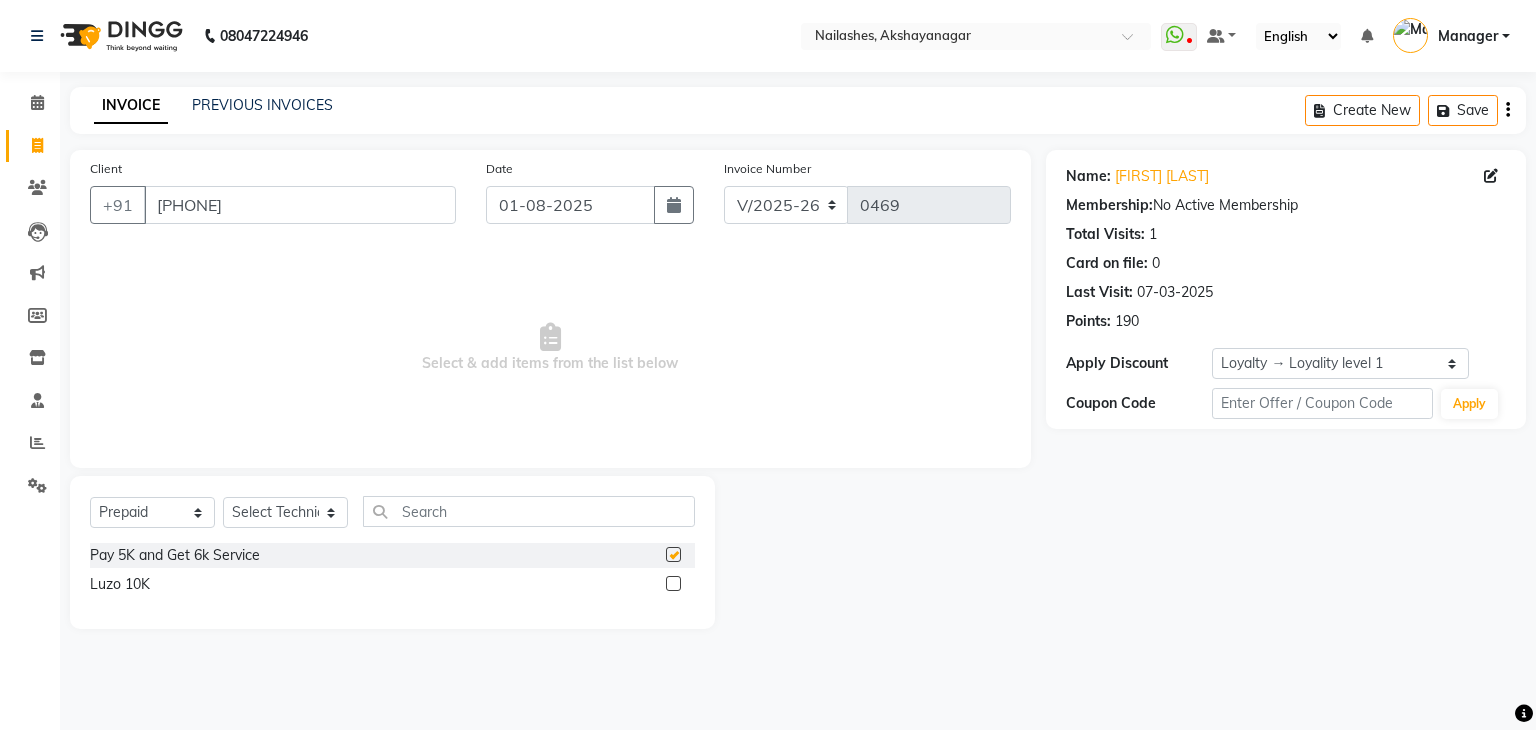 checkbox on "false" 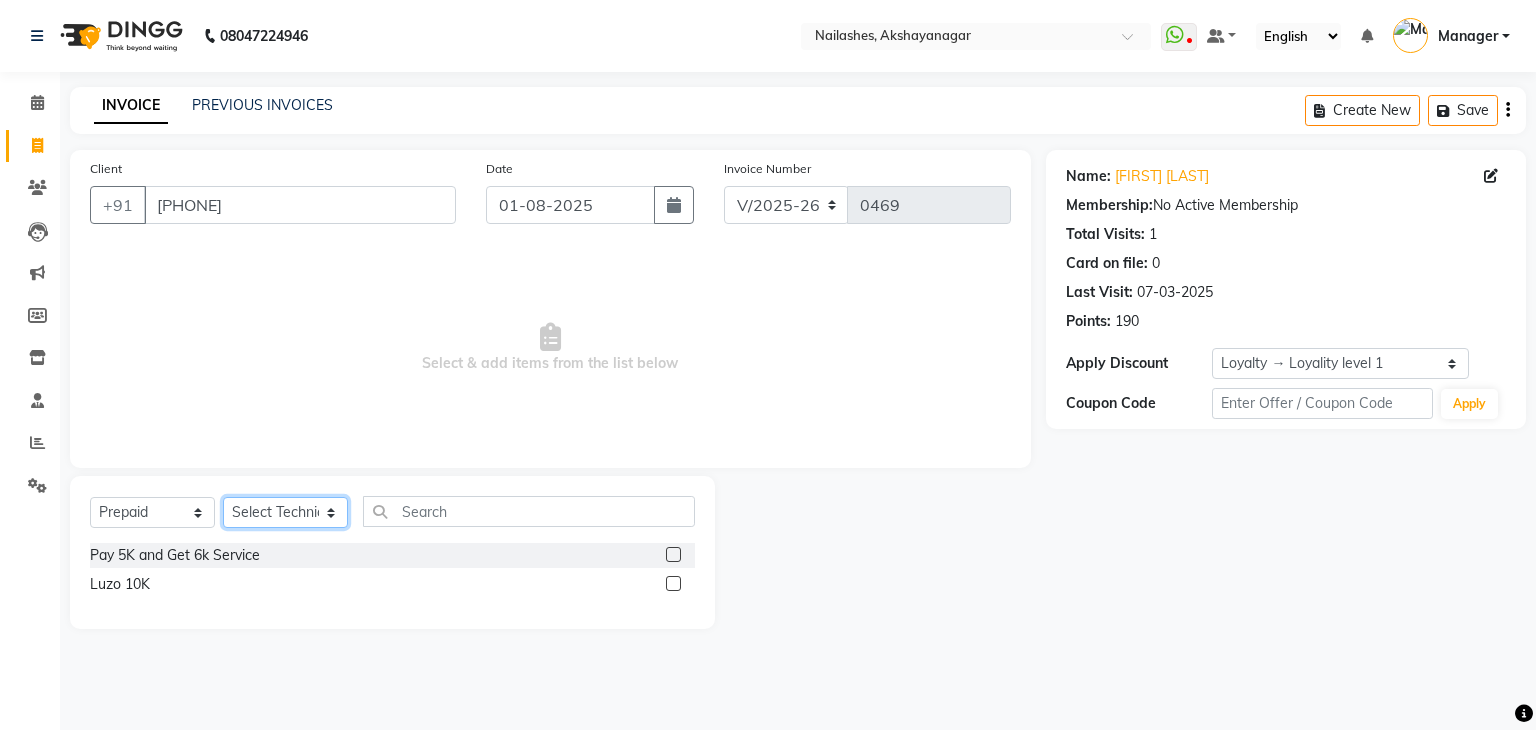 click on "Select Technician Arun Gaurav Manager Varsha" 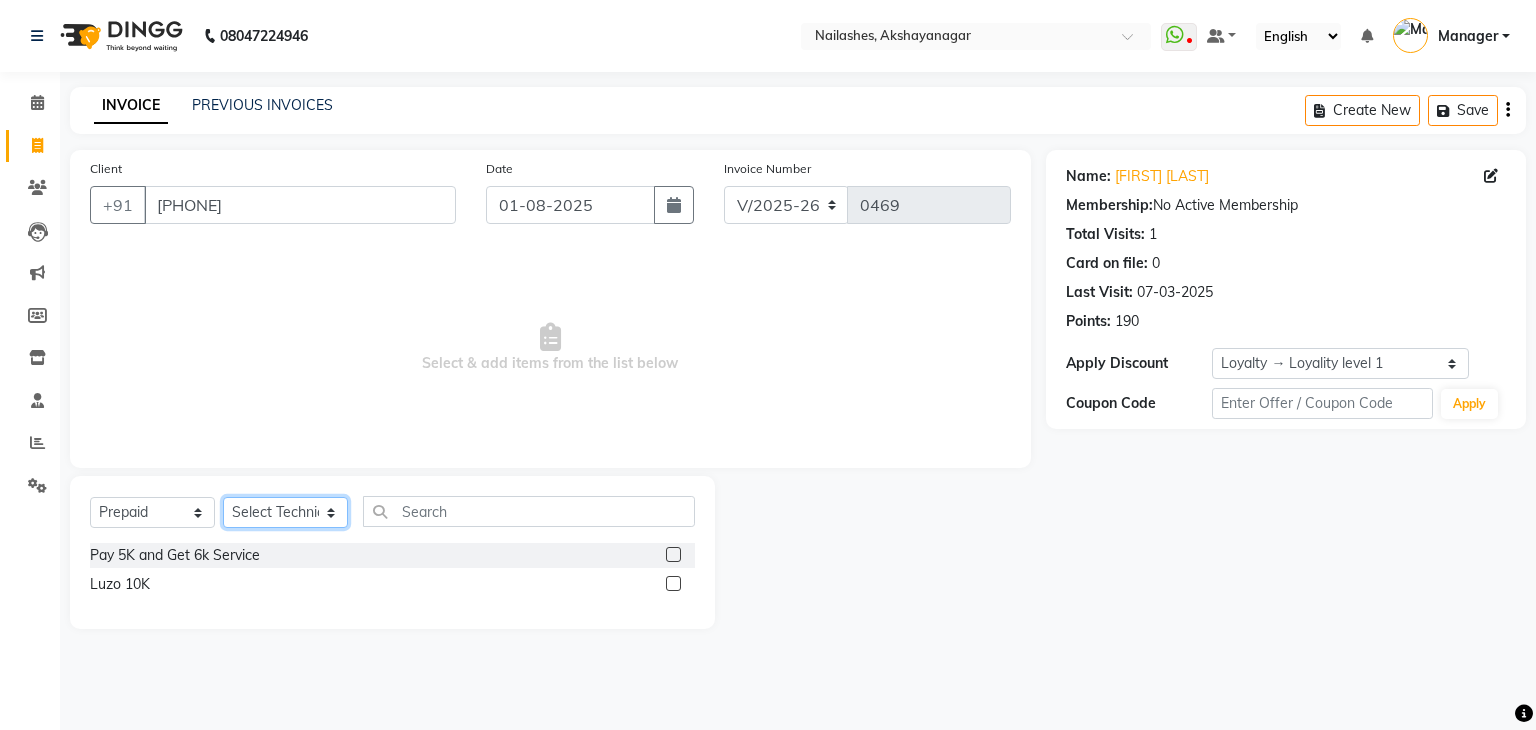 select on "86675" 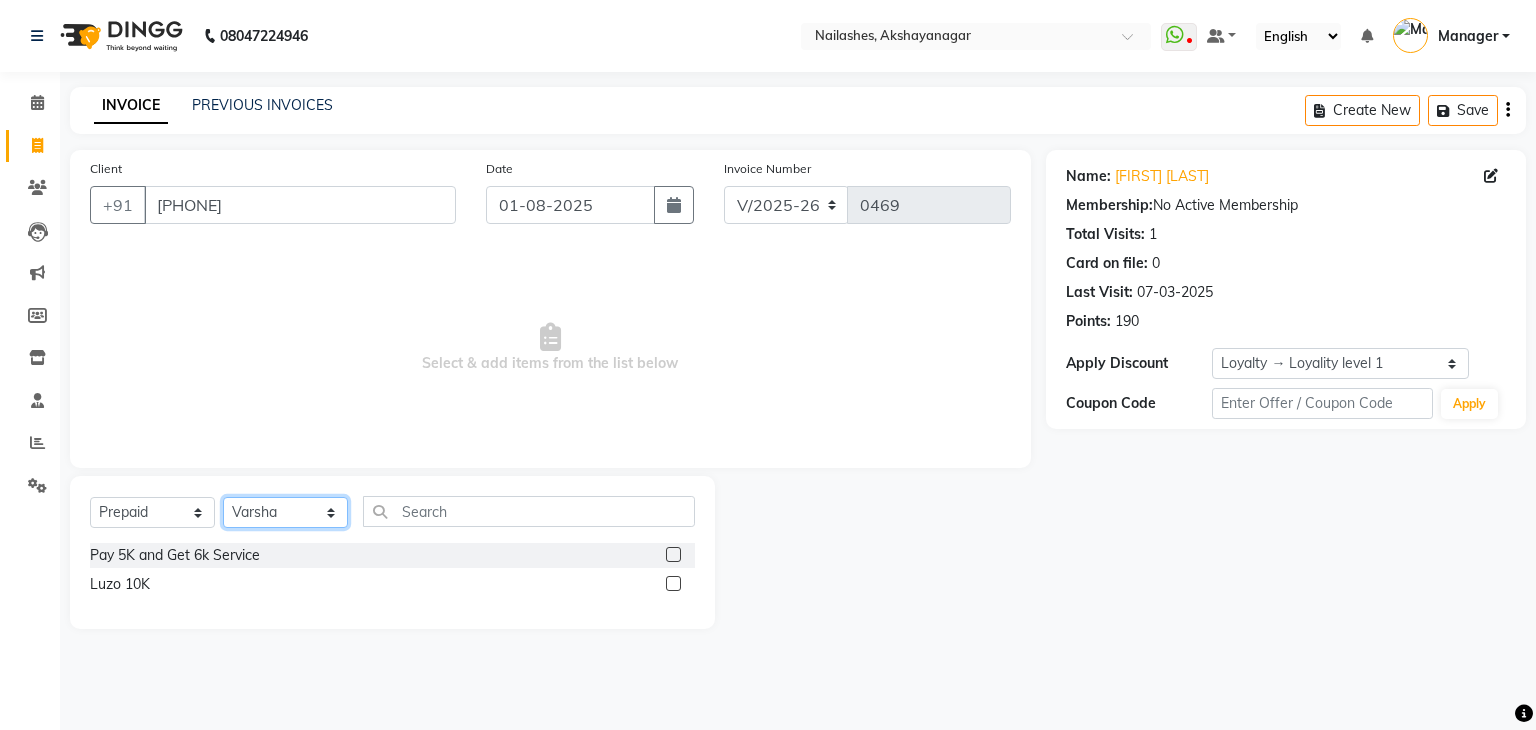 click on "Select Technician Arun Gaurav Manager Varsha" 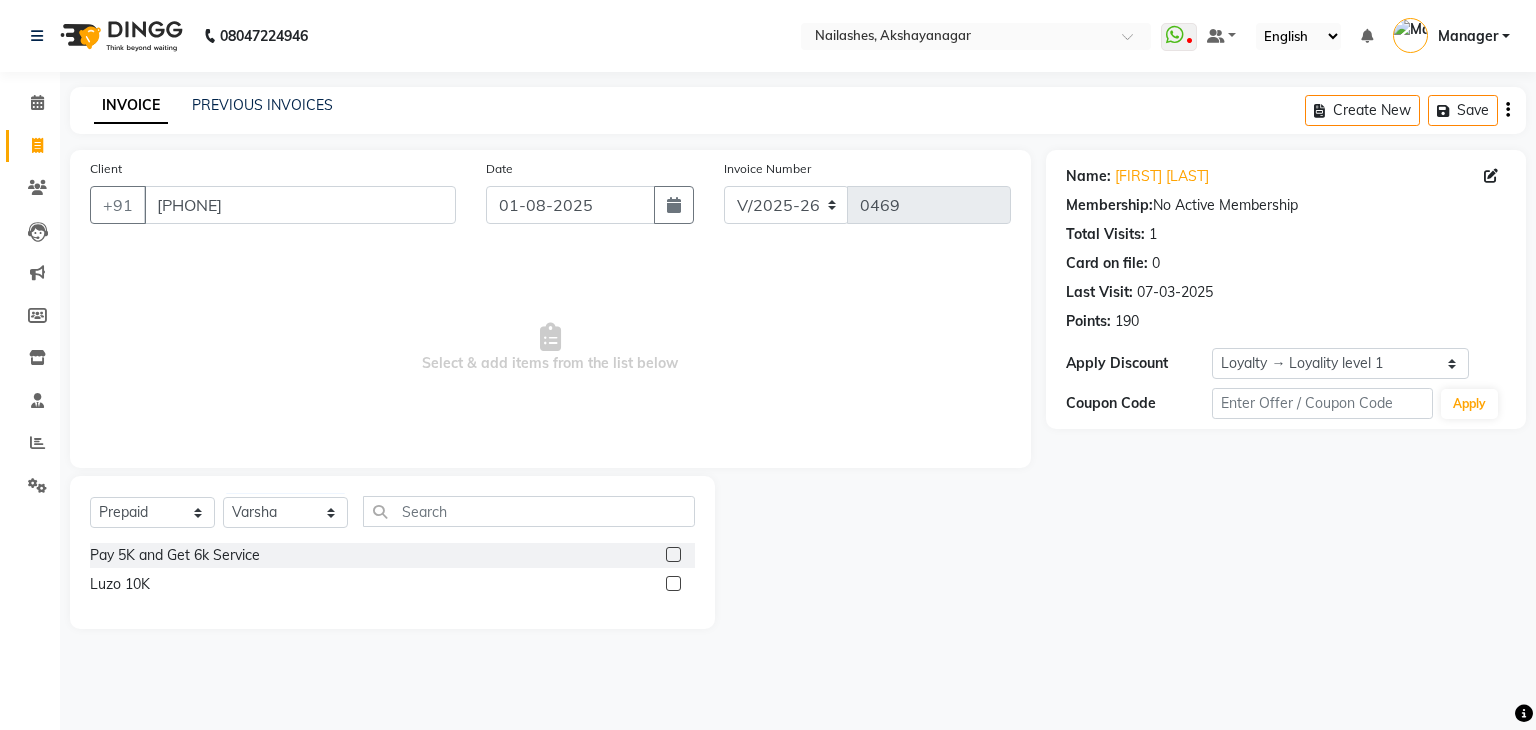 click 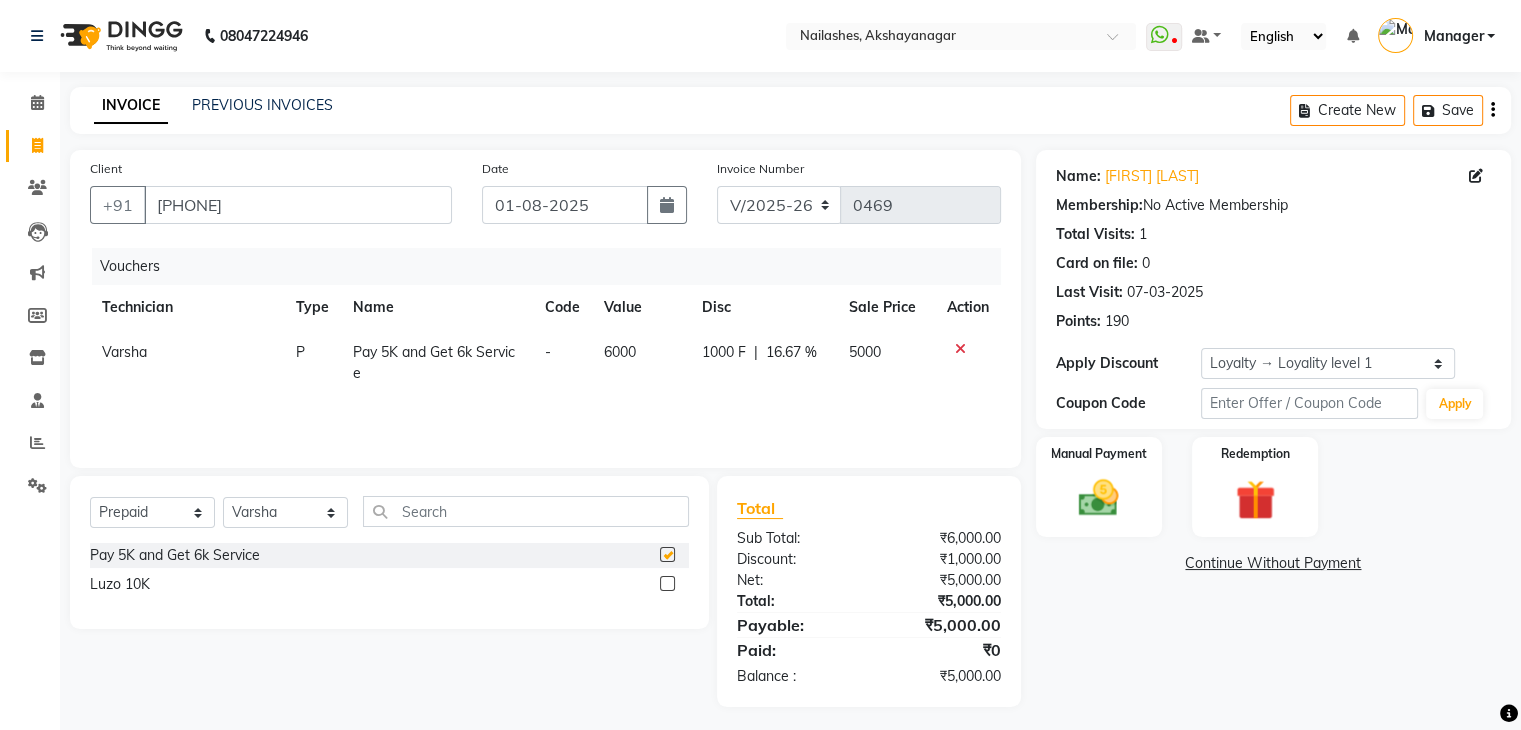 checkbox on "false" 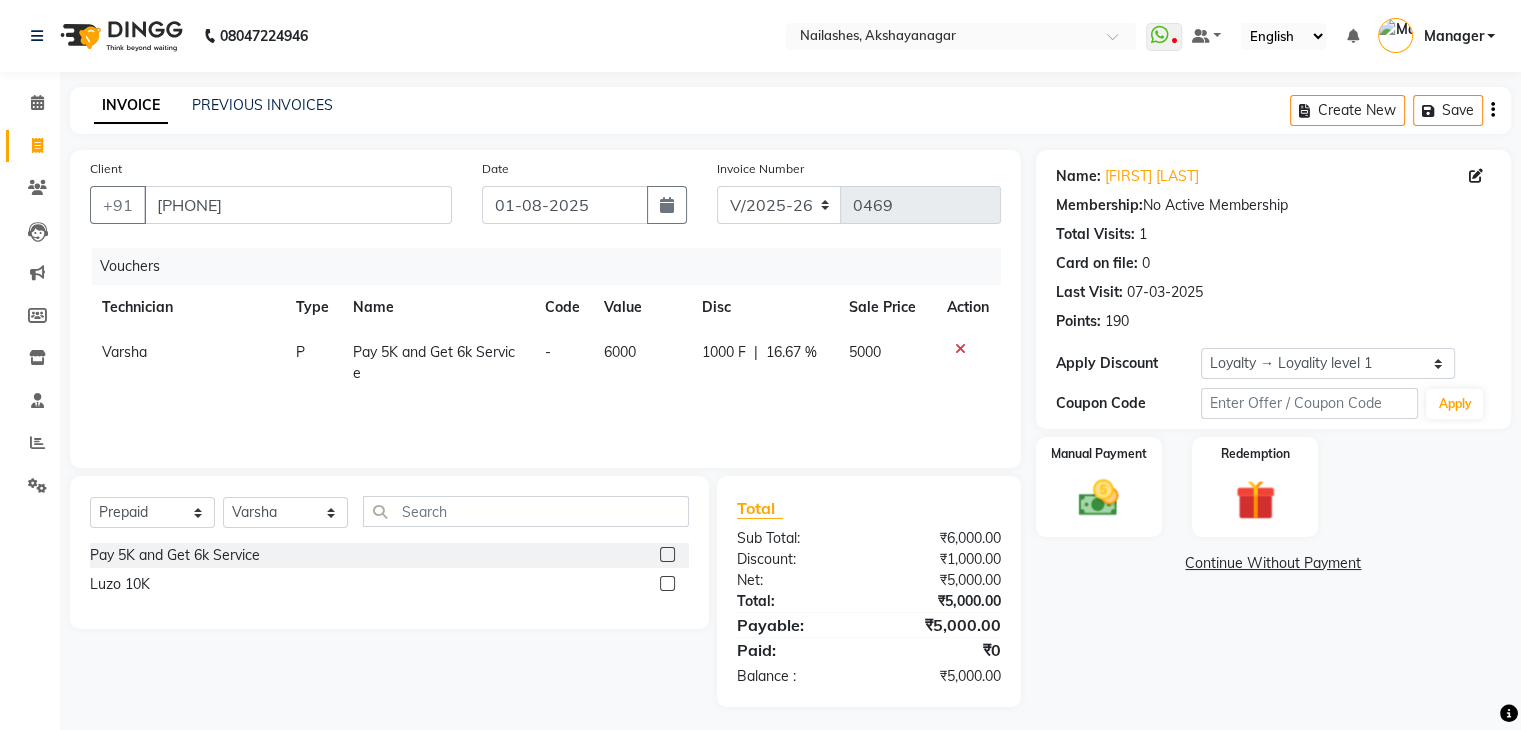 scroll, scrollTop: 8, scrollLeft: 0, axis: vertical 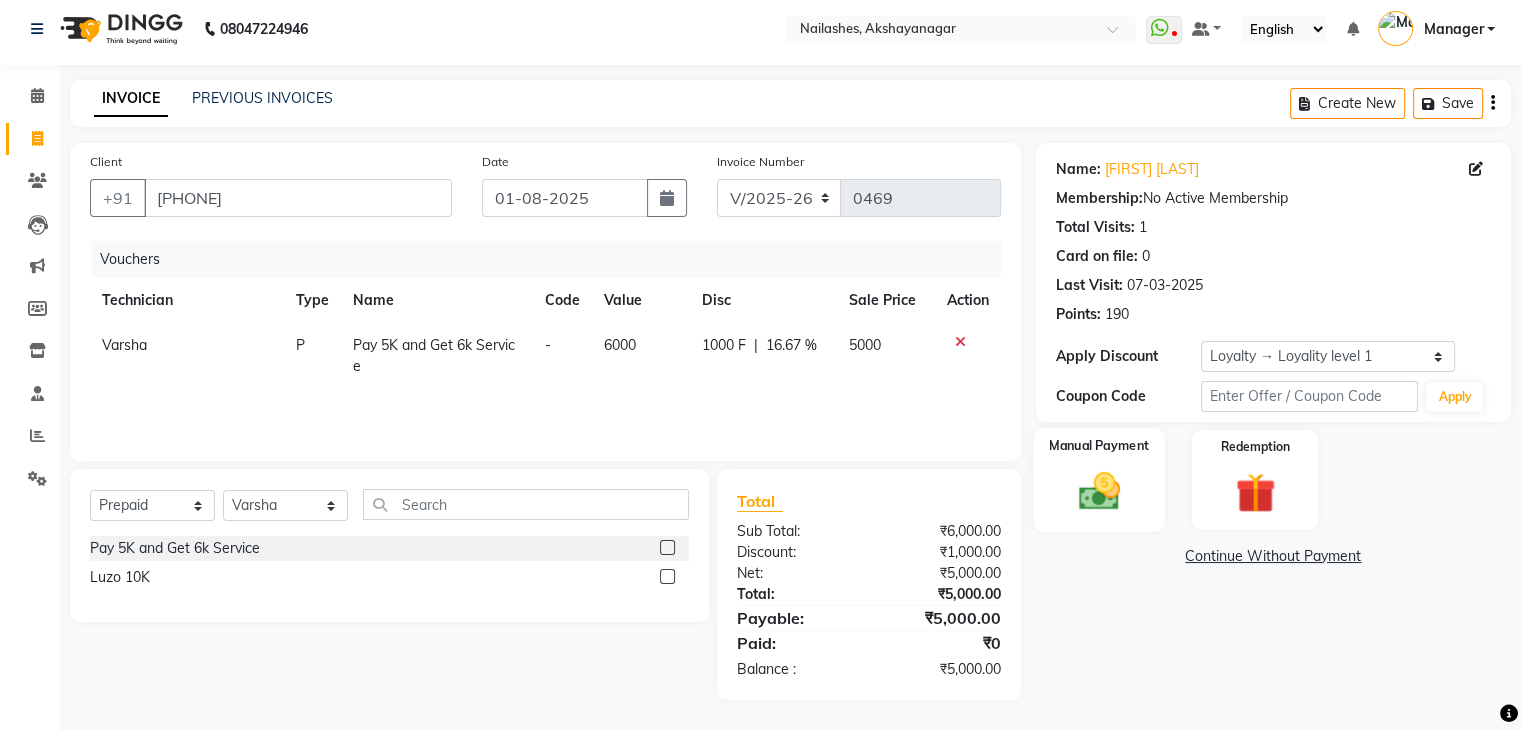 click on "Manual Payment" 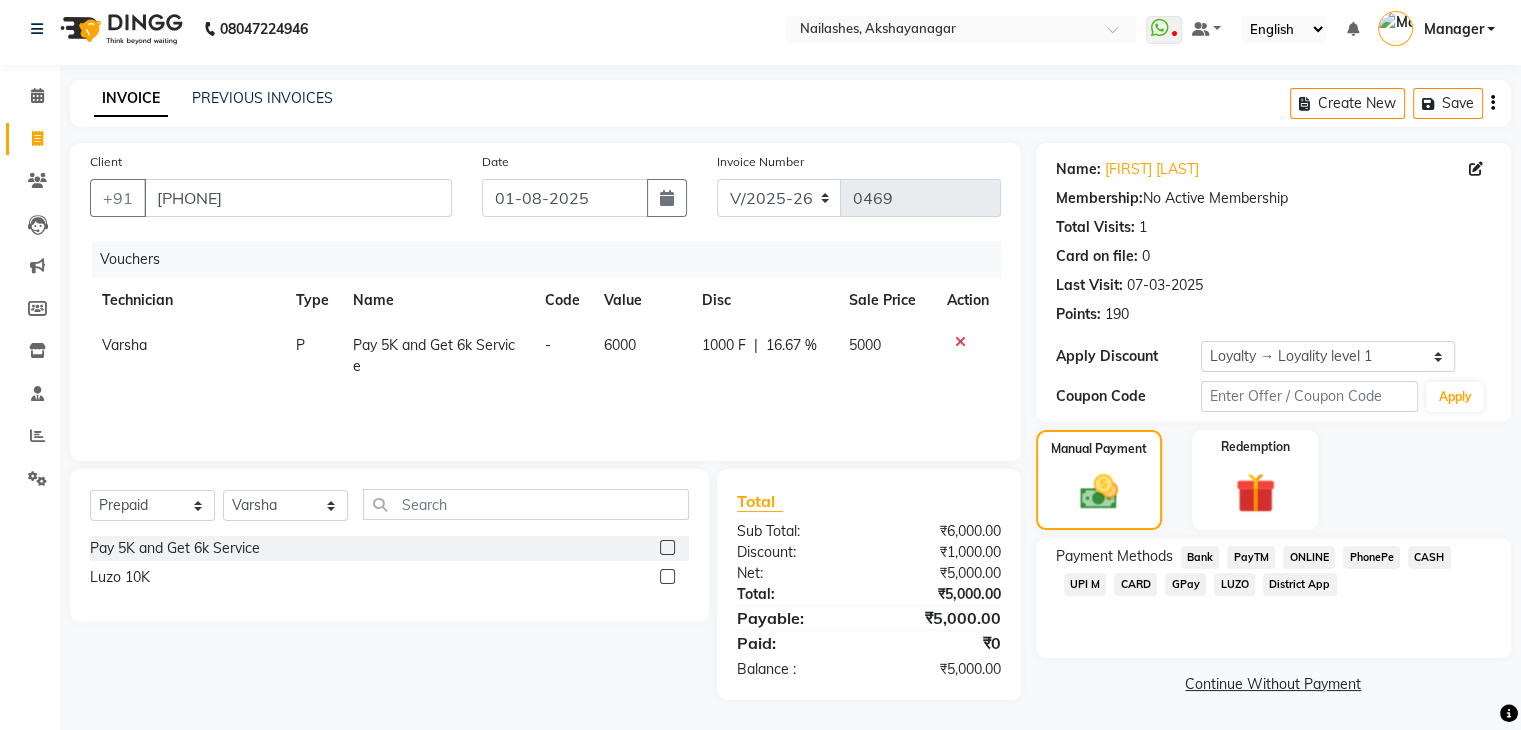 click on "UPI M" 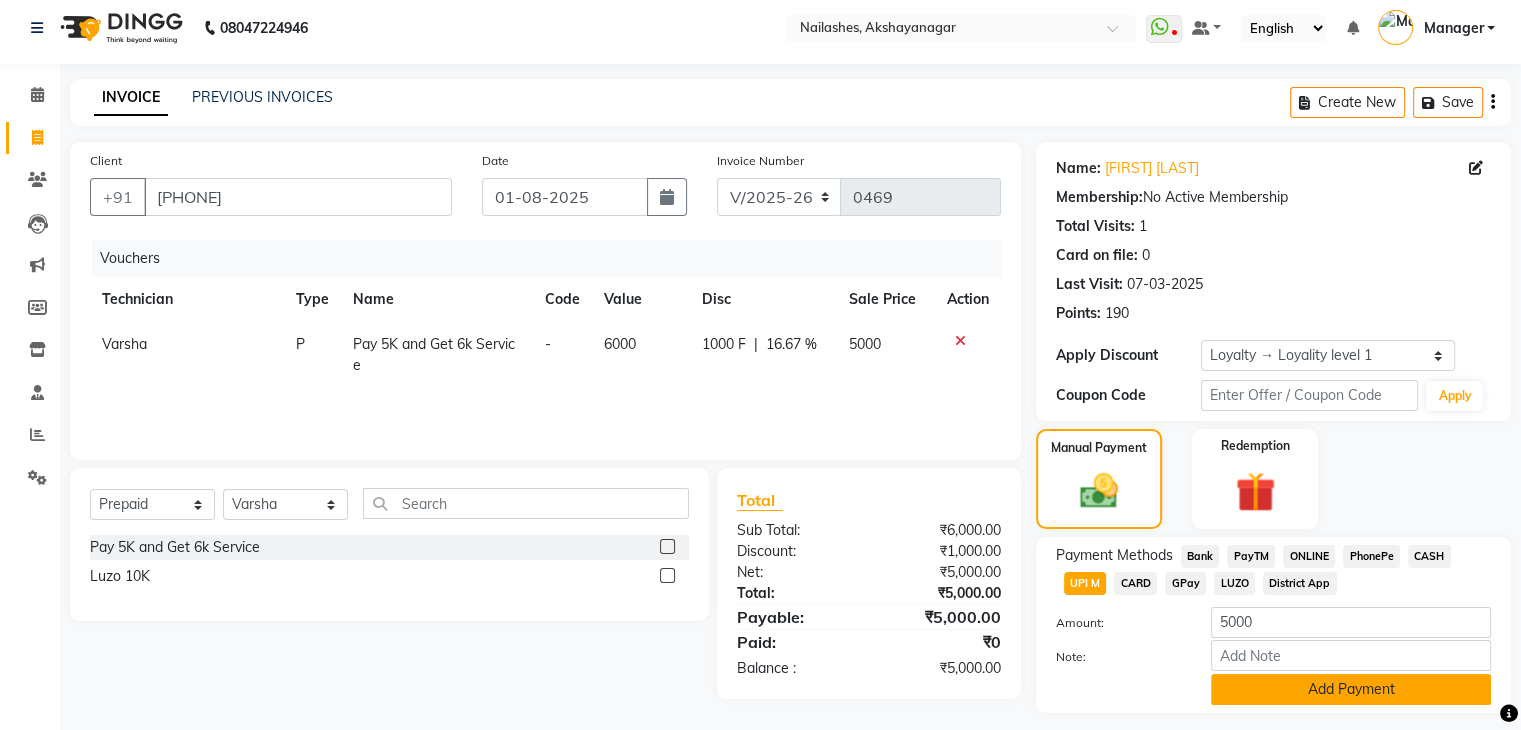 click on "Add Payment" 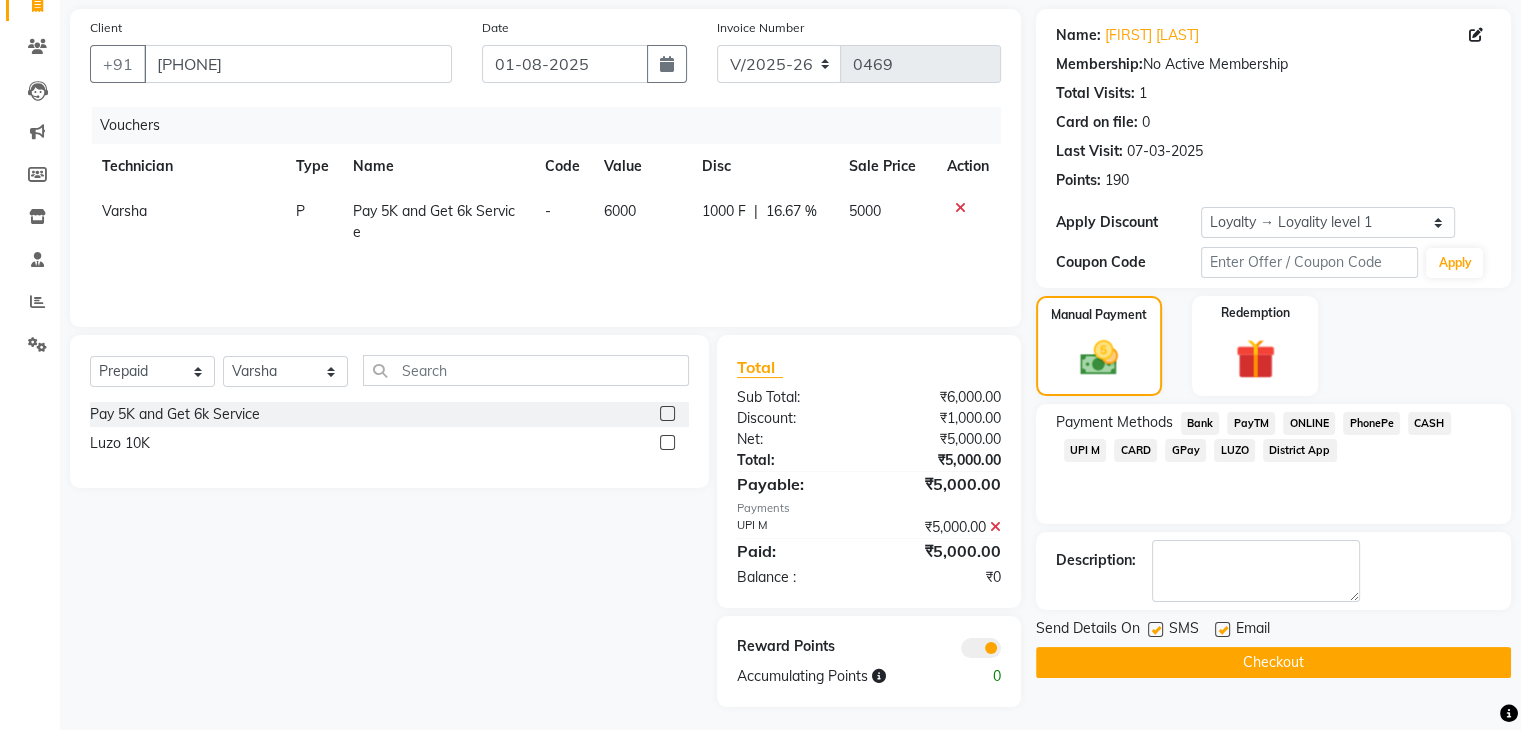 scroll, scrollTop: 149, scrollLeft: 0, axis: vertical 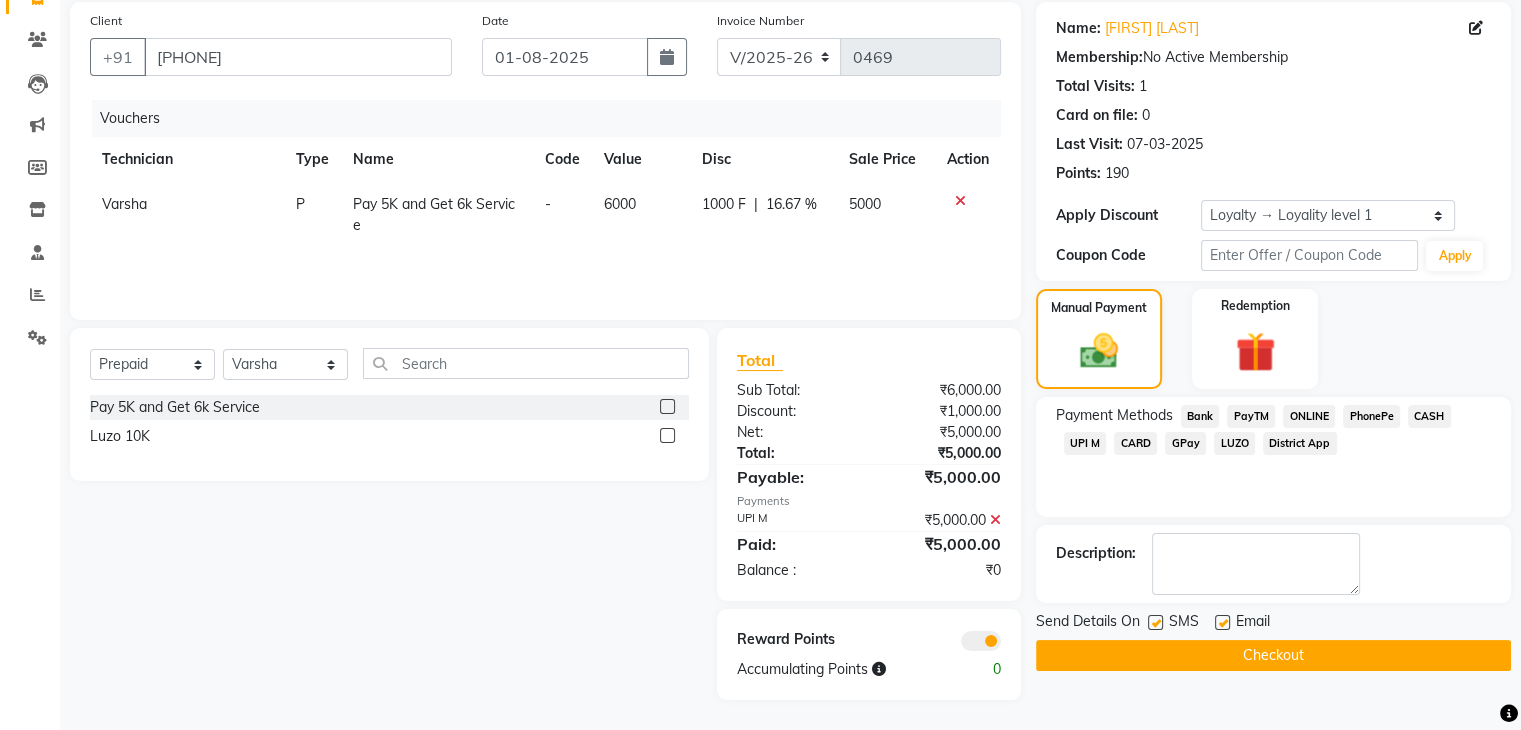 click on "Checkout" 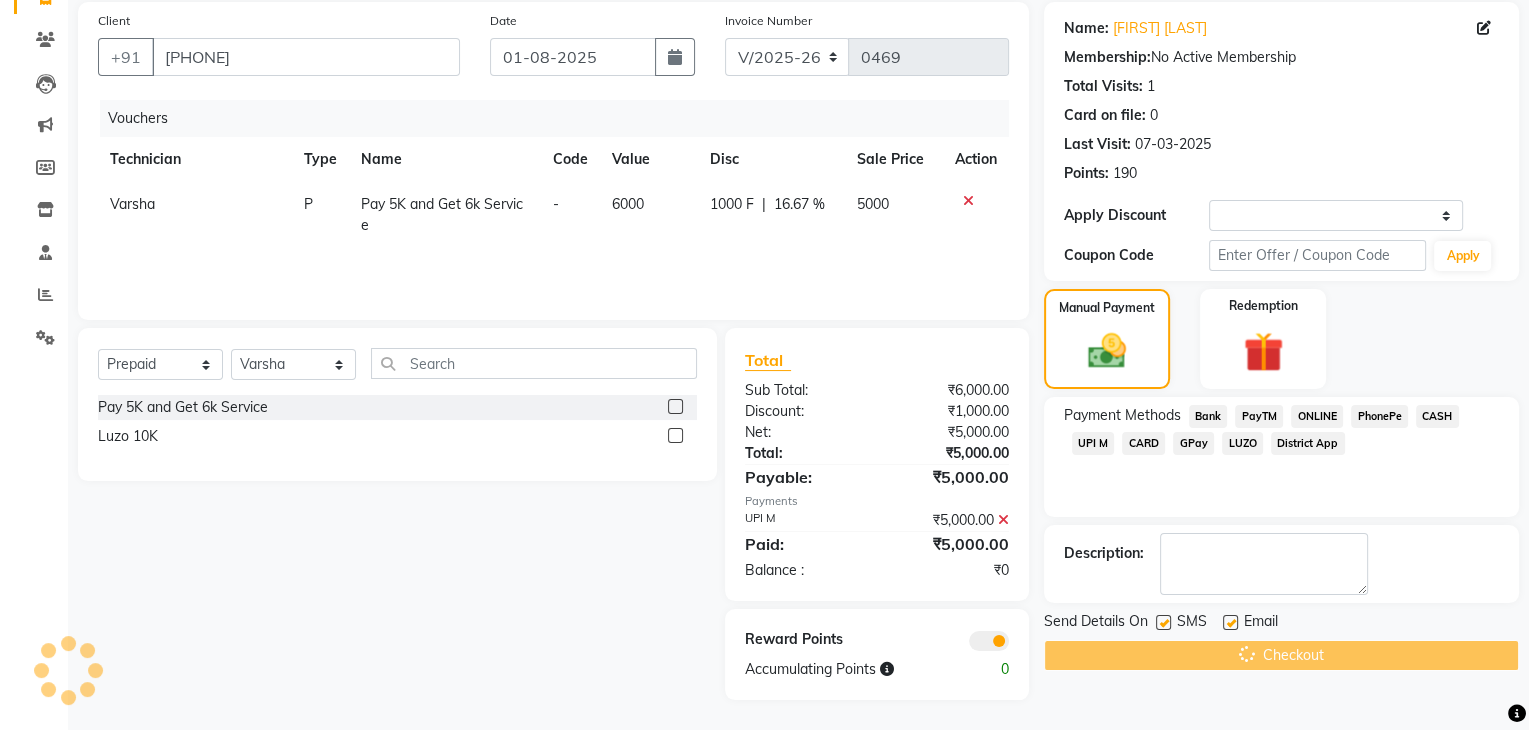scroll, scrollTop: 0, scrollLeft: 0, axis: both 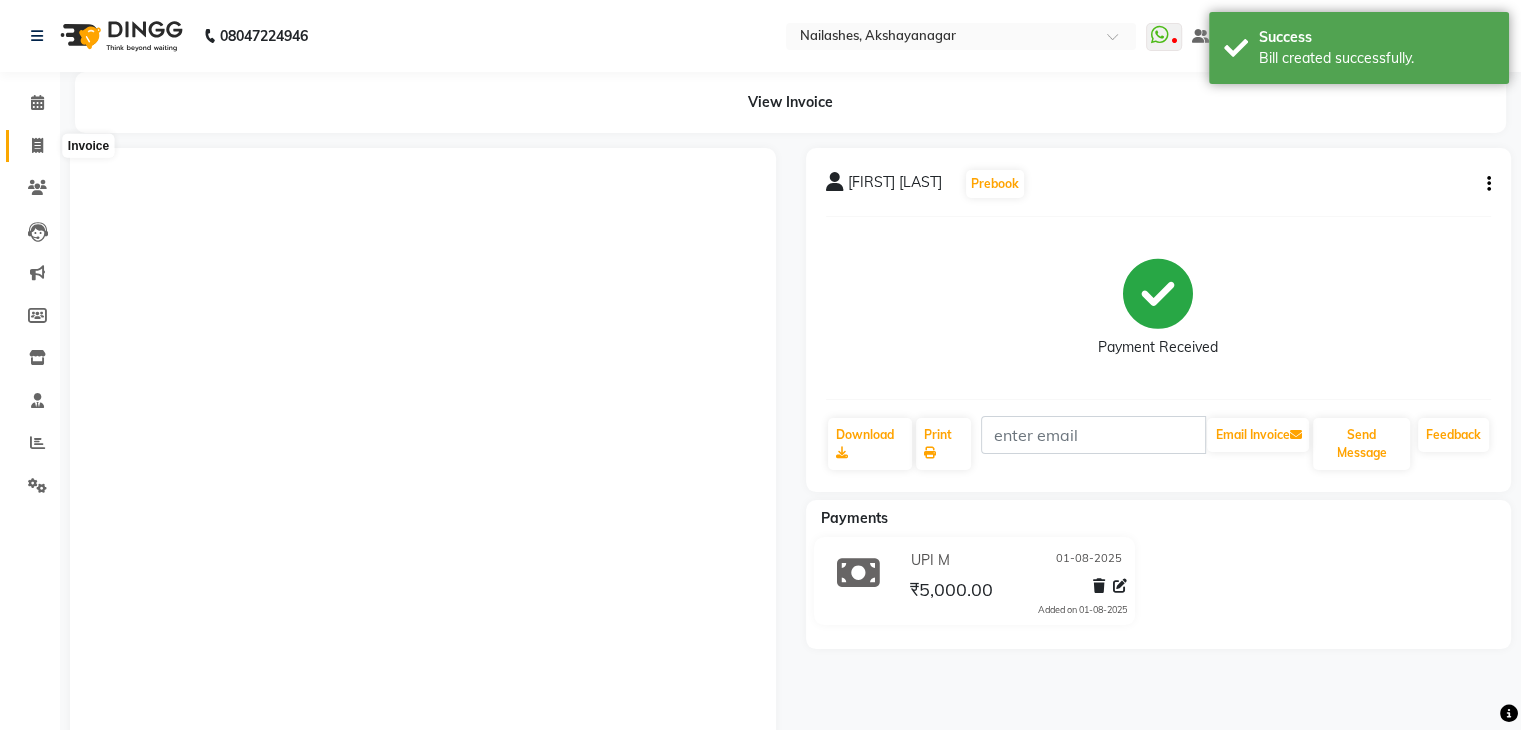 click 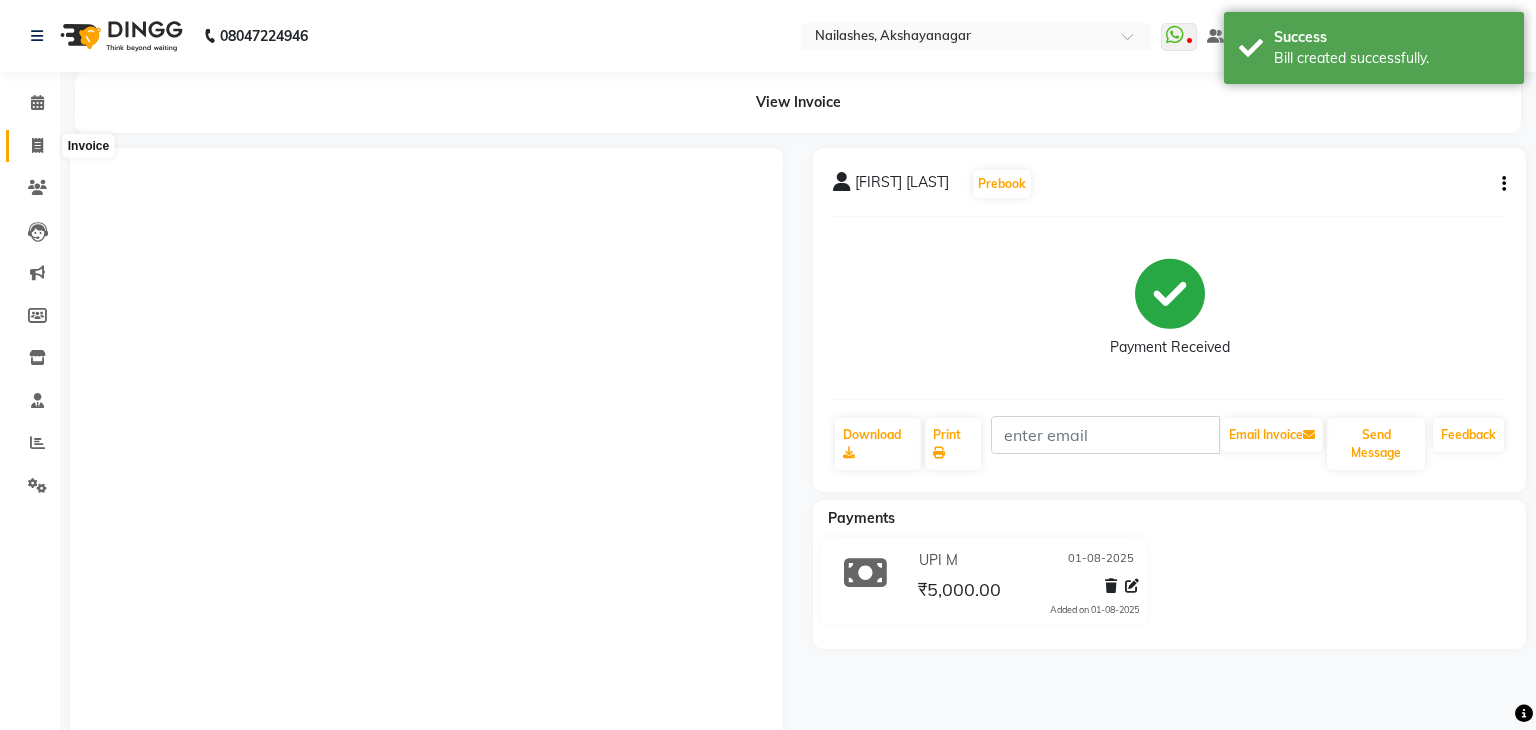 select on "service" 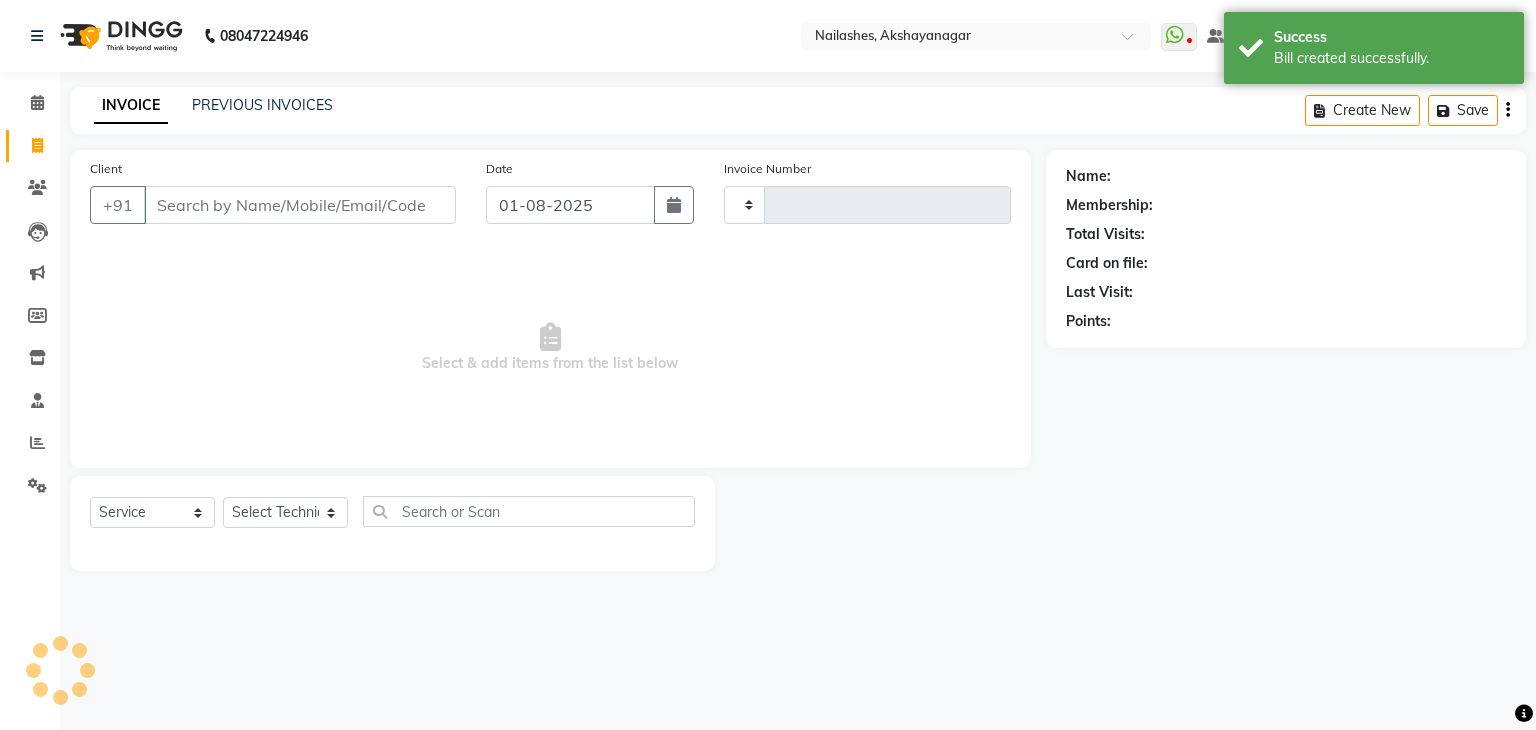 type on "0470" 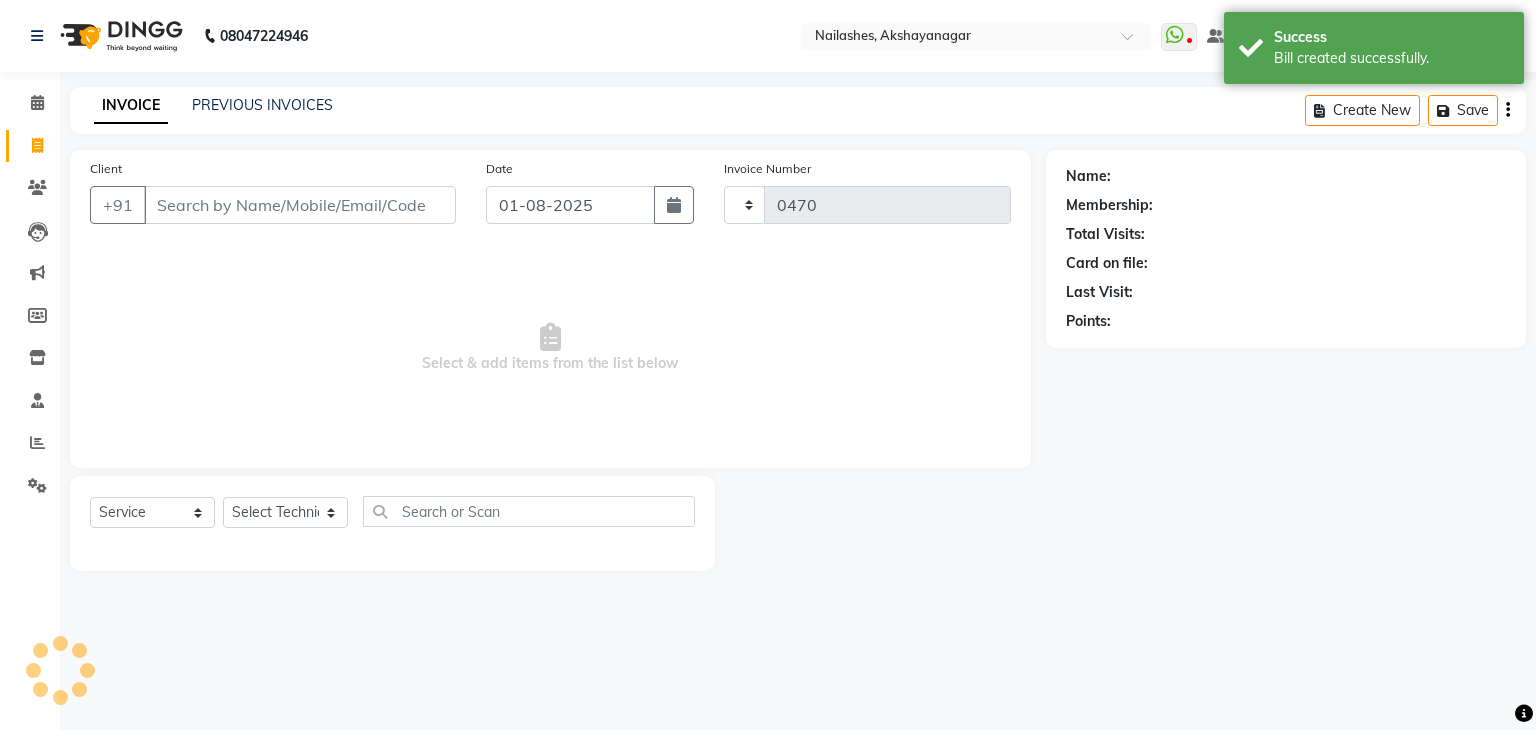 select on "7395" 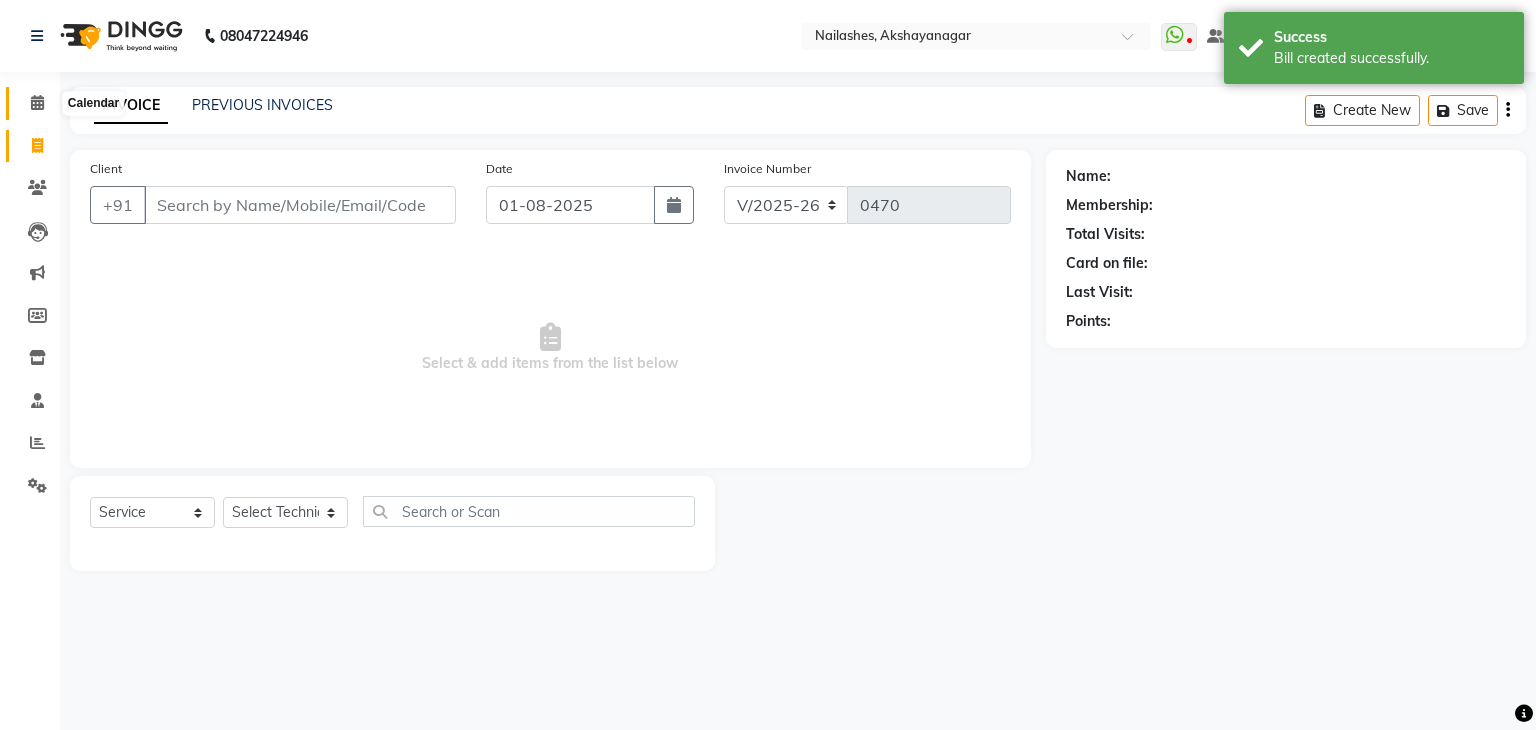 click 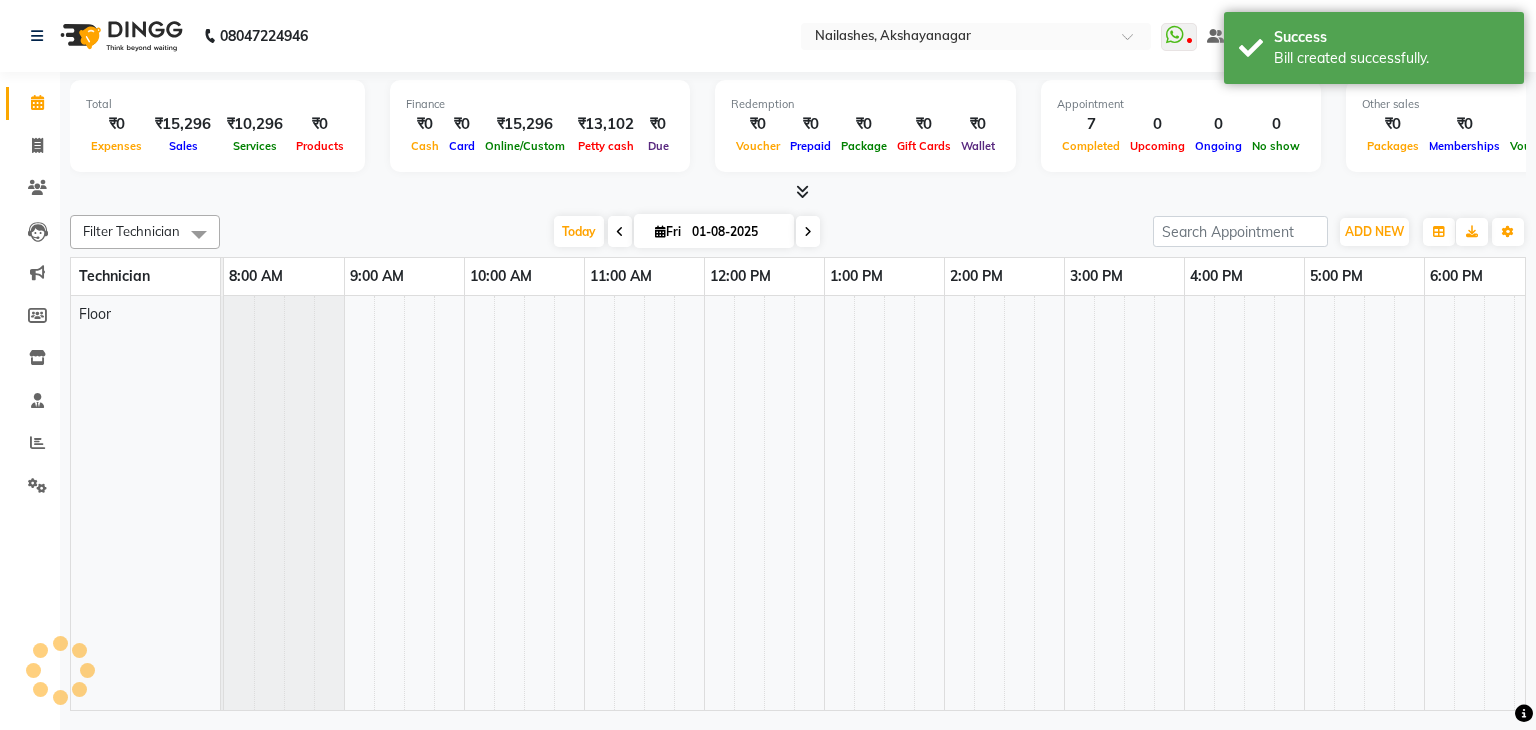 scroll, scrollTop: 0, scrollLeft: 261, axis: horizontal 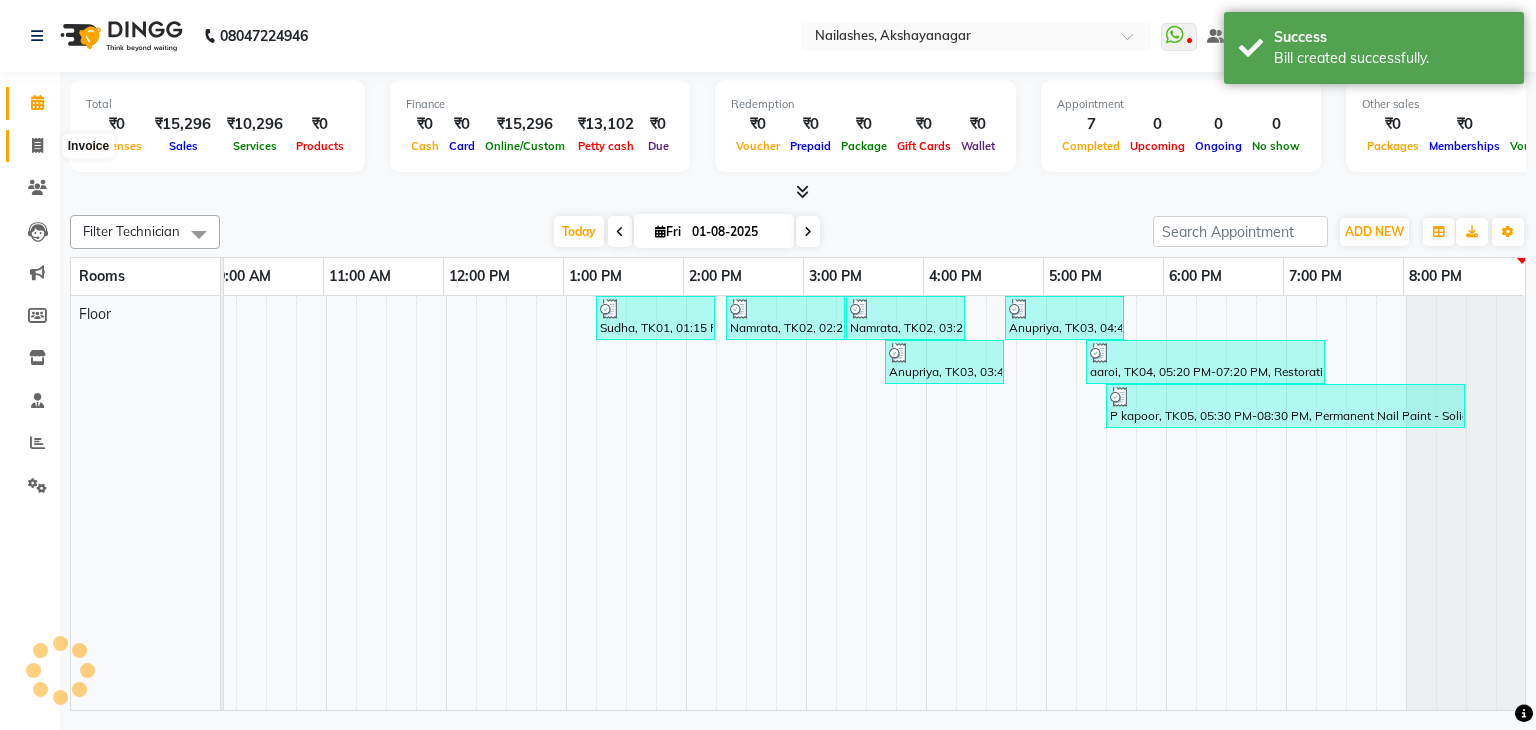 click 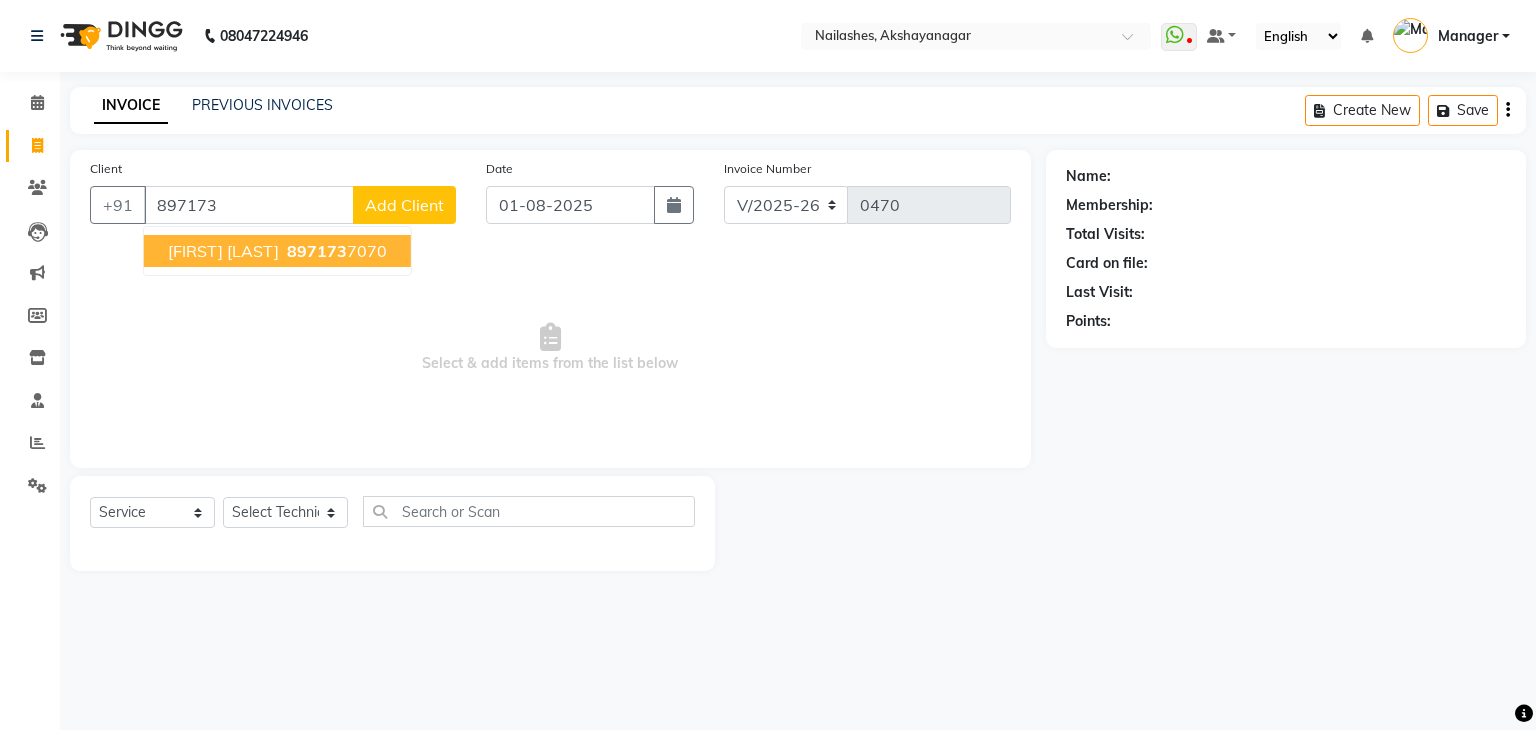 click on "[FIRST] [LAST]" at bounding box center [223, 251] 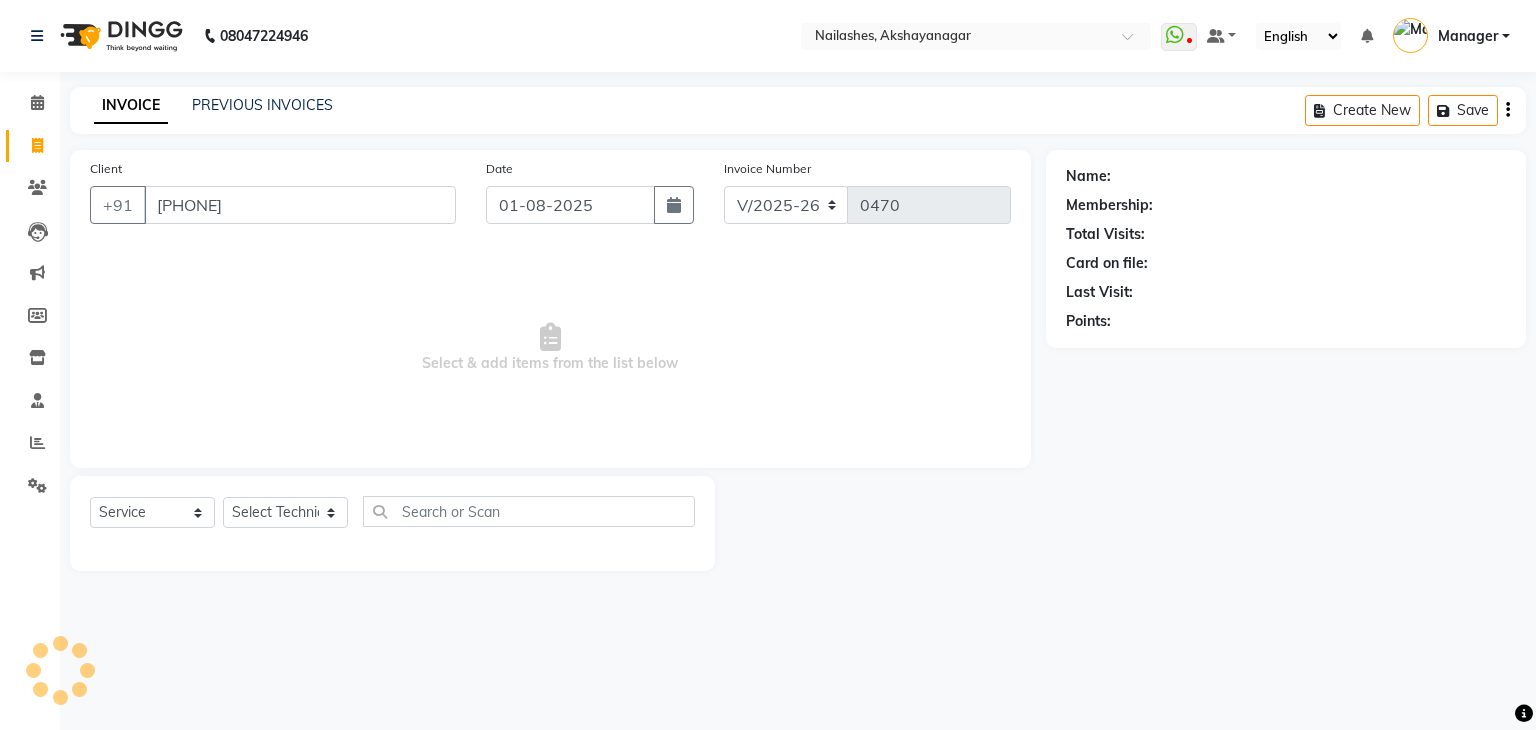 type on "[PHONE]" 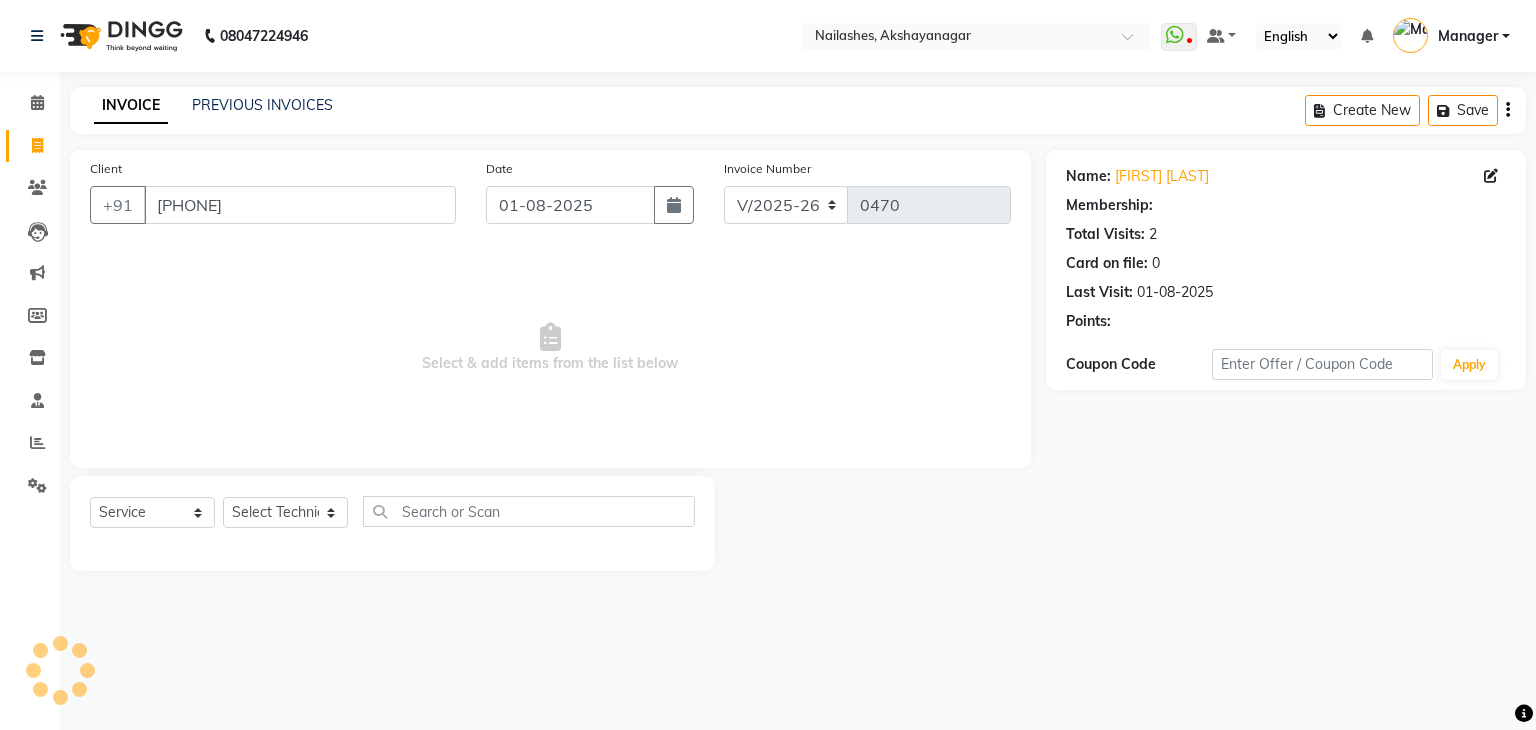select on "1: Object" 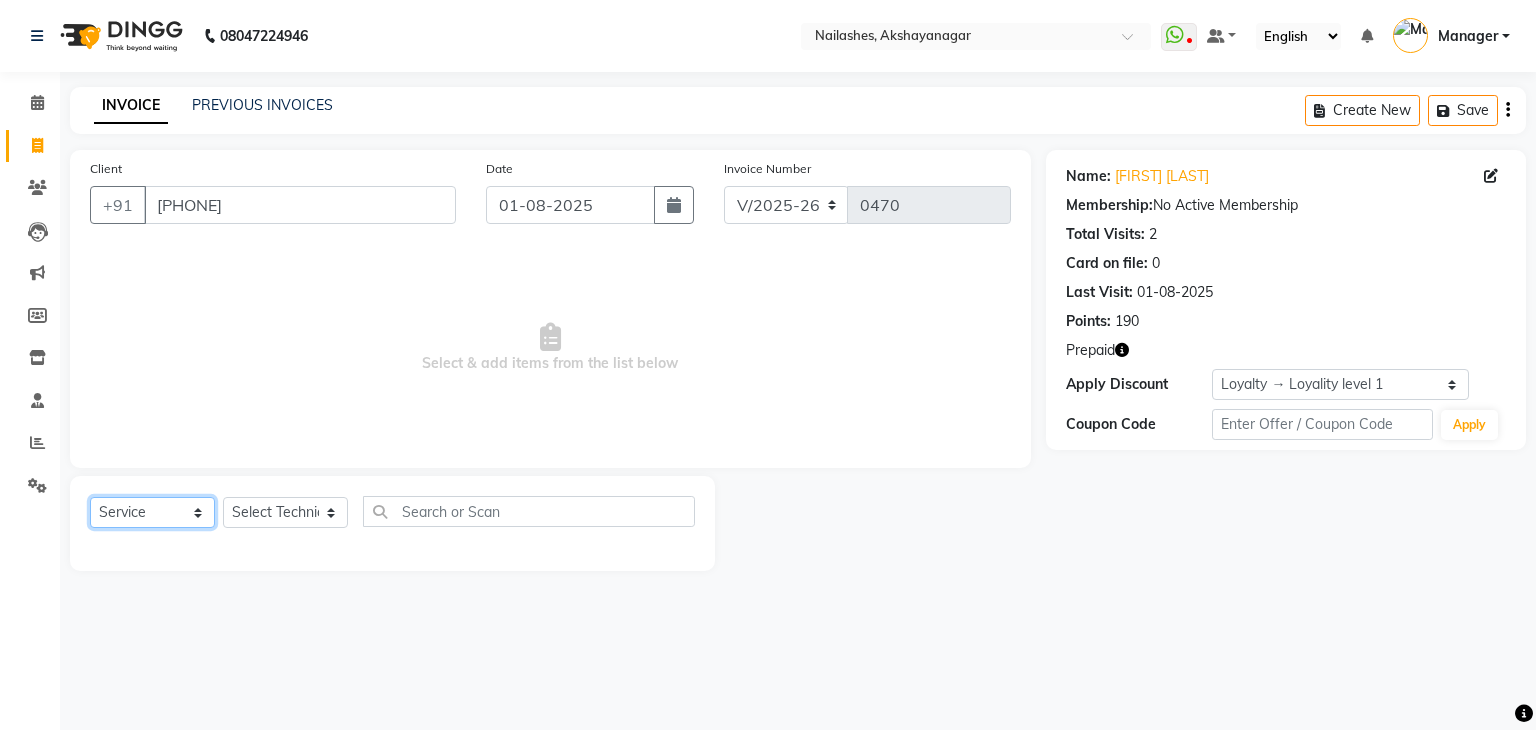 click on "Select  Service  Product  Membership  Package Voucher Prepaid Gift Card" 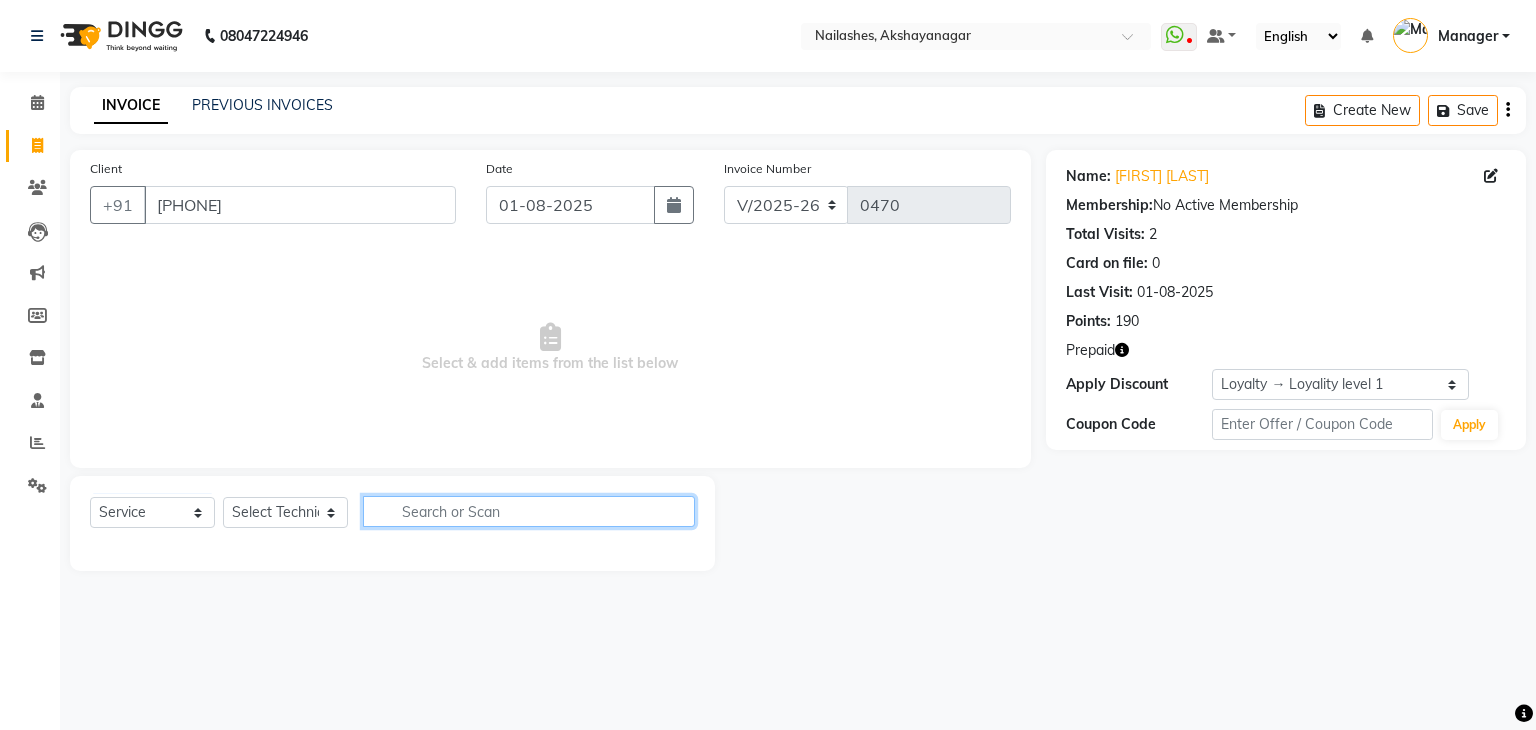 click 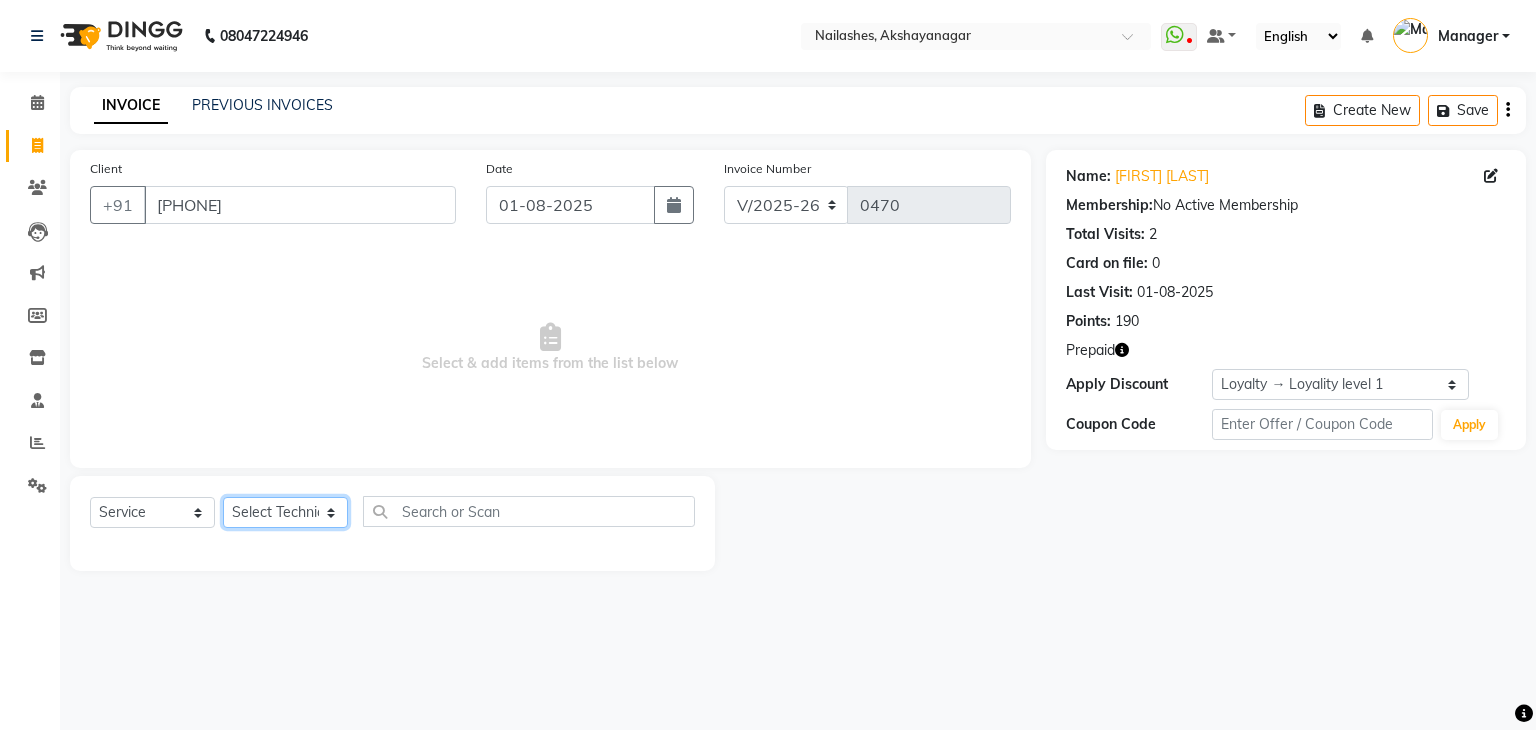 click on "Select Technician Arun Gaurav Manager Varsha" 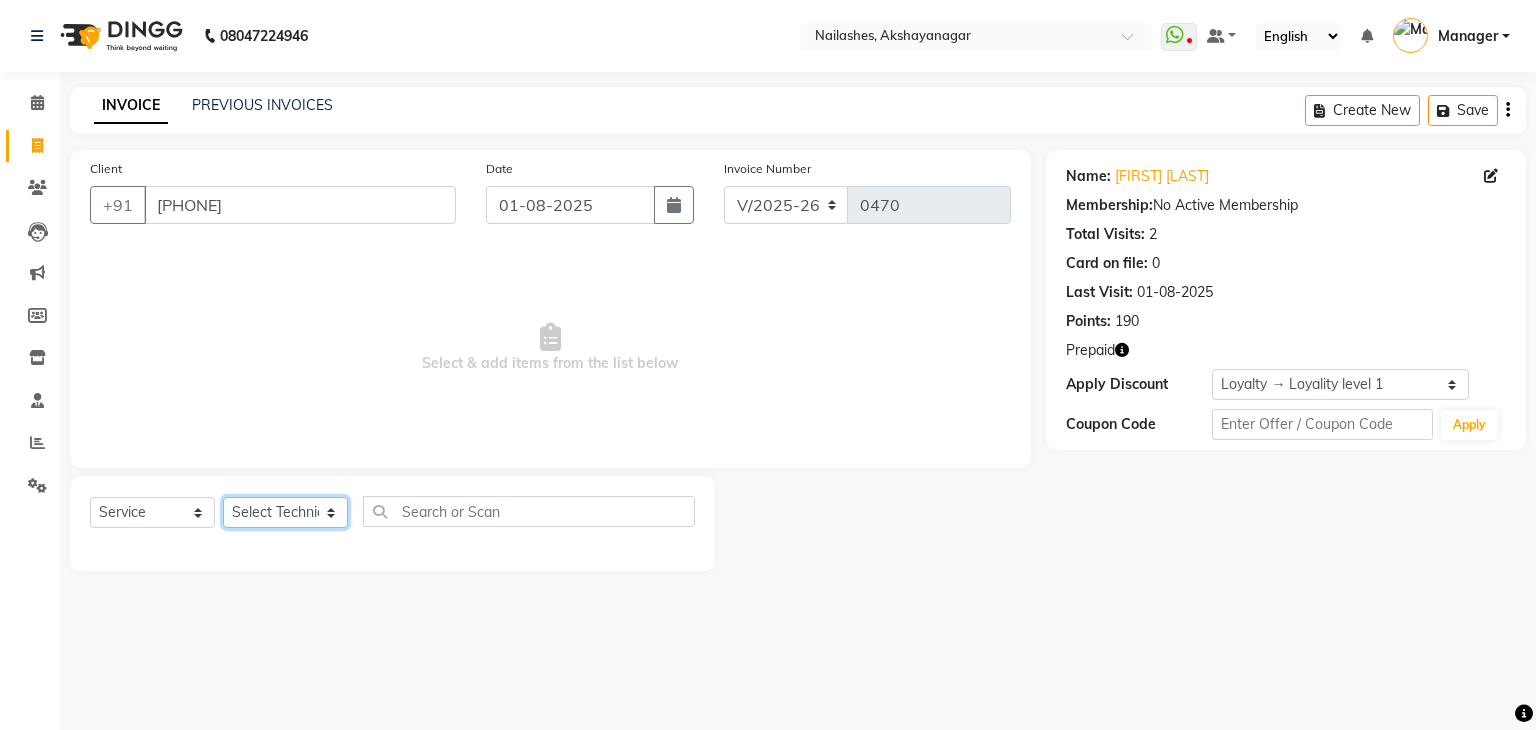 select on "86675" 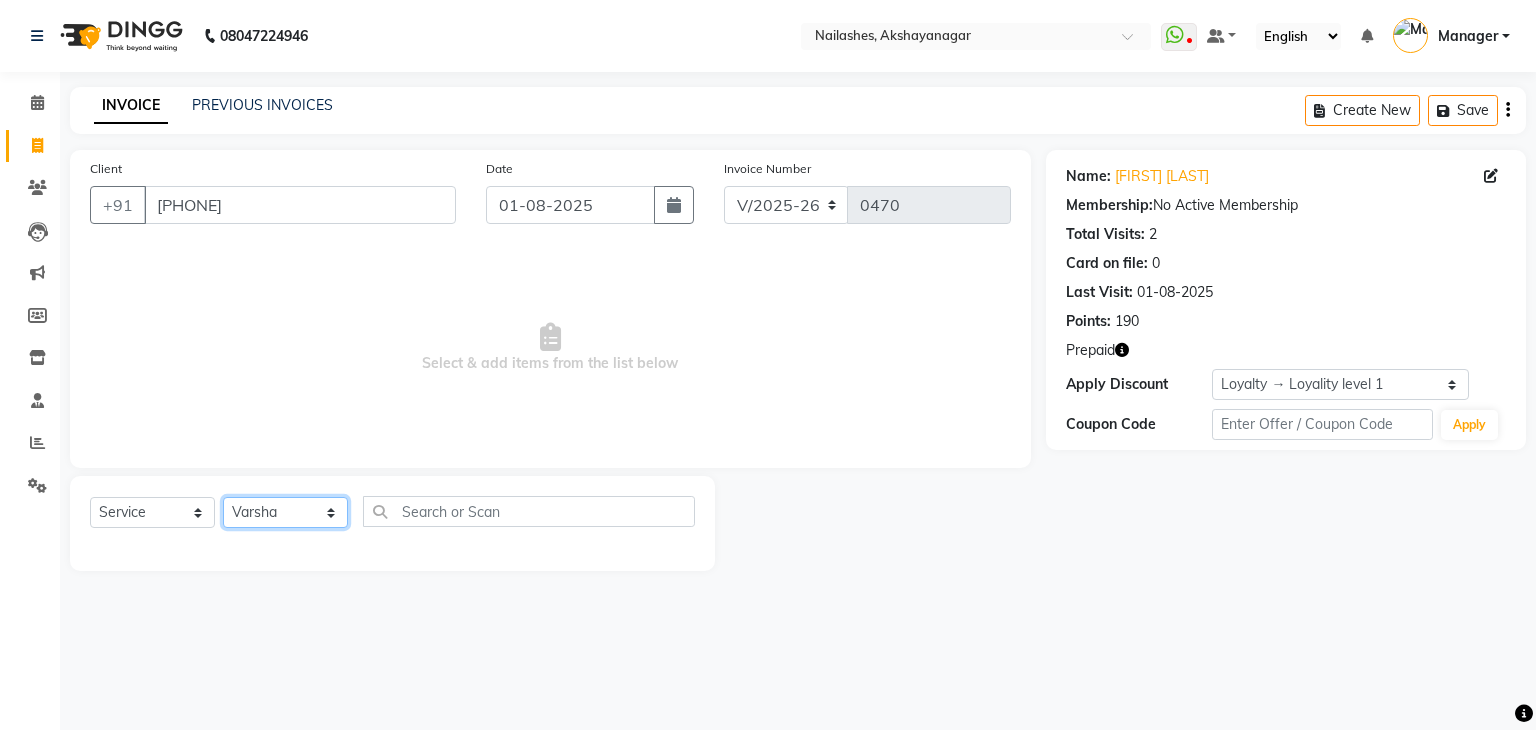 click on "Select Technician Arun Gaurav Manager Varsha" 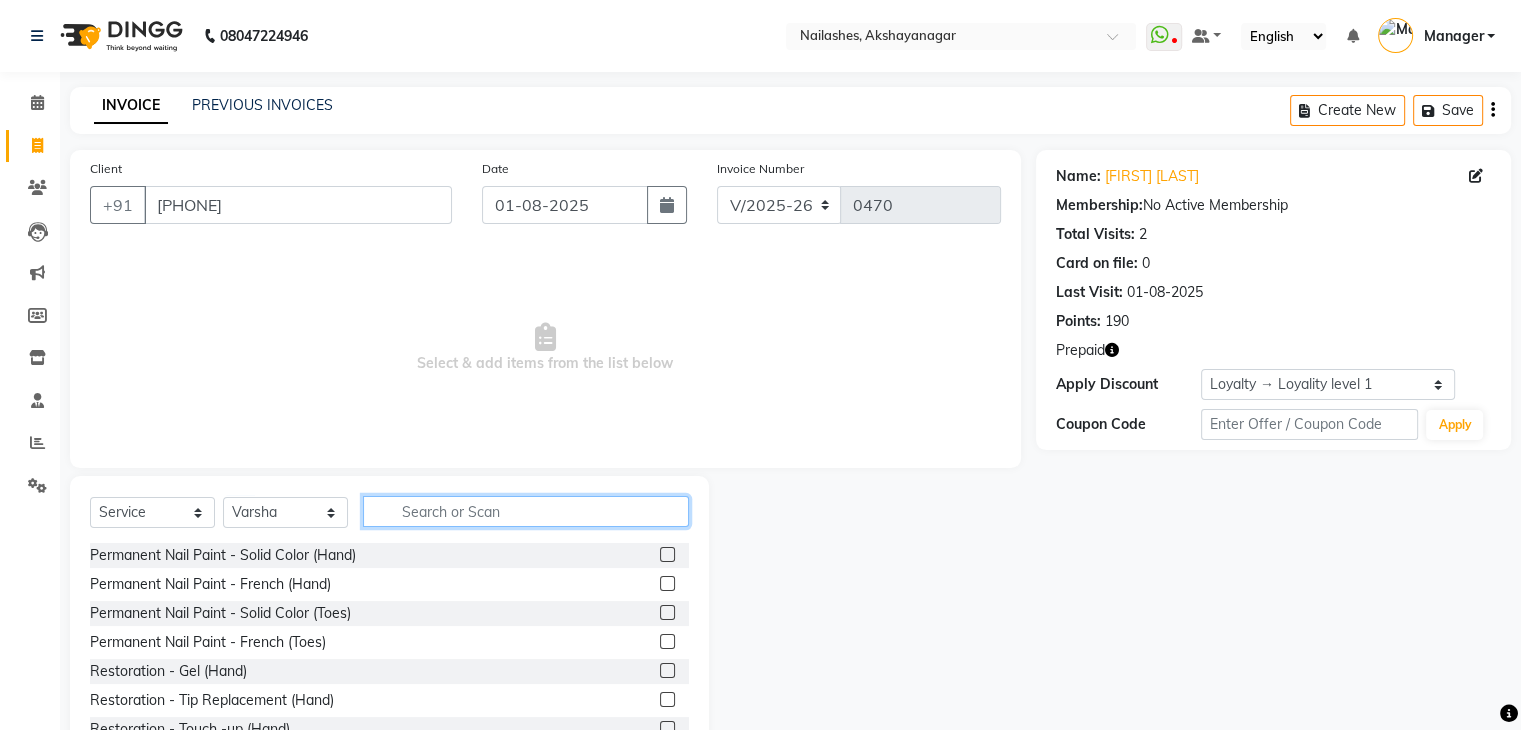 click 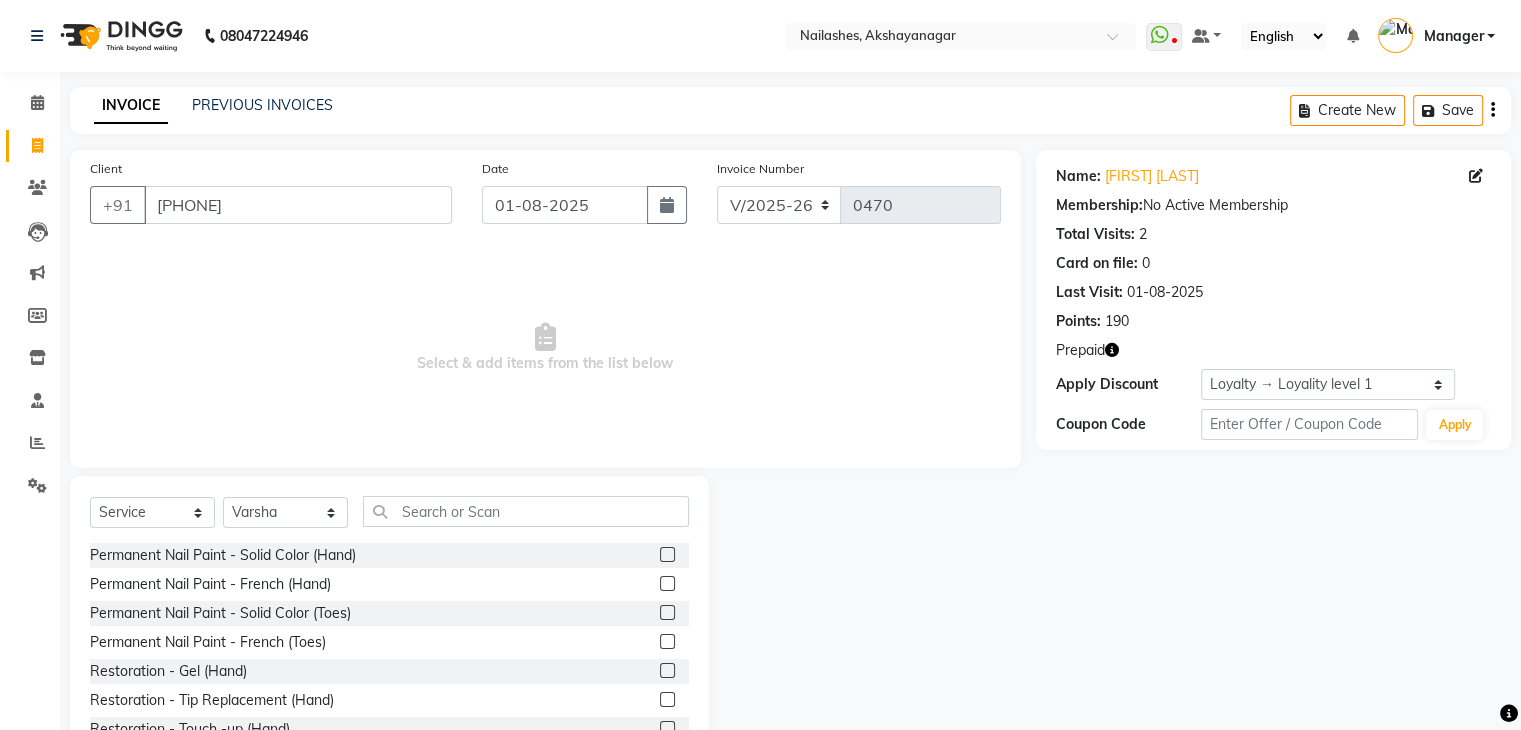 click 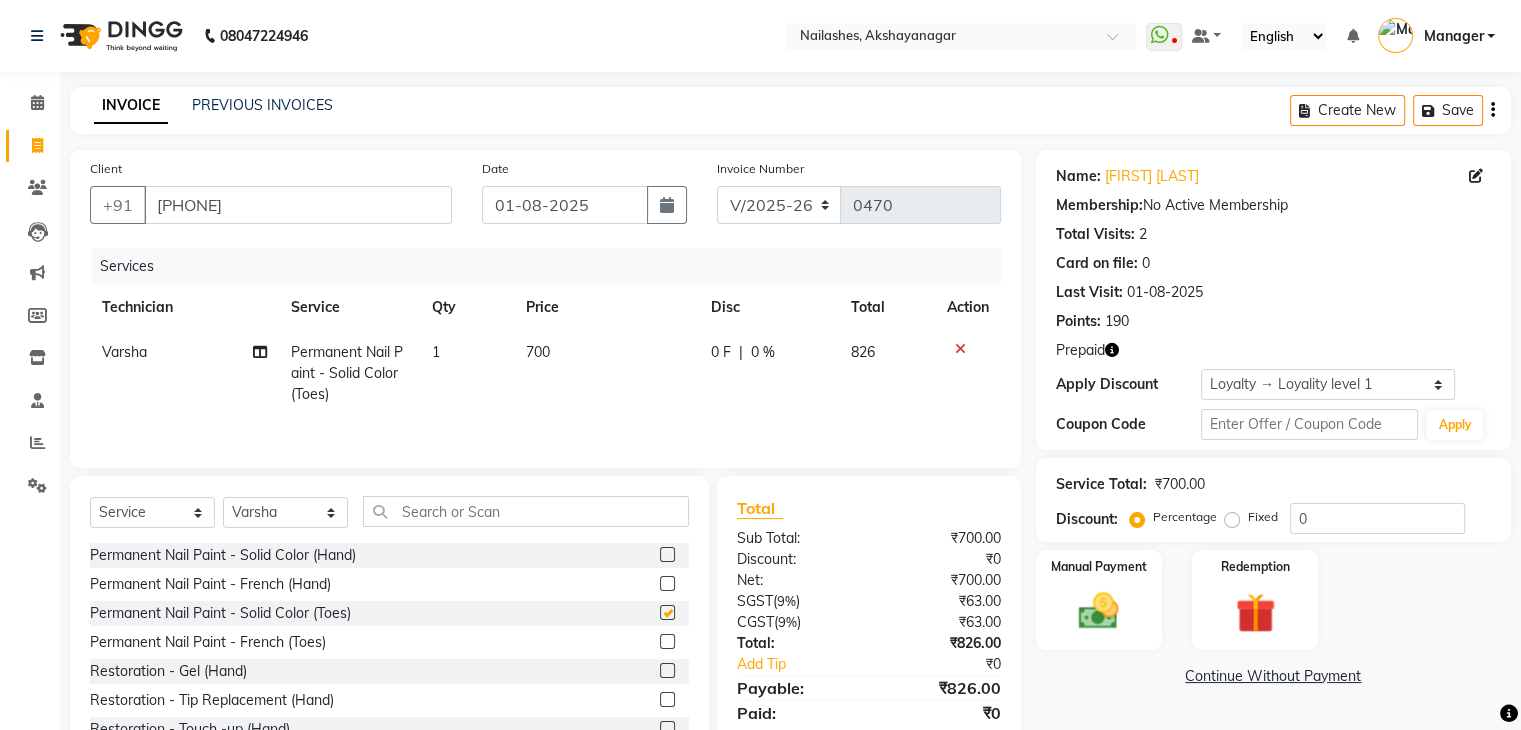 checkbox on "false" 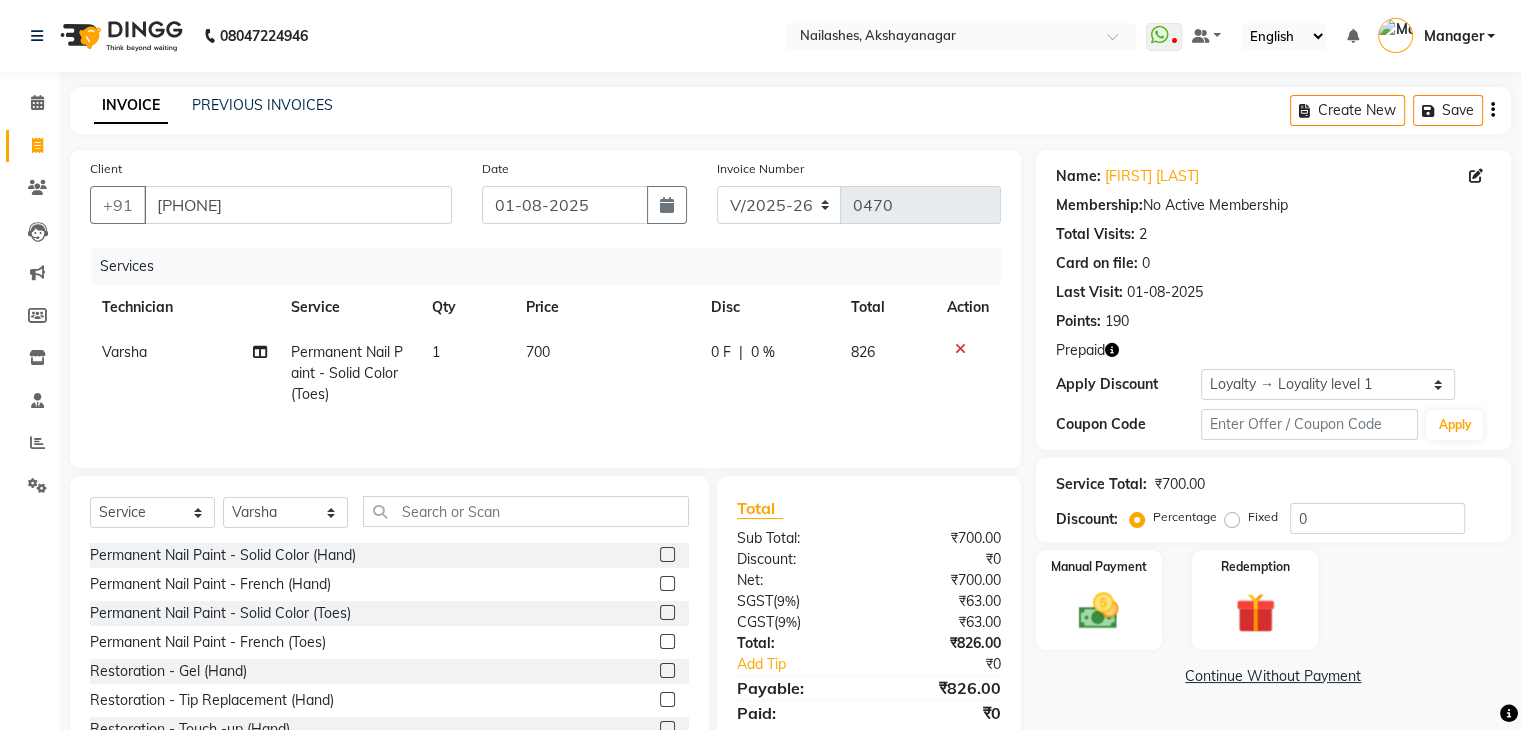 click 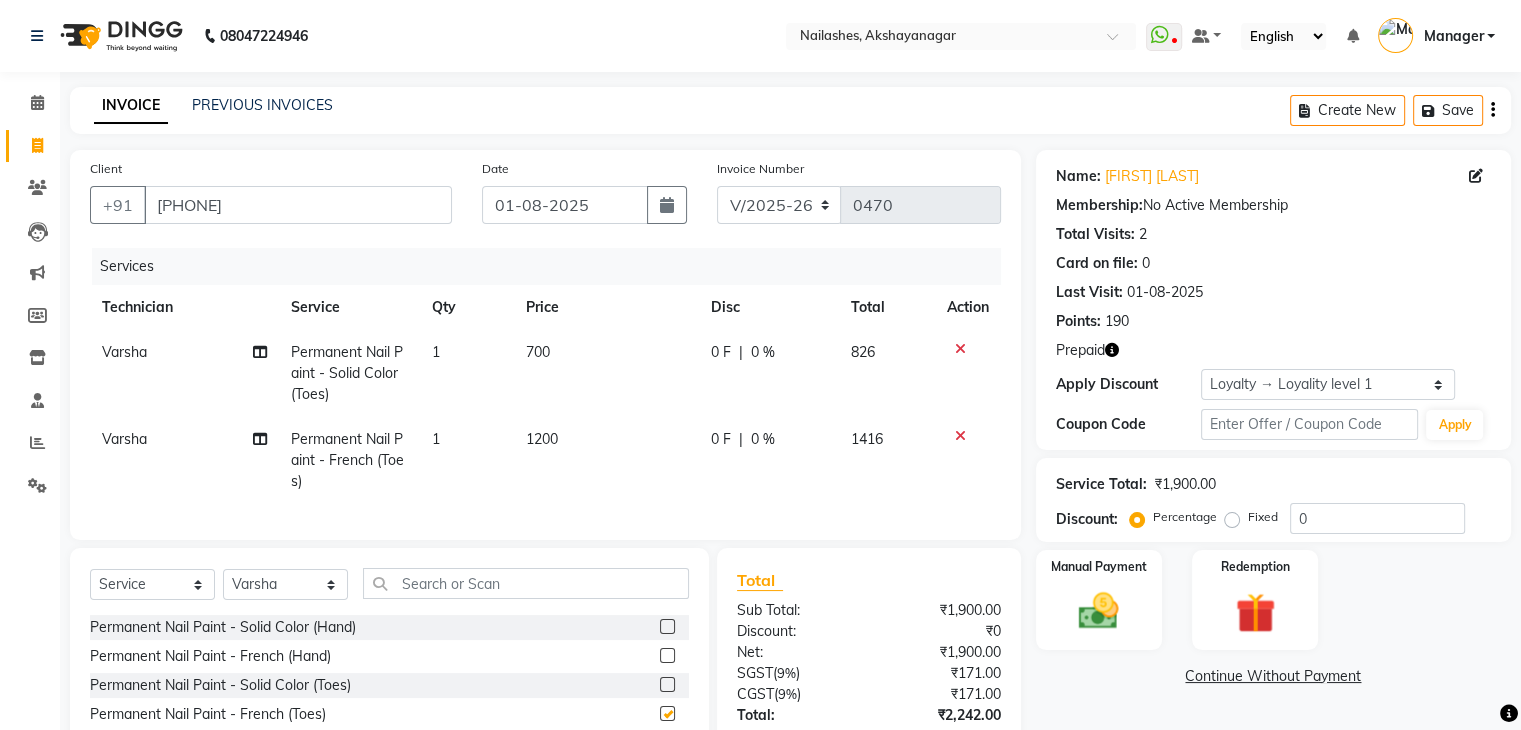 checkbox on "false" 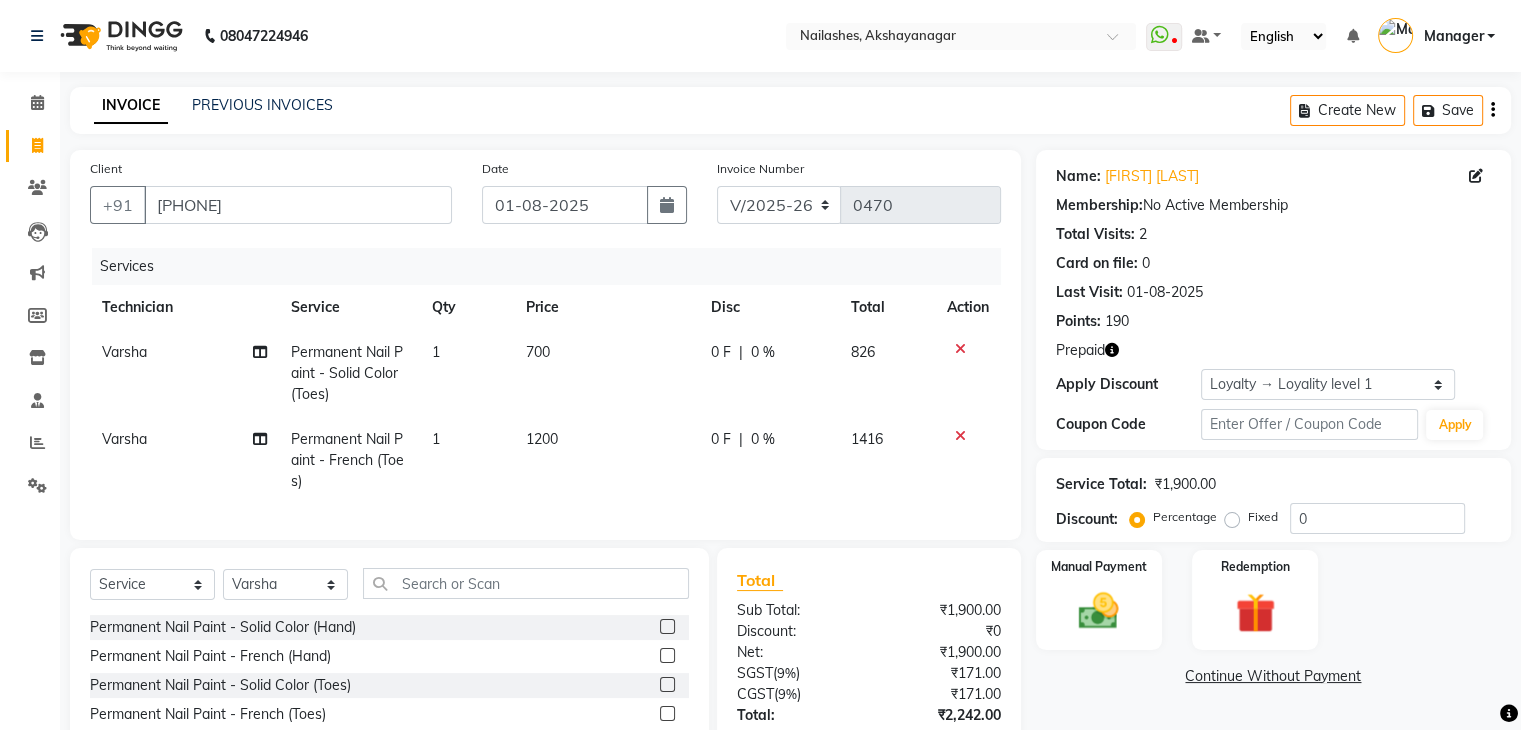 click 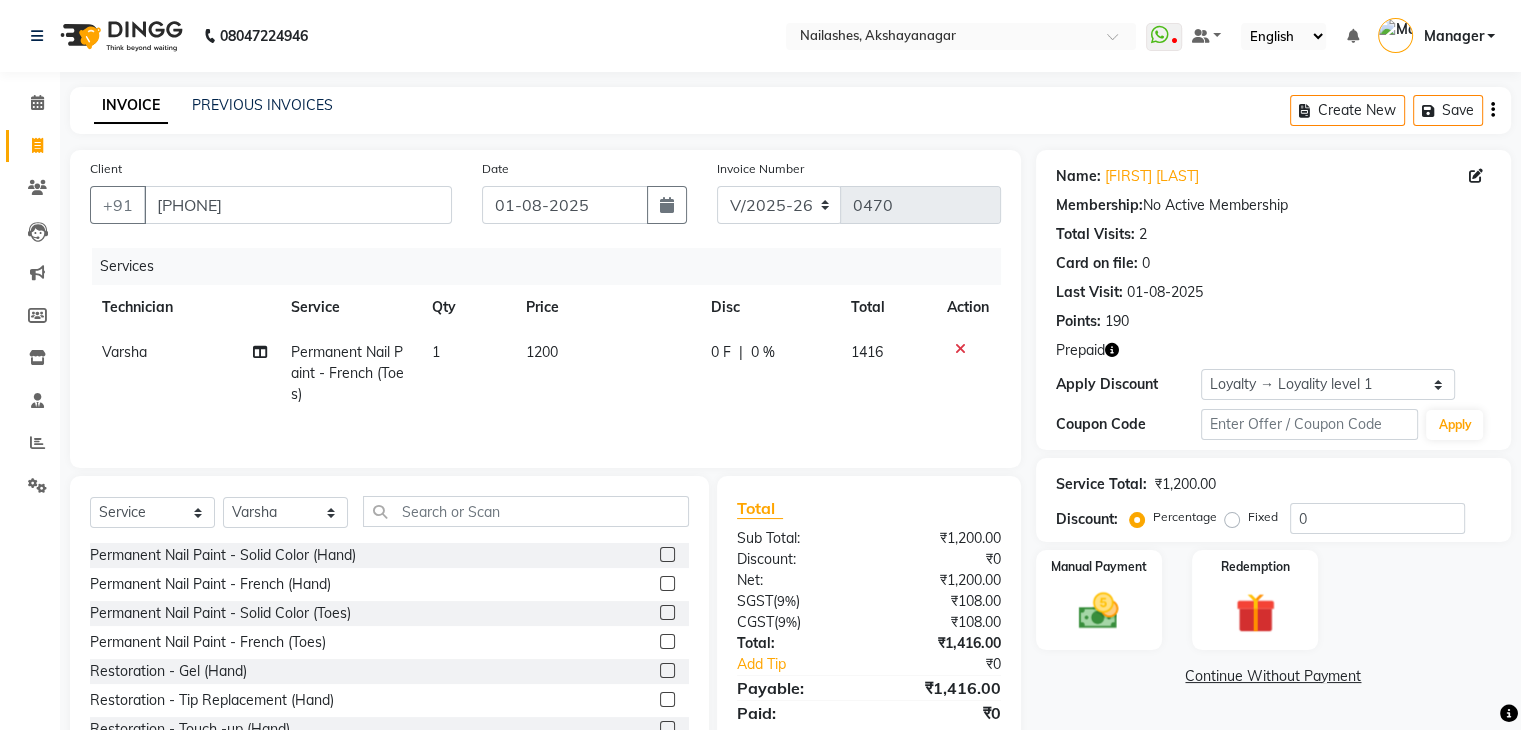 click 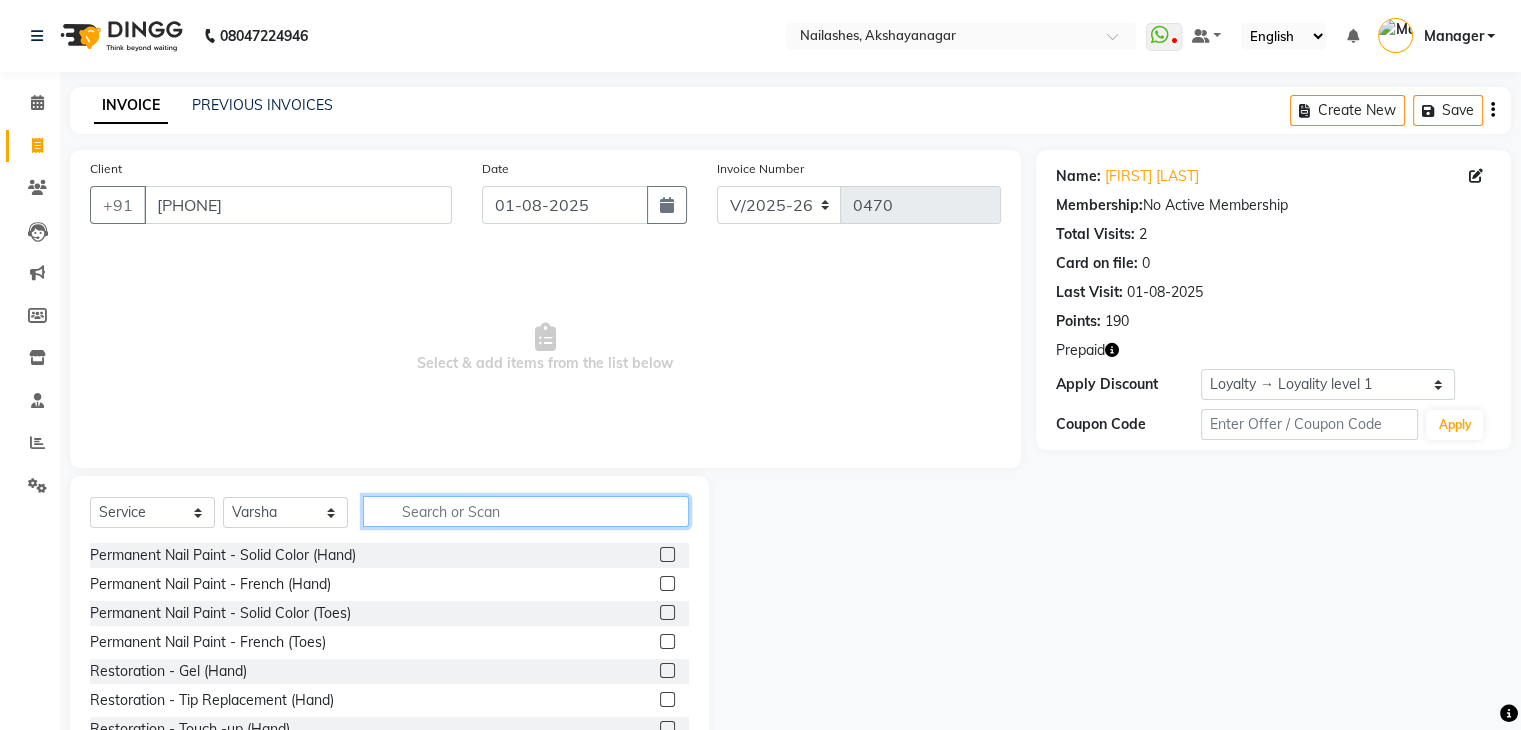 click 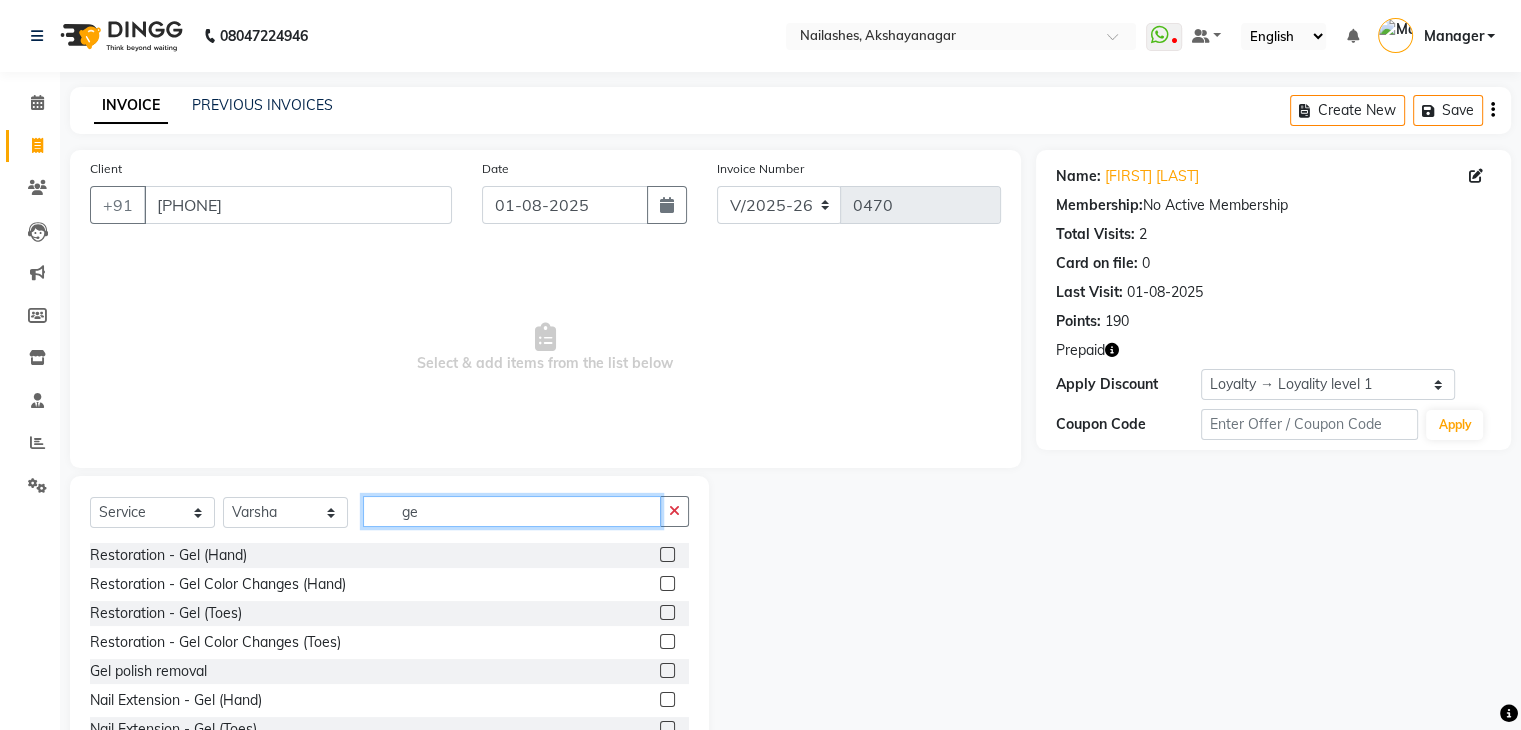 type on "g" 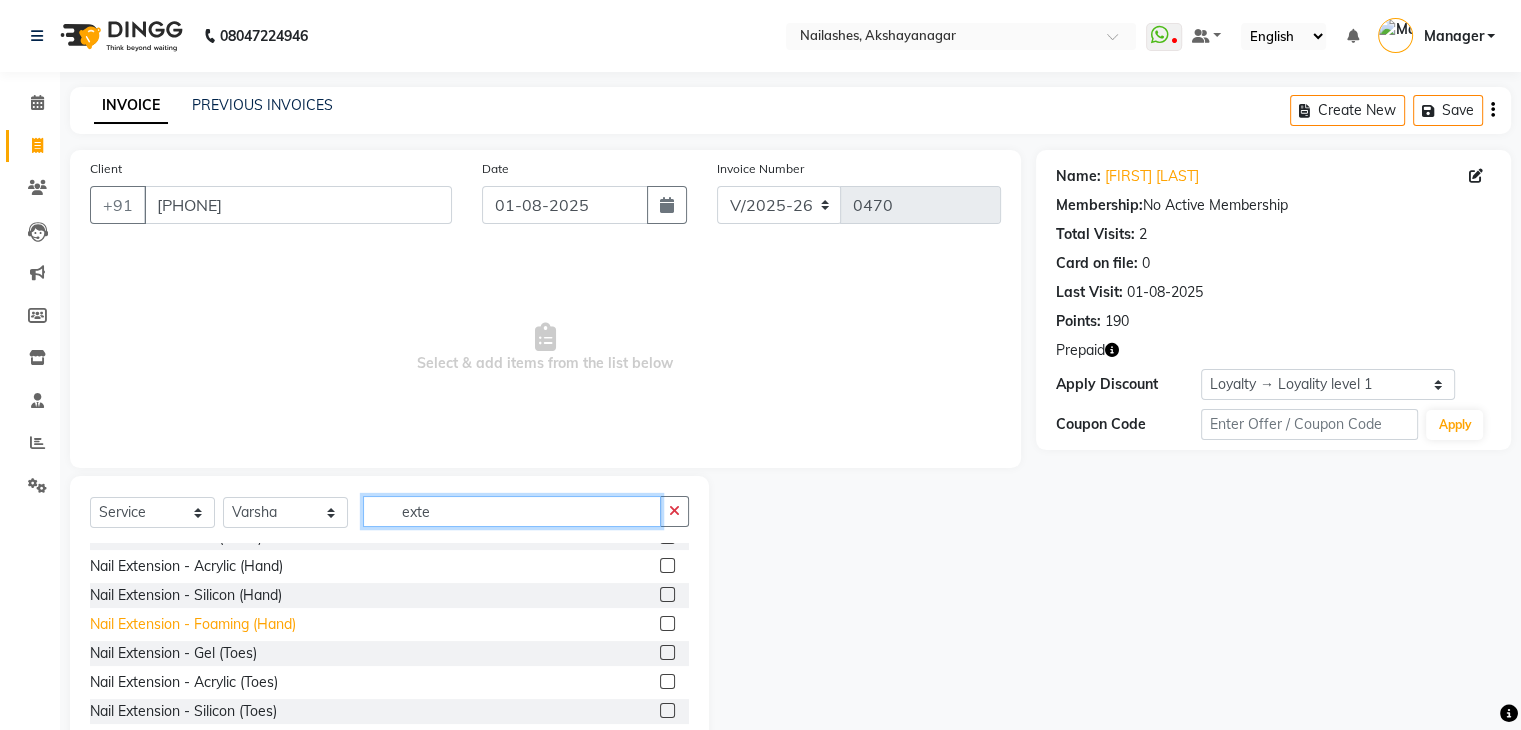 scroll, scrollTop: 75, scrollLeft: 0, axis: vertical 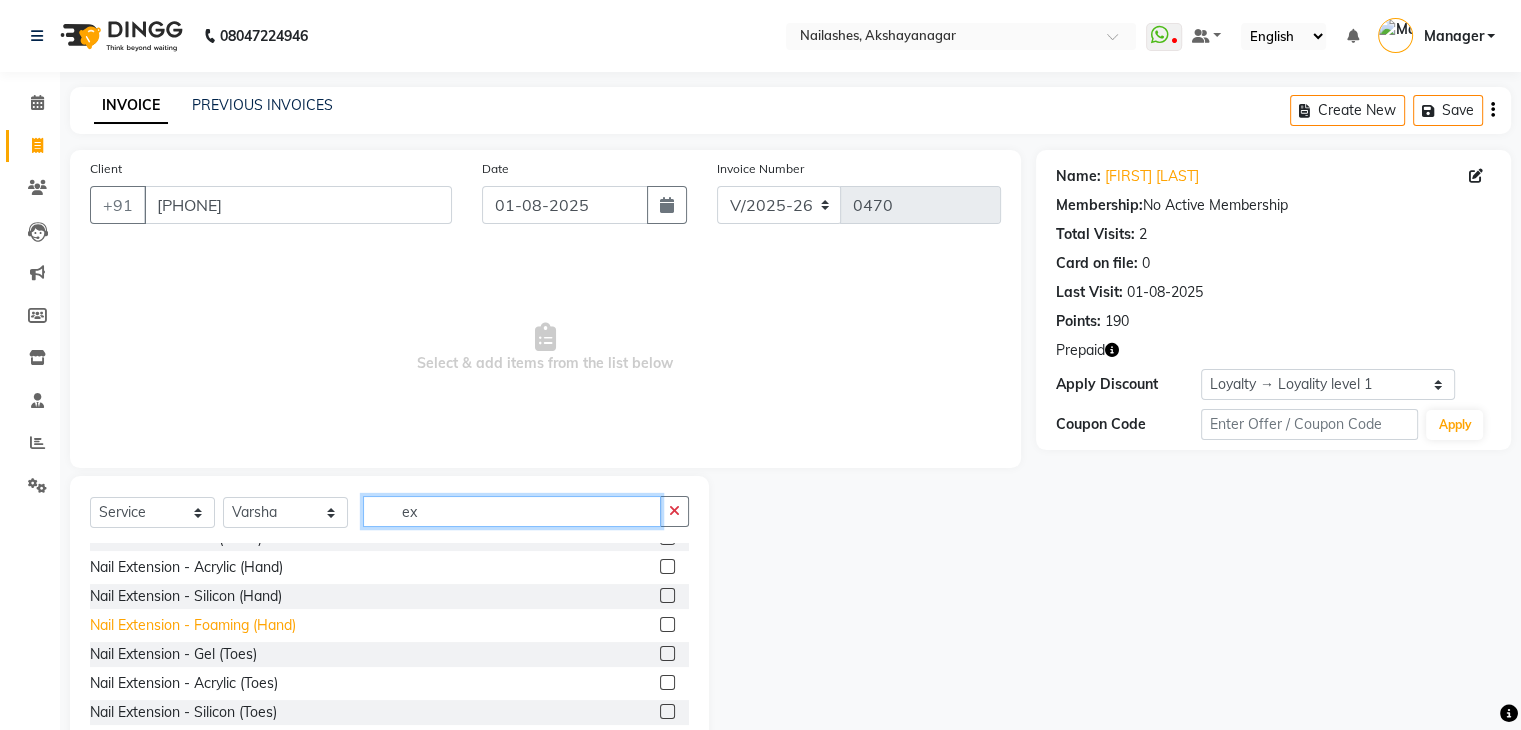 type on "e" 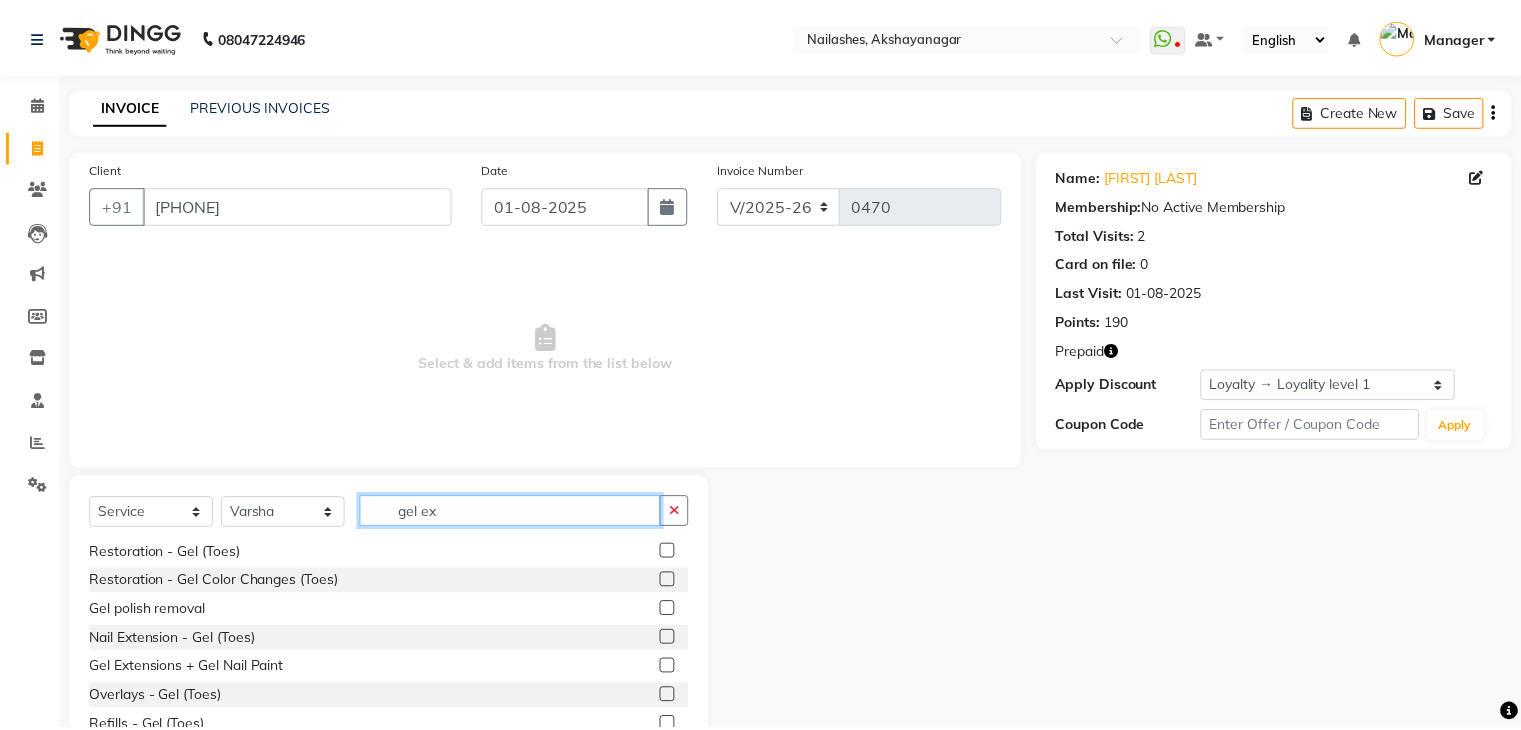 scroll, scrollTop: 0, scrollLeft: 0, axis: both 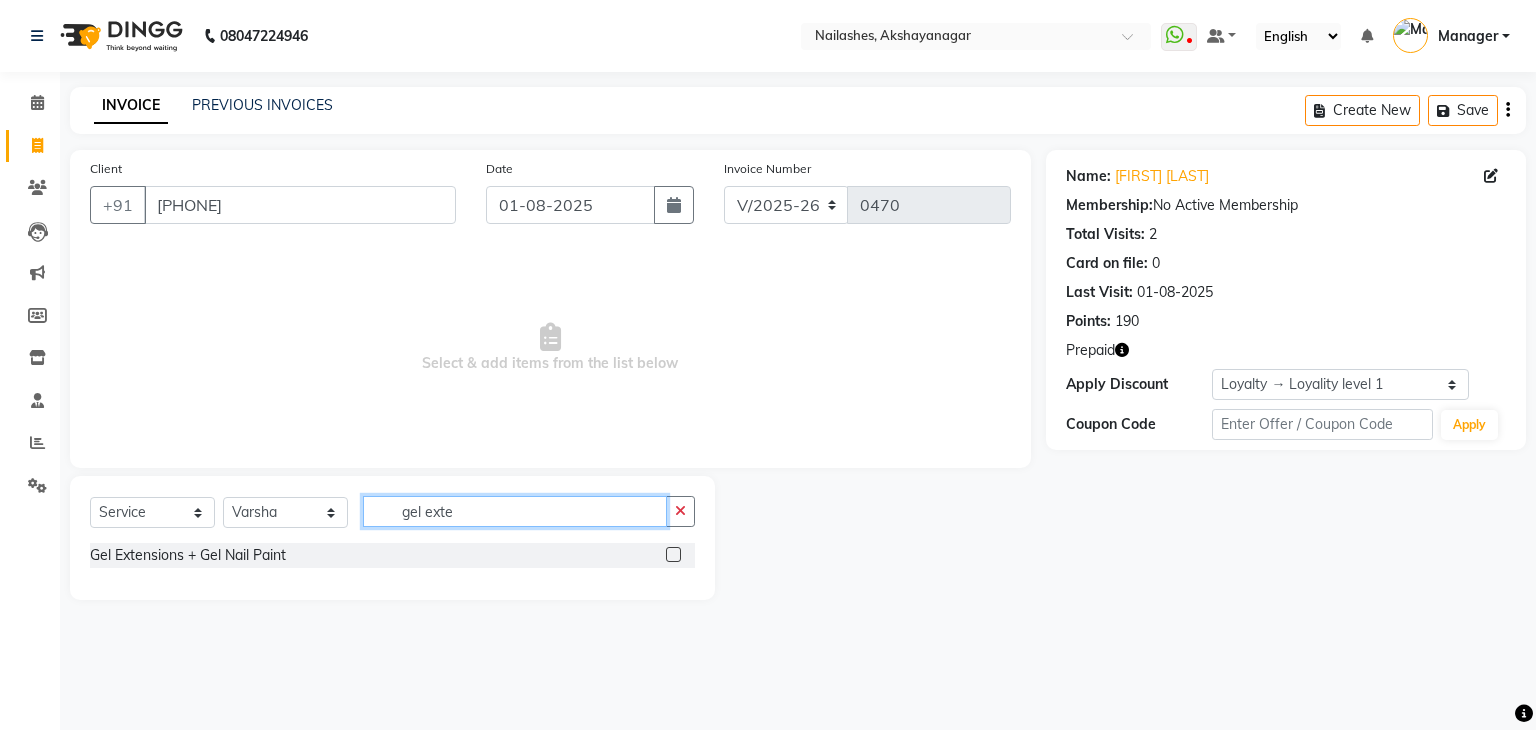 type on "gel exte" 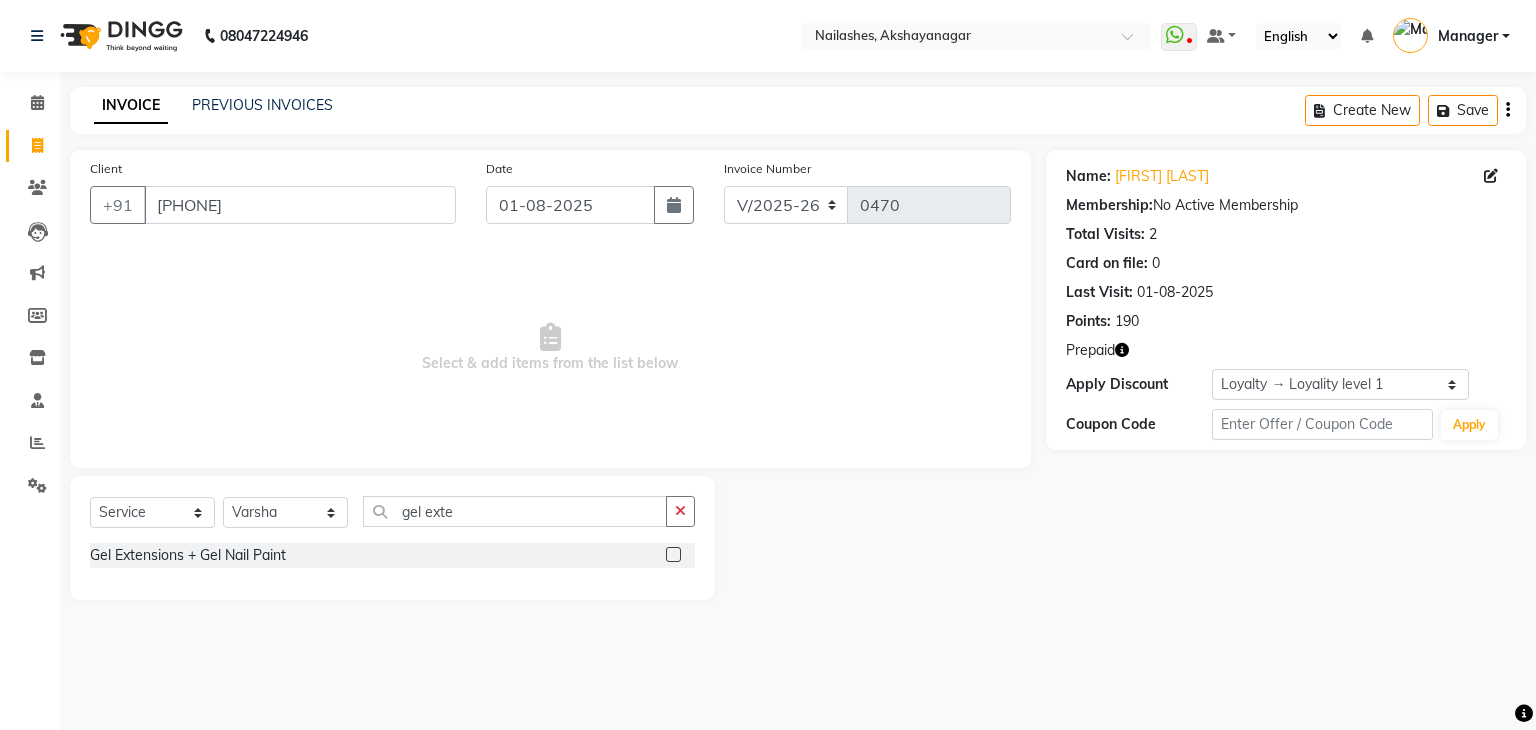 click 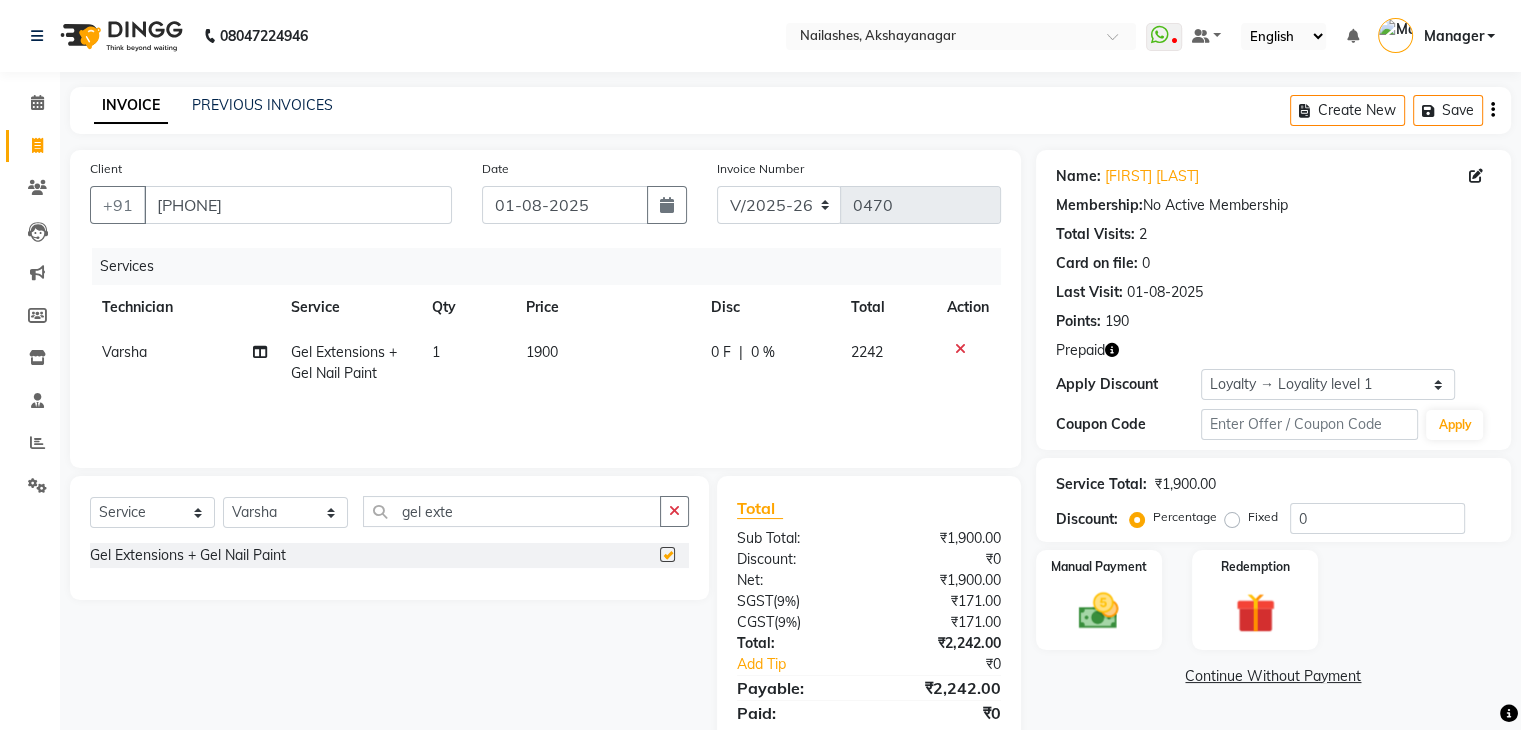 checkbox on "false" 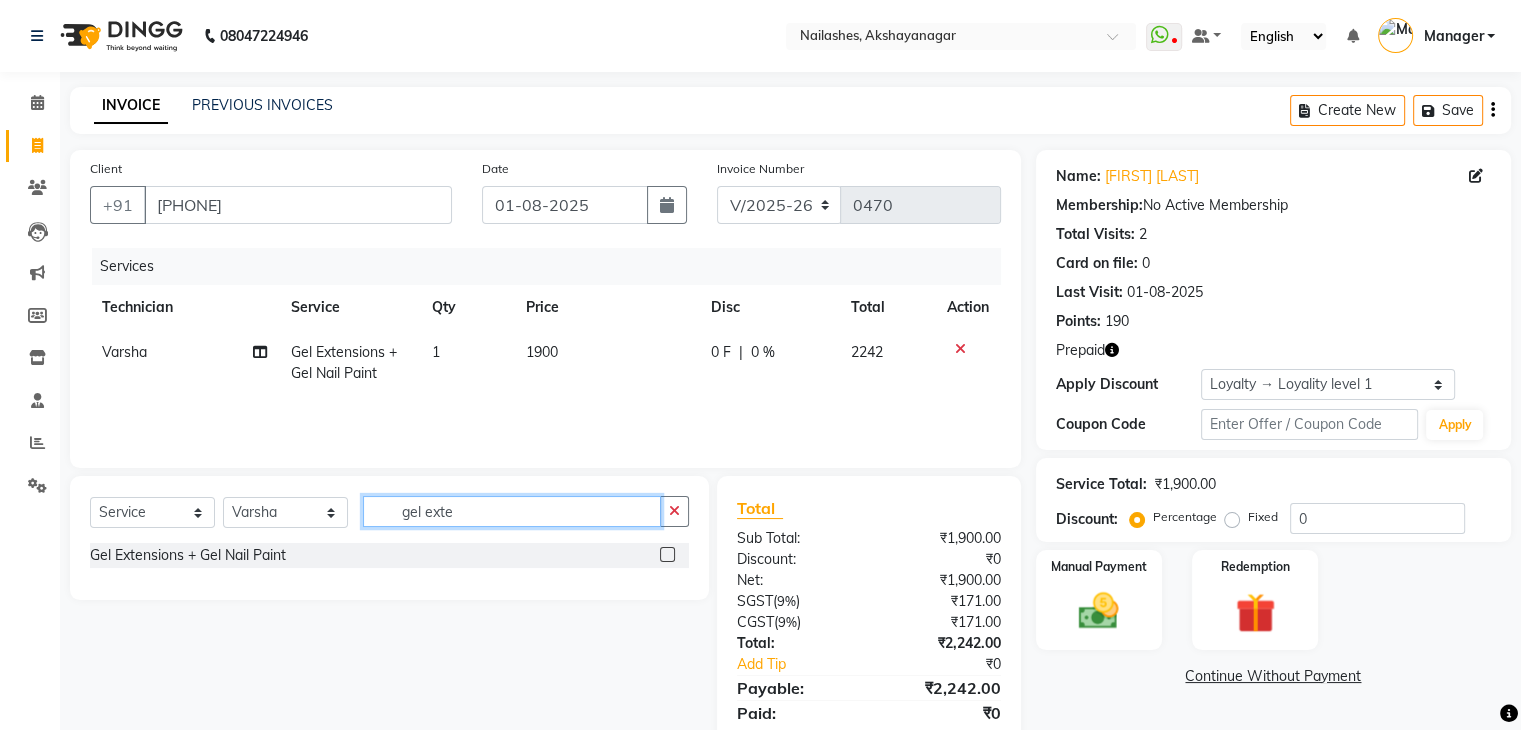 click on "gel exte" 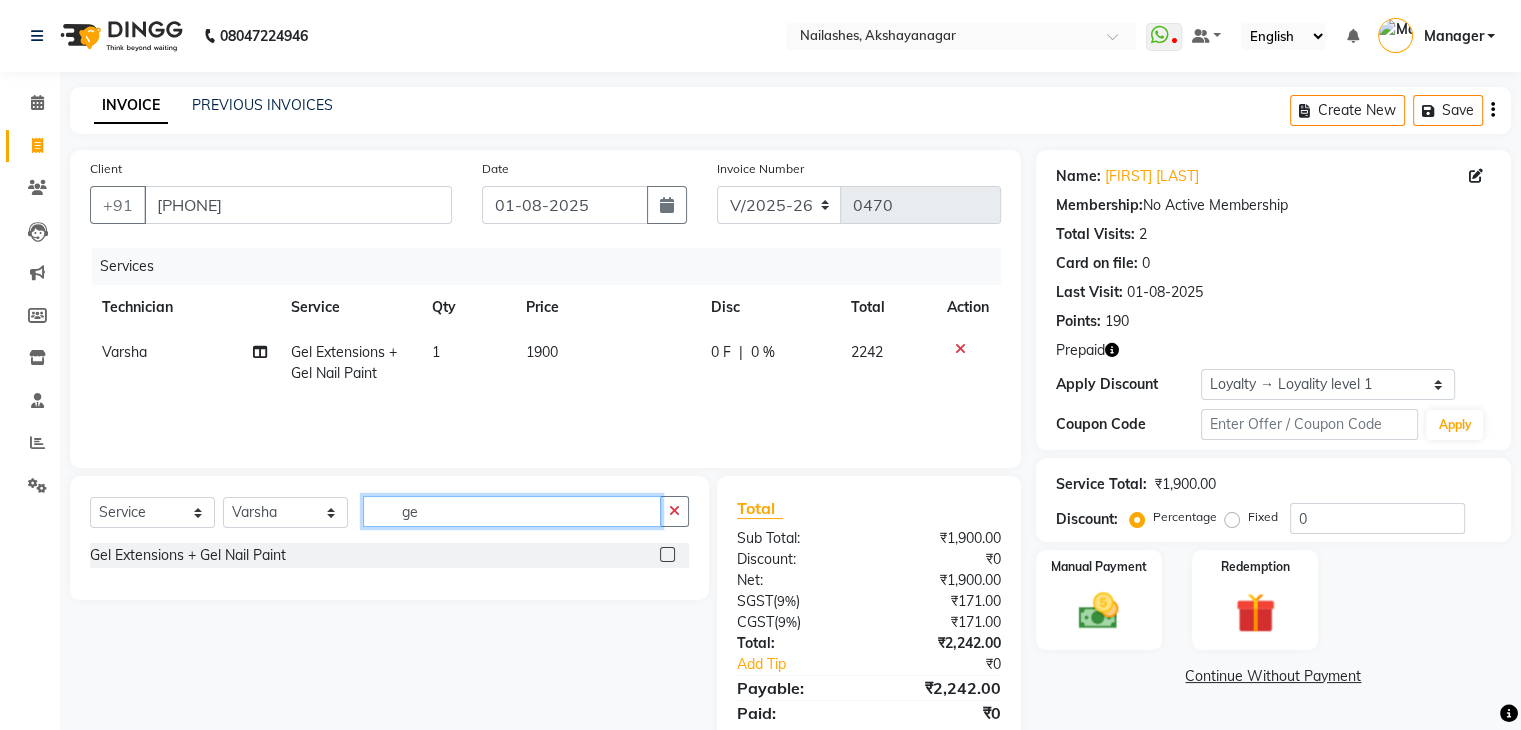type on "g" 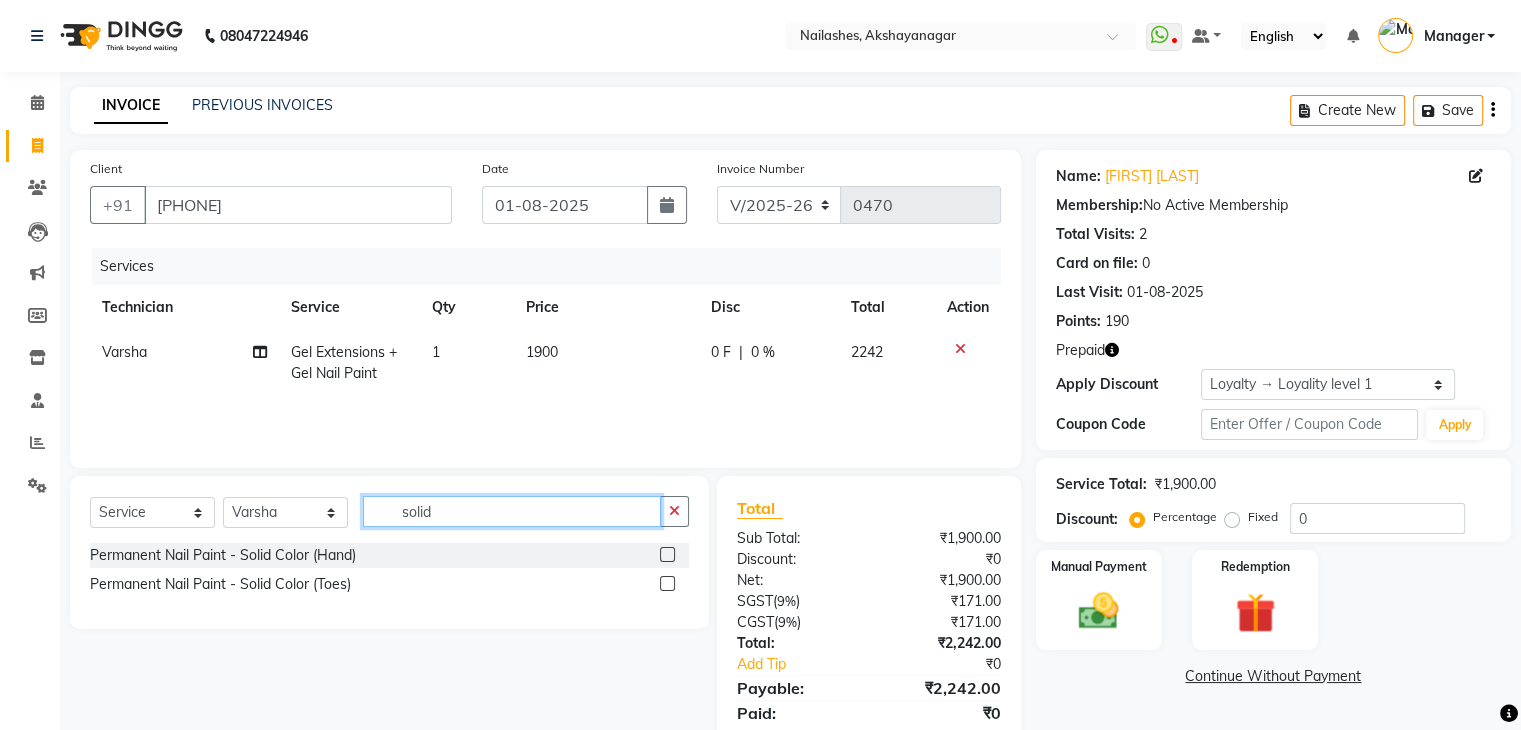type on "solid" 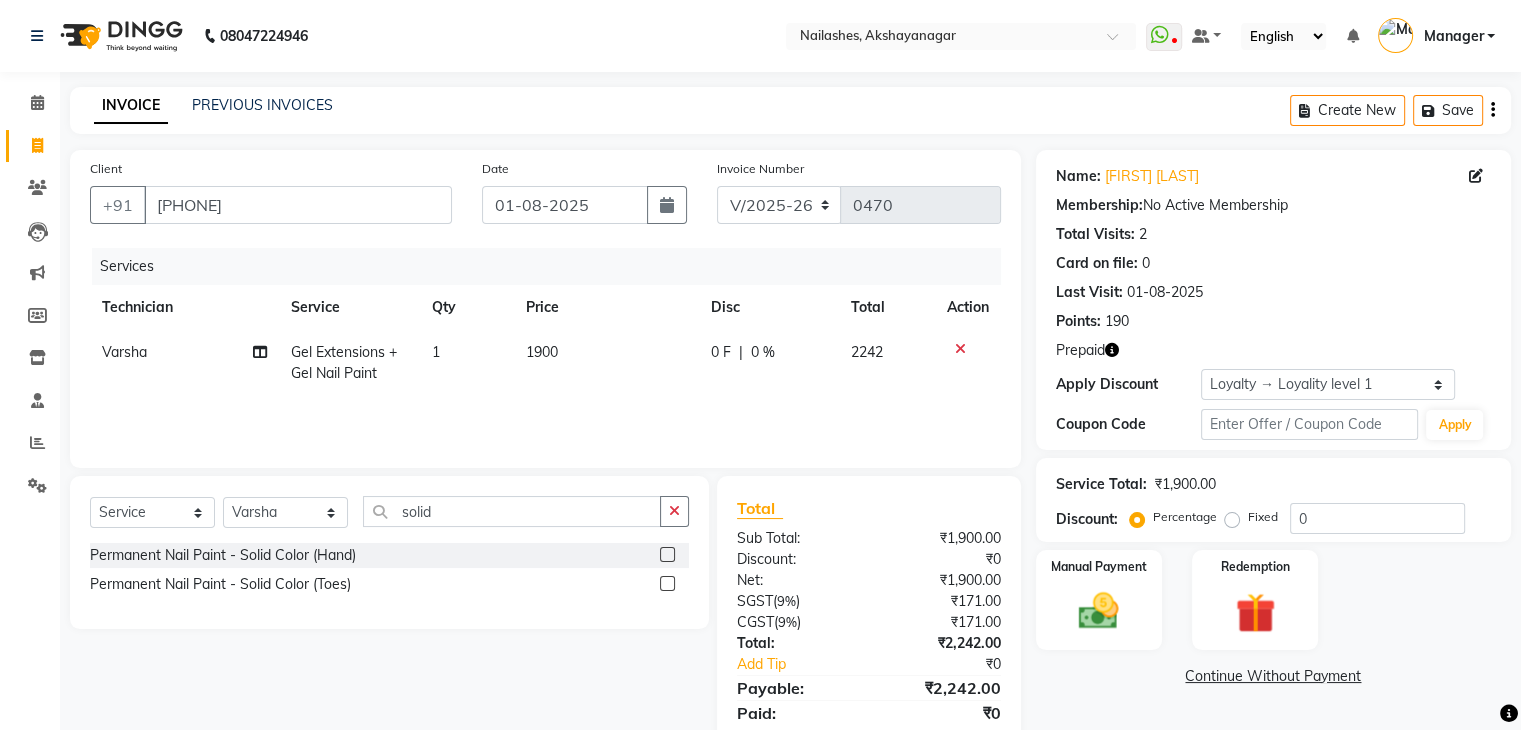 click 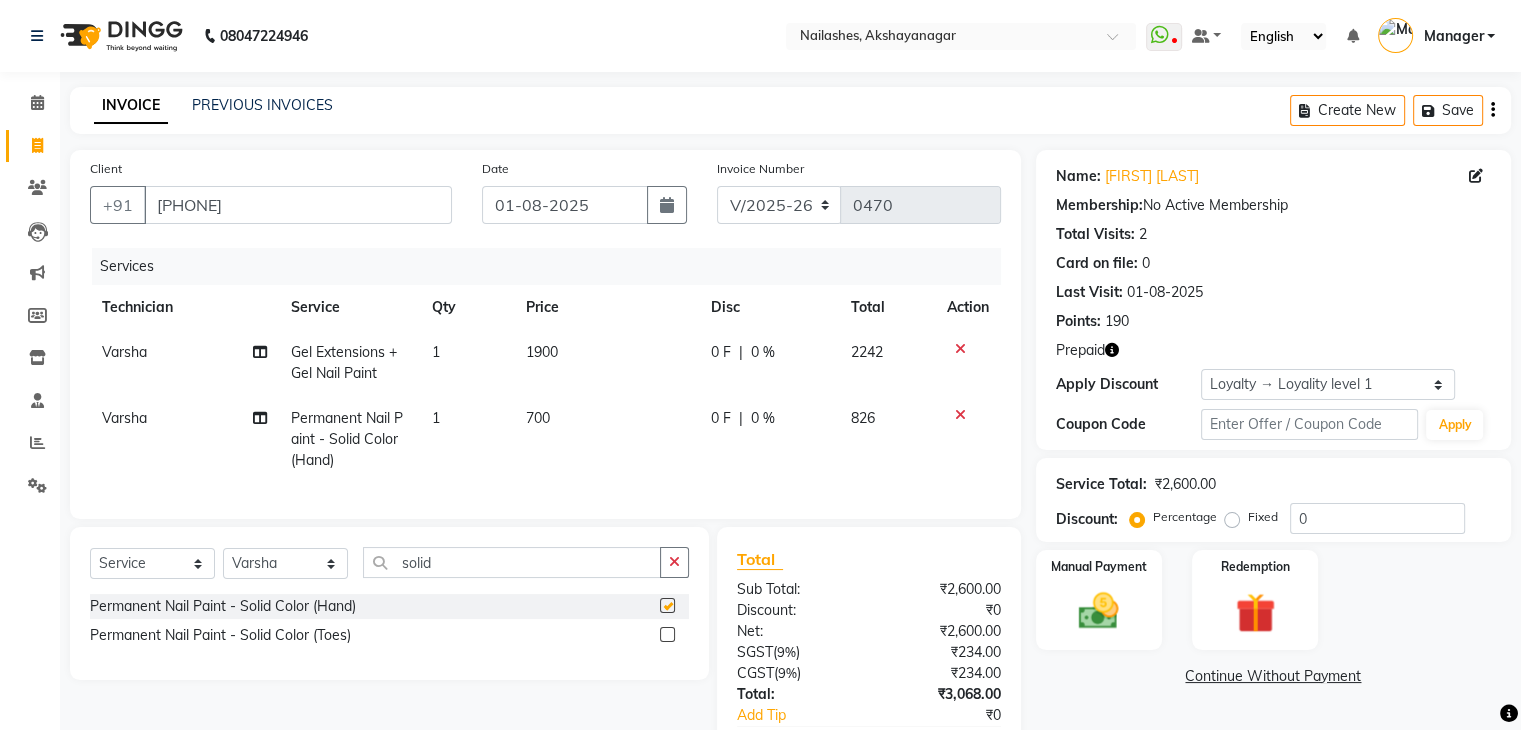 checkbox on "false" 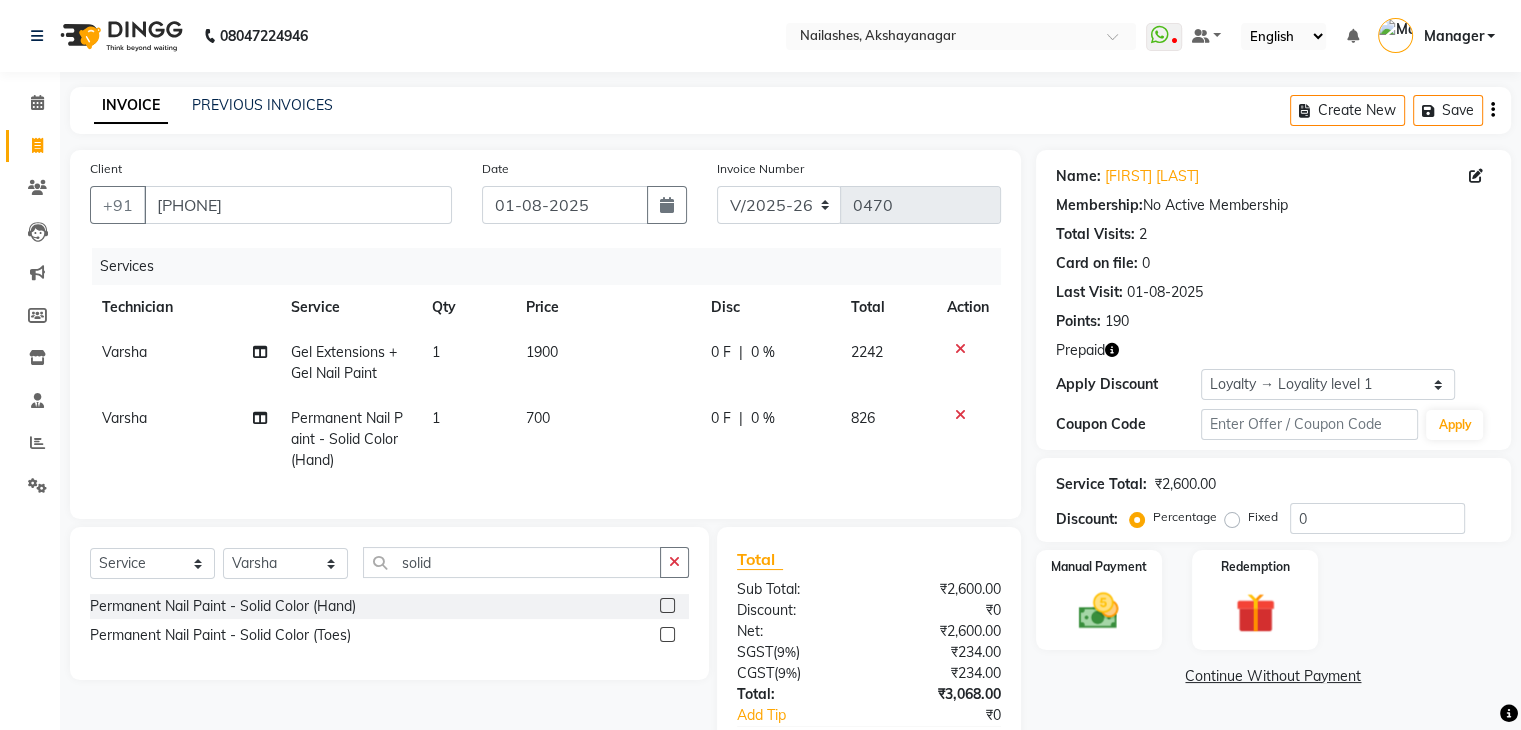 click 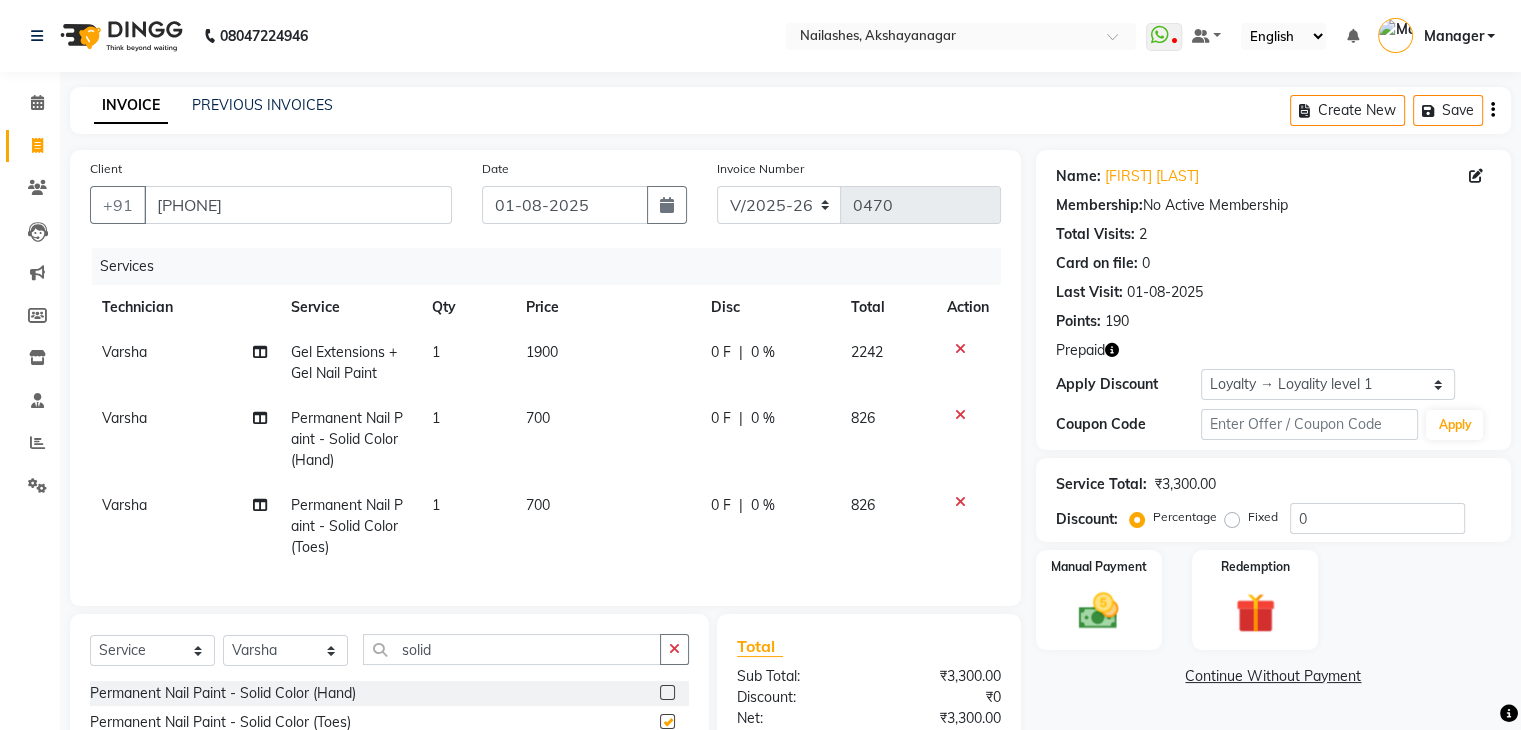 checkbox on "false" 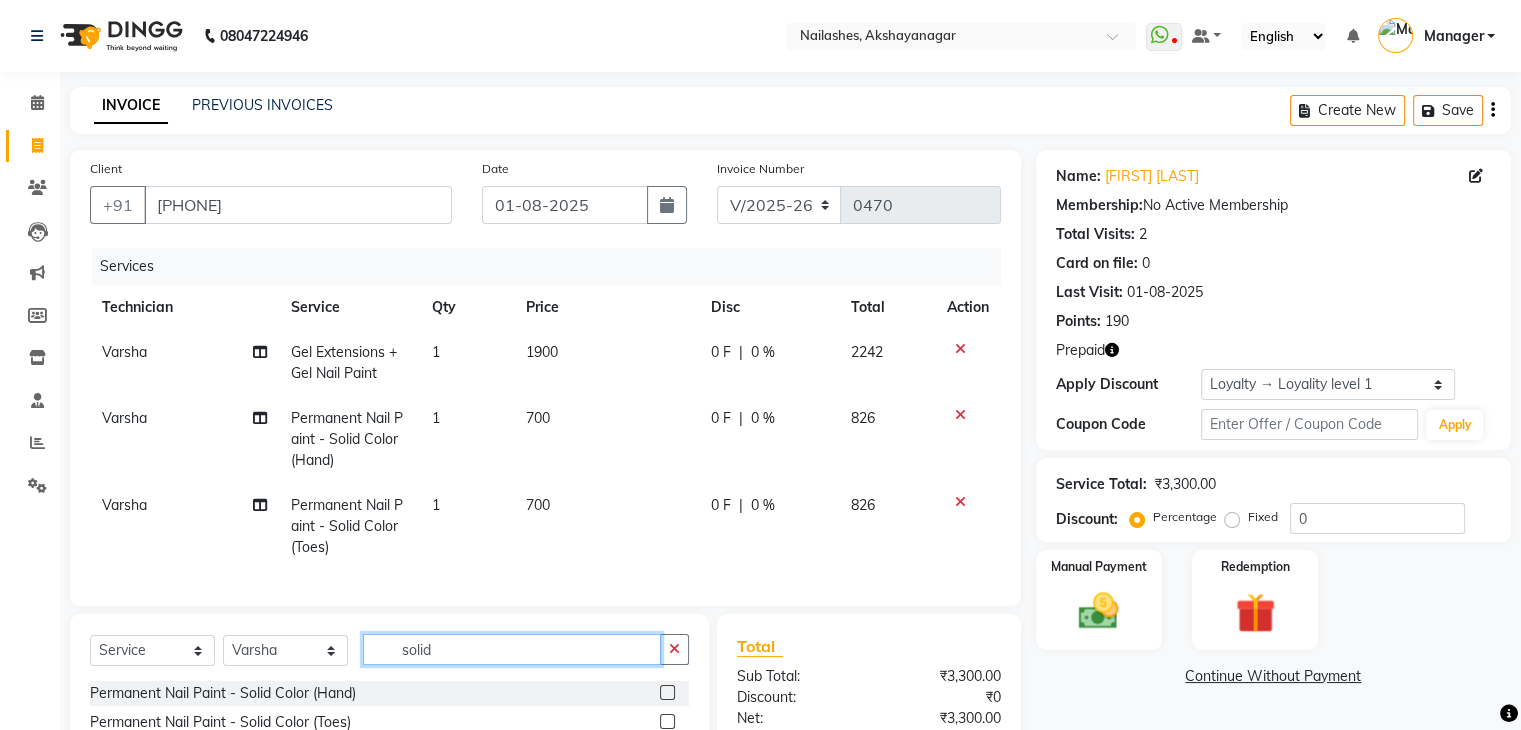 click on "solid" 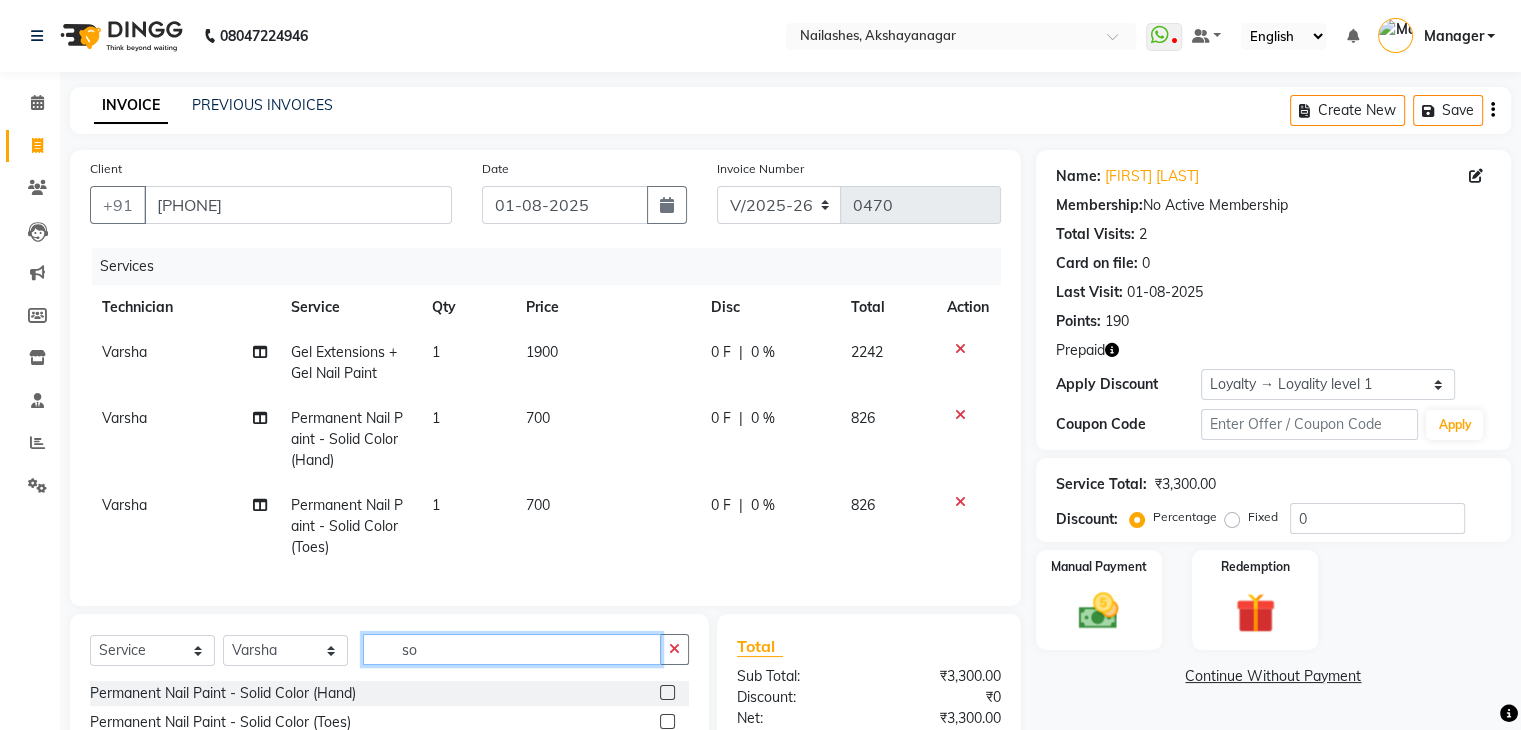 type on "s" 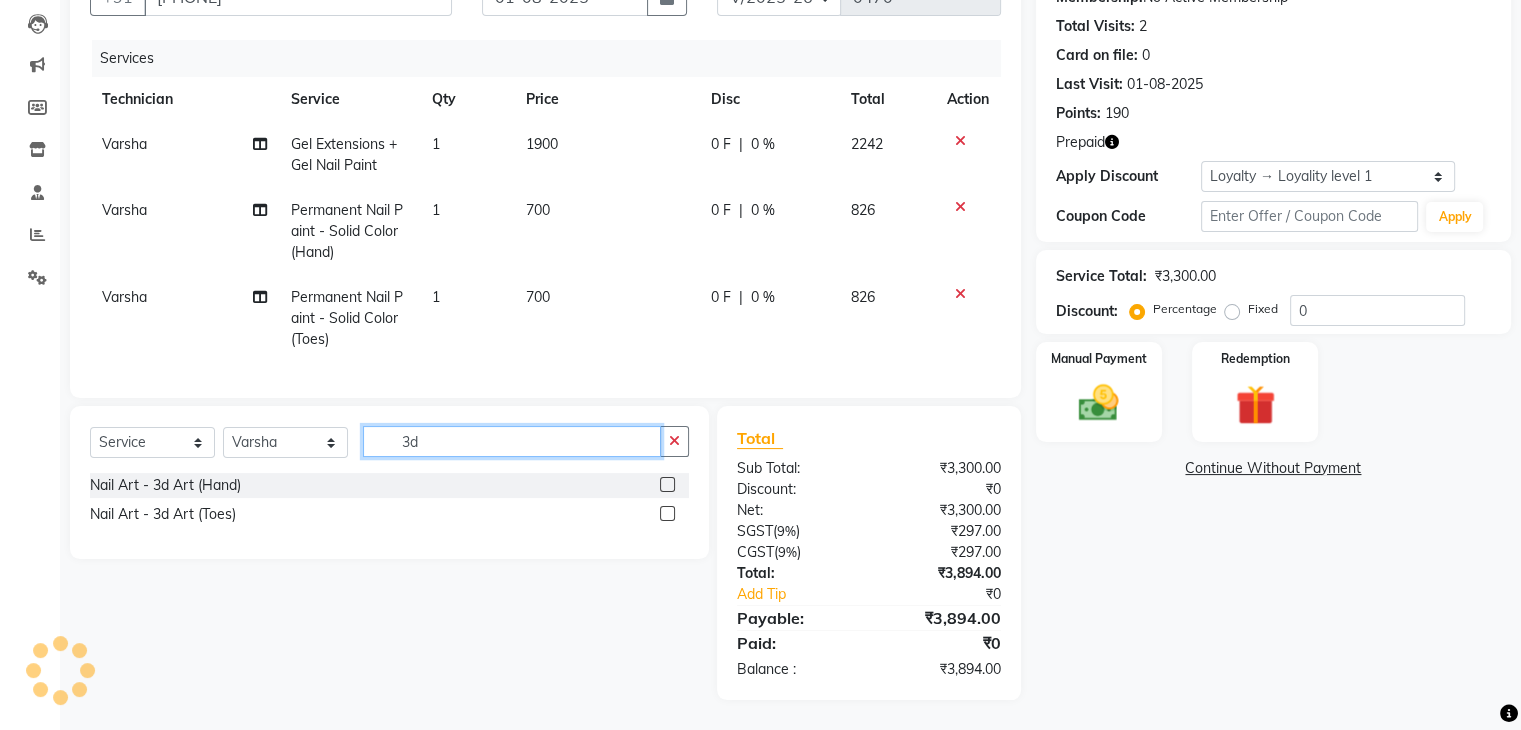 scroll, scrollTop: 224, scrollLeft: 0, axis: vertical 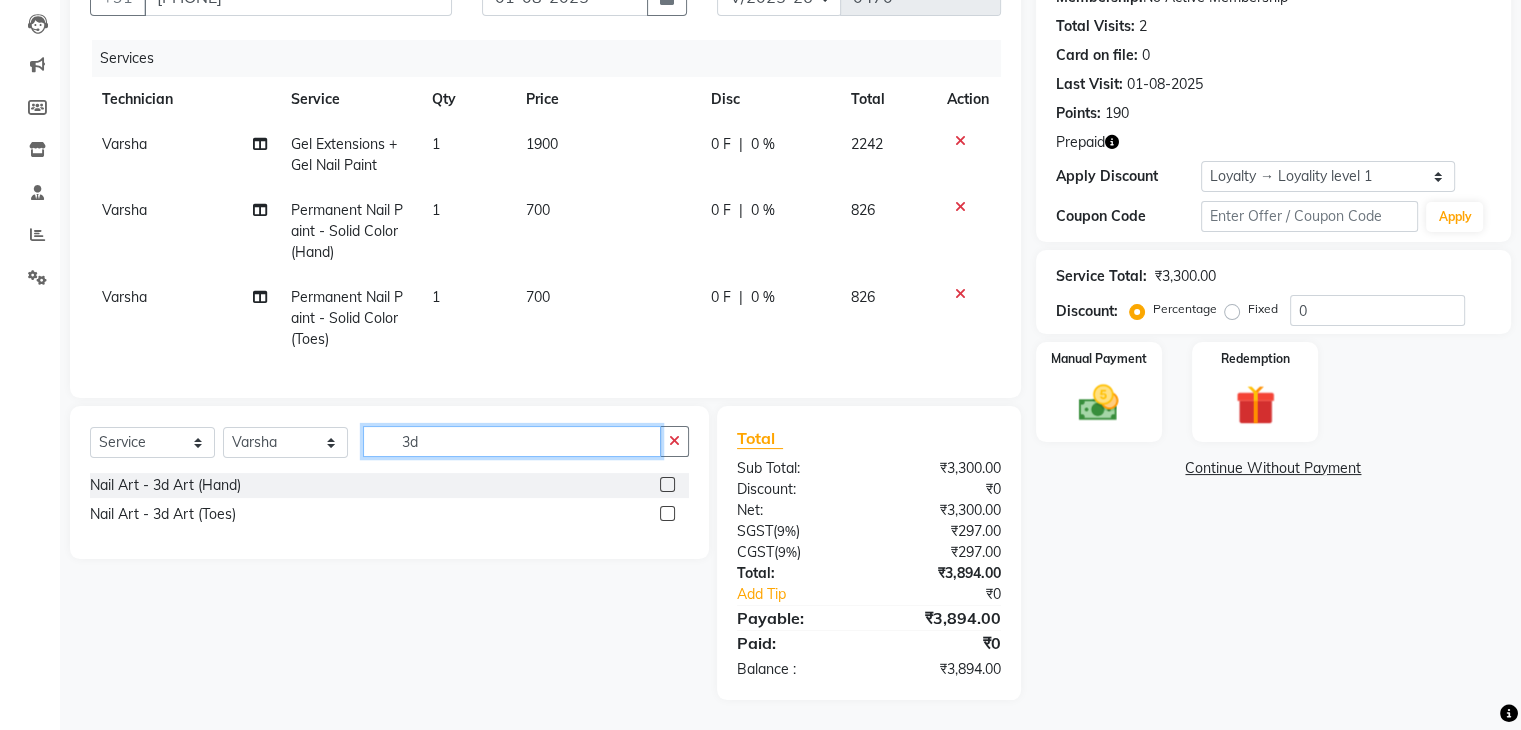 type on "3d" 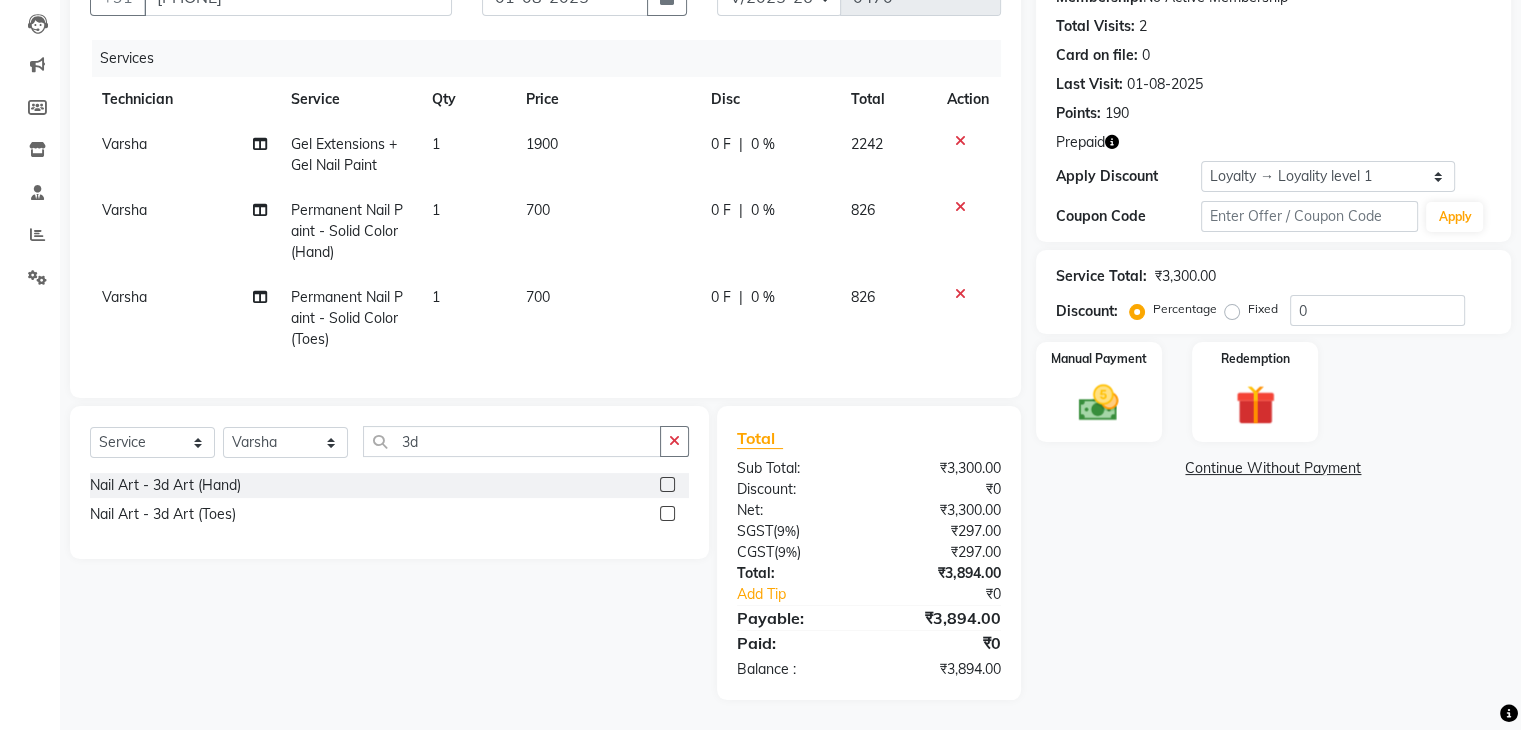 click 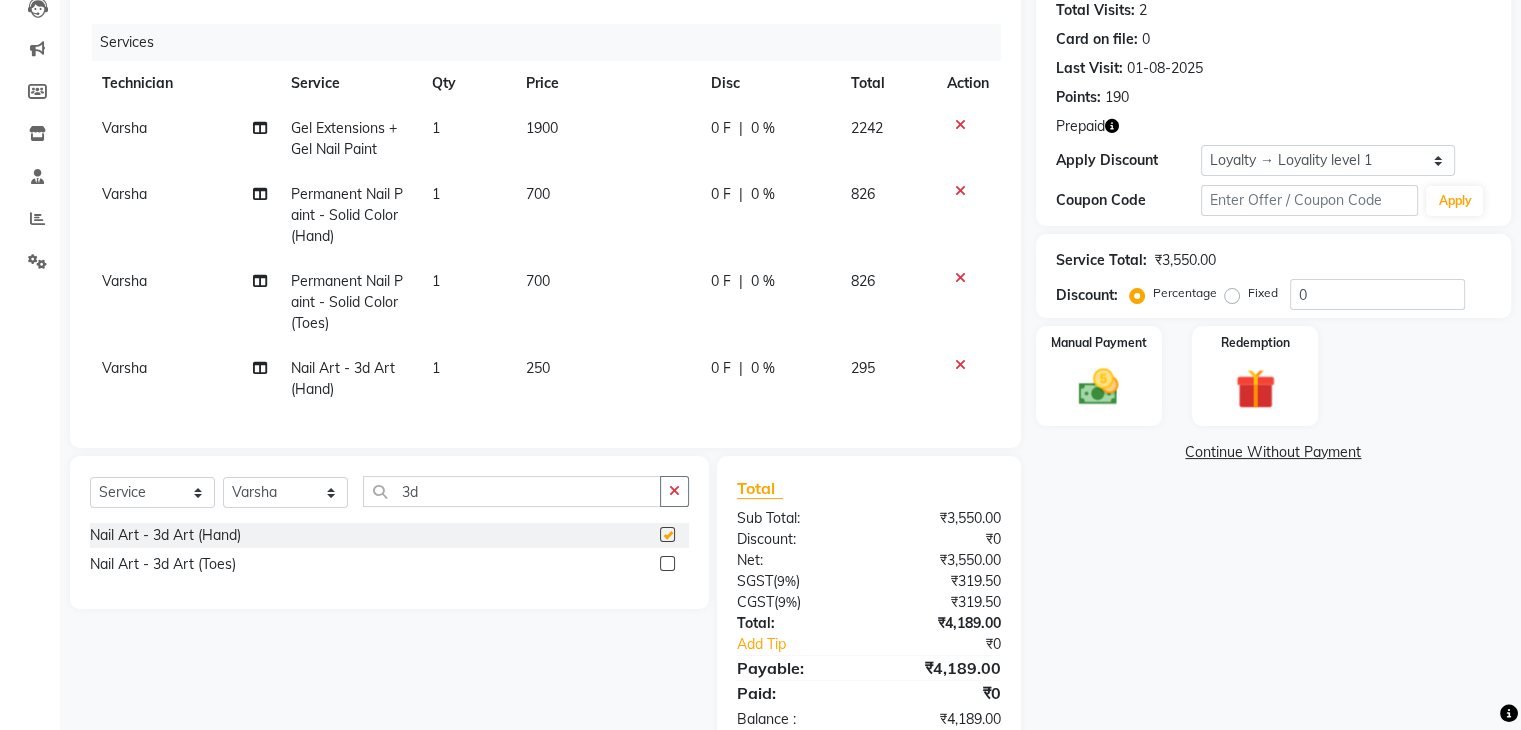 checkbox on "false" 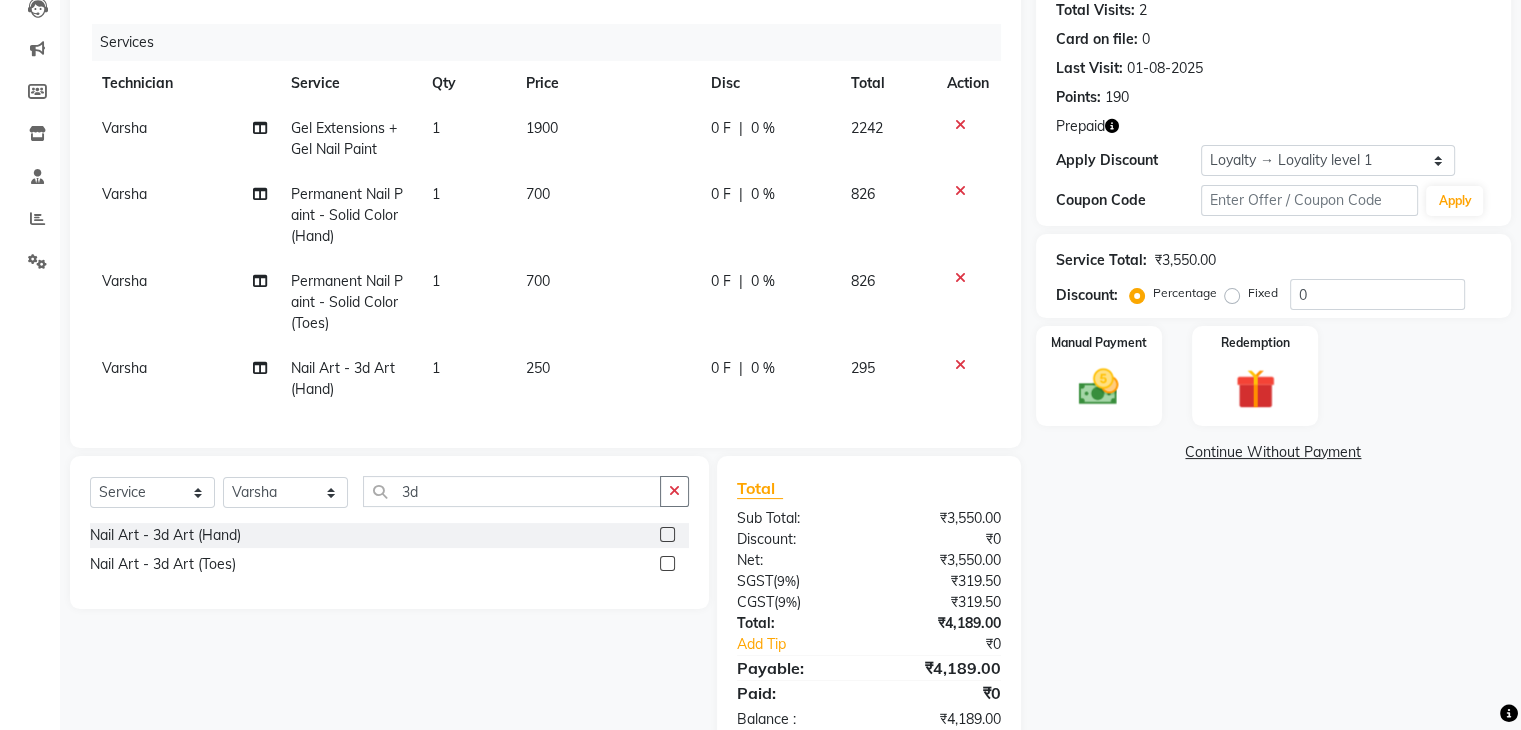 click on "1" 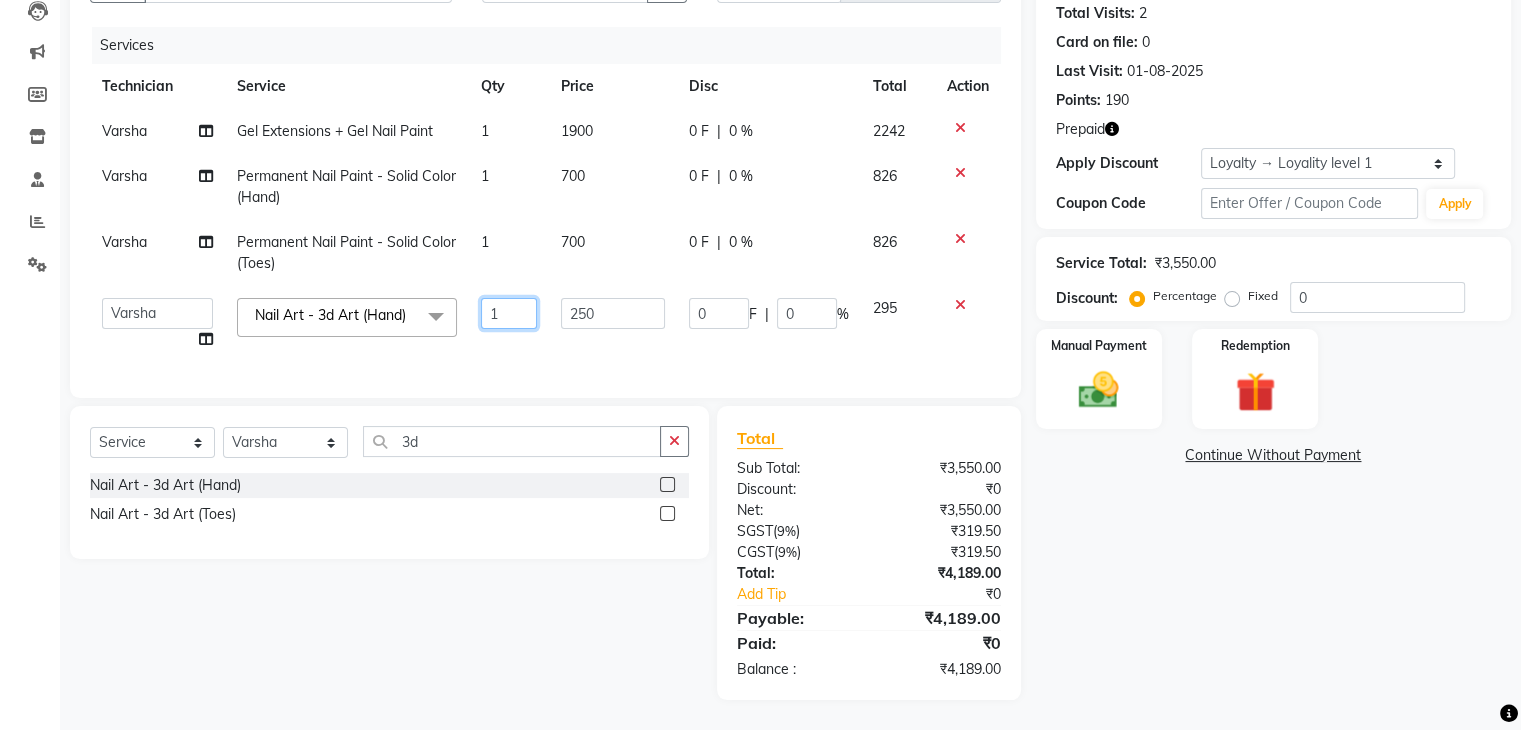 click on "1" 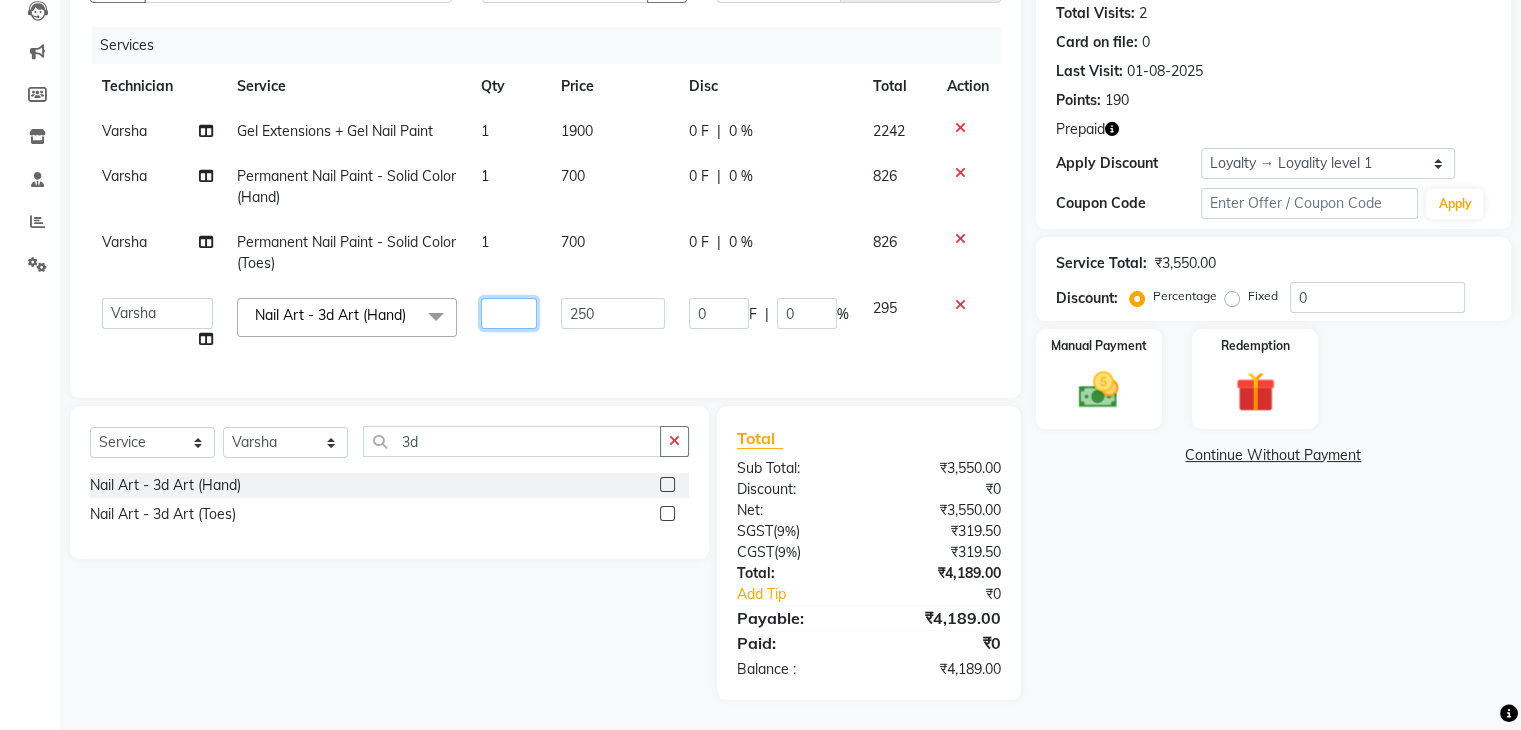 type on "2" 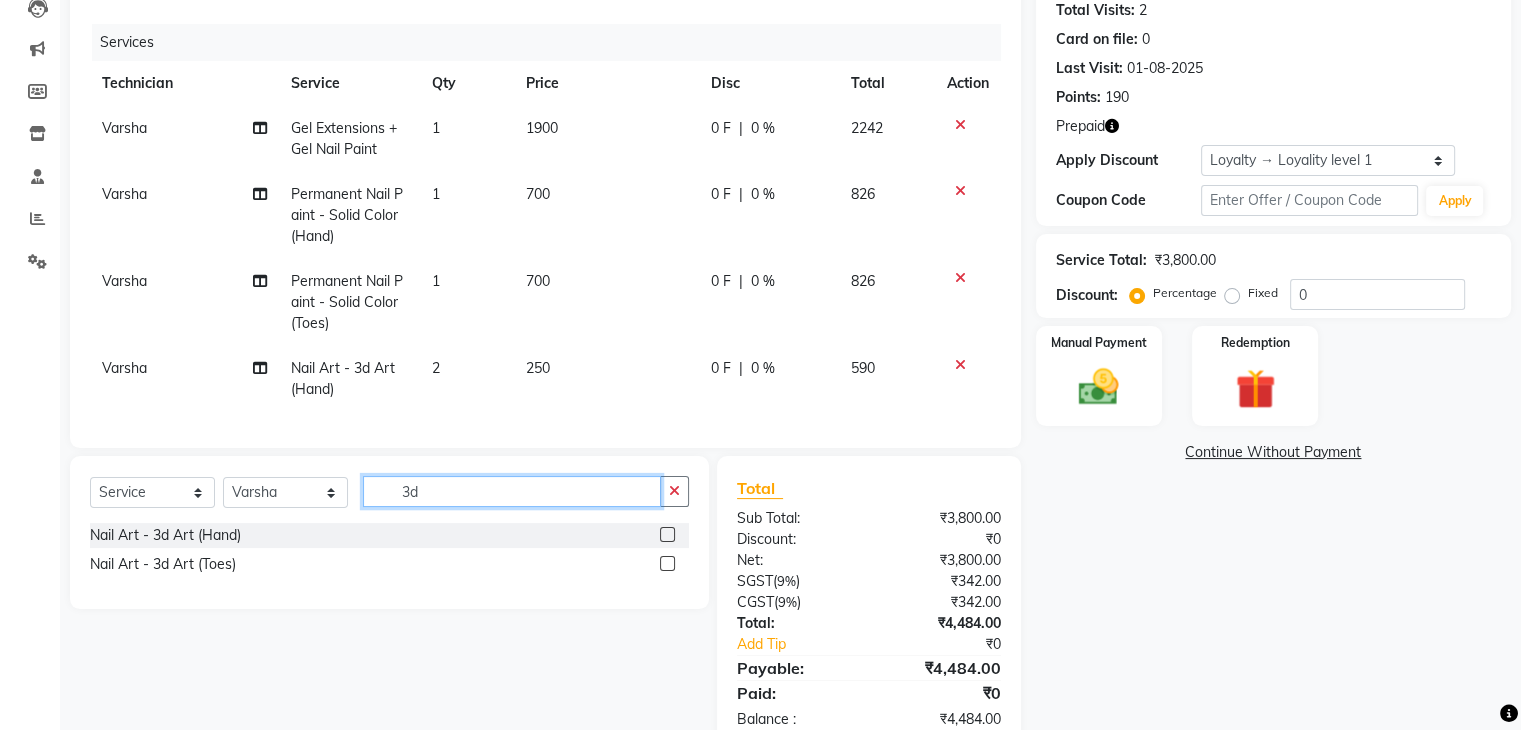click on "Client +91 [PHONE] Date 01-08-2025 Invoice Number V/2025 V/2025-26 0470 Services Technician Service Qty Price Disc Total Action Varsha Gel Extensions + Gel Nail Paint 1 1900 0 F | 0 % 2242 Varsha Permanent Nail Paint - Solid Color (Hand) 1 700 0 F | 0 % 826 Varsha Permanent Nail Paint - Solid Color (Toes) 1 700 0 F | 0 % 826 Varsha Nail Art - 3d Art (Hand) 2 250 0 F | 0 % 590 Select Service Product Membership Package Voucher Prepaid Gift Card Select Technician Arun Gaurav Manager Varsha 3d Nail Art - 3d Art (Hand) Nail Art - 3d Art (Toes) Total Sub Total: ₹3,800.00 Discount: ₹0 Net: ₹3,800.00 SGST ( 9% ) ₹342.00 CGST ( 9% ) ₹342.00 Total: ₹4,484.00 Add Tip ₹0 Payable: ₹4,484.00 Paid: ₹0 Balance : ₹4,484.00" 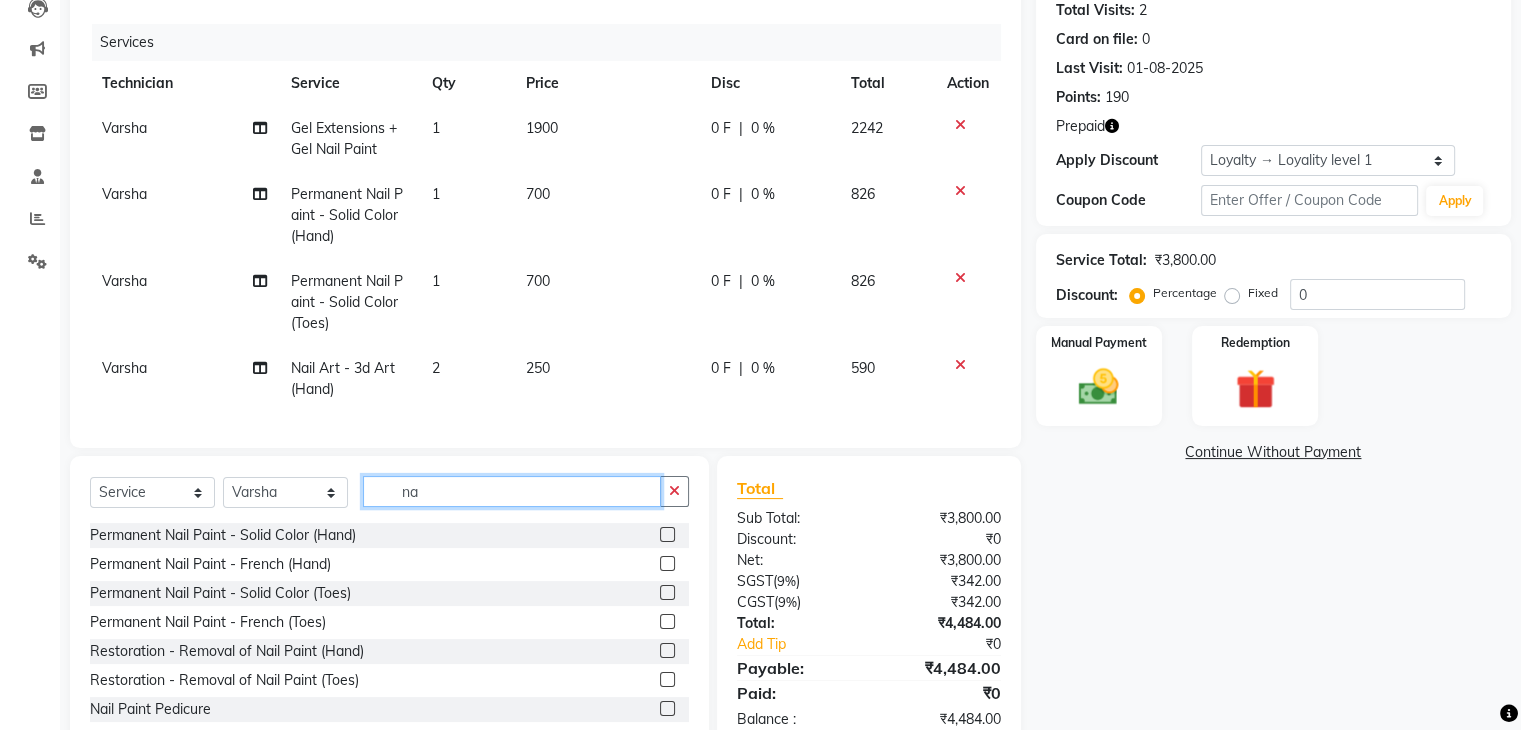 type on "n" 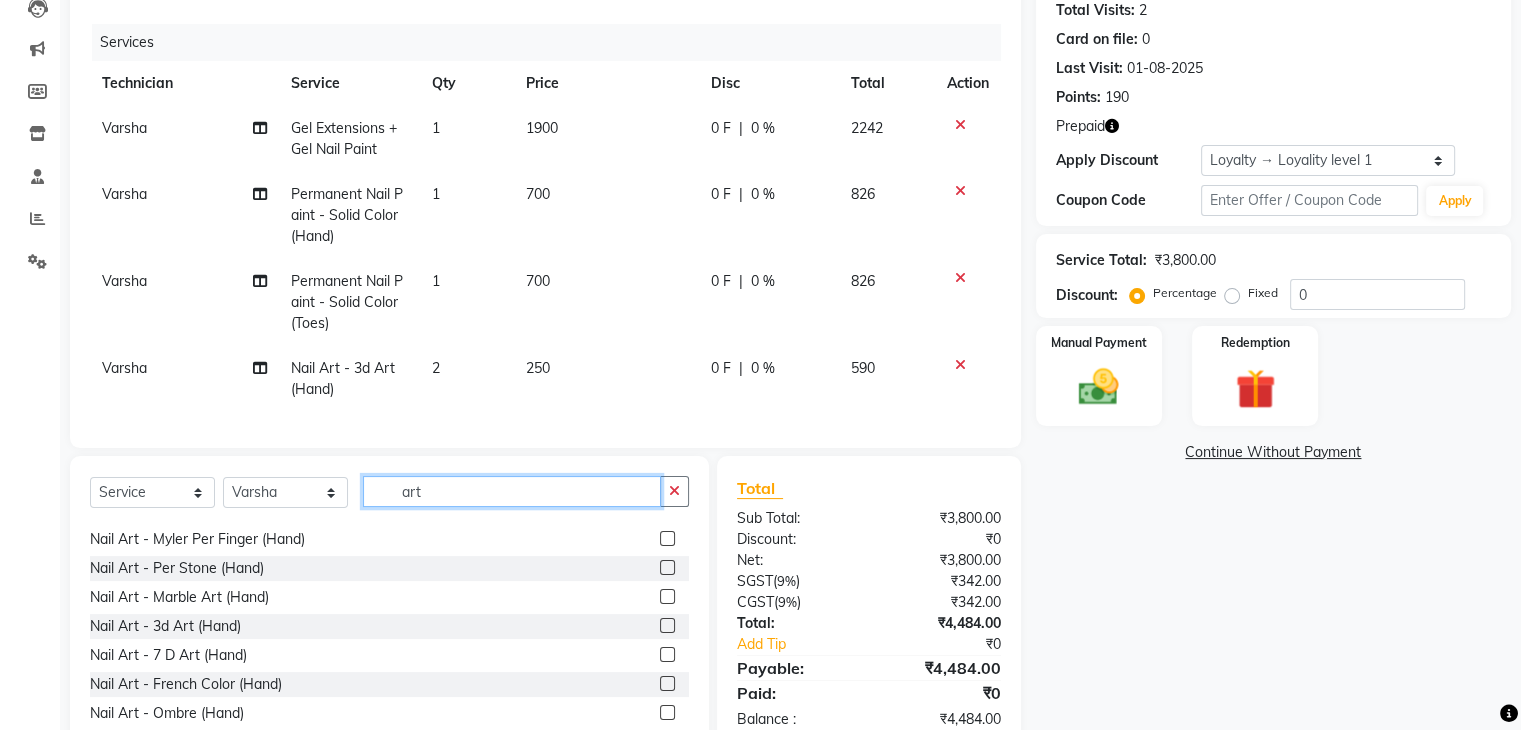 scroll, scrollTop: 15, scrollLeft: 0, axis: vertical 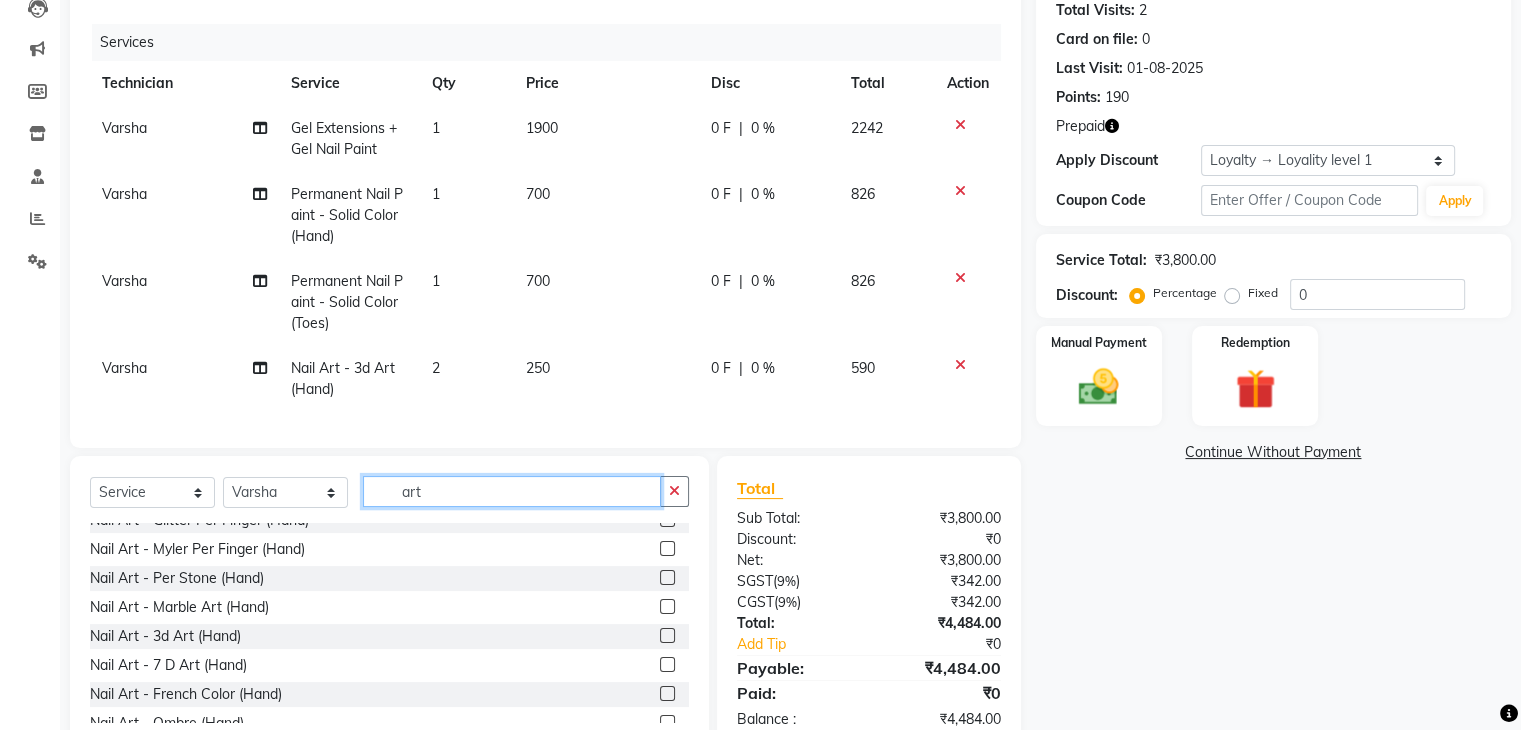 type on "art" 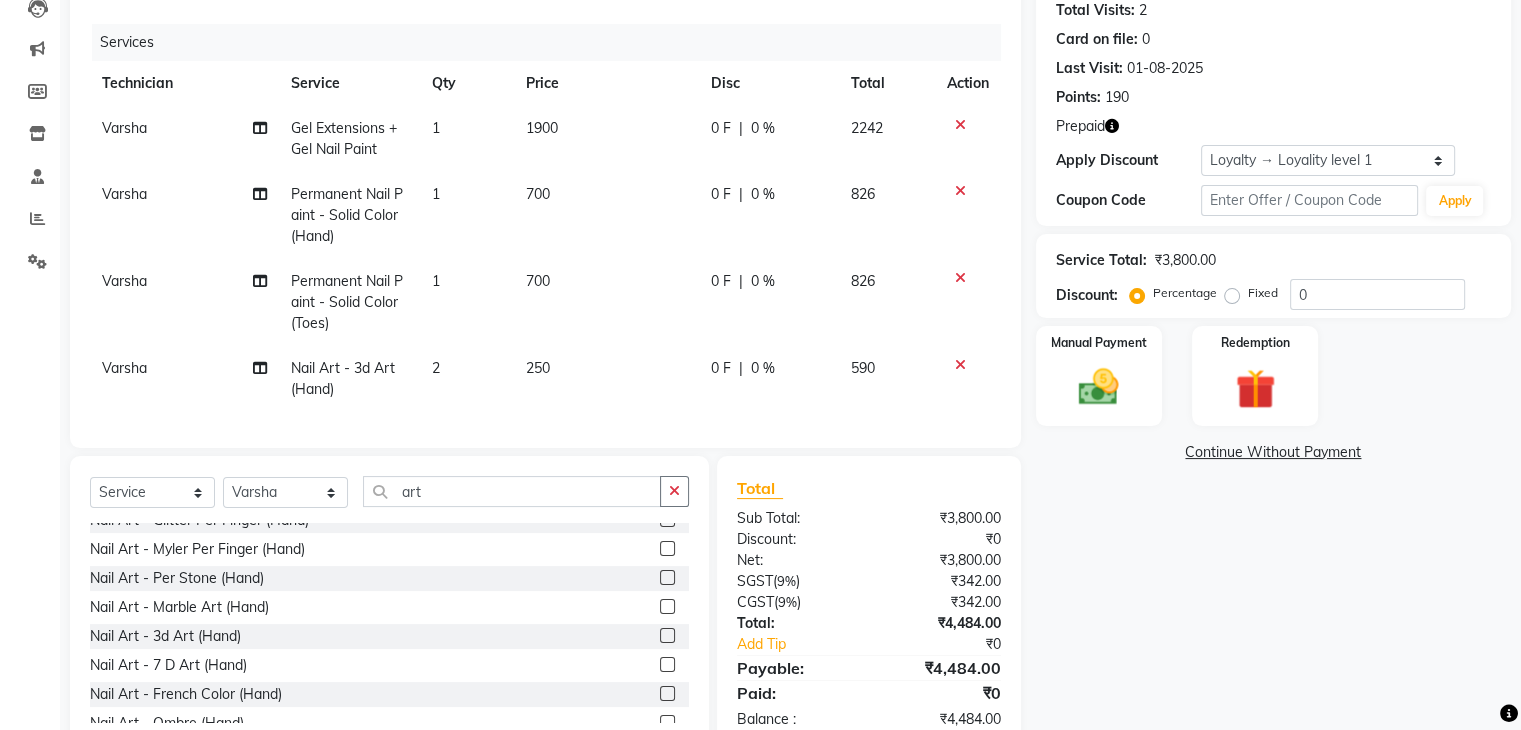 click 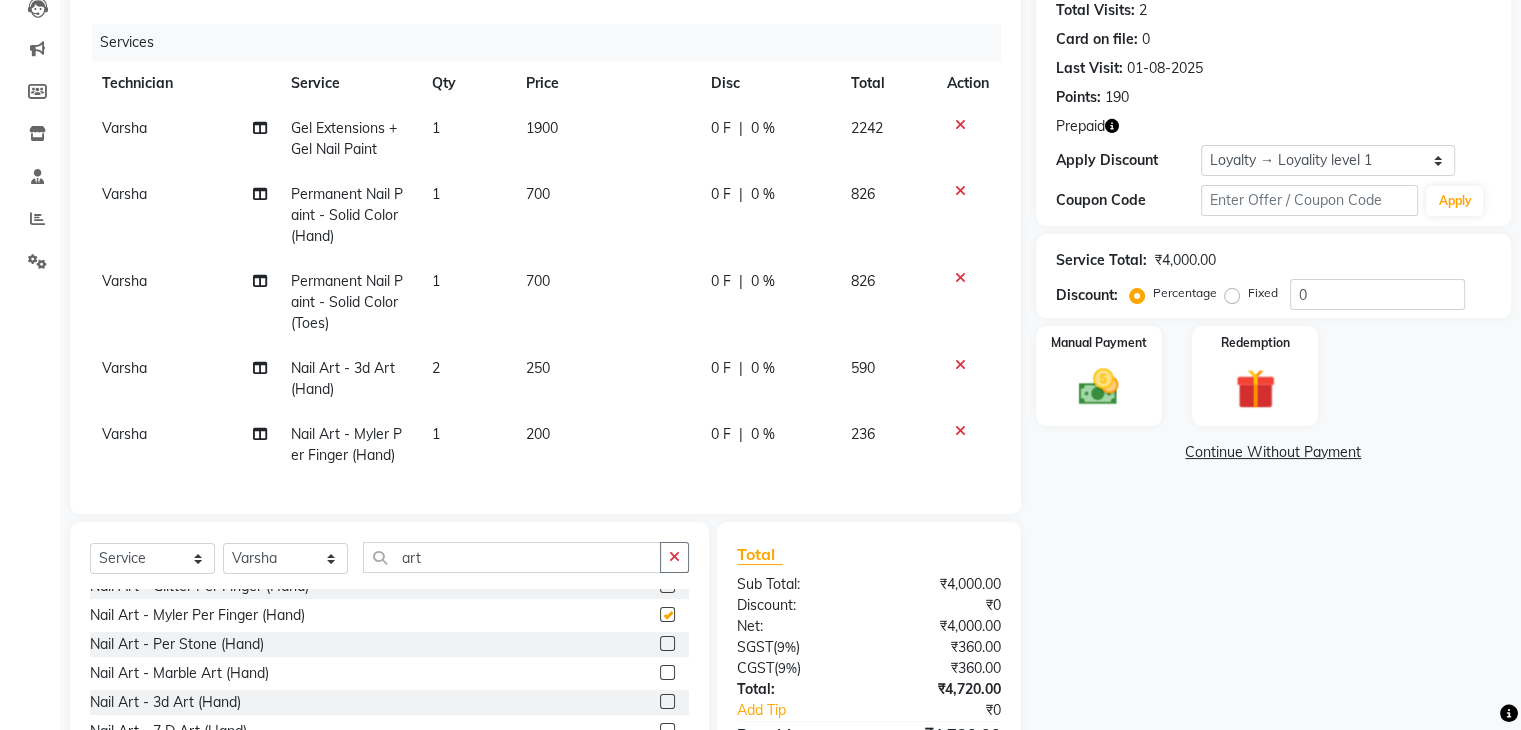 checkbox on "false" 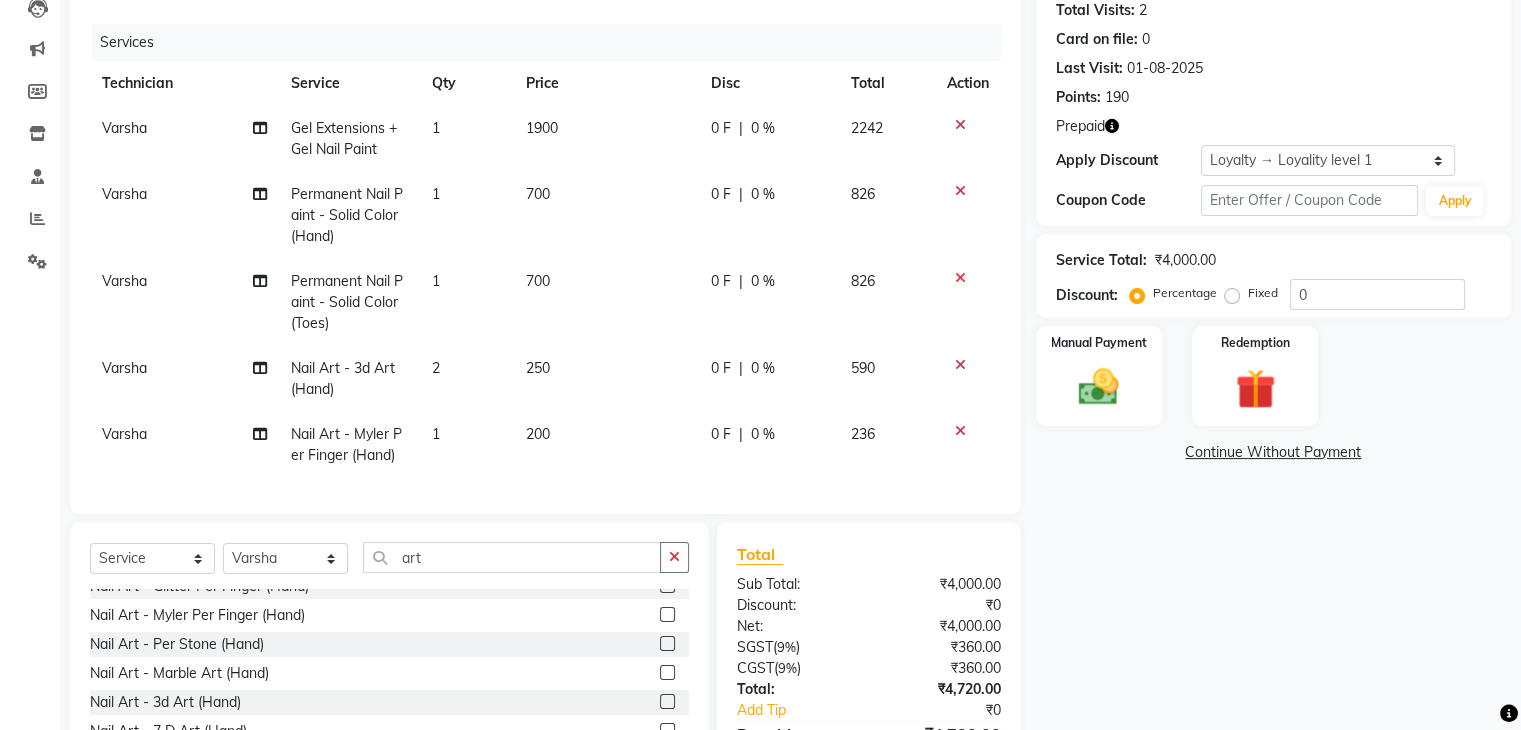 click on "1" 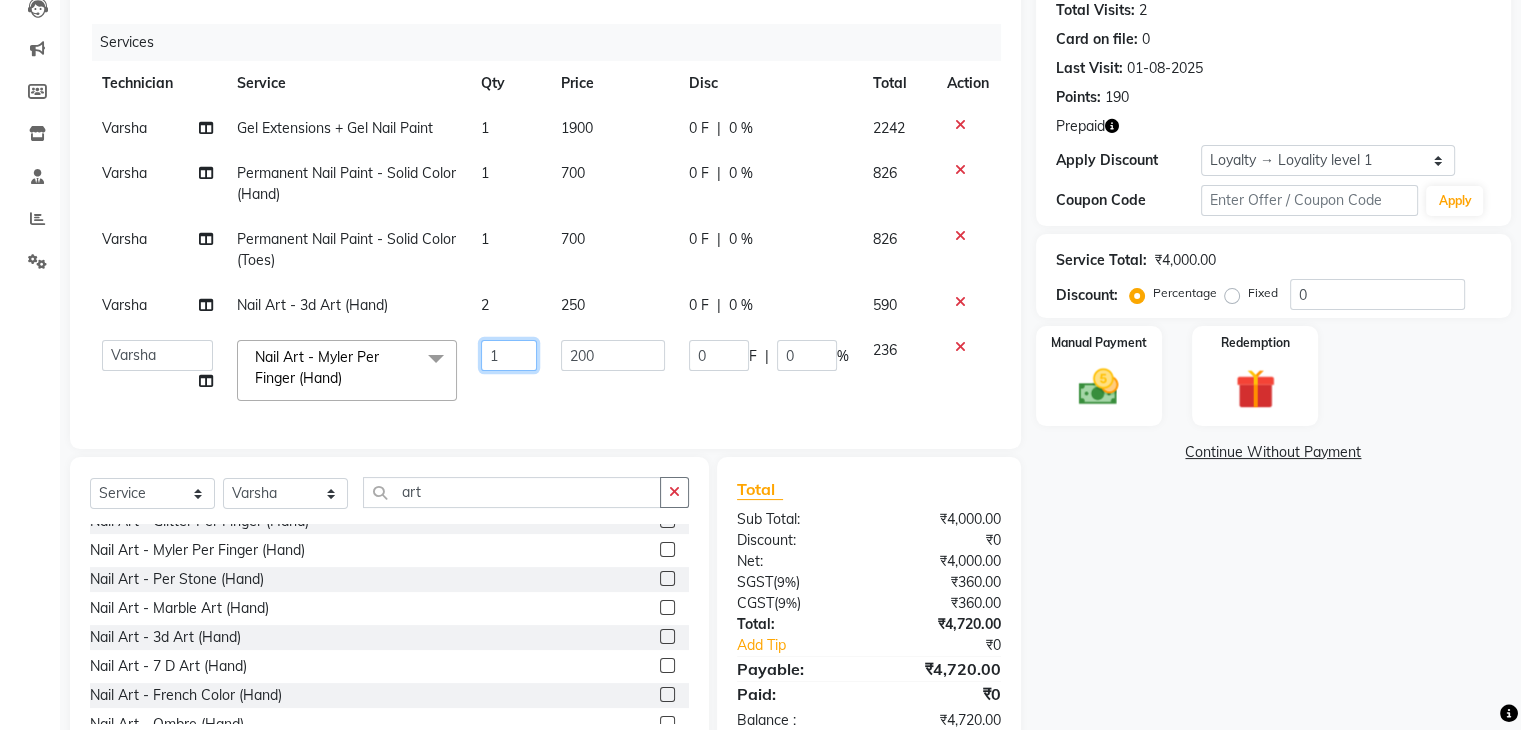 click on "1" 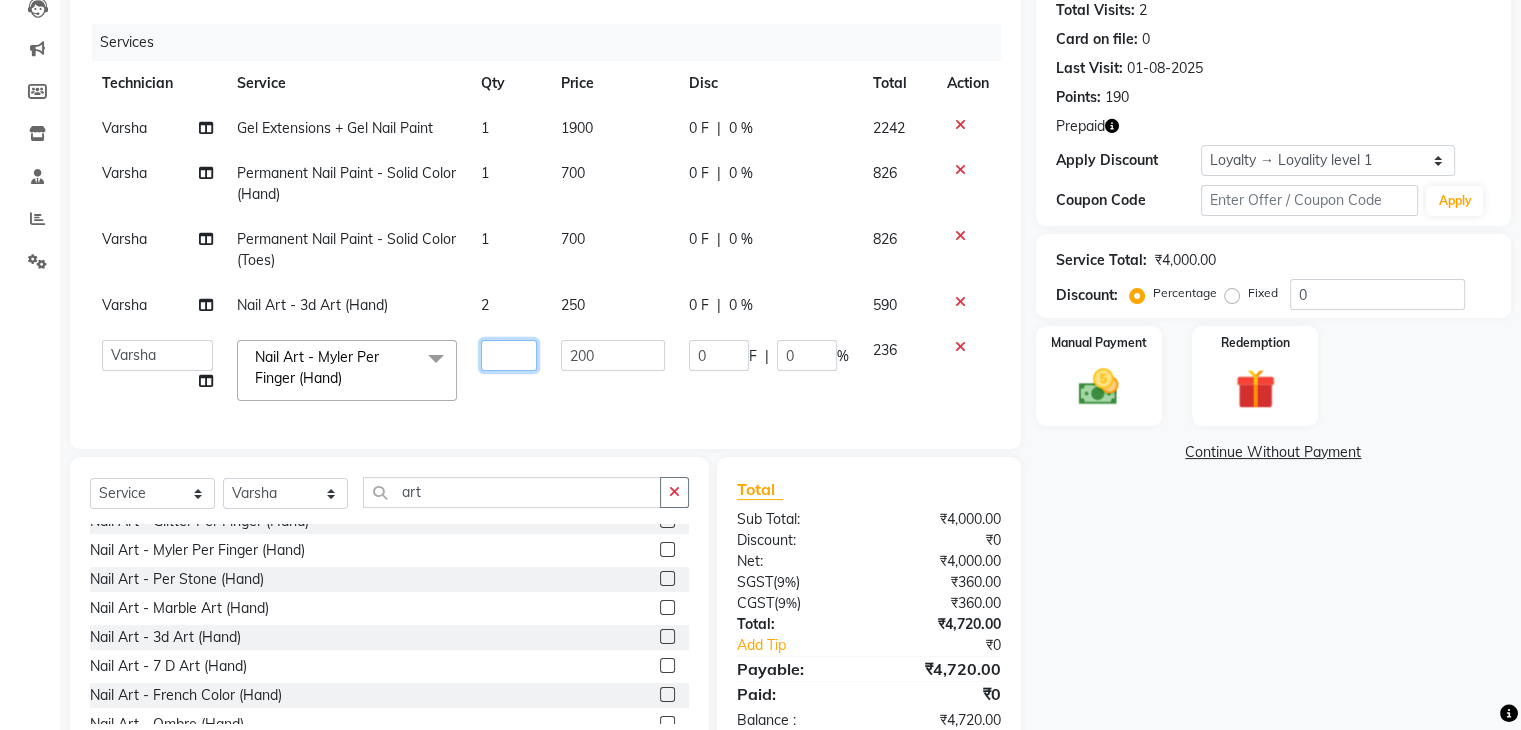 type on "2" 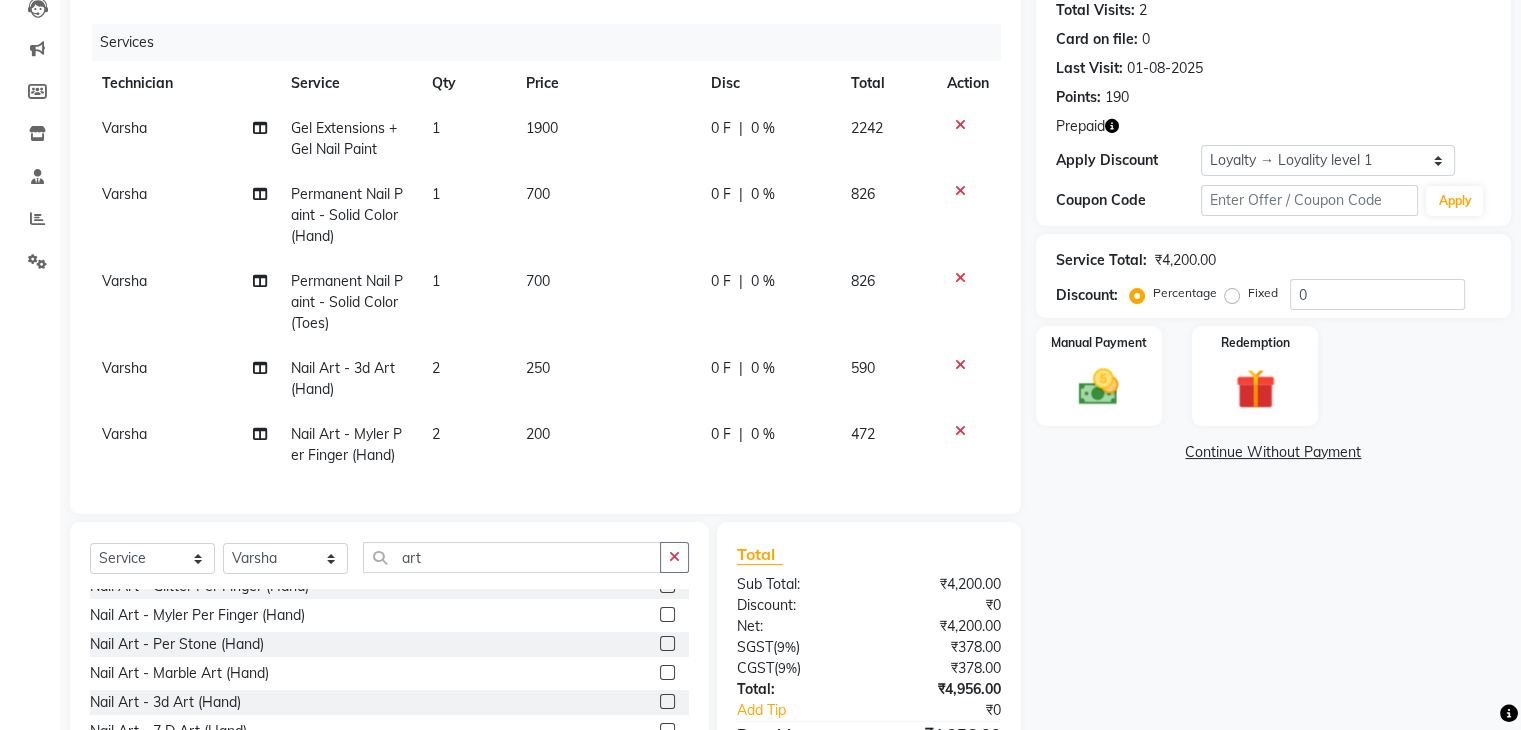 click on "Varsha Gel Extensions + Gel Nail Paint 1 1900 0 F | 0 % 2242 Varsha Permanent Nail Paint - Solid Color (Hand) 1 700 0 F | 0 % 826 Varsha Permanent Nail Paint - Solid Color (Toes) 1 700 0 F | 0 % 826 Varsha Nail Art - 3d Art (Hand) 2 250 0 F | 0 % 590 Varsha Nail Art - Myler Per Finger (Hand) 2 200 0 F | 0 % 472" 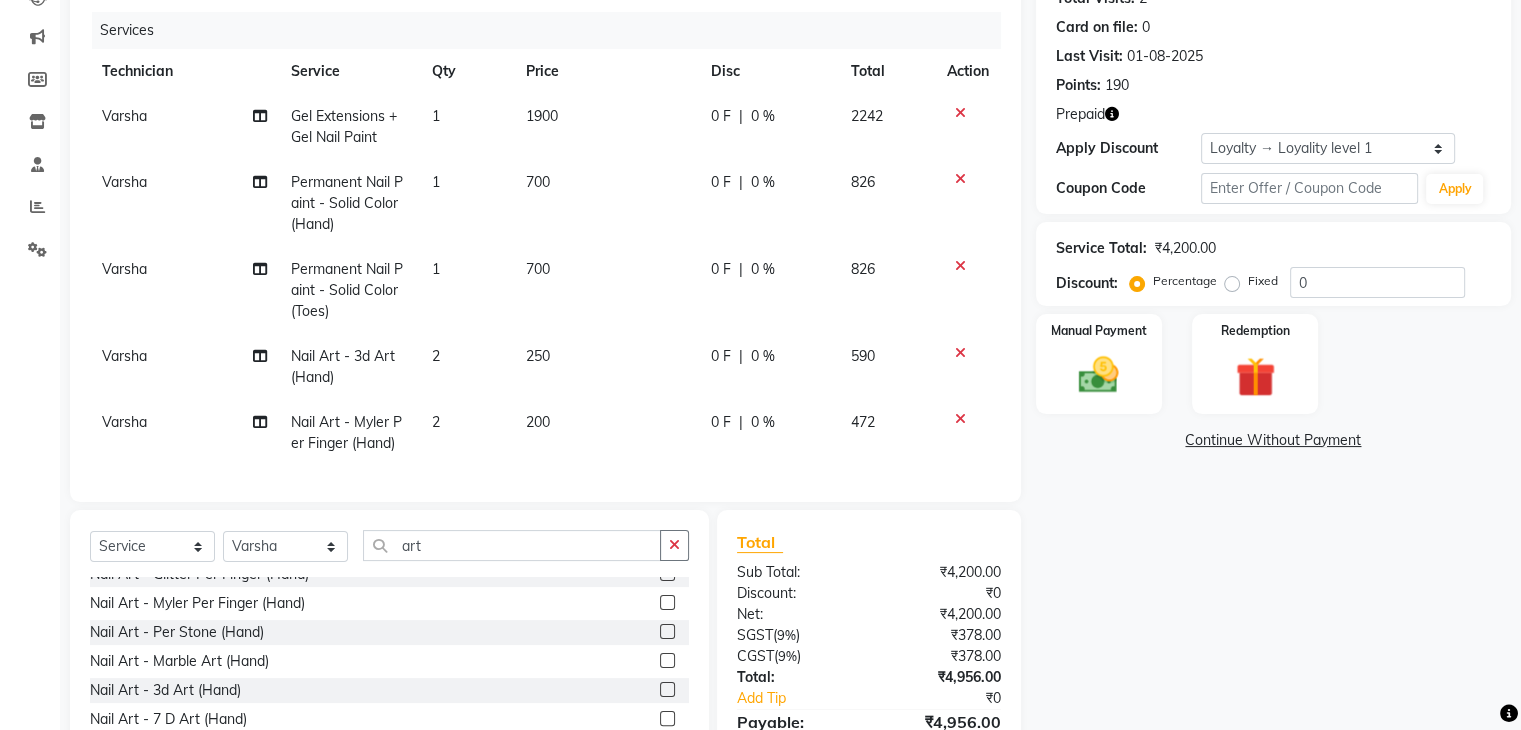 scroll, scrollTop: 233, scrollLeft: 0, axis: vertical 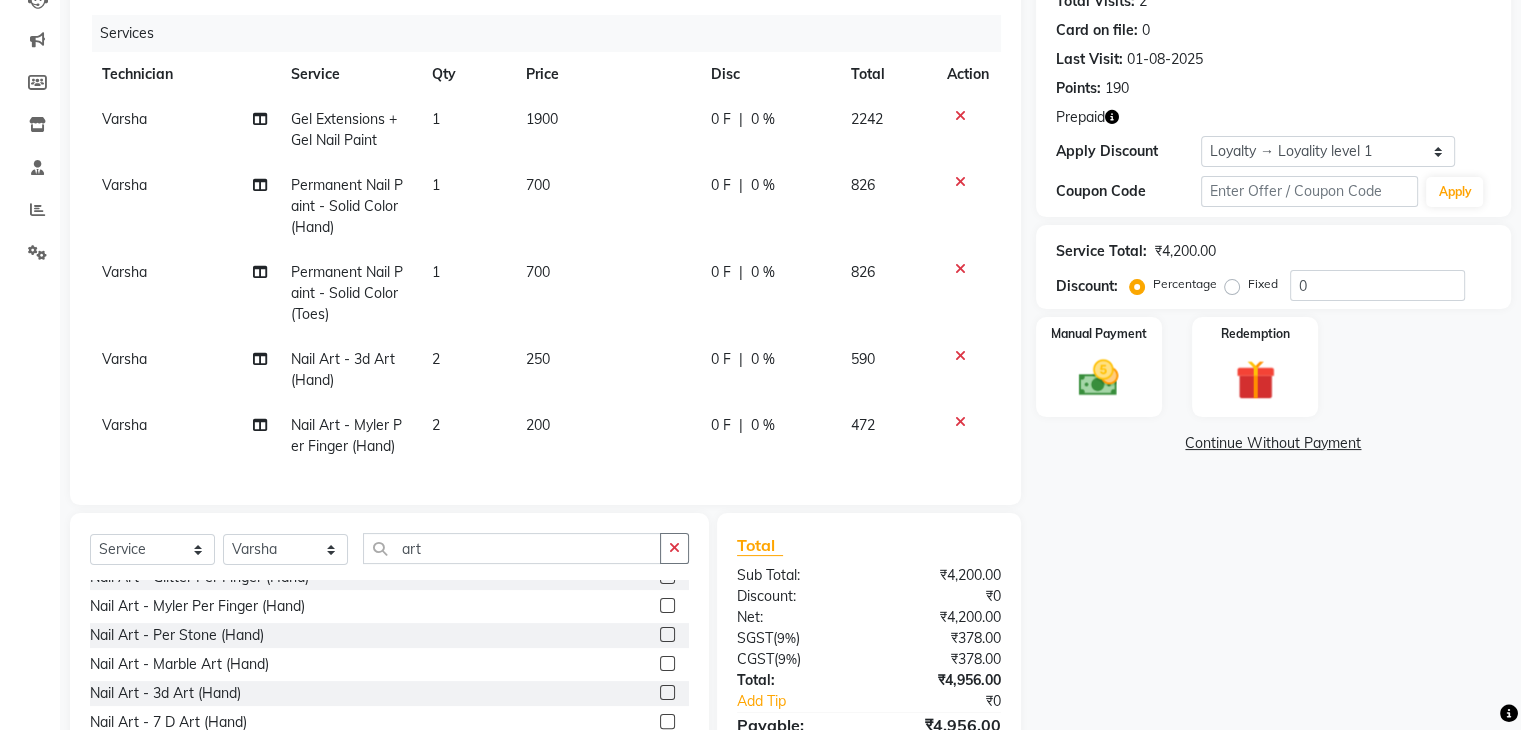 click 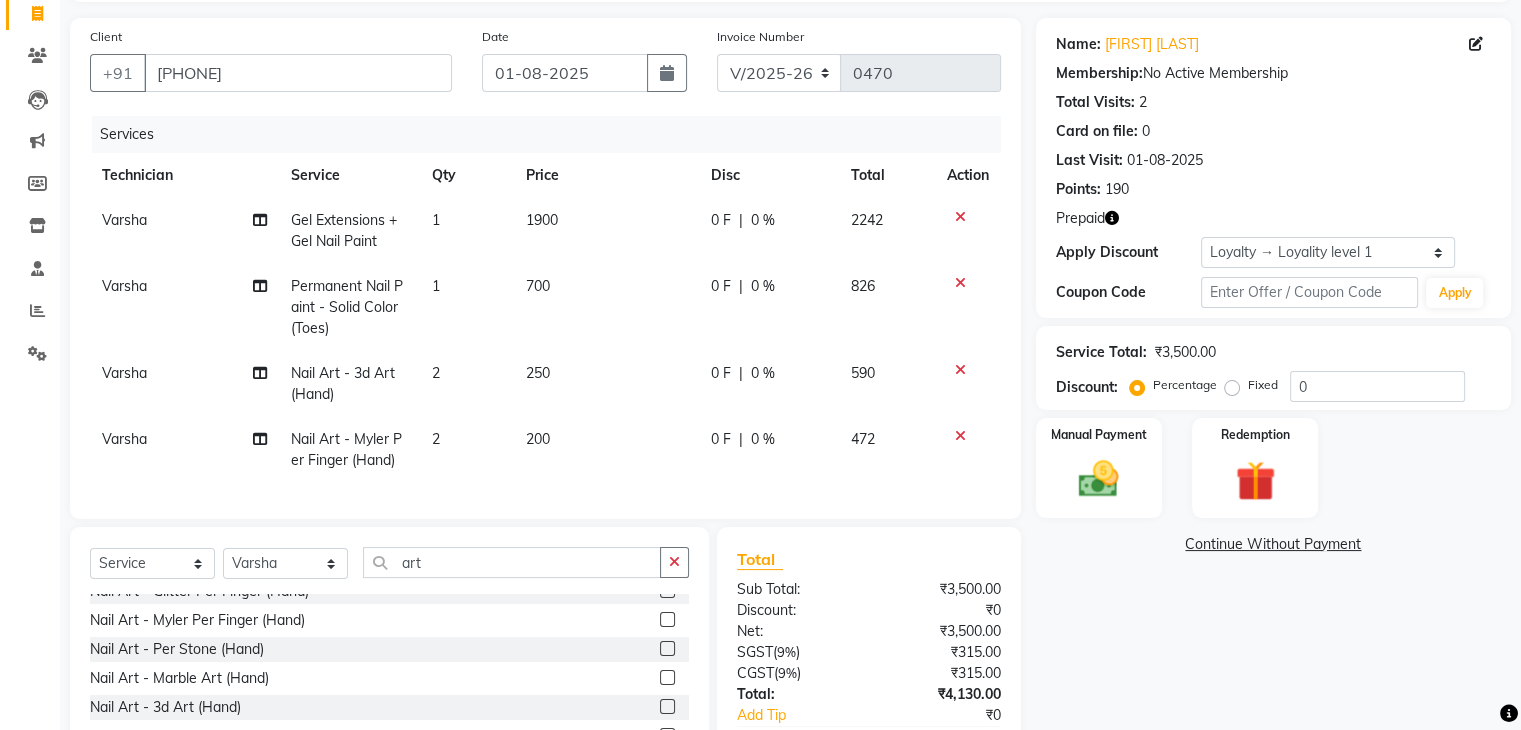 scroll, scrollTop: 128, scrollLeft: 0, axis: vertical 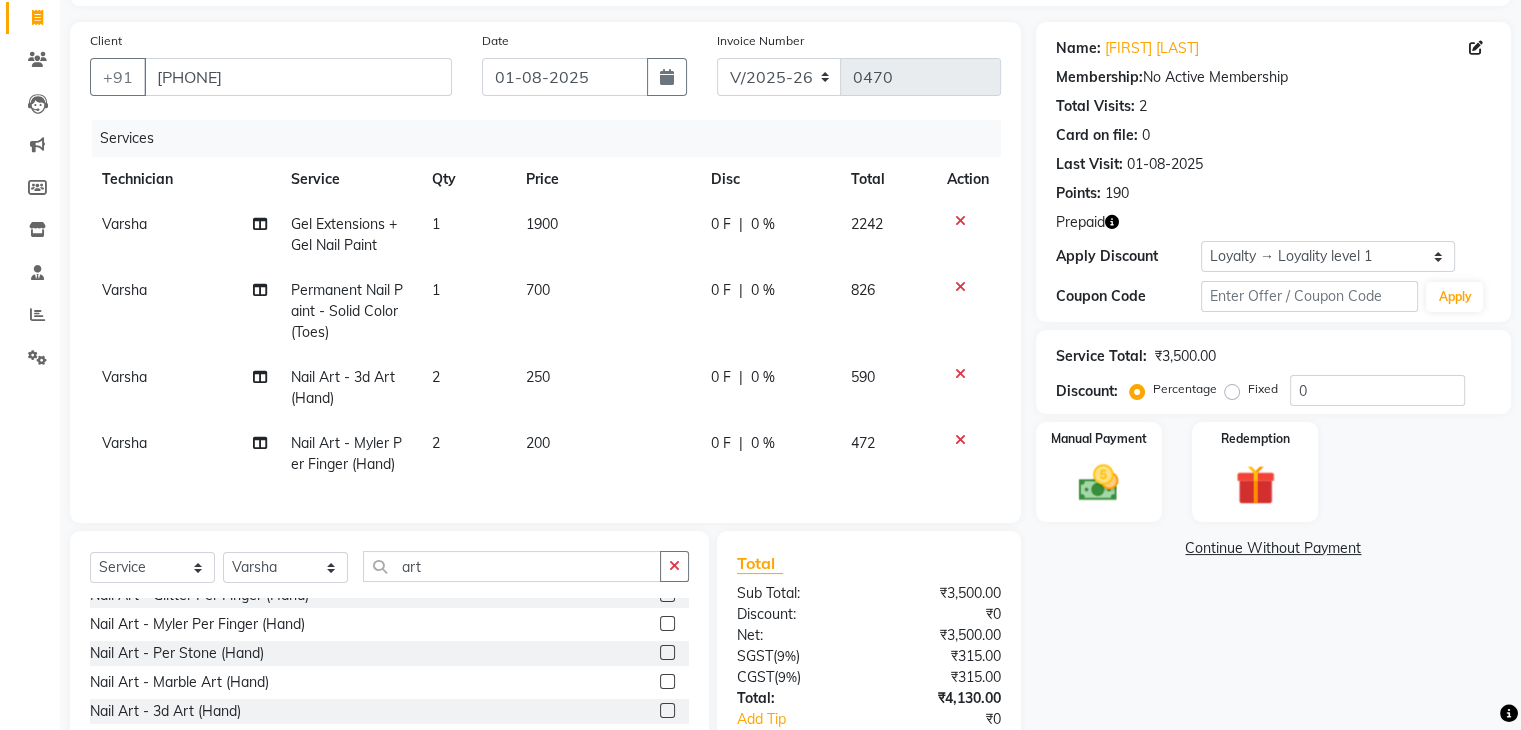click on "200" 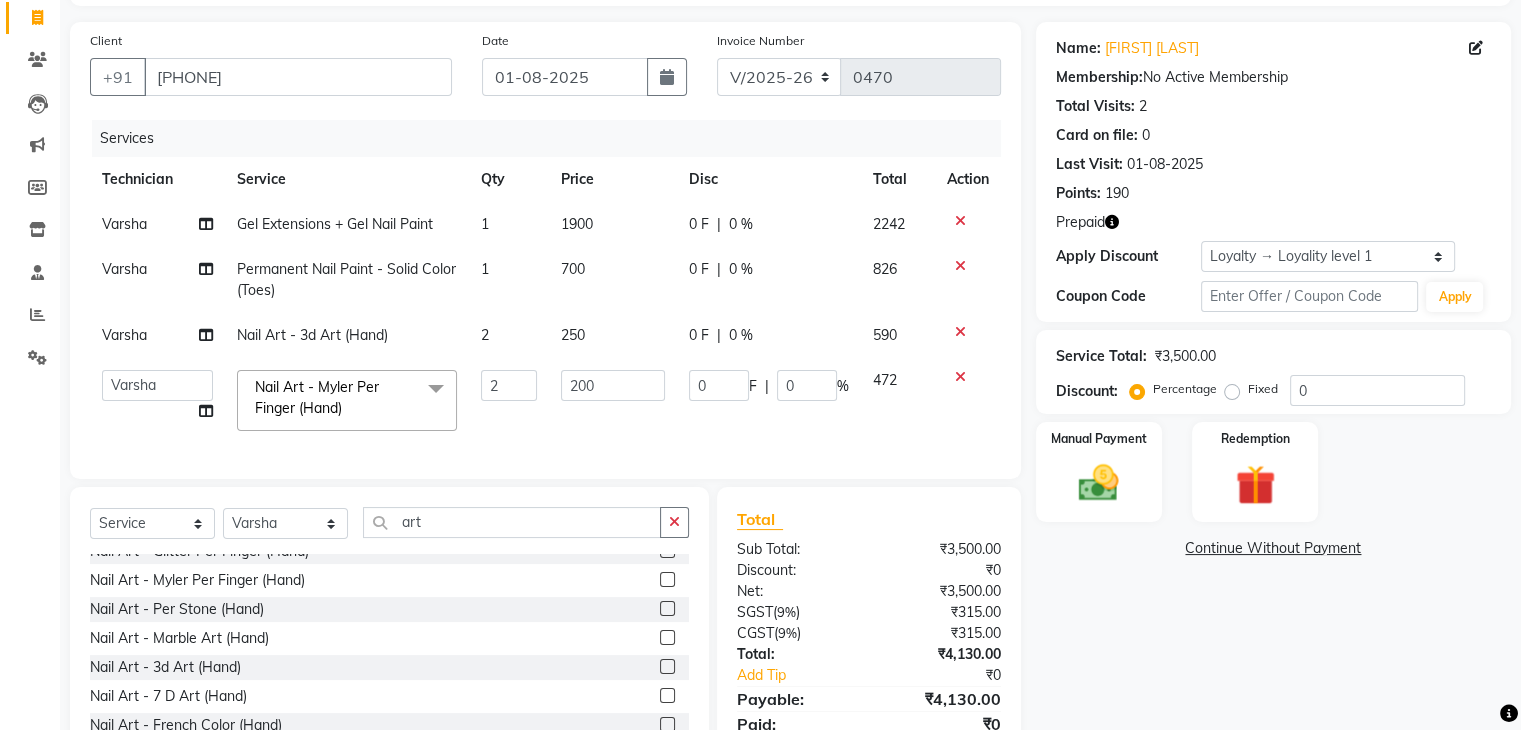 click on "200" 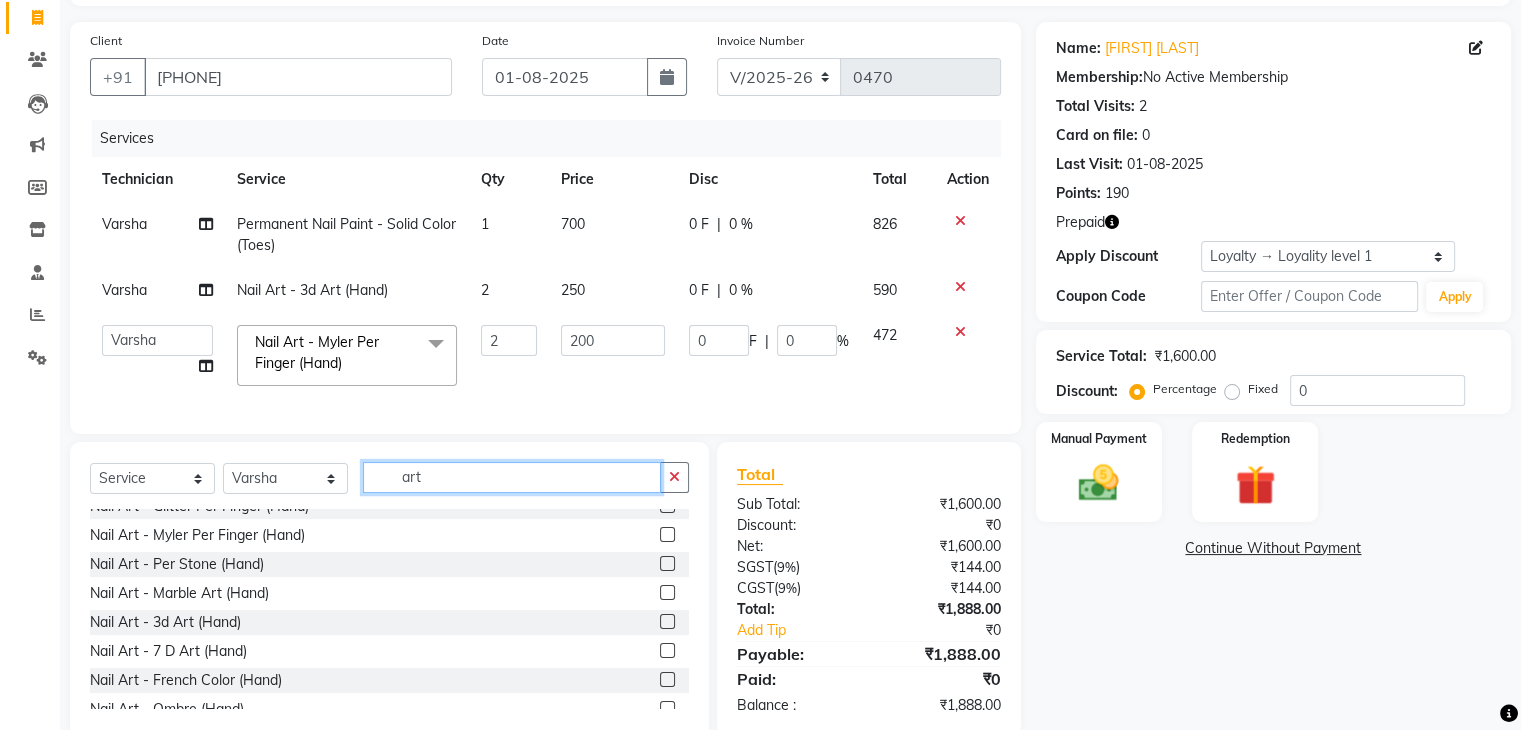 click on "art" 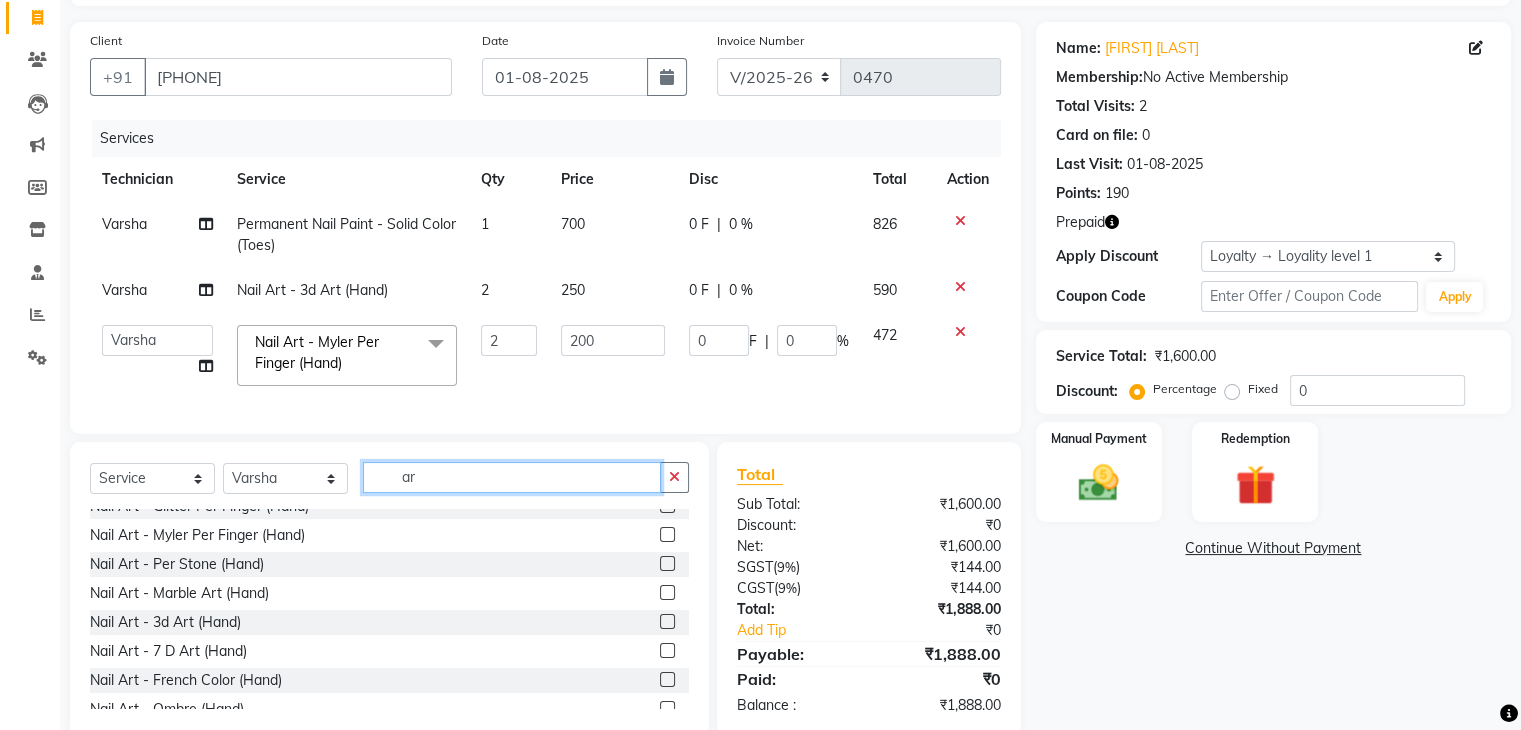 type on "a" 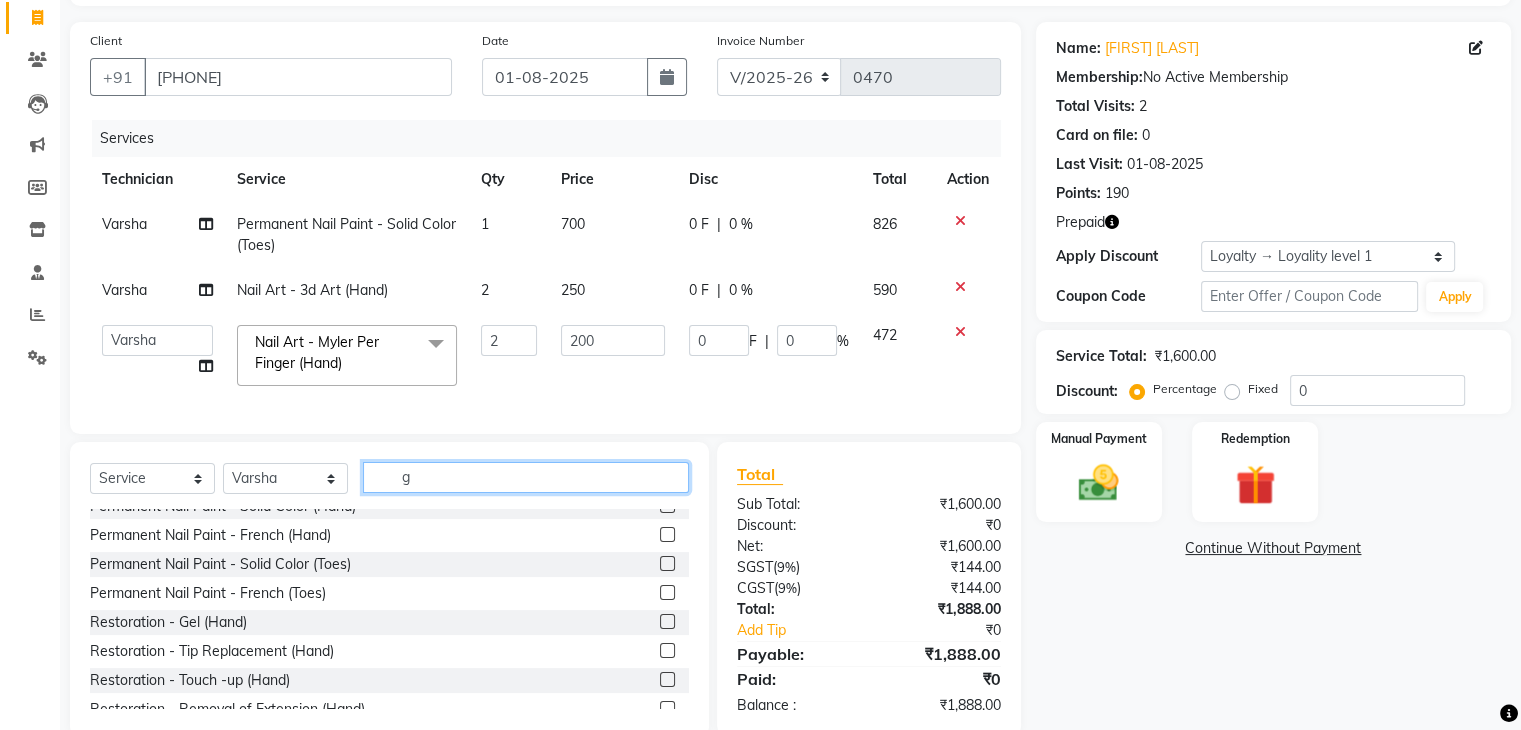 scroll, scrollTop: 0, scrollLeft: 0, axis: both 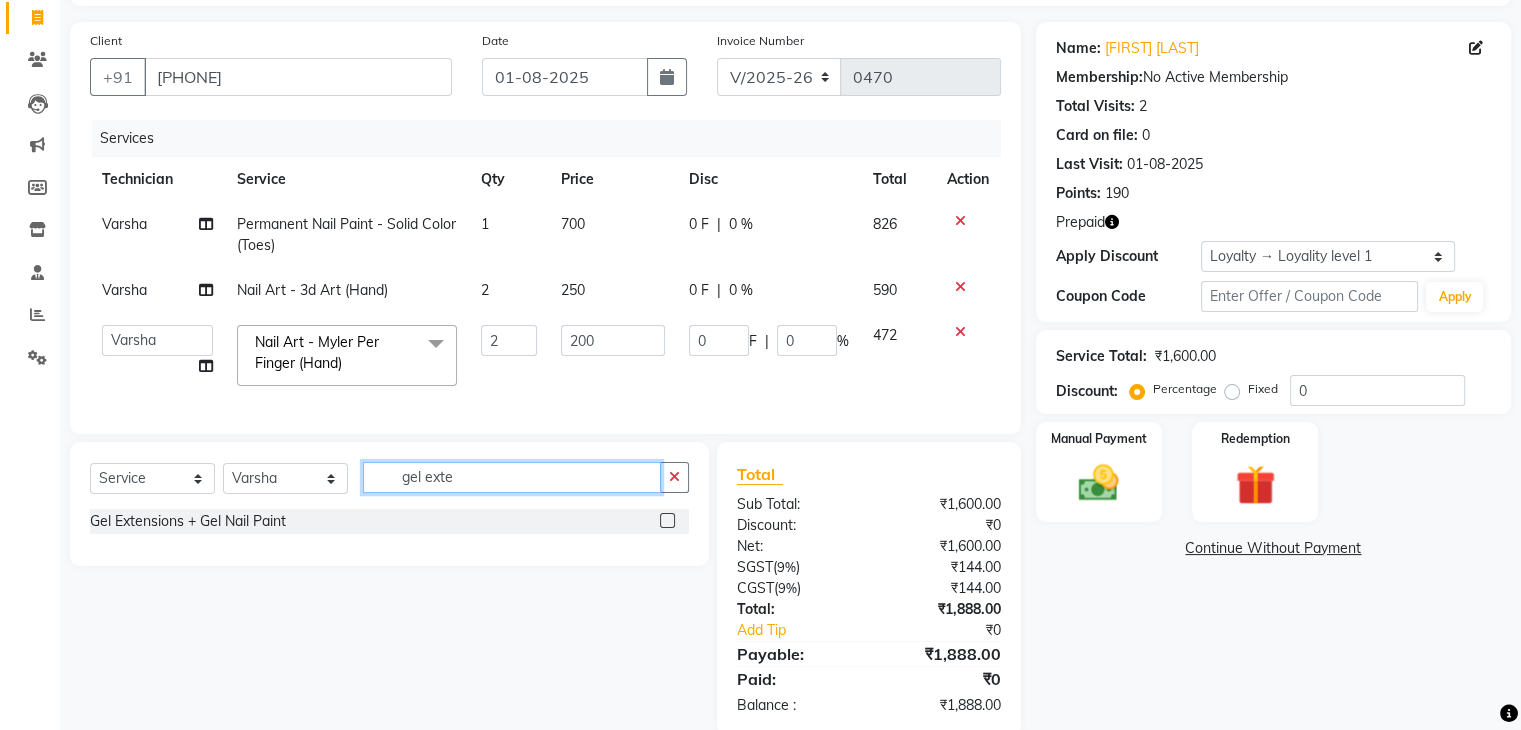 type on "gel exte" 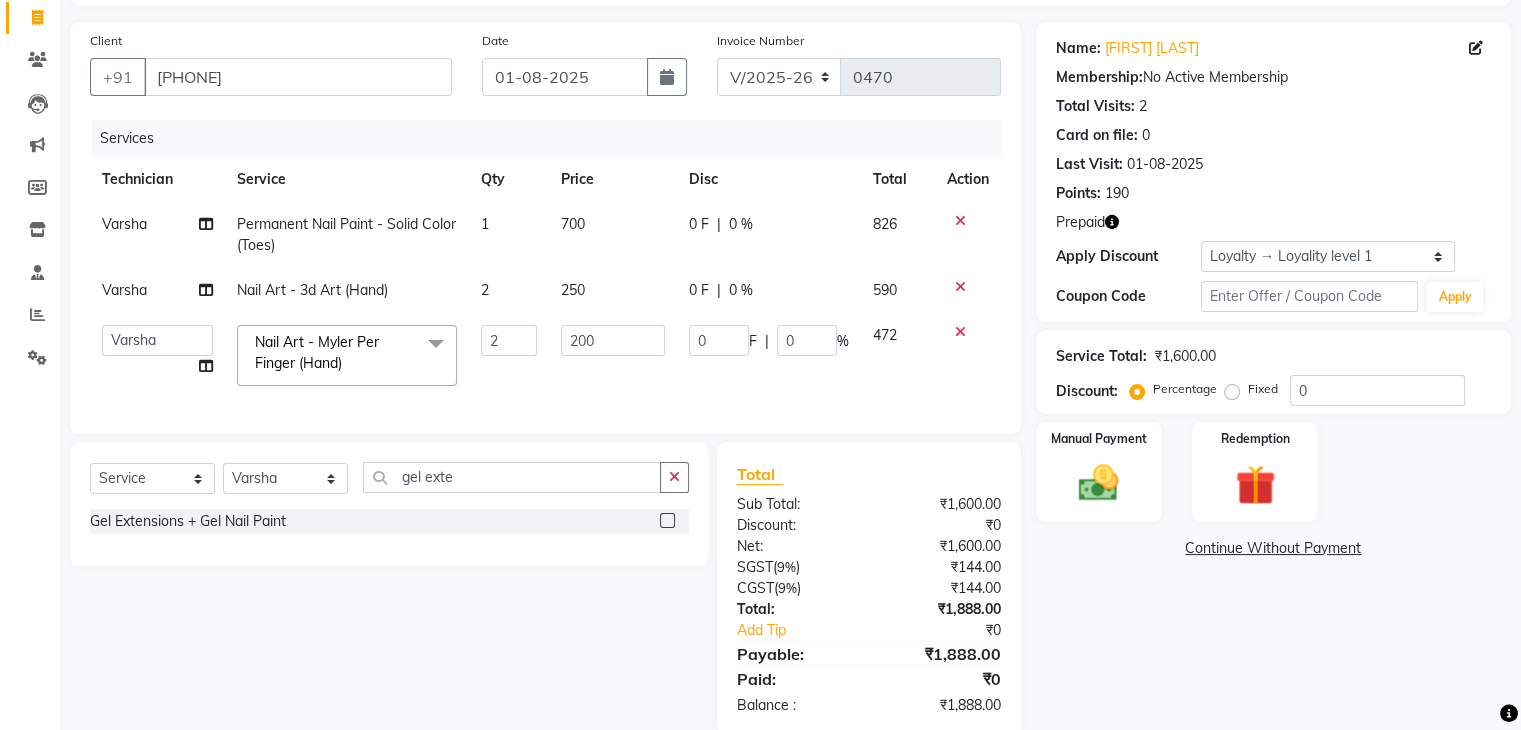 click 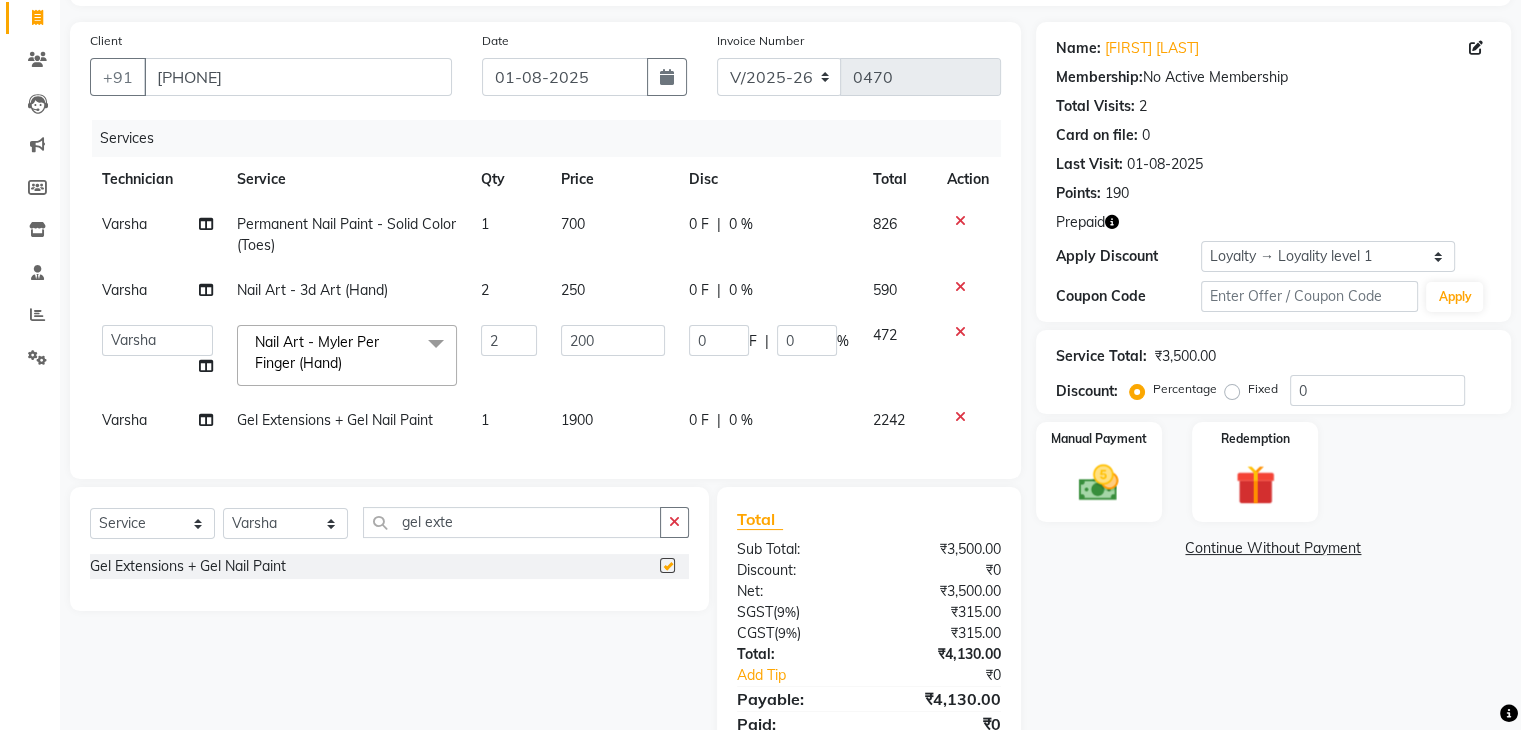 checkbox on "false" 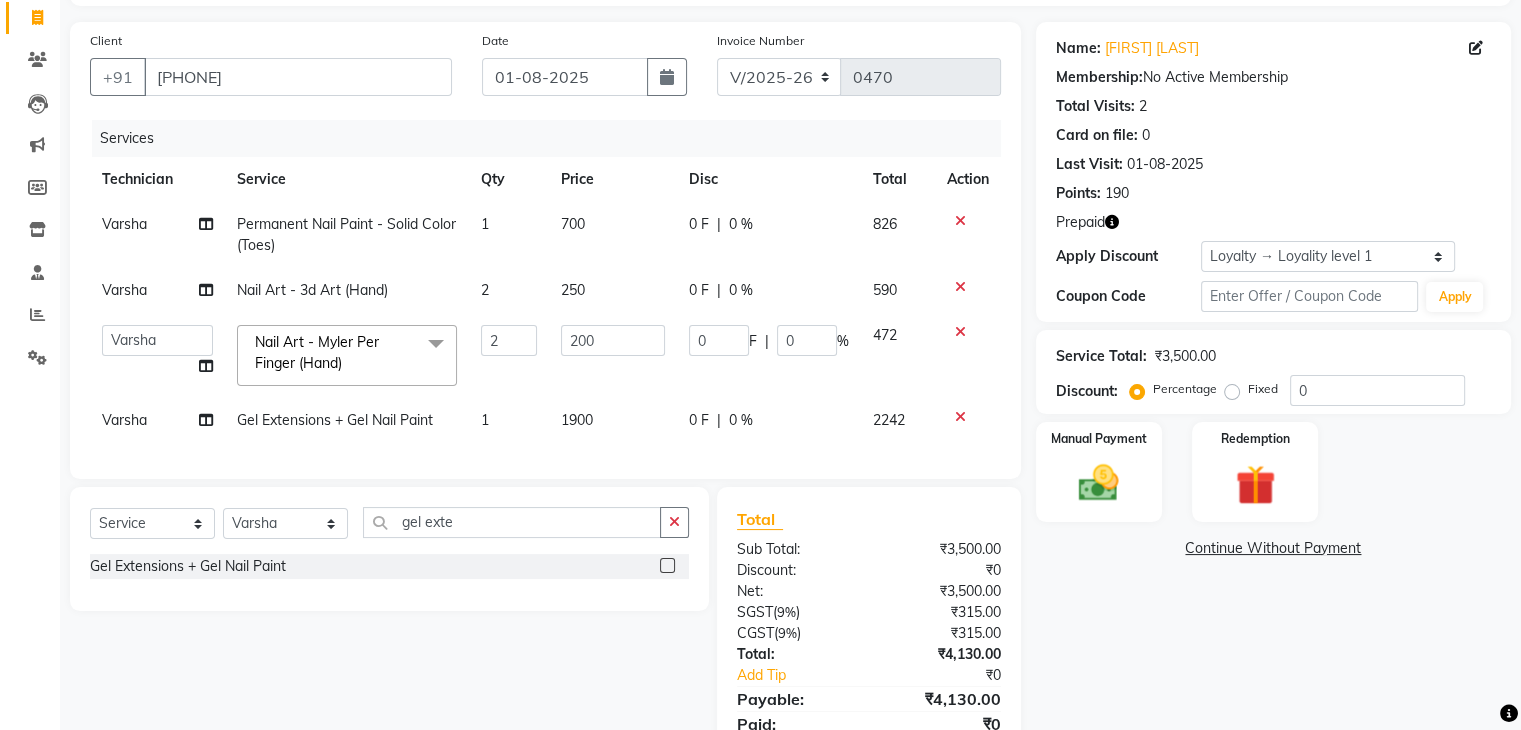 click on "200" 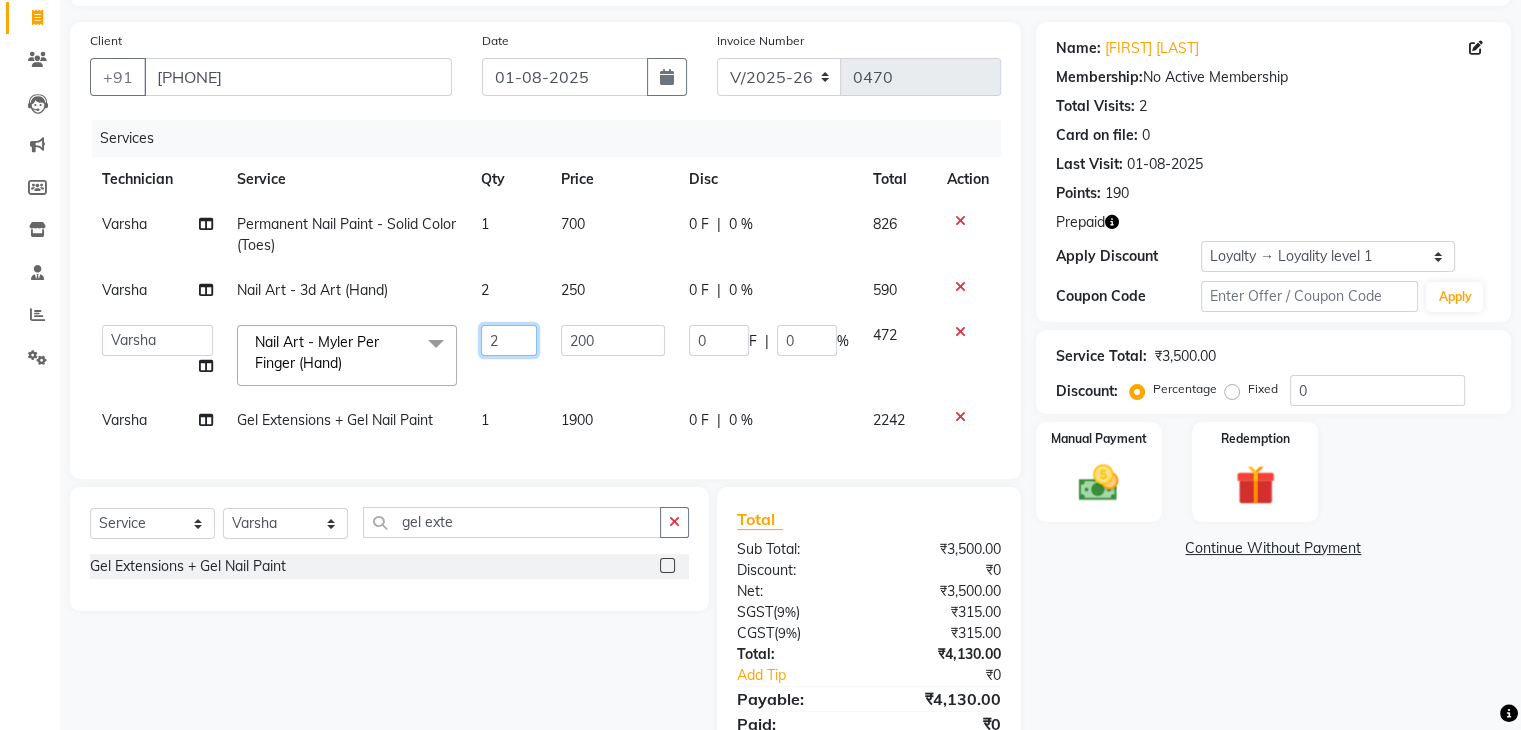 click on "2" 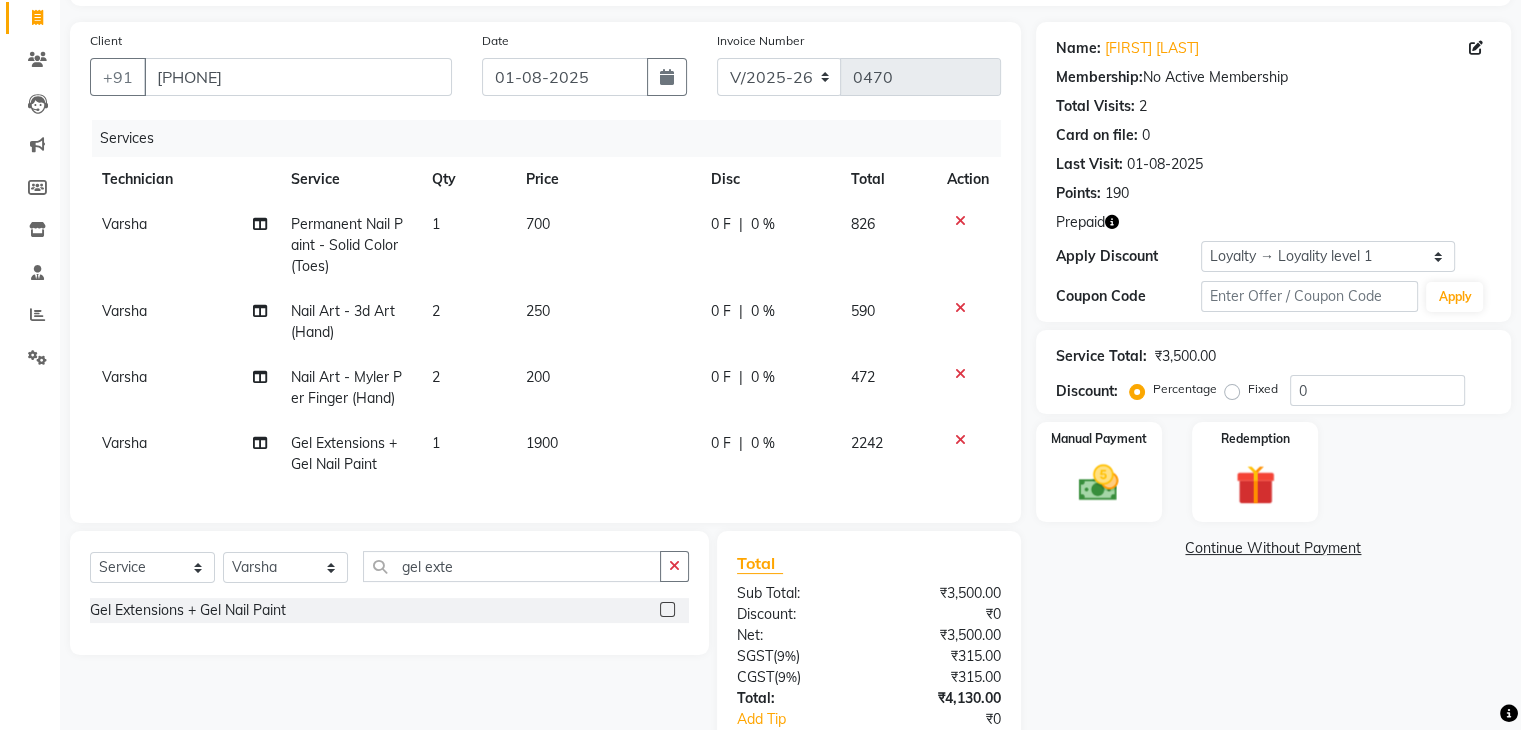 click on "2" 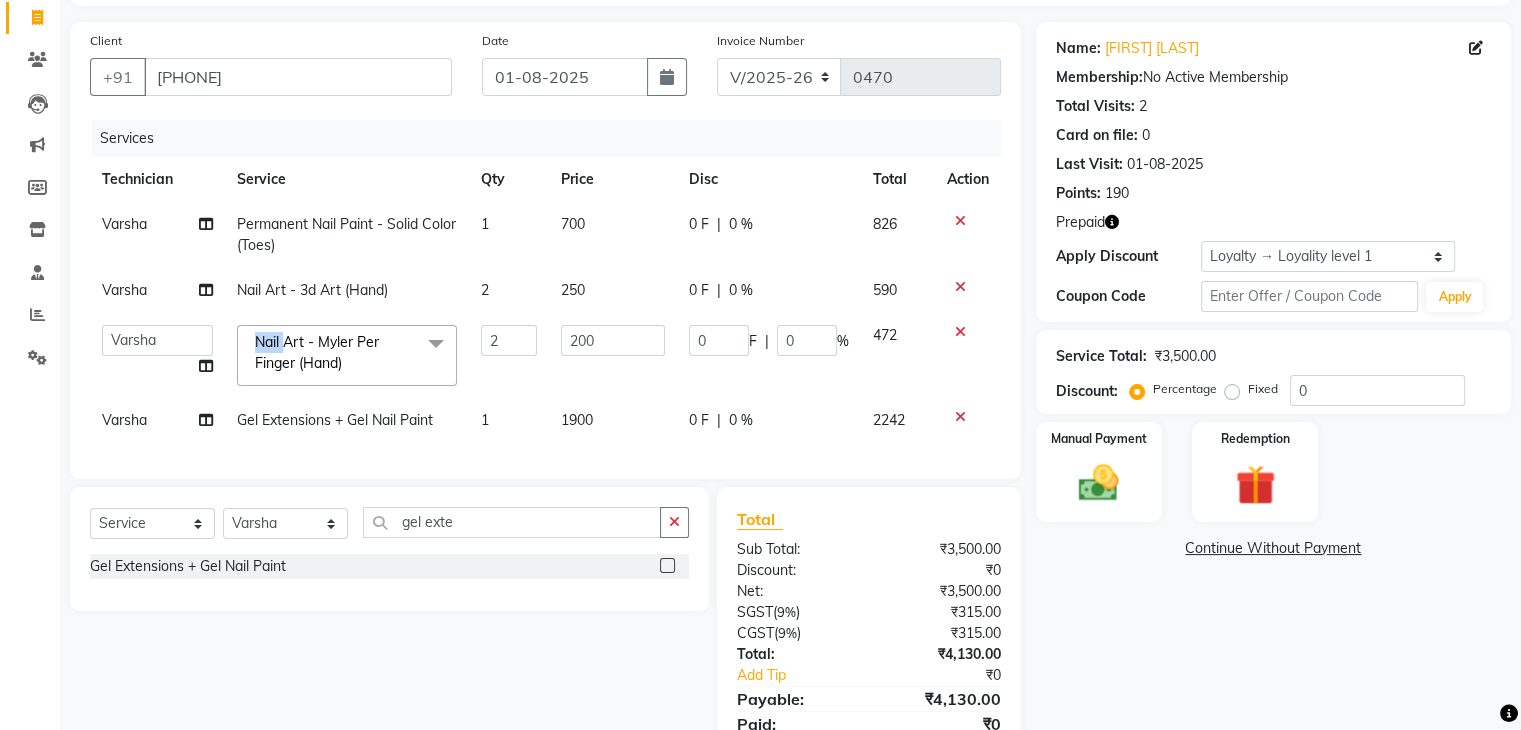 click on "Nail Art - Myler Per Finger (Hand)  x" 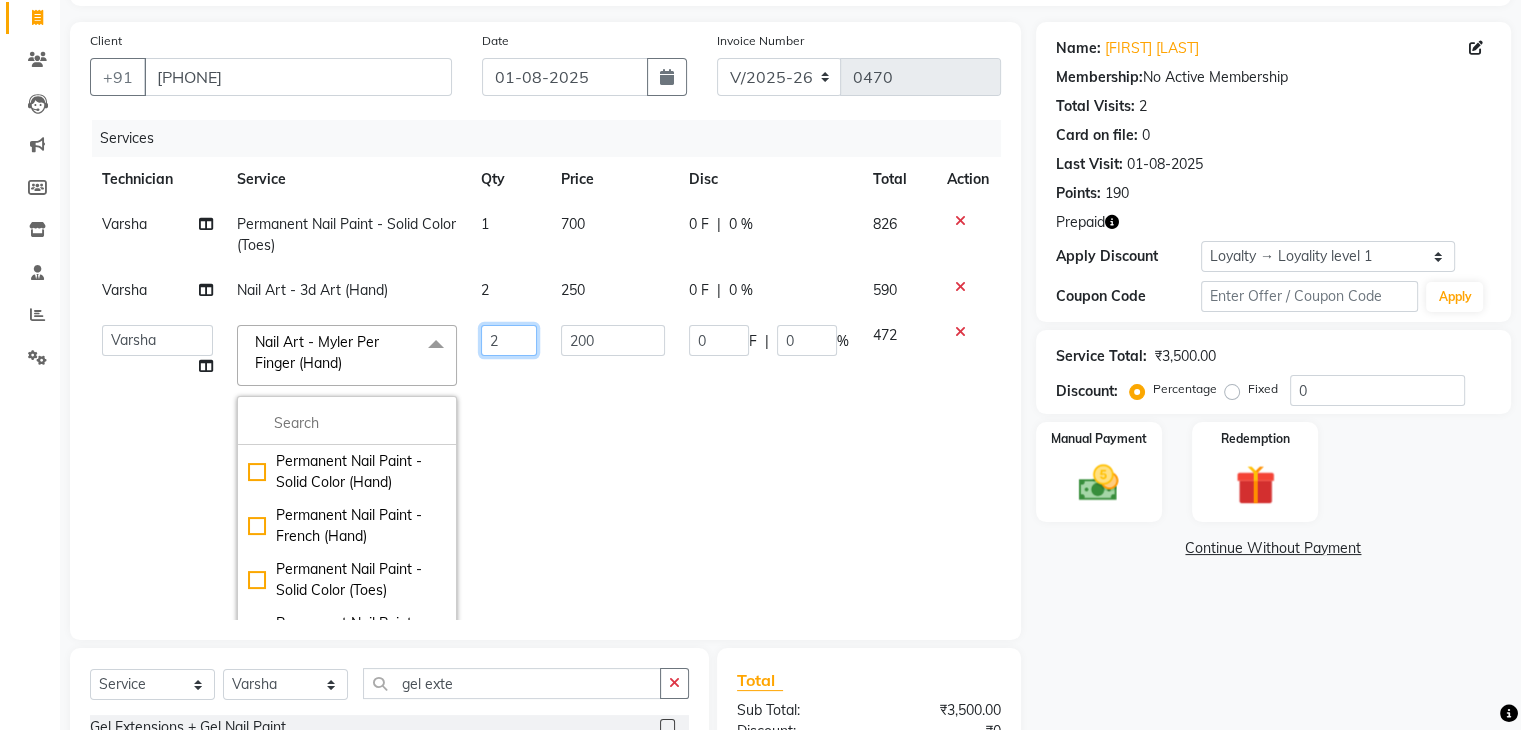 click on "2" 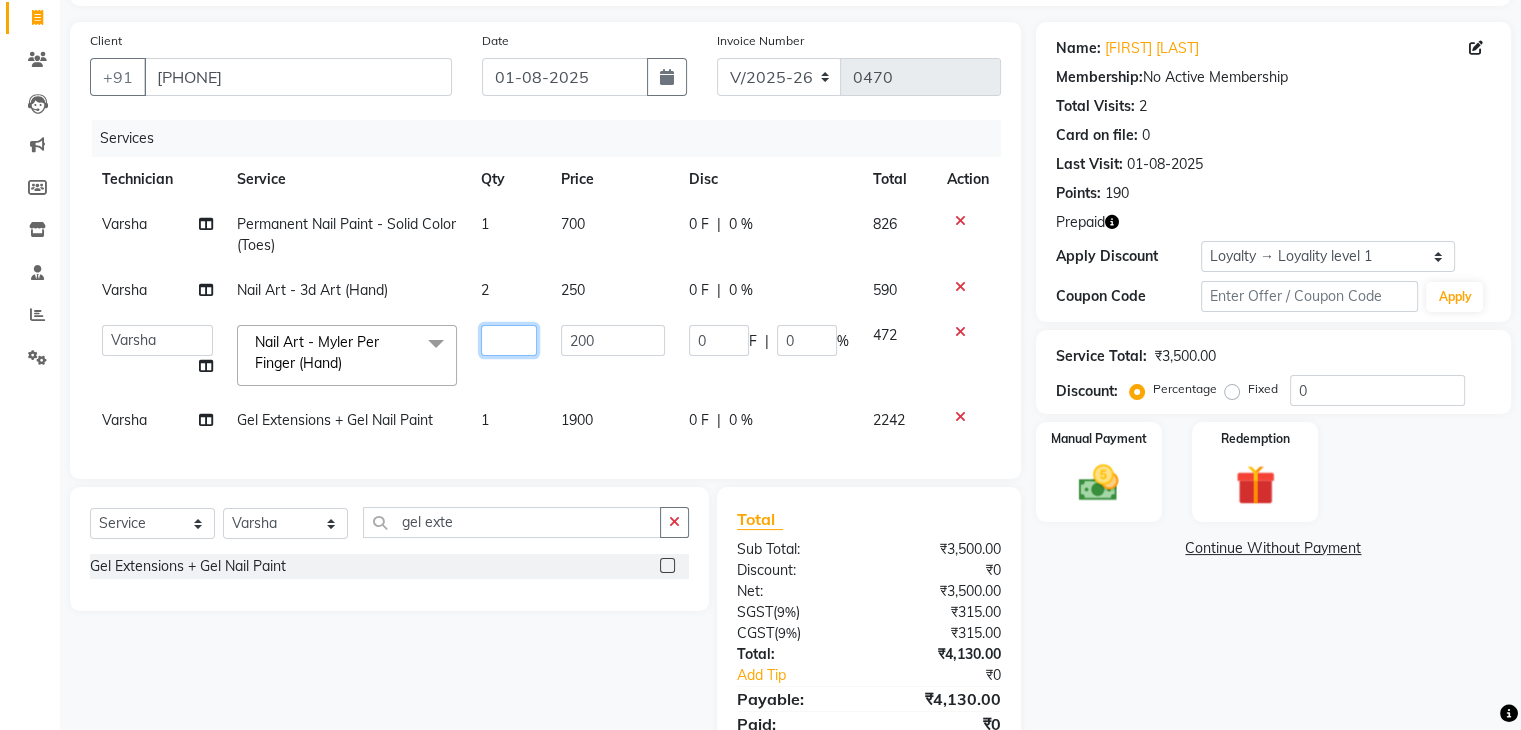 type on "4" 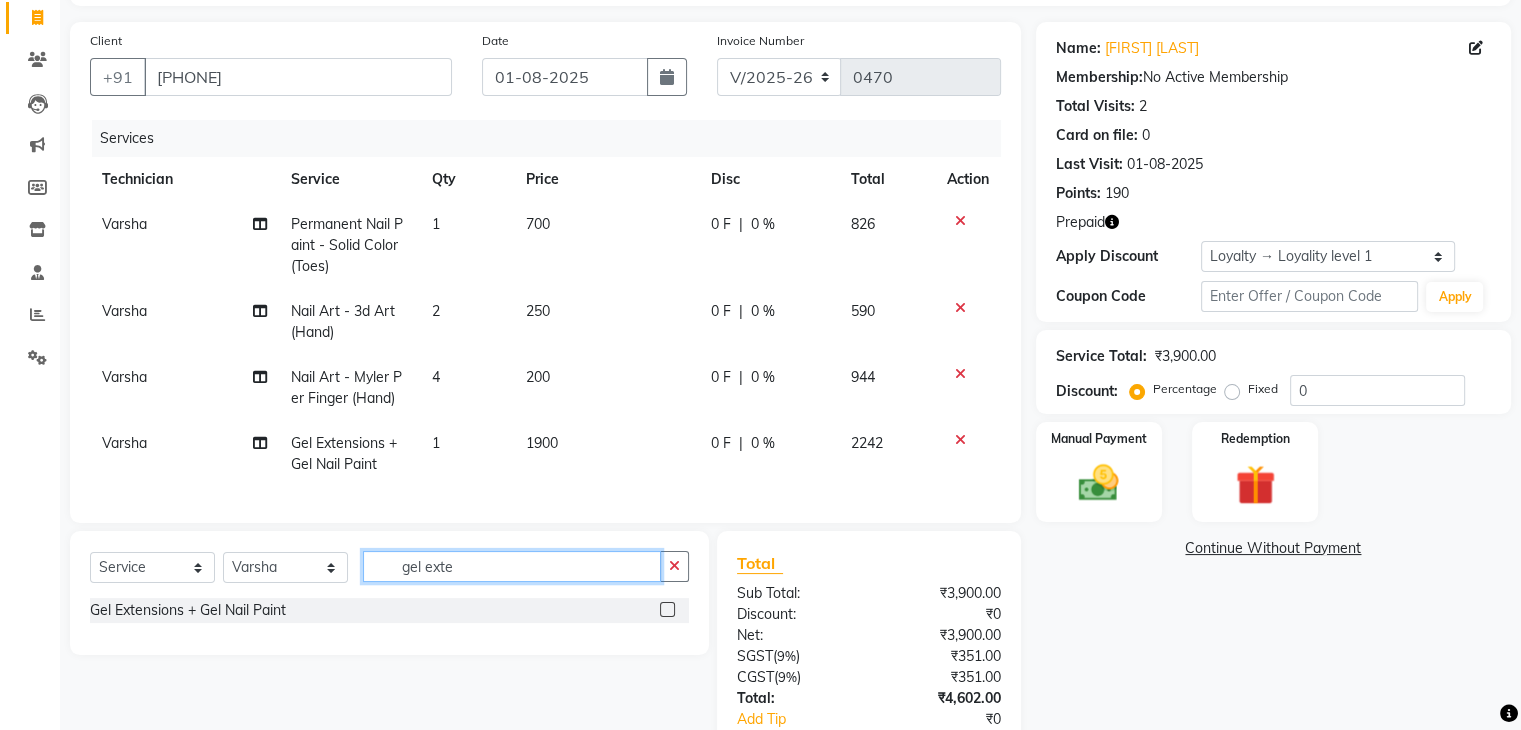click on "Client +91 [PHONE] Date 01-08-2025 Invoice Number V/2025 V/2025-26 0470 Services Technician Service Qty Price Disc Total Action Varsha Permanent Nail Paint - Solid Color (Toes) 1 700 0 F | 0 % 826 Varsha Nail Art - 3d Art (Hand) 2 250 0 F | 0 % 590 Varsha Nail Art - Myler Per Finger (Hand) 4 200 0 F | 0 % 944 Varsha Gel Extensions + Gel Nail Paint 1 1900 0 F | 0 % 2242 Select Service Product Membership Package Voucher Prepaid Gift Card Select Technician Arun Gaurav Manager Varsha gel exte Gel Extensions + Gel Nail Paint Total Sub Total: ₹3,900.00 Discount: ₹0 Net: ₹3,900.00 SGST ( 9% ) ₹351.00 CGST ( 9% ) ₹351.00 Total: ₹4,602.00 Add Tip ₹0 Payable: ₹4,602.00 Paid: ₹0 Balance : ₹4,602.00" 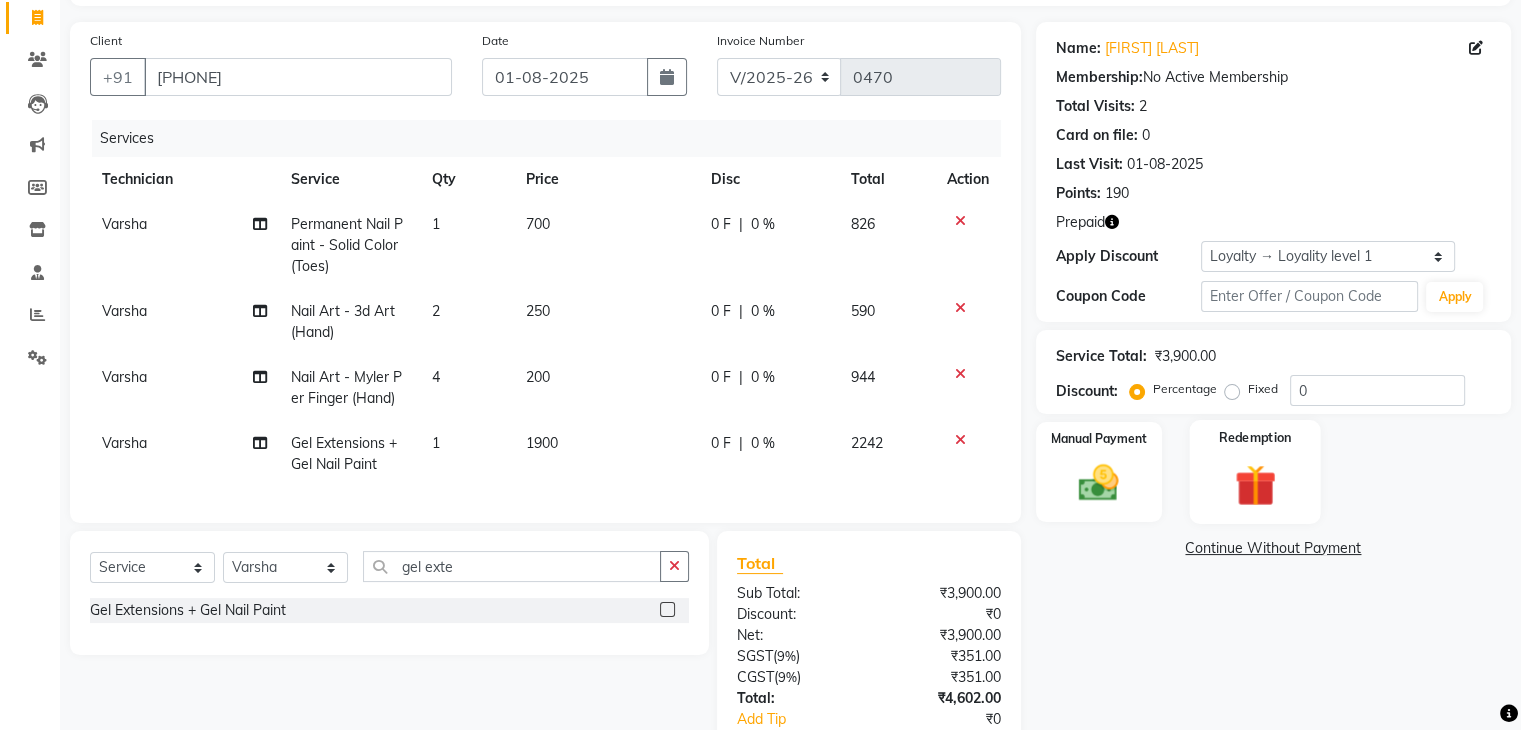 click 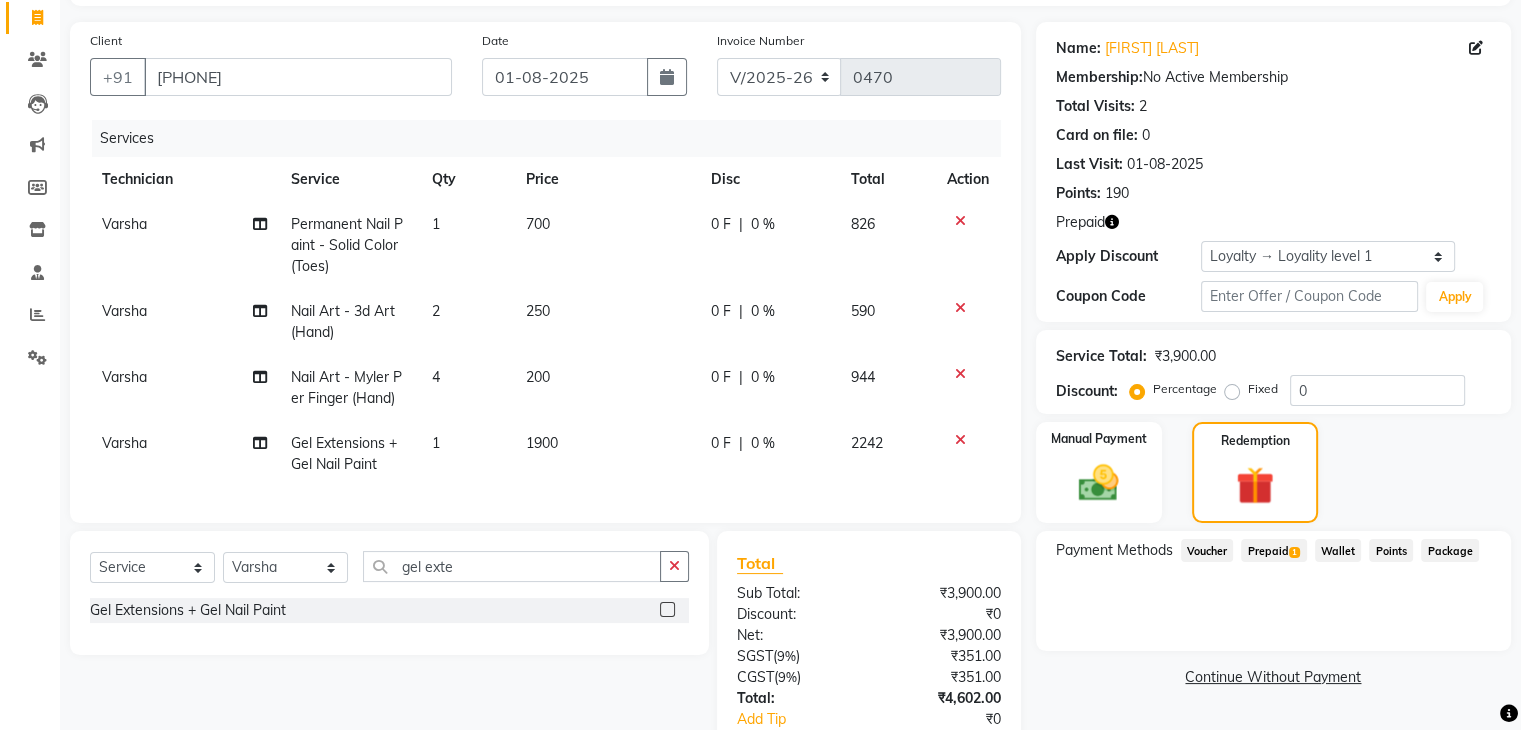 click on "Prepaid  1" 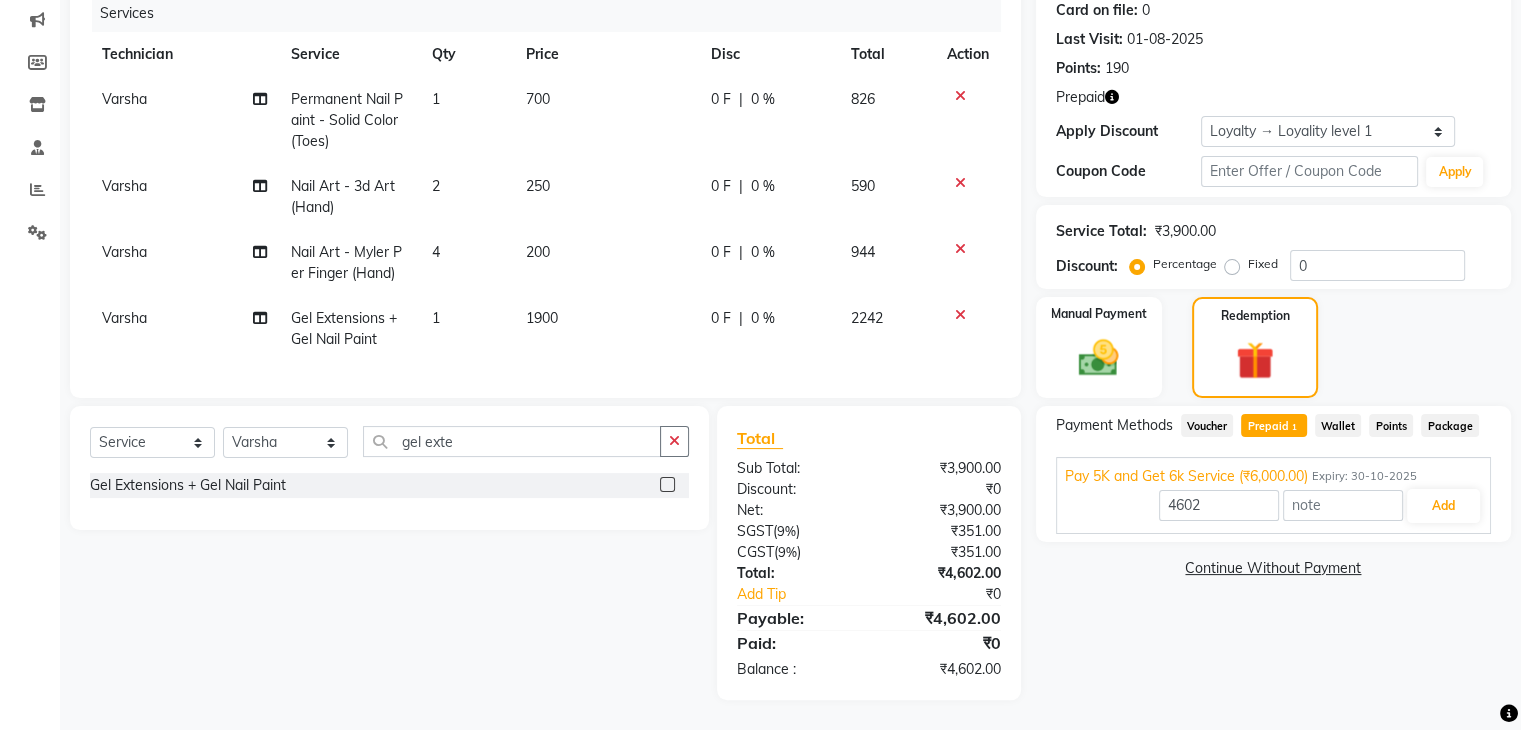 scroll, scrollTop: 269, scrollLeft: 0, axis: vertical 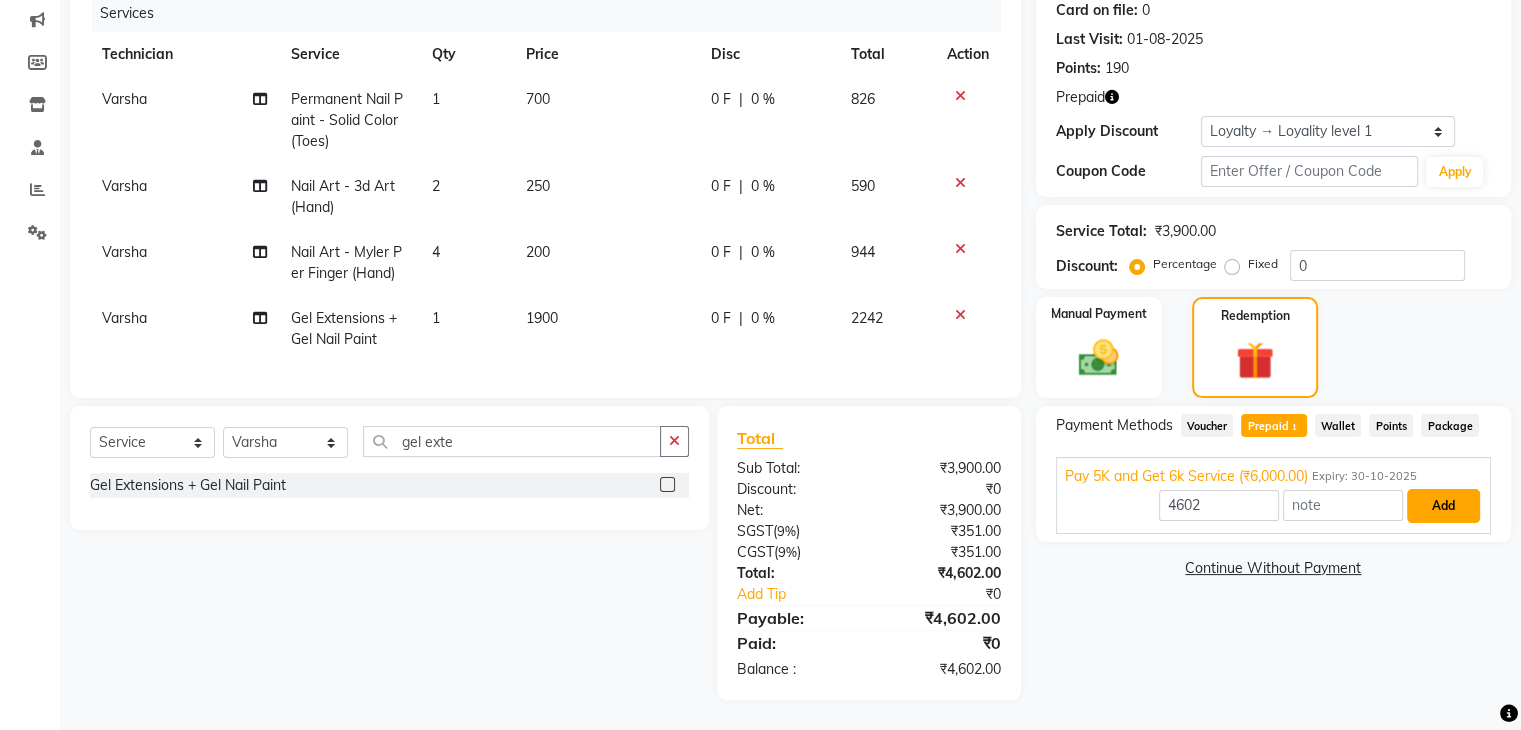click on "Add" at bounding box center [1443, 506] 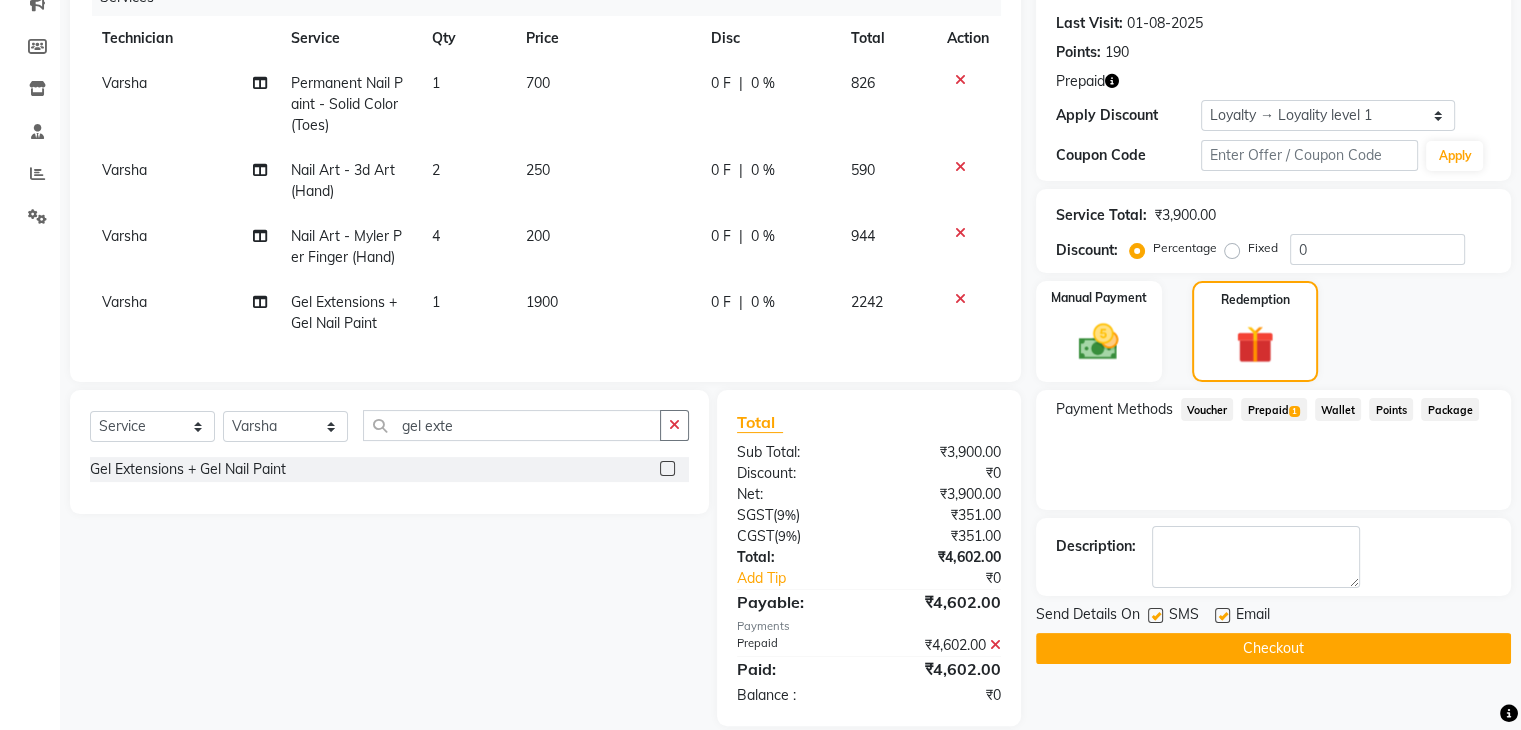 click on "Checkout" 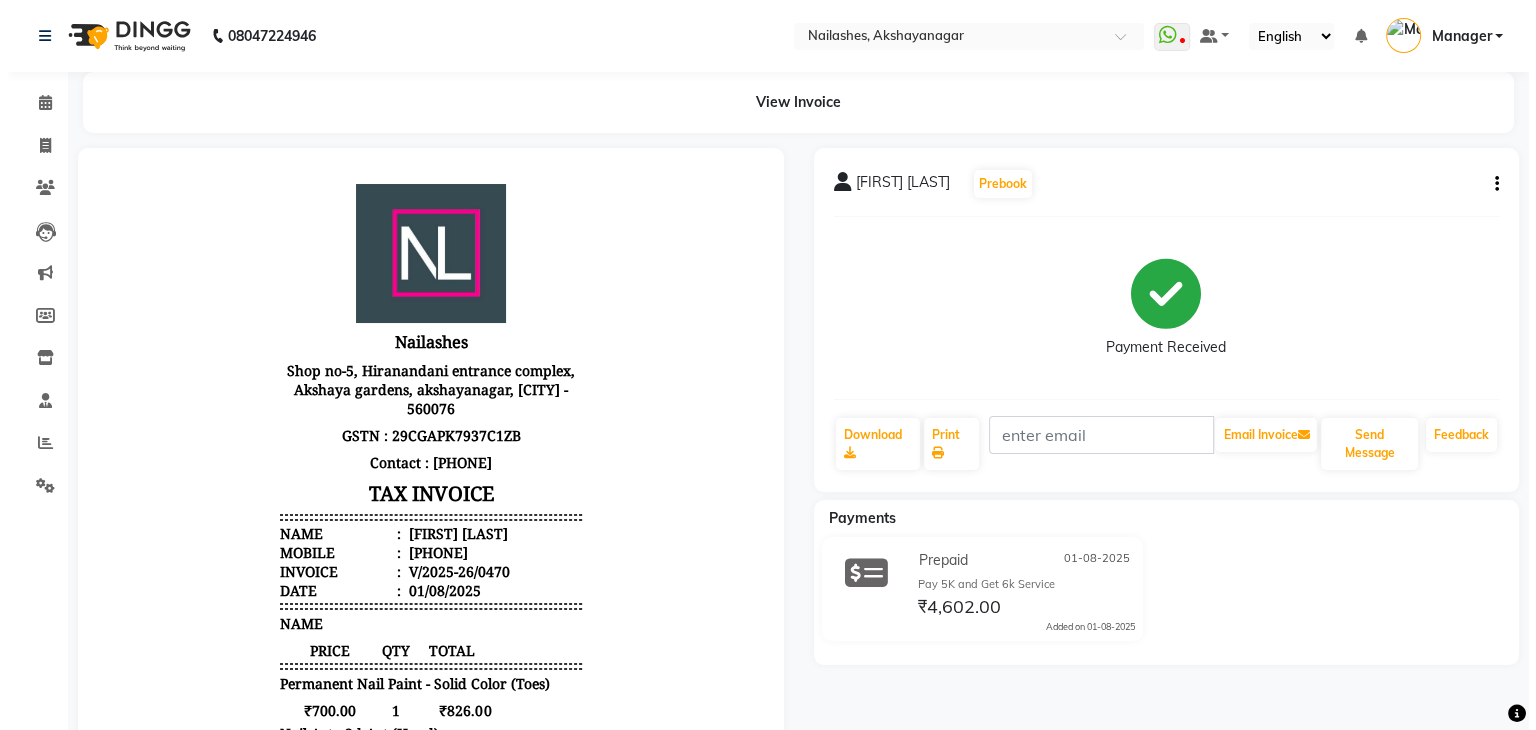scroll, scrollTop: 0, scrollLeft: 0, axis: both 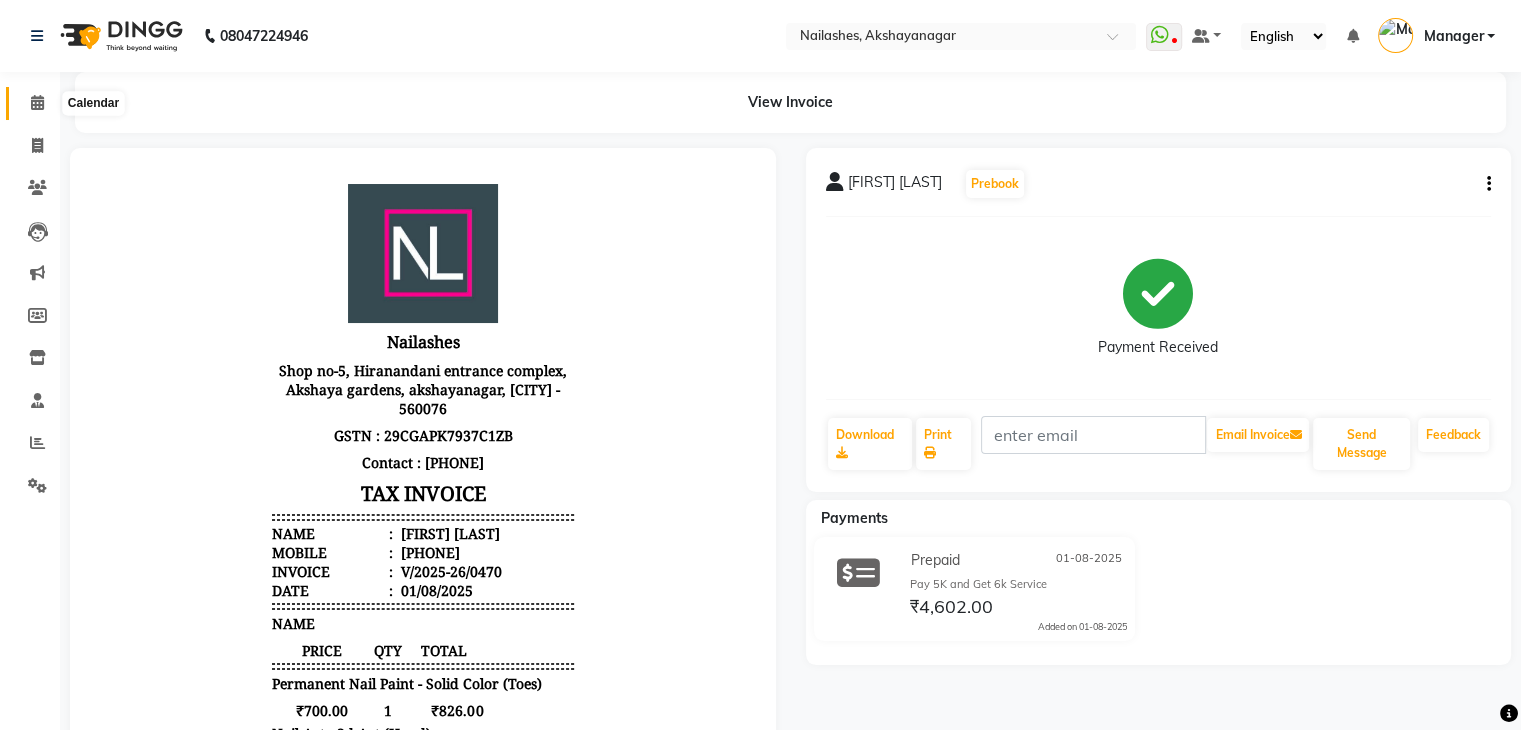 click 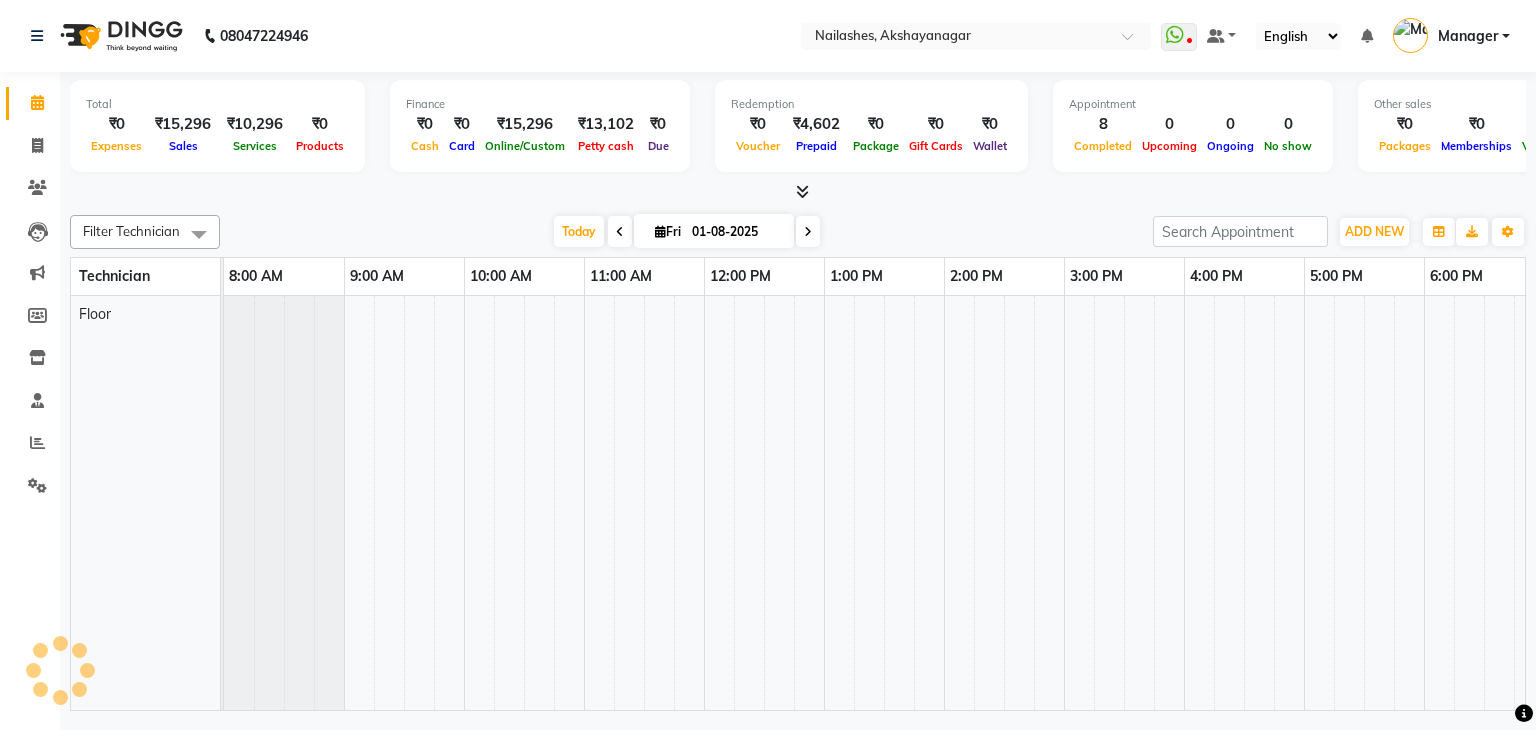 scroll, scrollTop: 0, scrollLeft: 0, axis: both 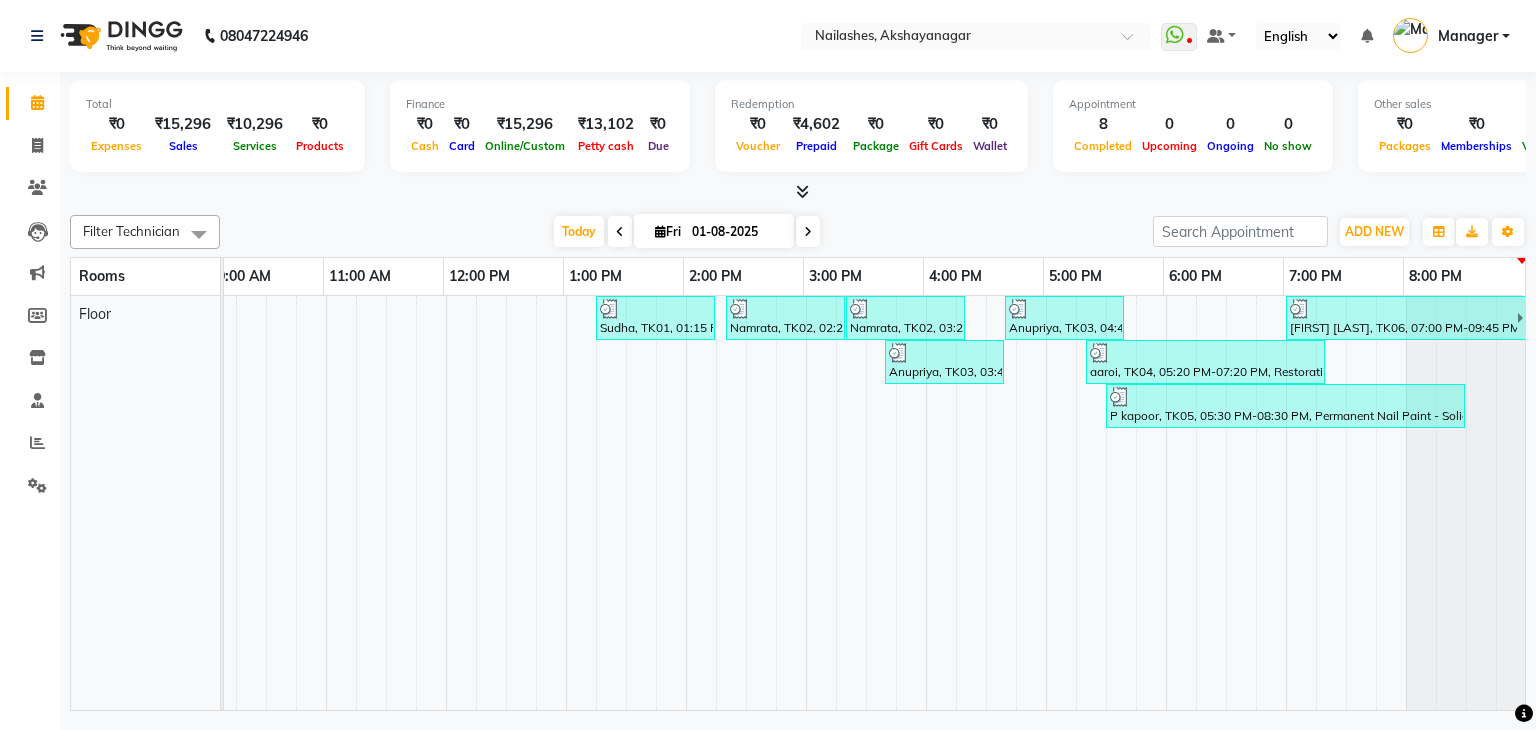 click at bounding box center (611, 503) 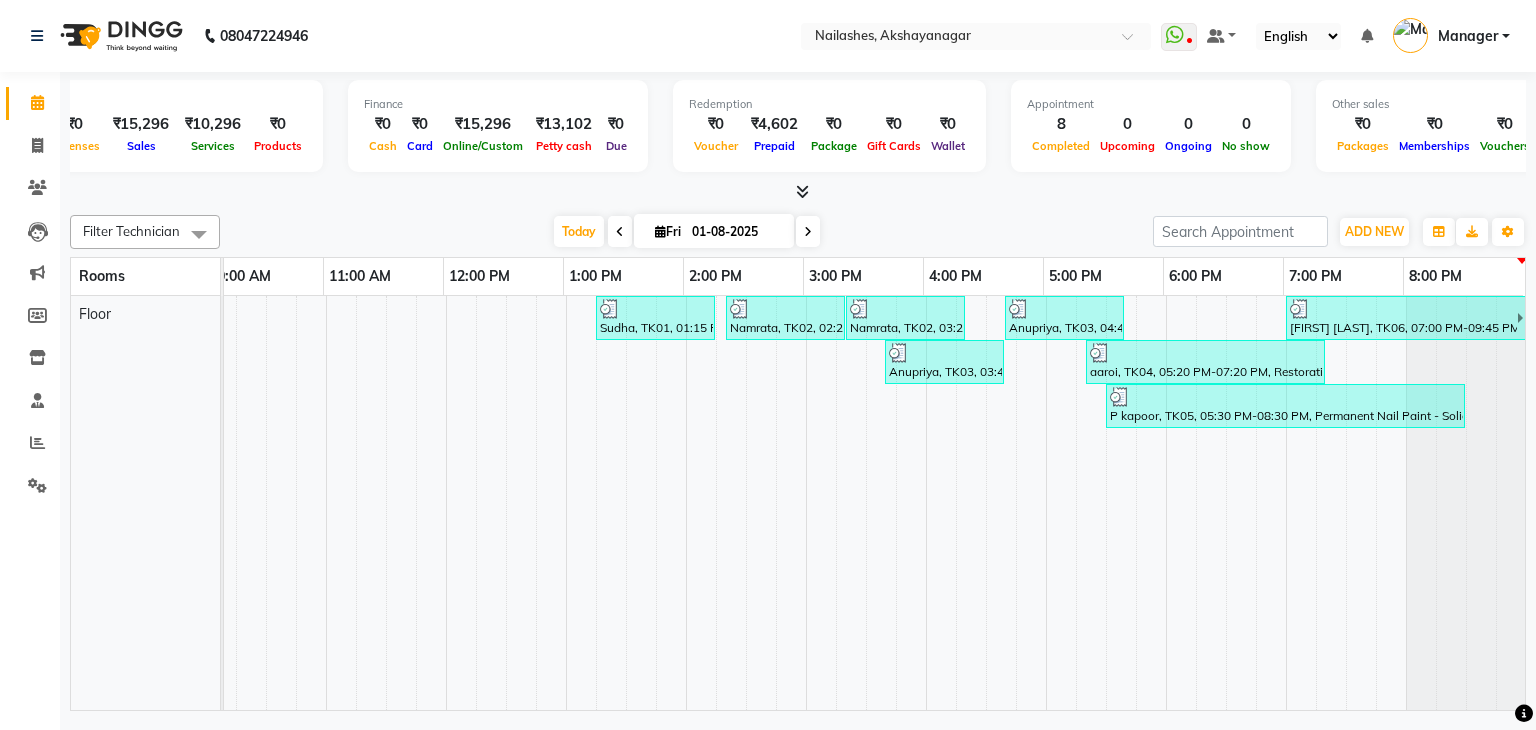 scroll, scrollTop: 0, scrollLeft: 204, axis: horizontal 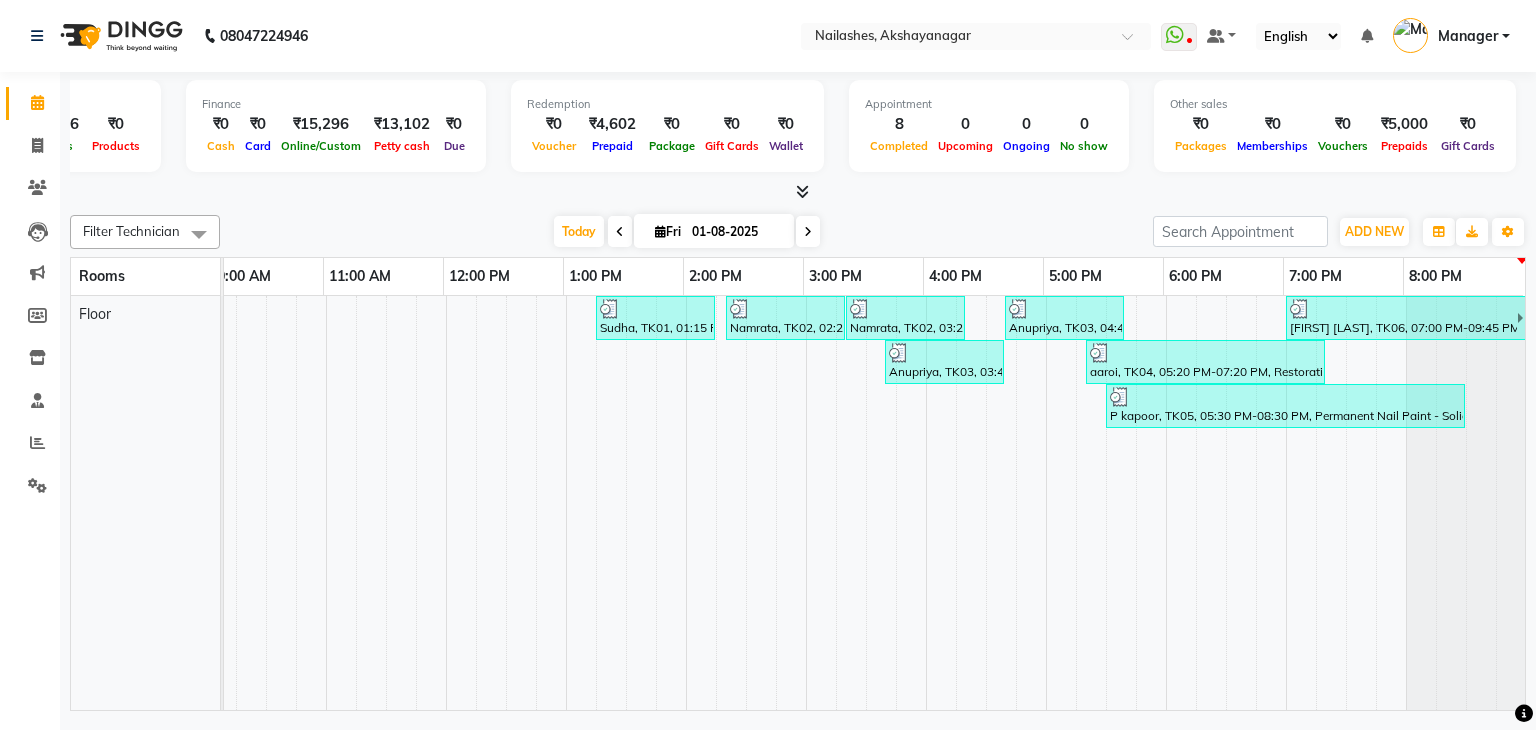 click on "Total  ₹0  Expenses ₹15,296  Sales ₹10,296  Services ₹0  Products Finance  ₹0  Cash ₹0  Card ₹15,296  Online/Custom ₹13,102 Petty cash ₹0 Due  Redemption  ₹0 Voucher ₹4,602 Prepaid ₹0 Package ₹0  Gift Cards ₹0  Wallet  Appointment  8 Completed 0 Upcoming 0 Ongoing 0 No show  Other sales  ₹0  Packages ₹0  Memberships ₹0  Vouchers ₹5,000  Prepaids ₹0  Gift Cards" at bounding box center (798, 129) 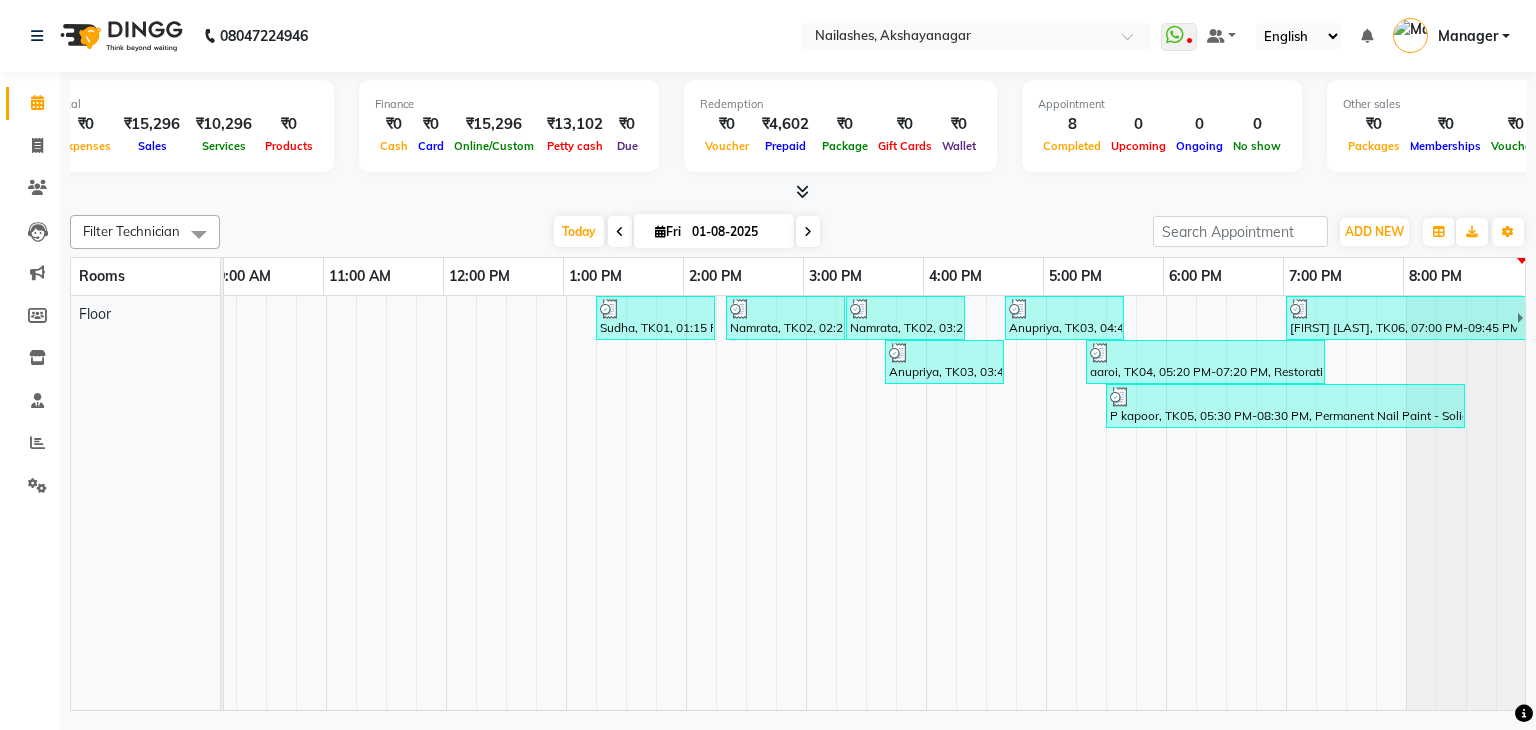 scroll, scrollTop: 0, scrollLeft: 0, axis: both 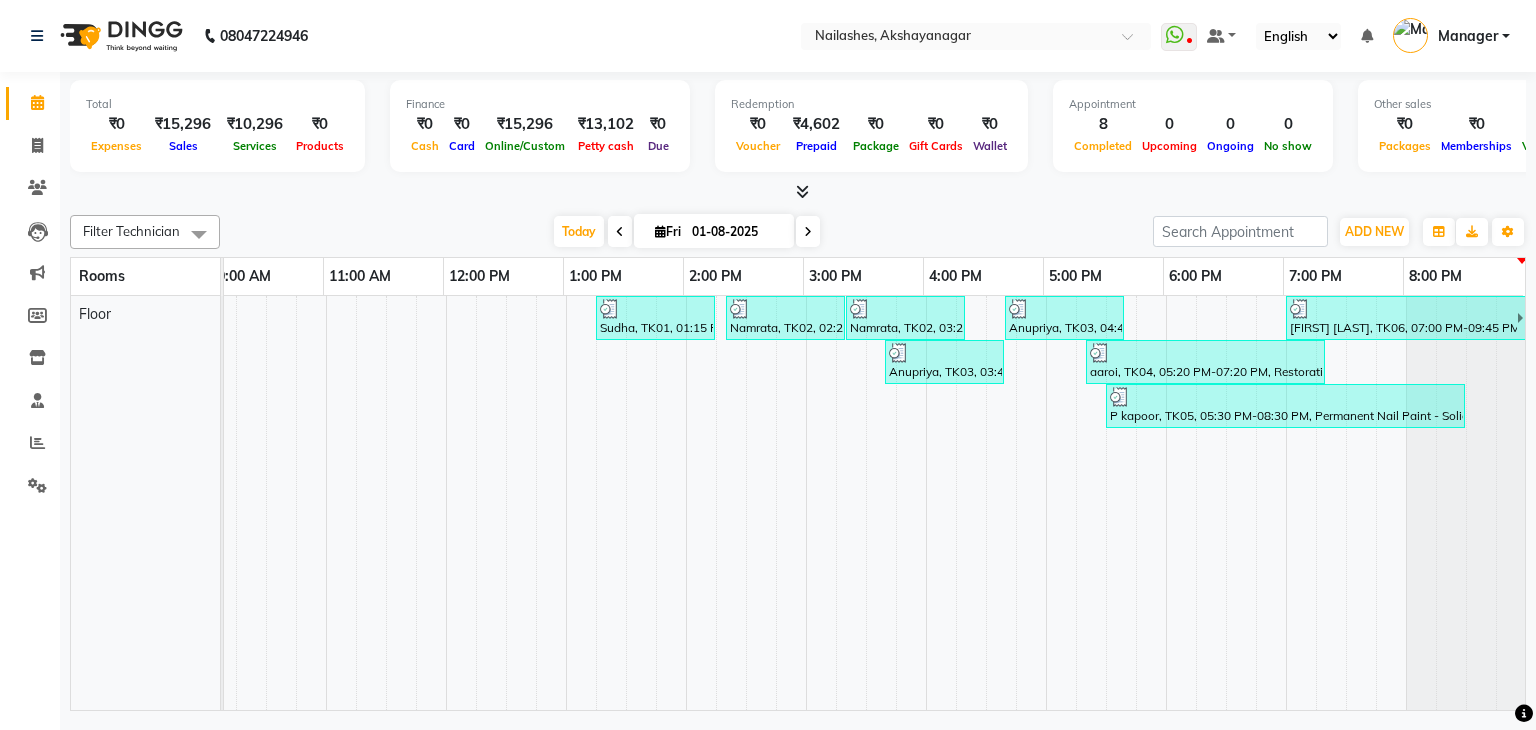 click at bounding box center (581, 503) 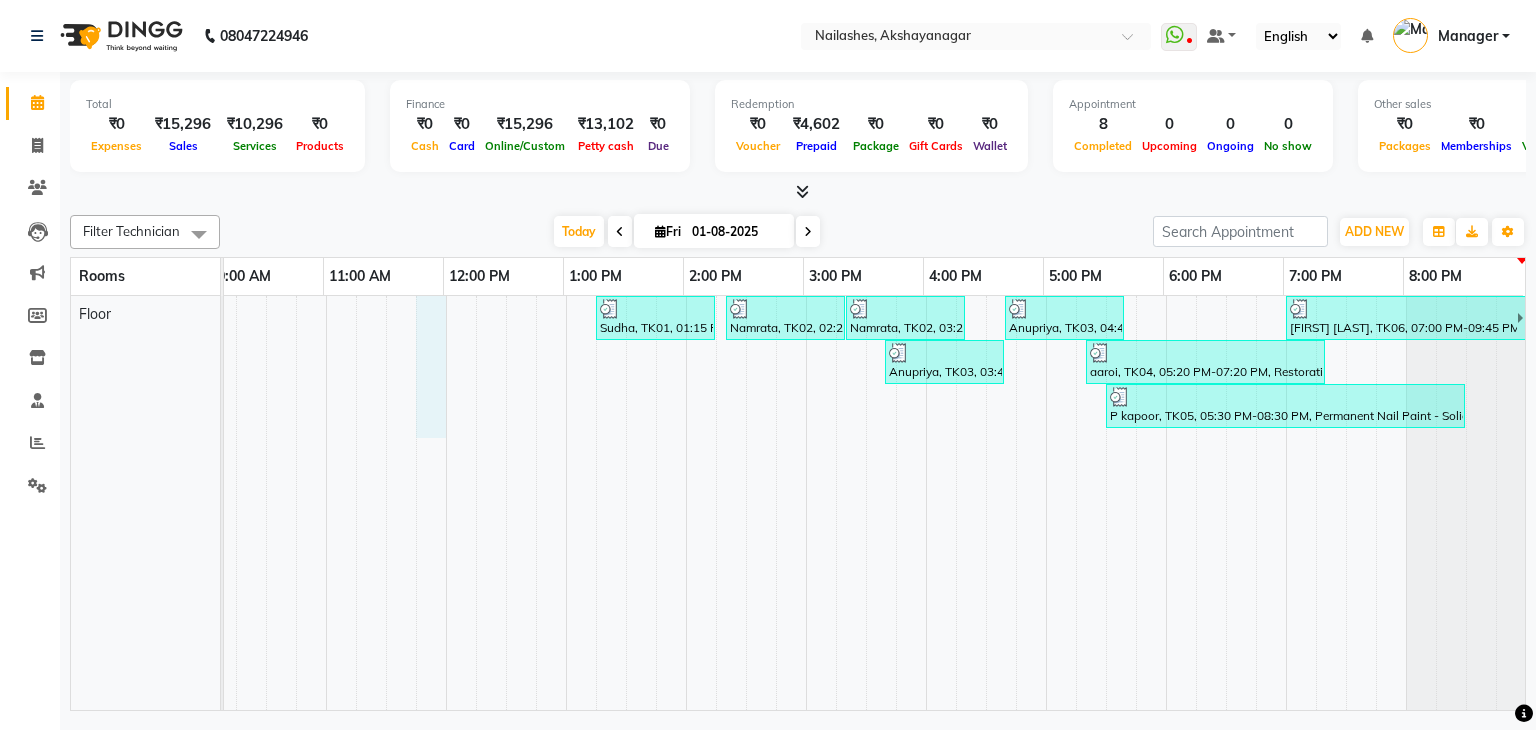 click on "Sudha, TK01, 01:15 PM-02:15 PM, Eyelash Refil - Classic Namrata, TK02, 02:20 PM-03:20 PM, Permanent Nail Paint - Solid Color (Hand) Namrata, TK02, 03:20 PM-04:20 PM, Permanent Nail Paint - Solid Color (Toes) Anupriya, TK03, 04:40 PM-05:40 PM, Permanent Nail Paint - Solid Color (Toes) [FIRST] [LAST], TK06, 07:00 PM-09:45 PM, Permanent Nail Paint - Solid Color (Toes),Nail Art - 3d Art (Hand),Nail Art - Myler Per Finger (Hand),Gel Extensions + Gel Nail Paint Anupriya, TK03, 03:40 PM-04:40 PM, Permanent Nail Paint - Solid Color (Hand) aaroi, TK04, 05:20 PM-07:20 PM, Restoration - Removal of Extension (Hand),Restoration - Removal of Nail Paint (Toes) P kapoor, TK05, 05:30 PM-08:30 PM, Permanent Nail Paint - Solid Color (Hand),Permanent Nail Paint - Solid Color (Hand),Permanent Nail Paint - Solid Color (Toes)" at bounding box center [746, 503] 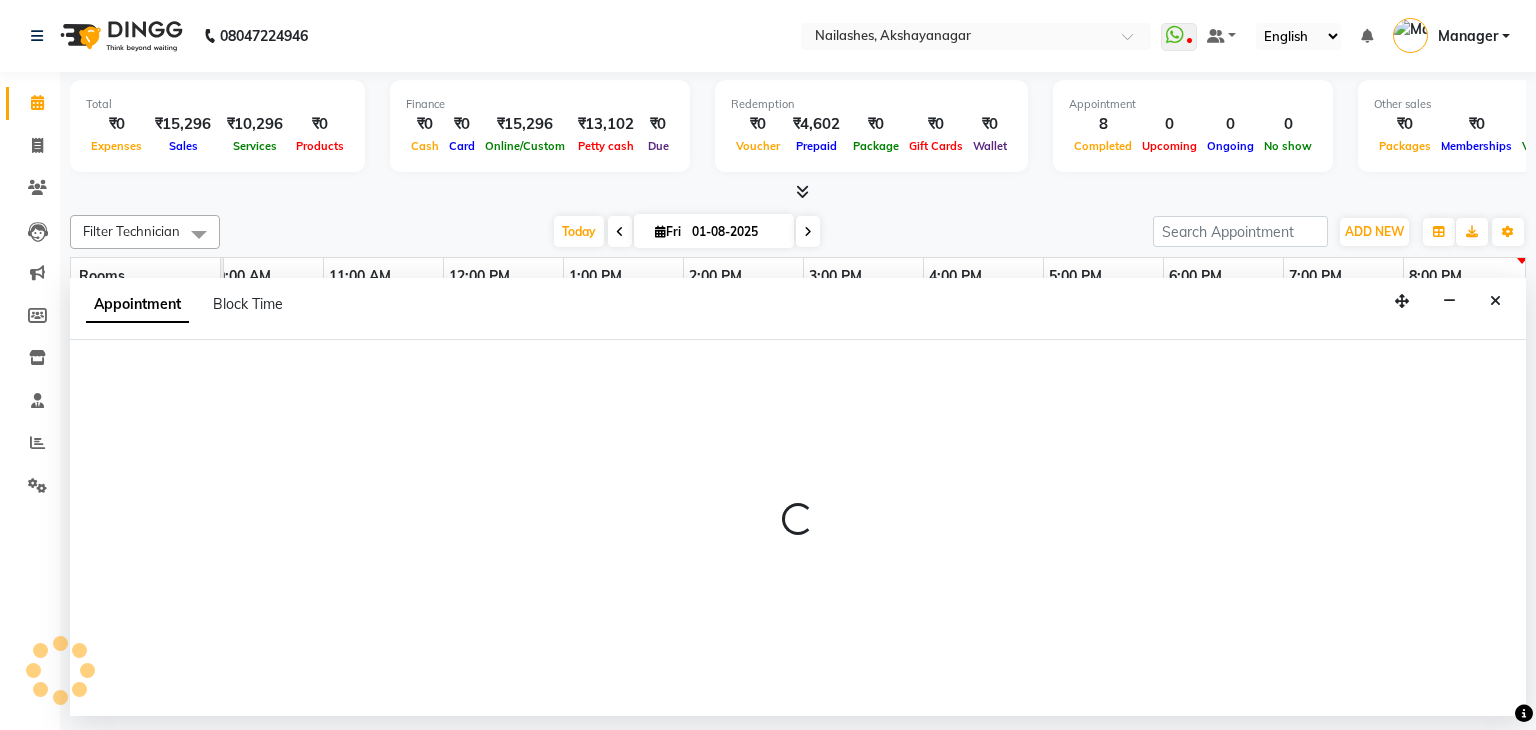 select on "705" 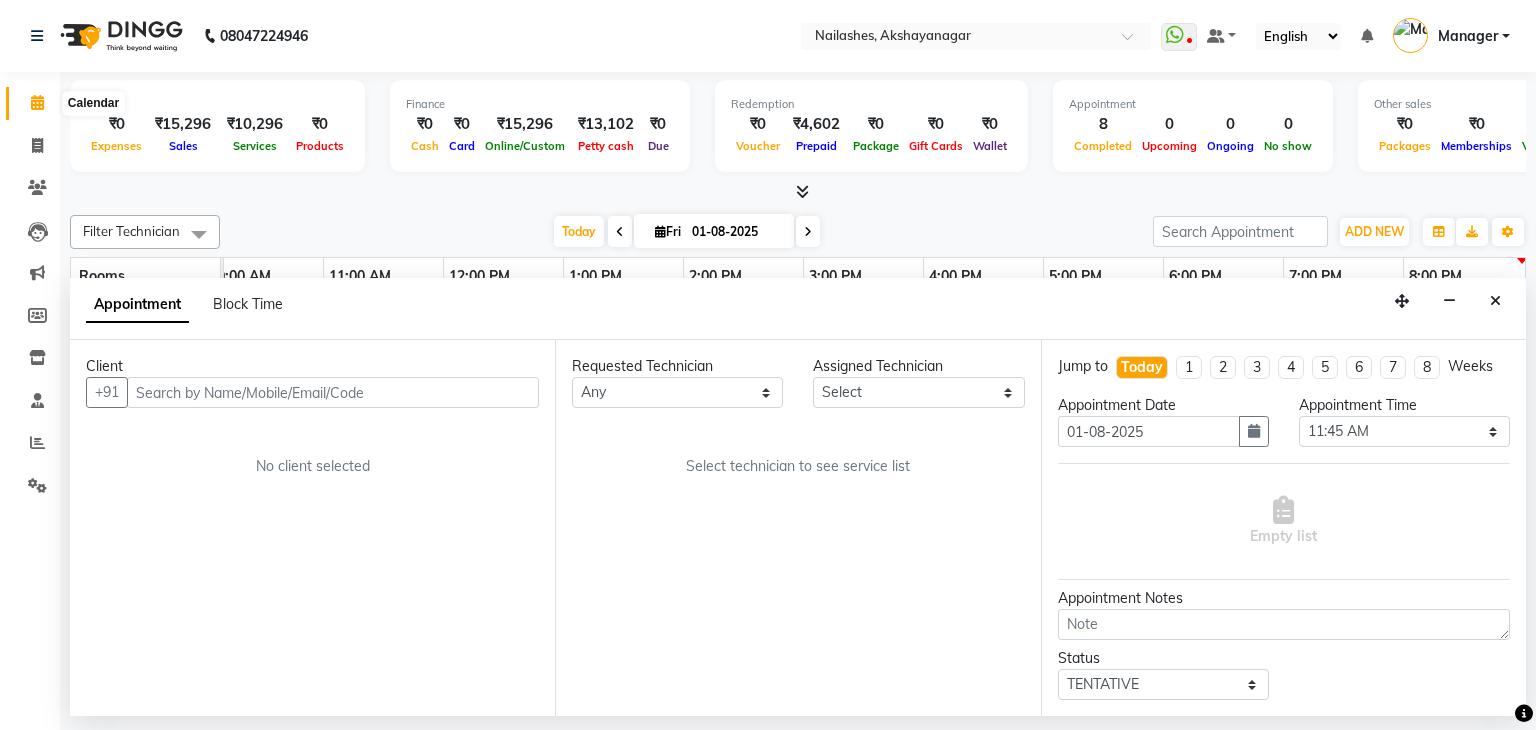 click 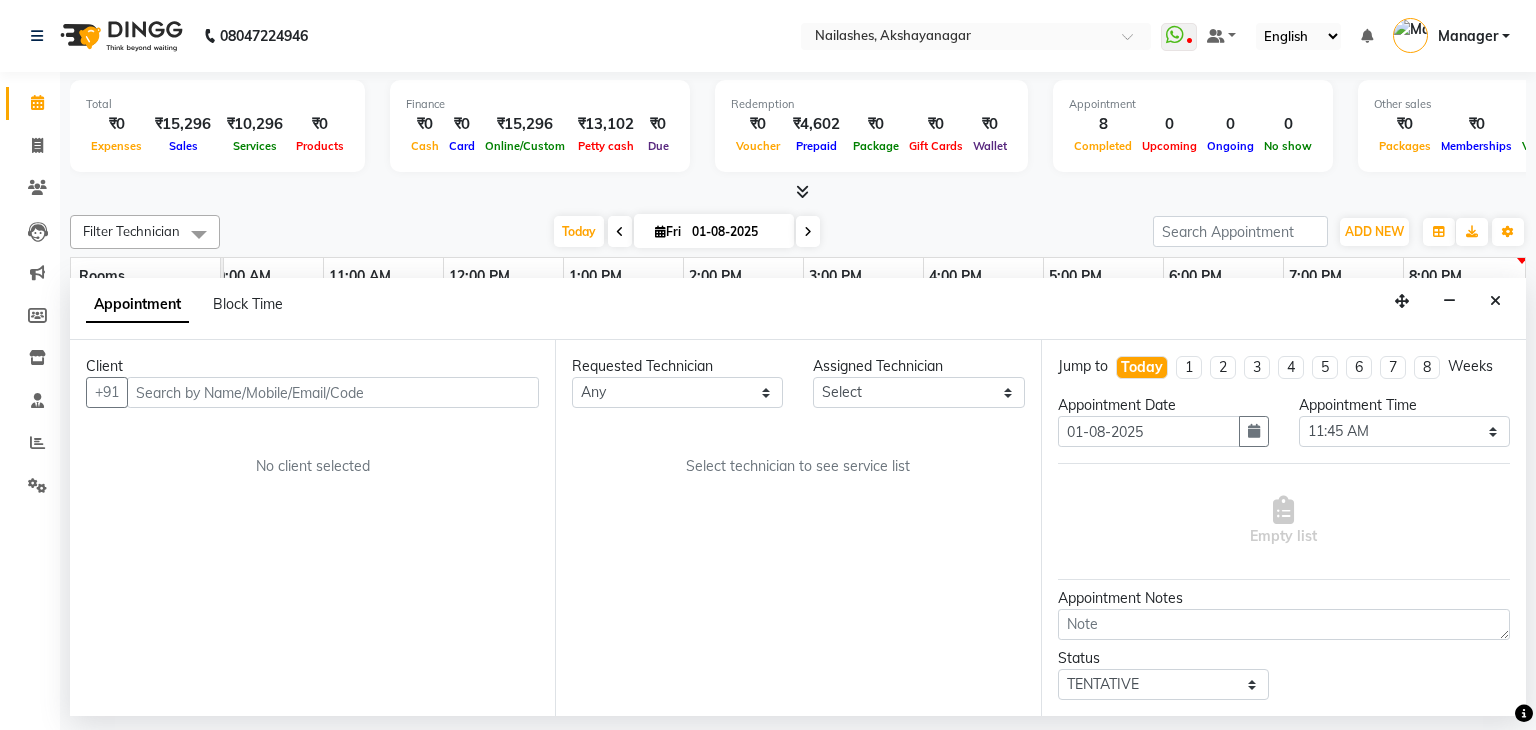 click 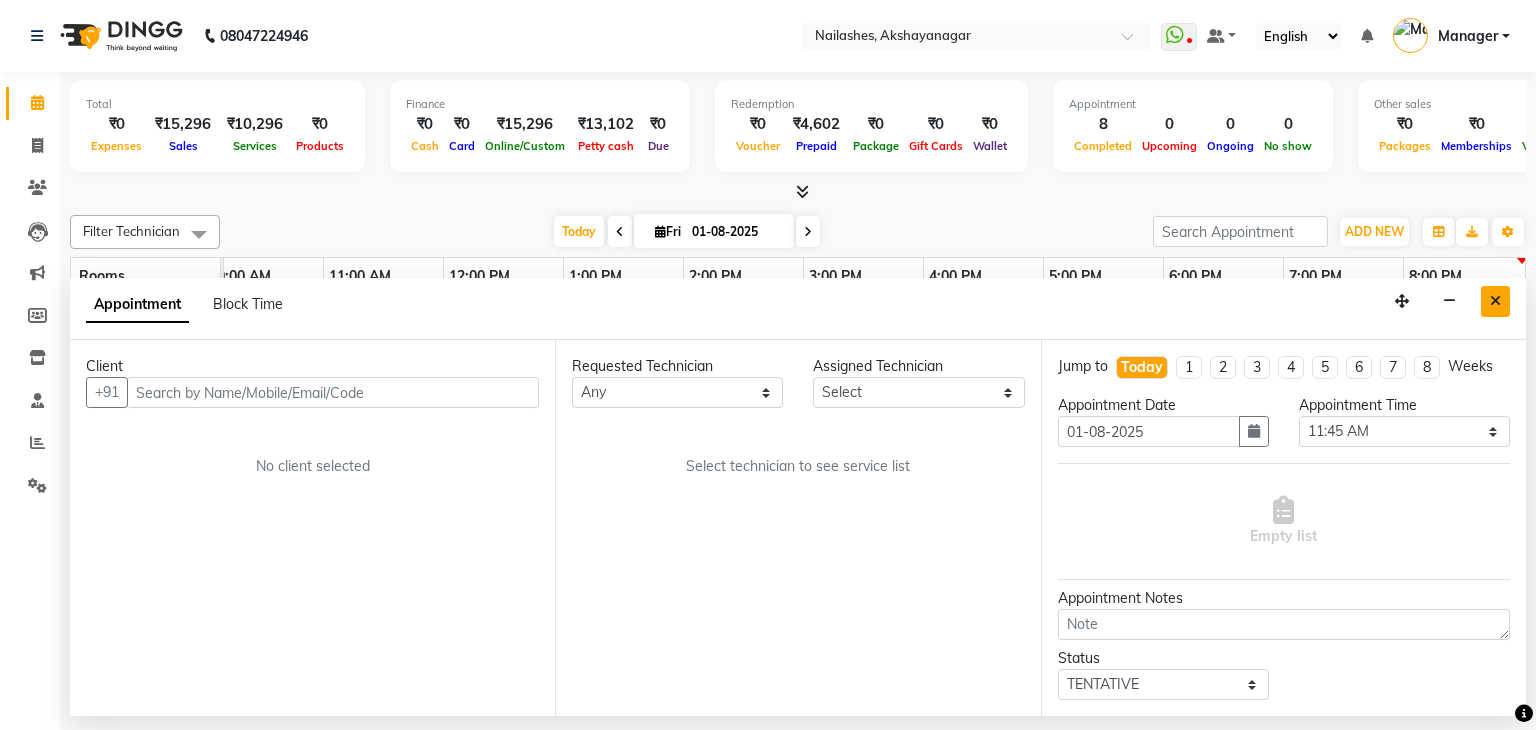 click at bounding box center [1495, 301] 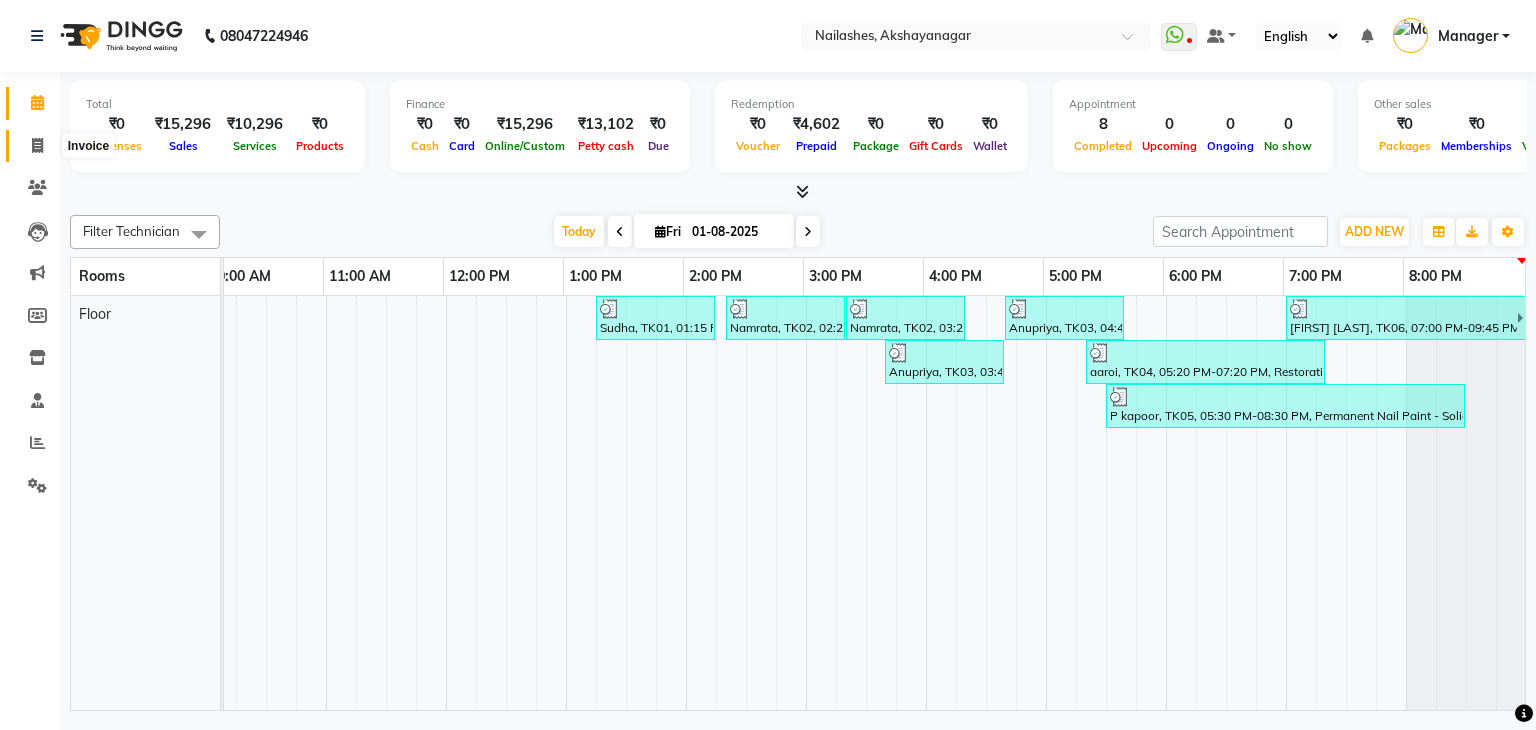 click 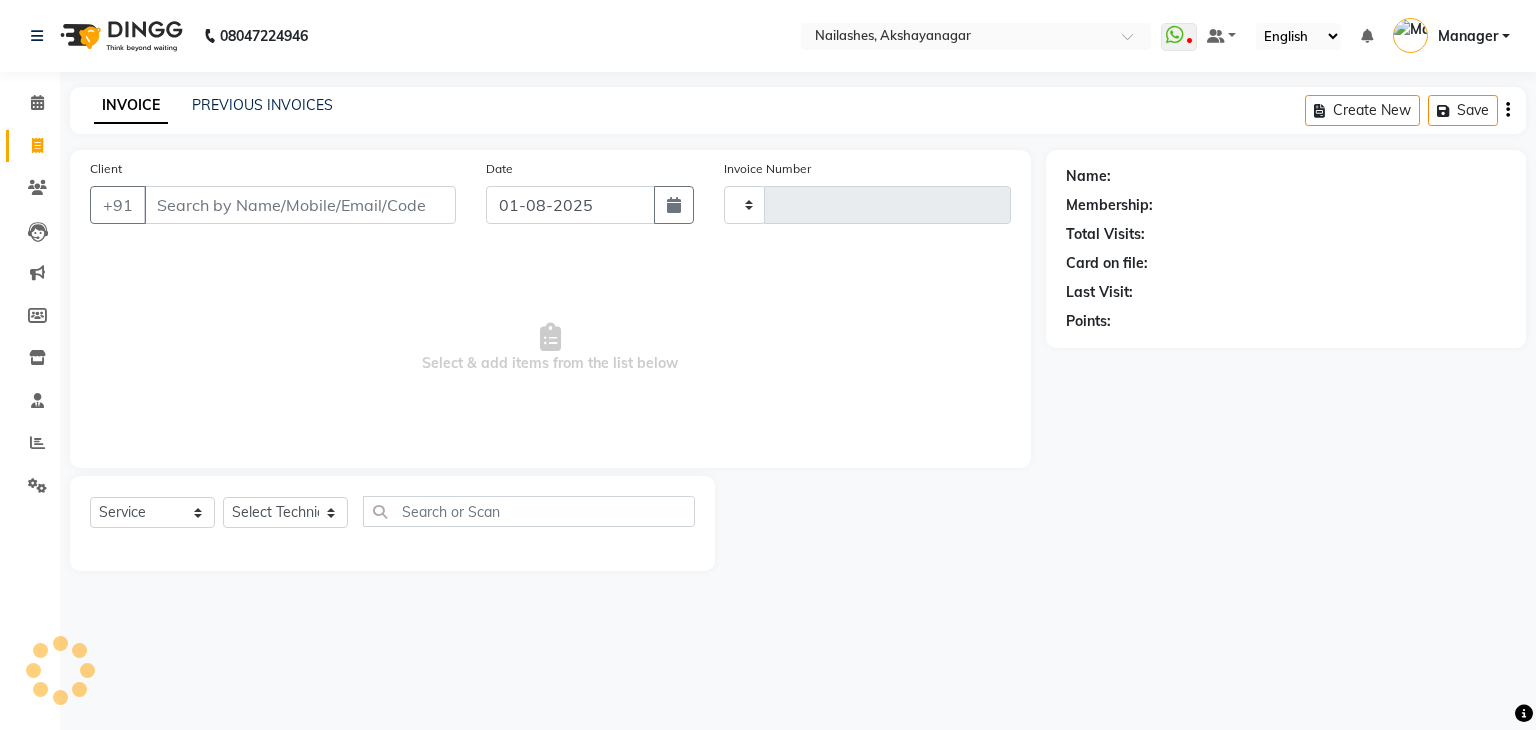 type on "0471" 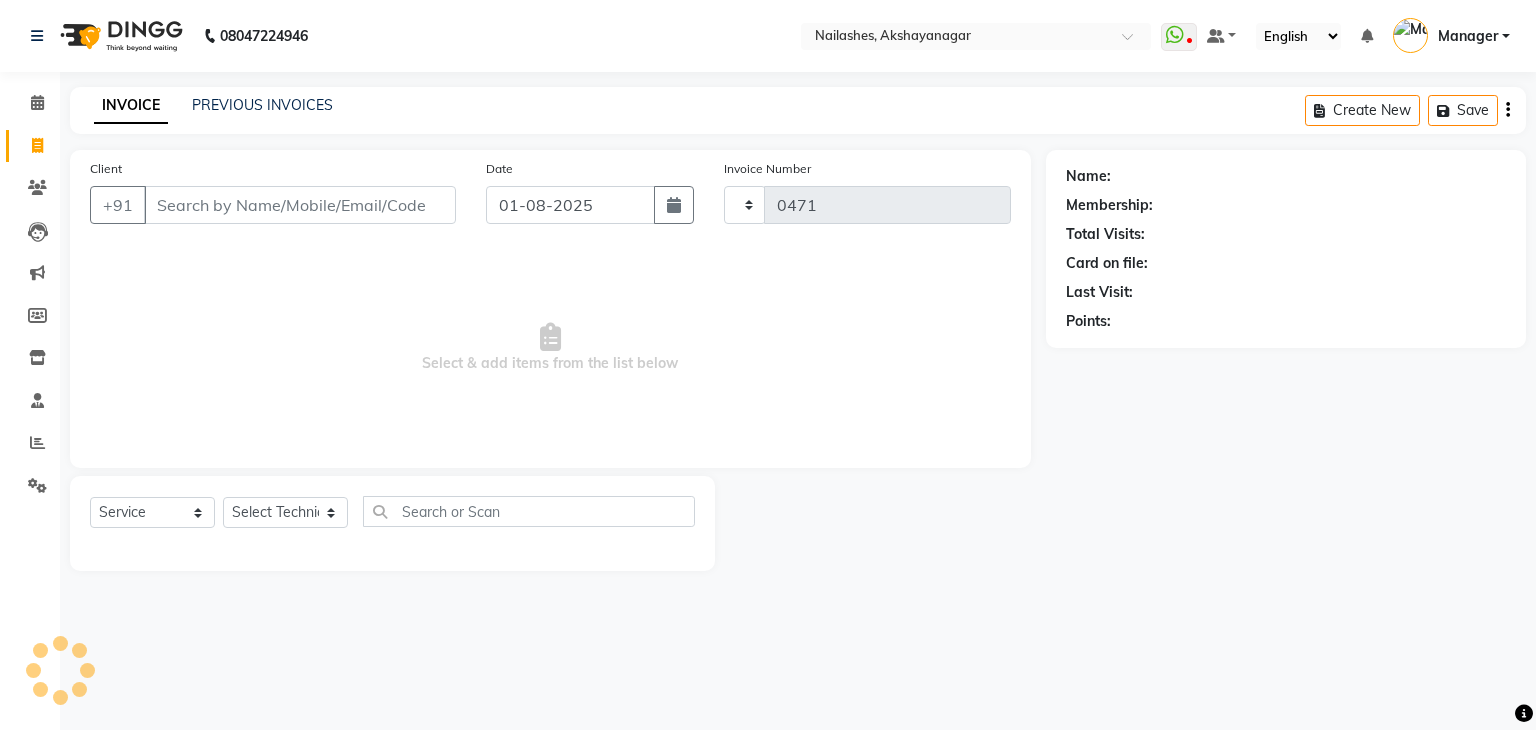 select on "7395" 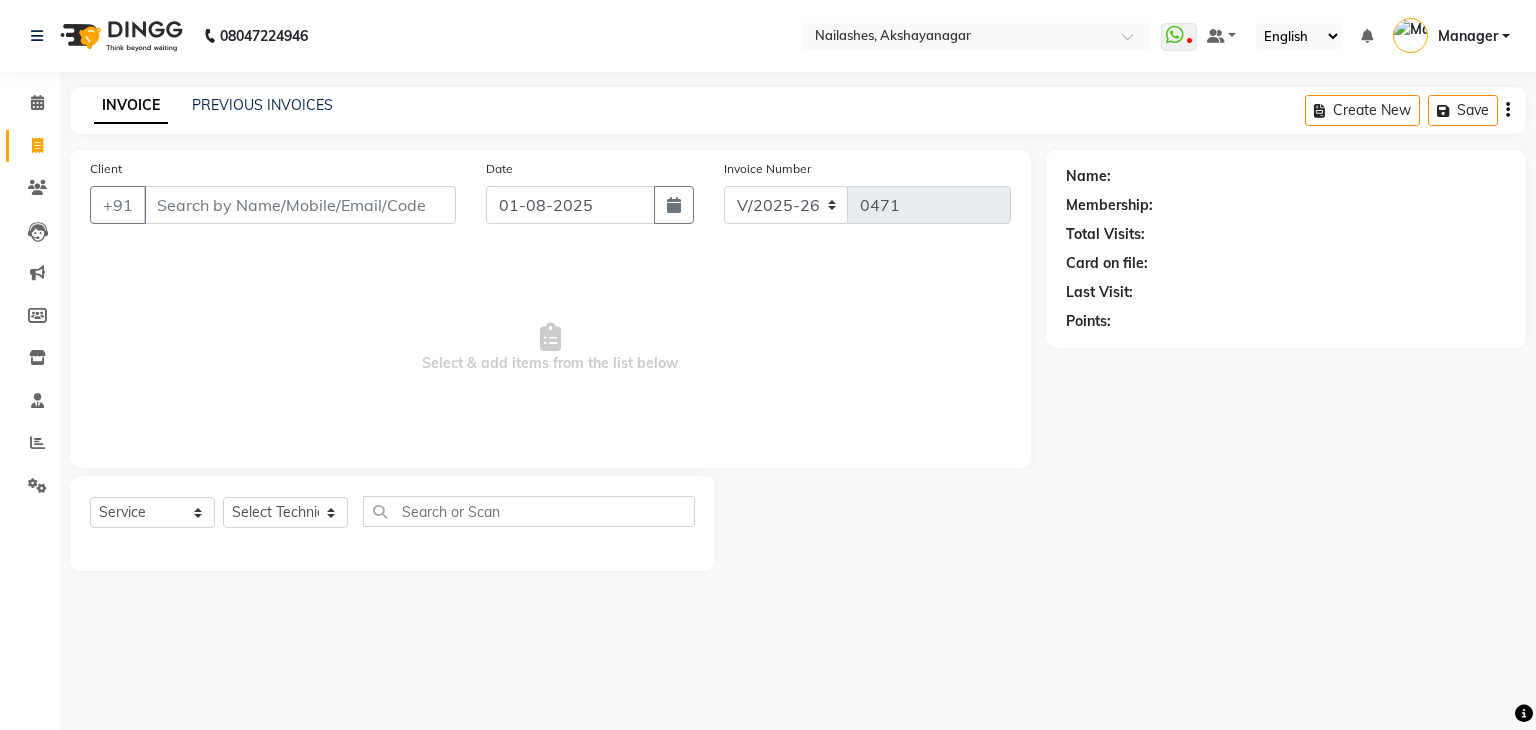 click on "Client" at bounding box center (300, 205) 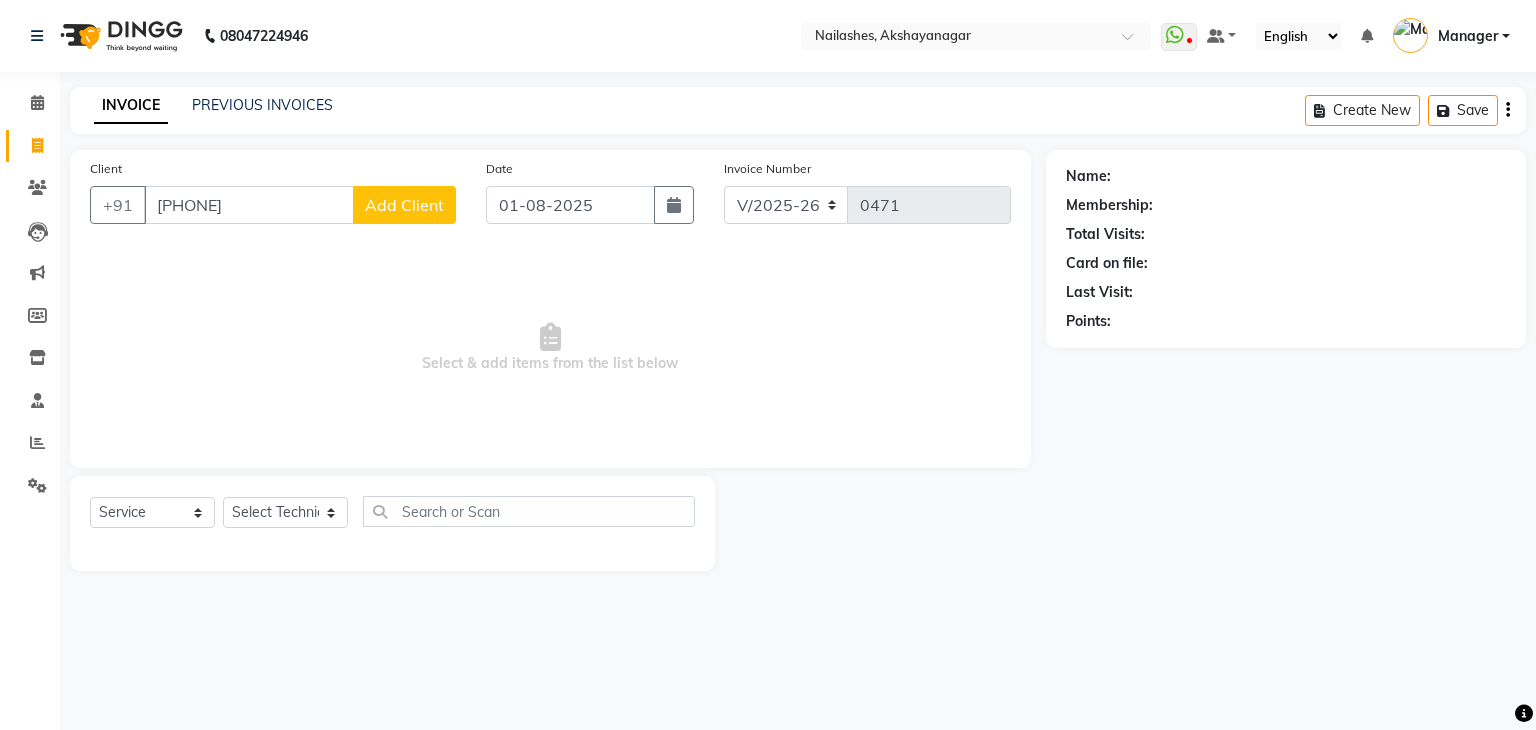 type on "[PHONE]" 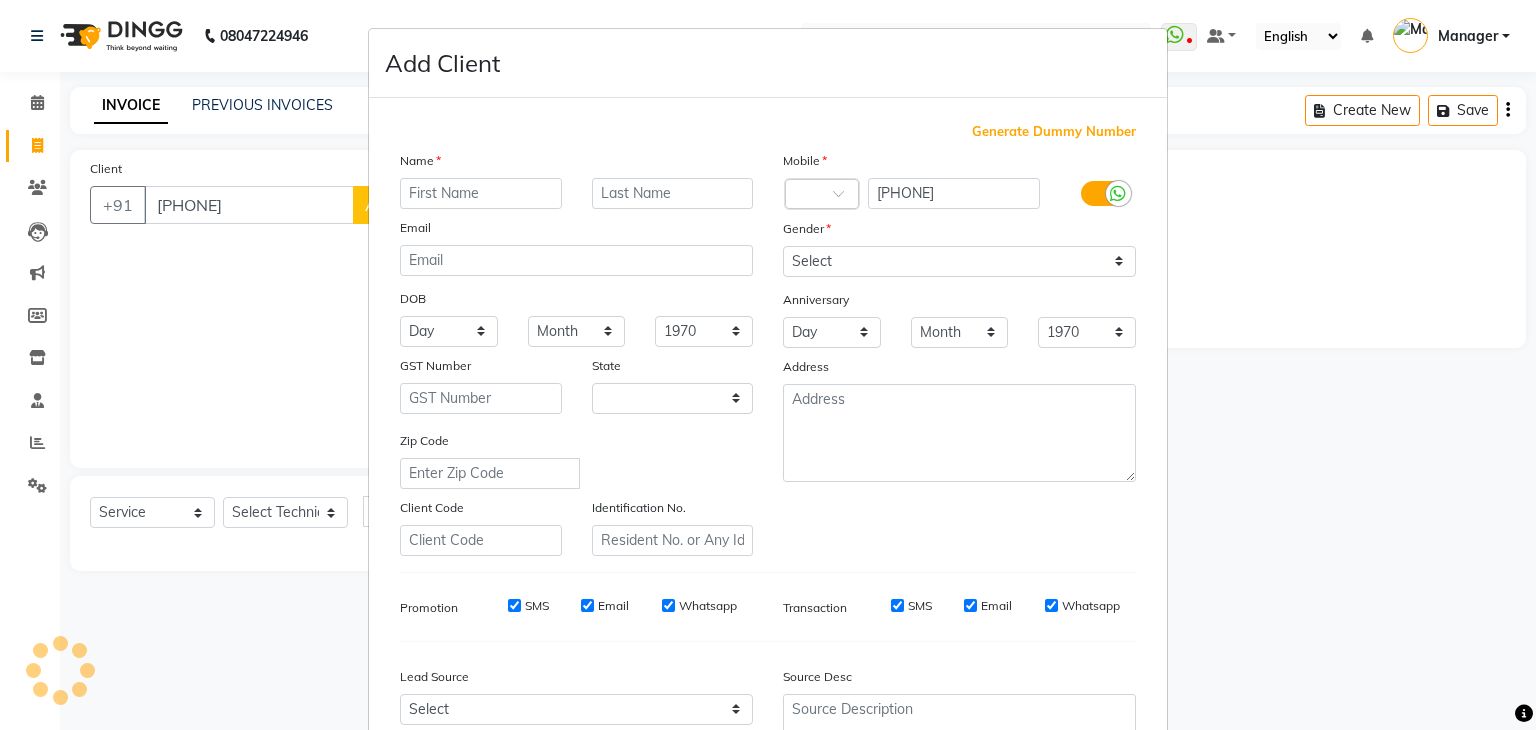 select on "21" 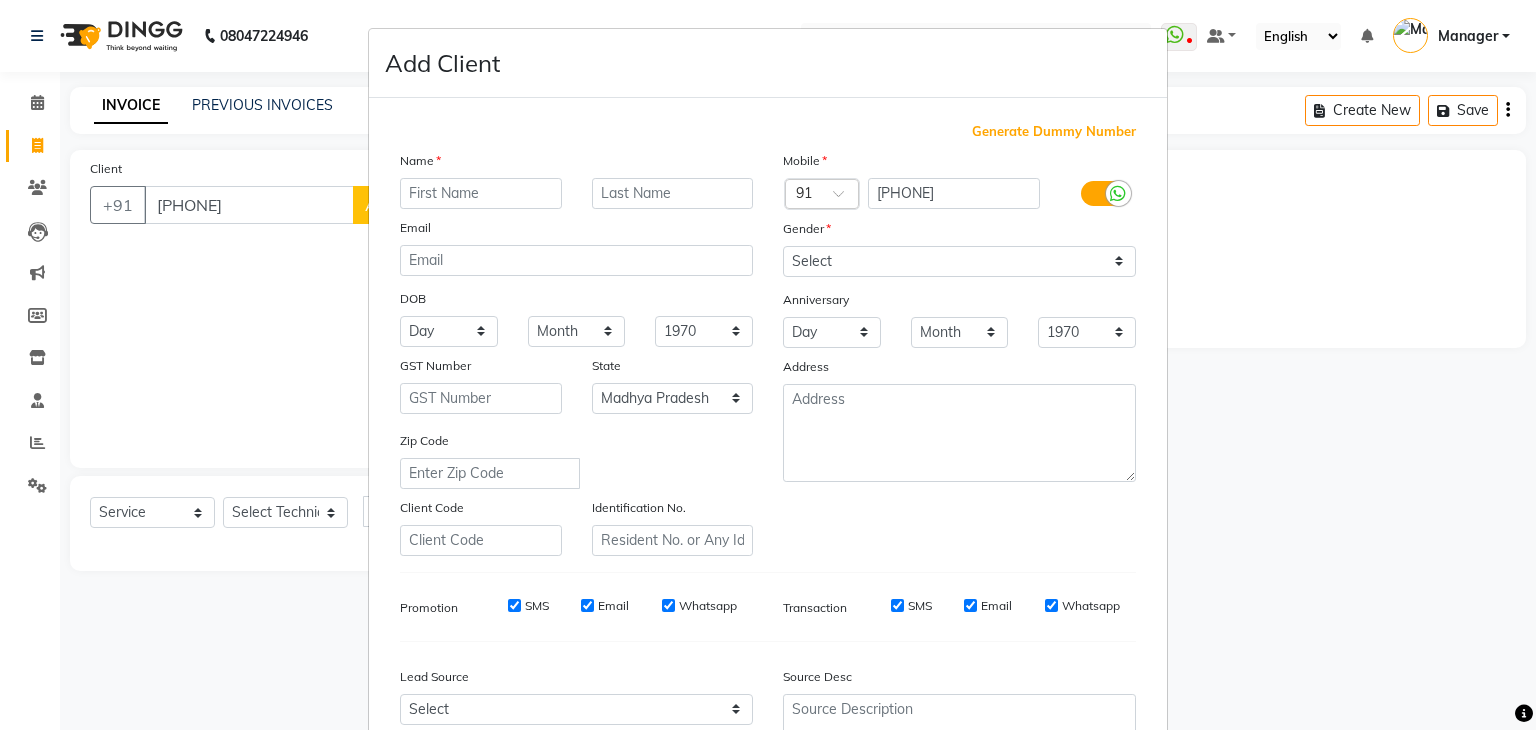 click at bounding box center [481, 193] 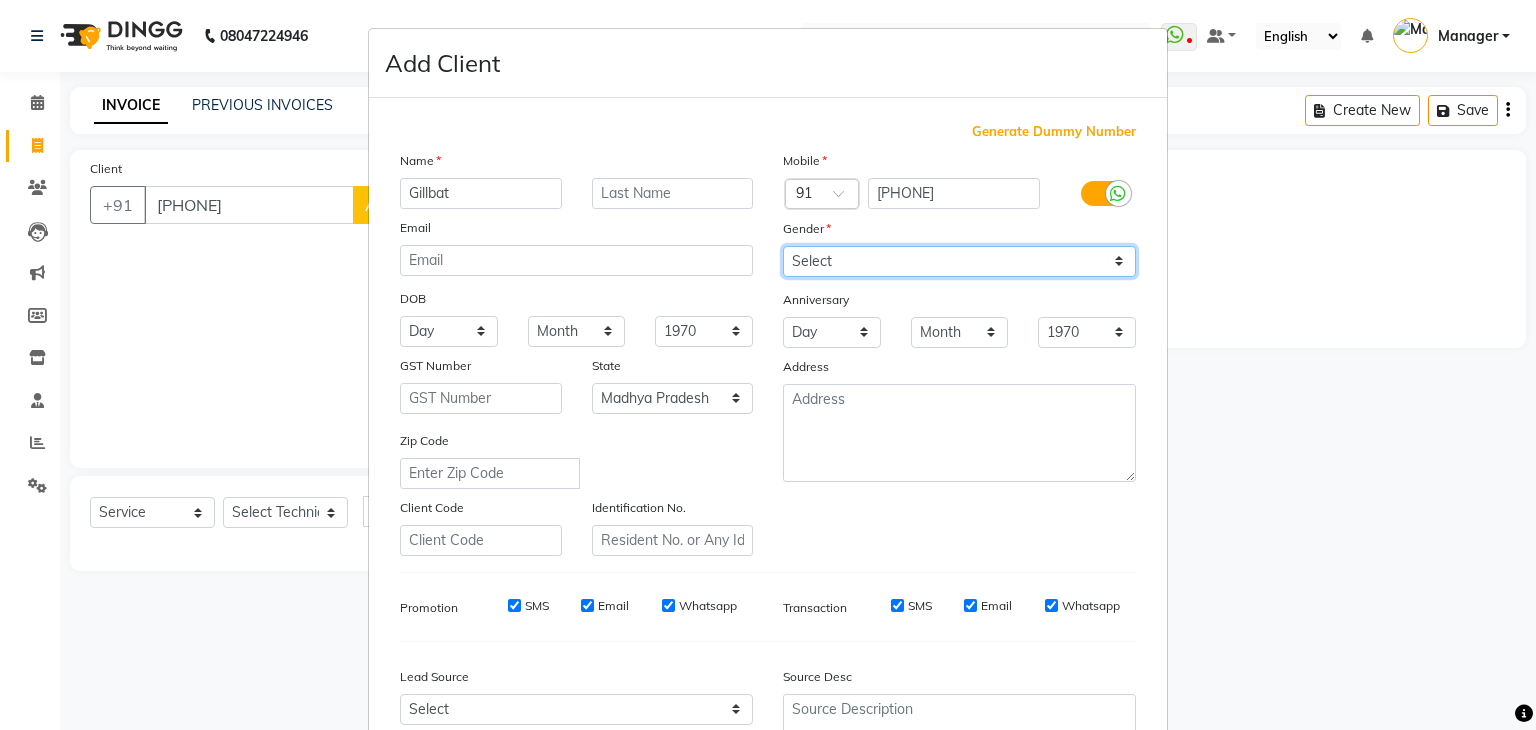 click on "Select Male Female Other Prefer Not To Say" at bounding box center [959, 261] 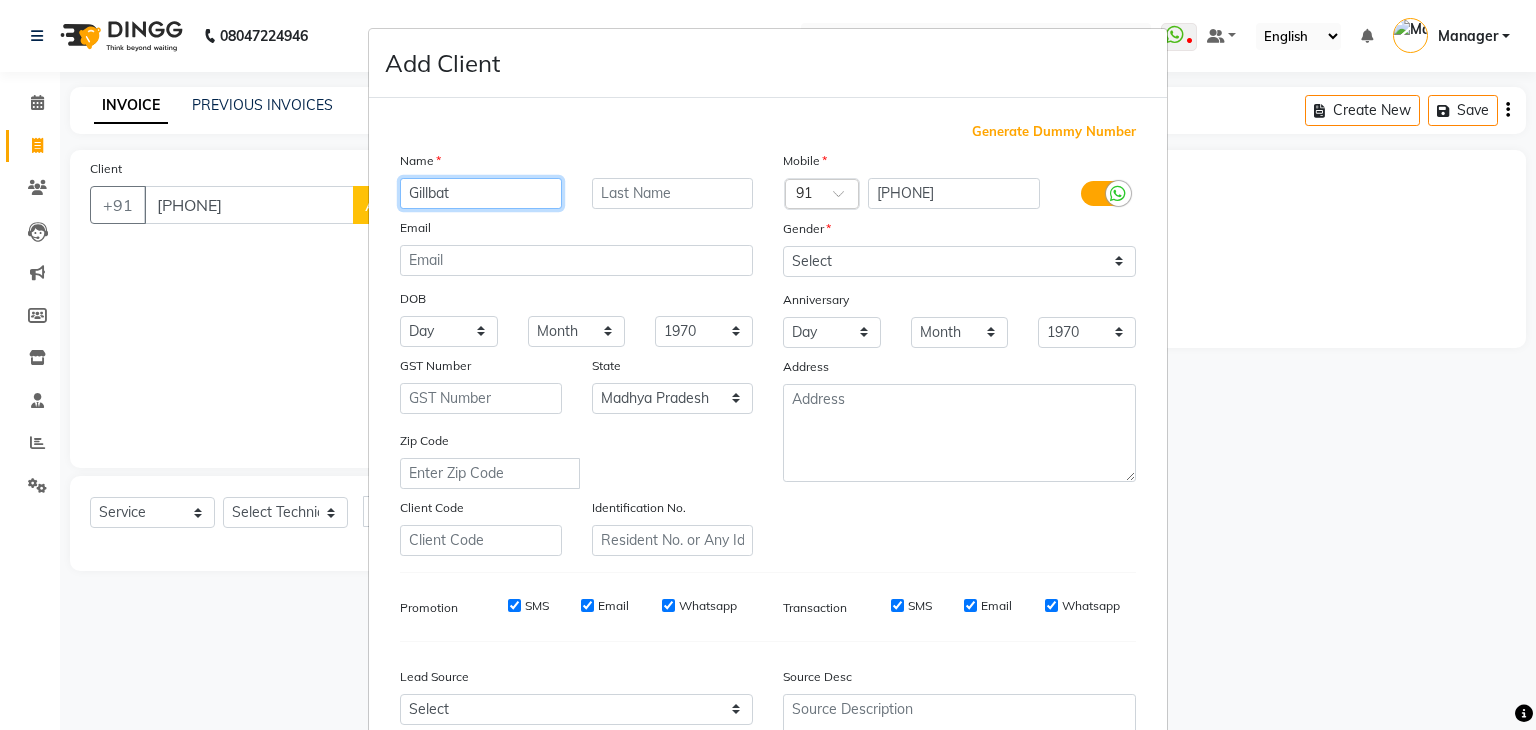 click on "Gillbat" at bounding box center [481, 193] 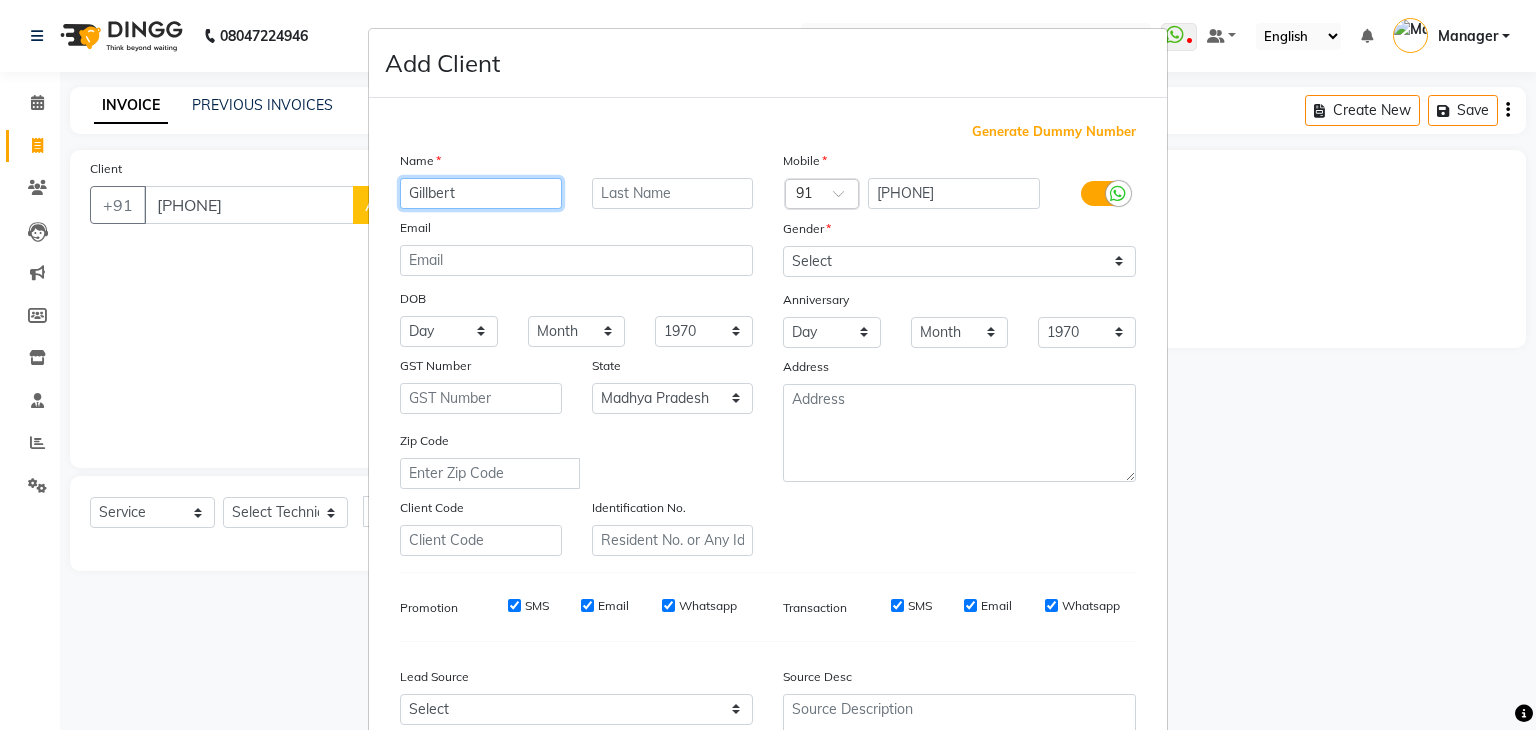 type on "Gillbert" 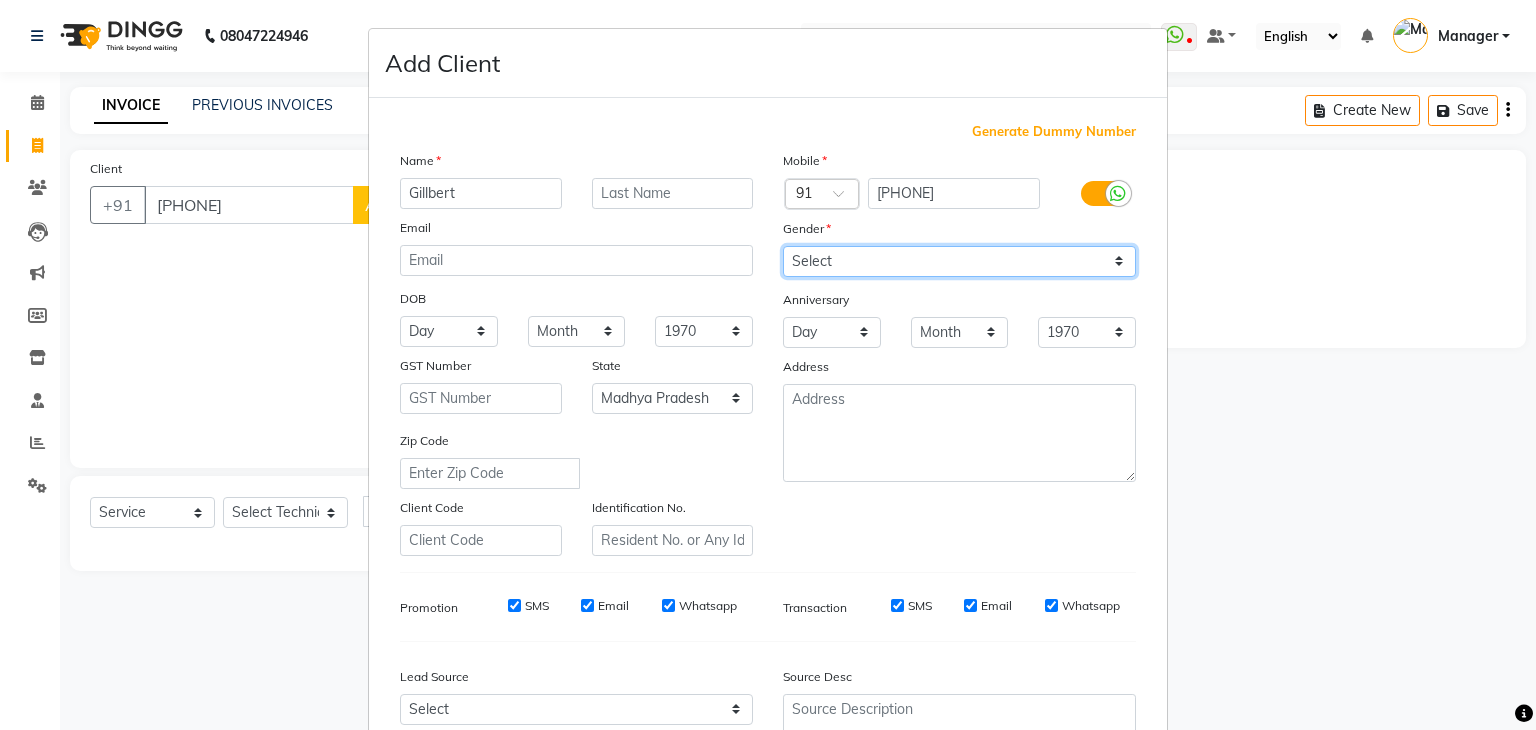 click on "Select Male Female Other Prefer Not To Say" at bounding box center (959, 261) 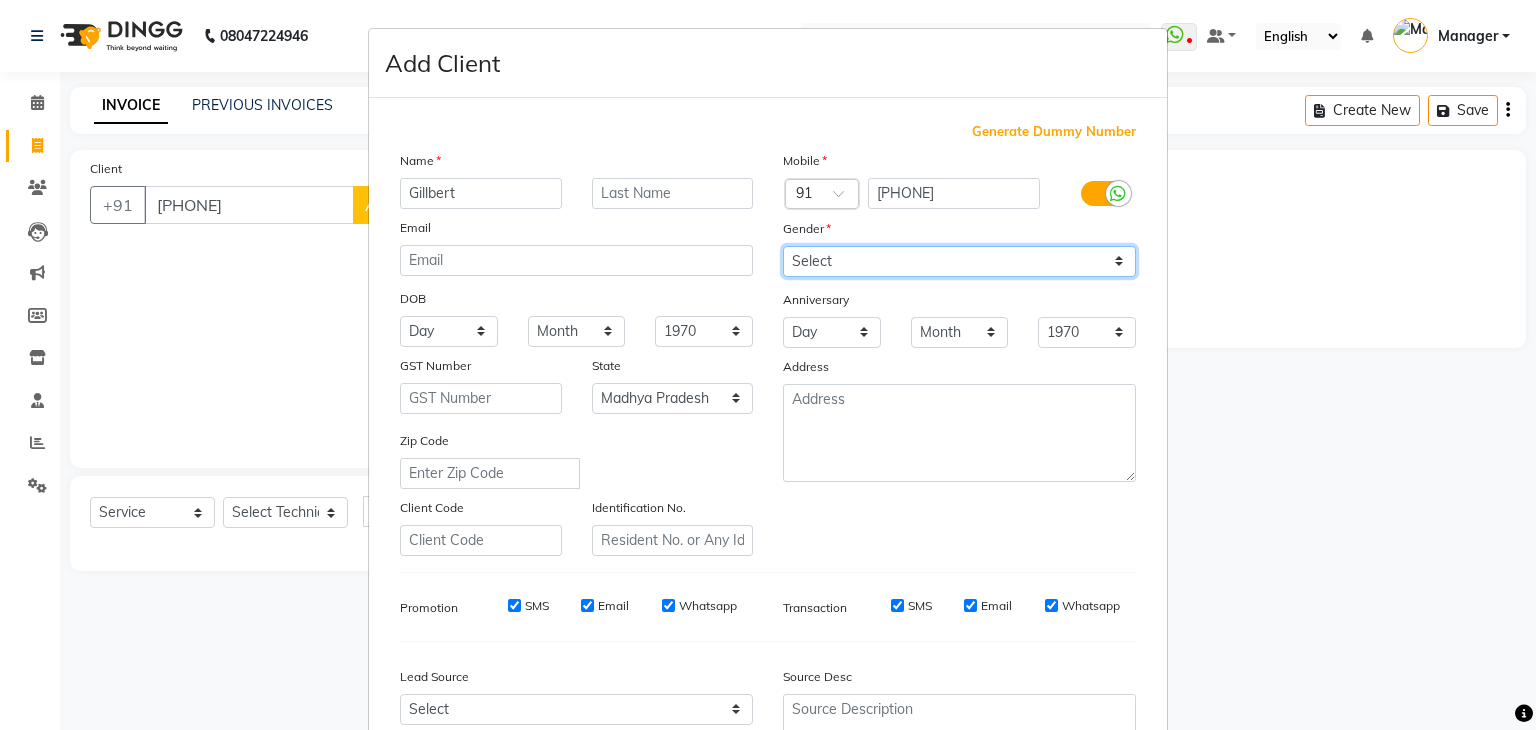 select on "male" 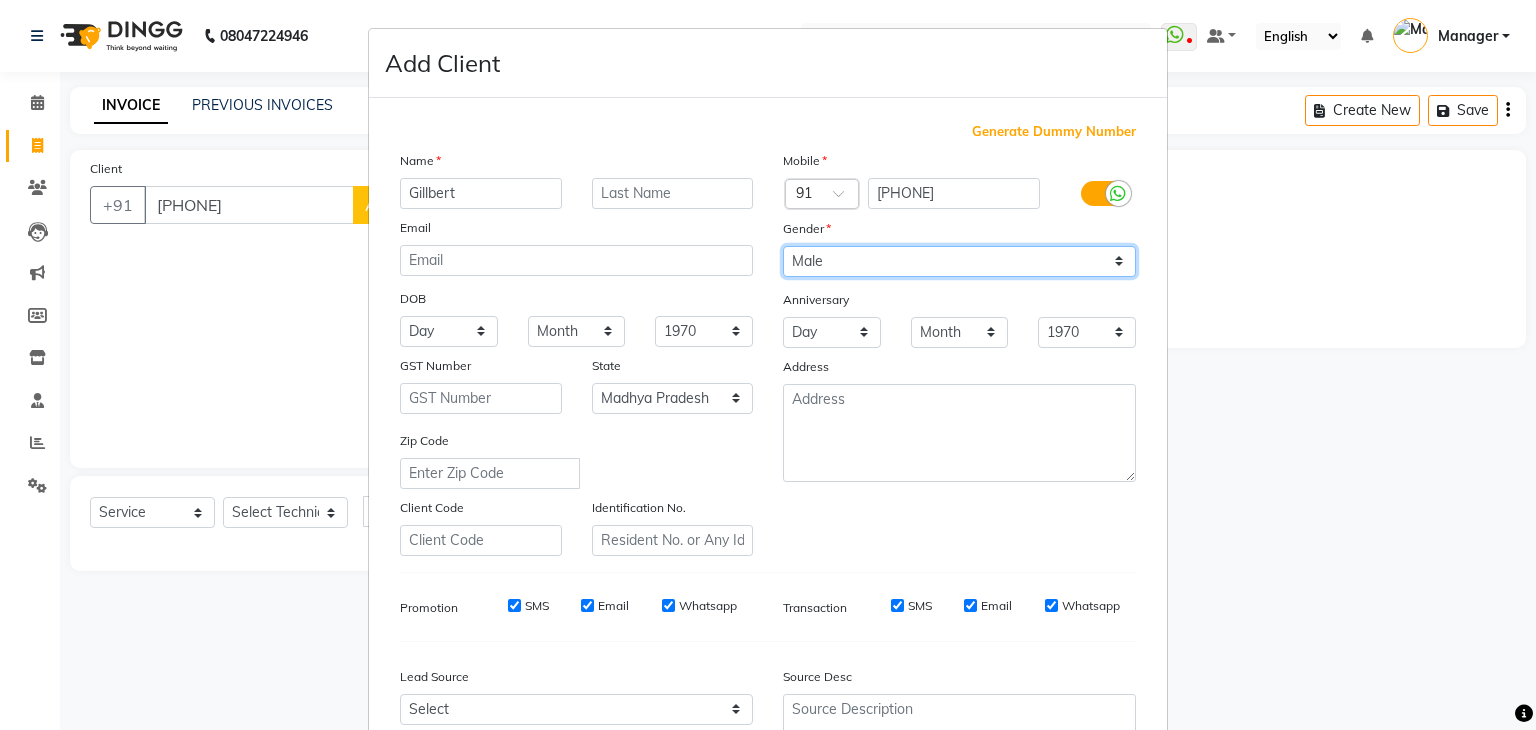 click on "Select Male Female Other Prefer Not To Say" at bounding box center (959, 261) 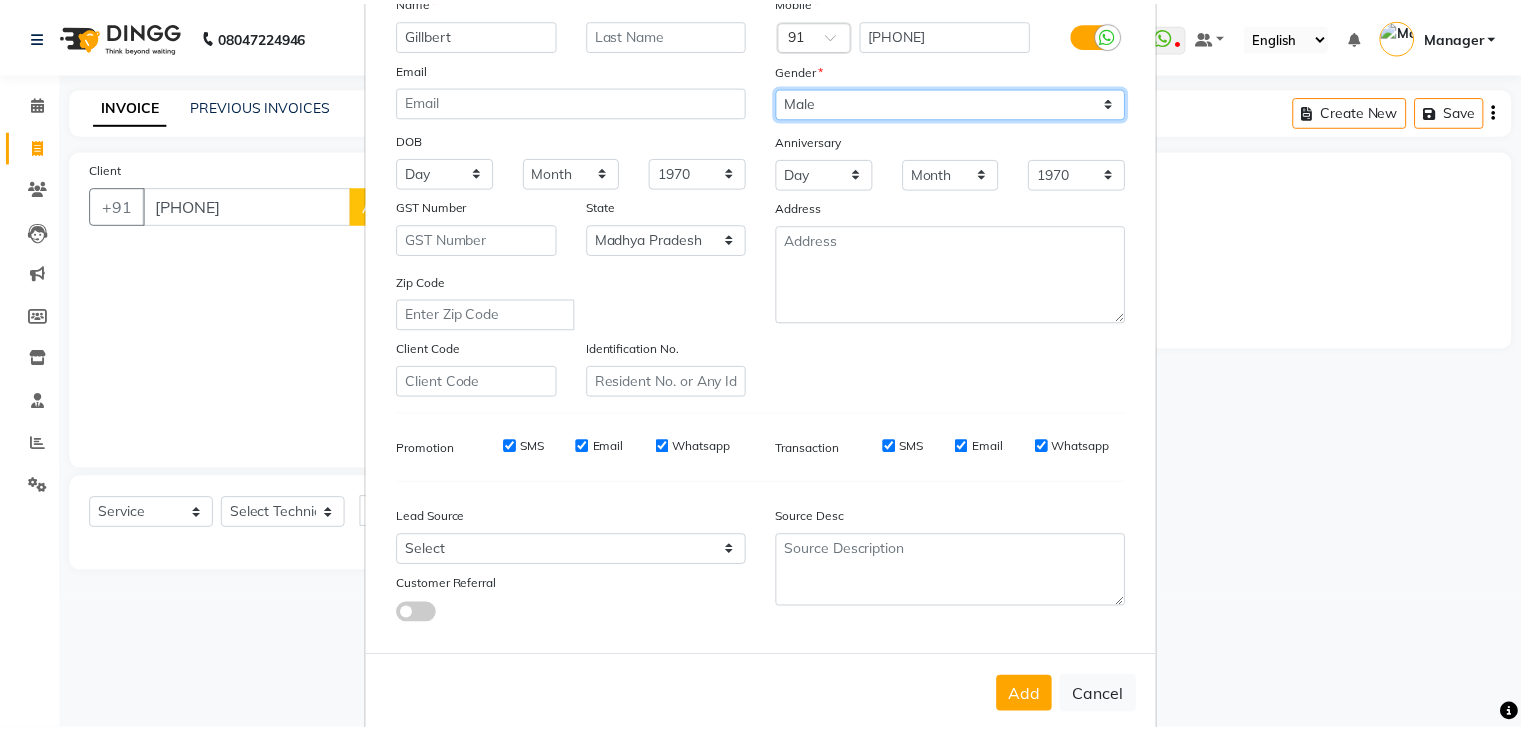scroll, scrollTop: 203, scrollLeft: 0, axis: vertical 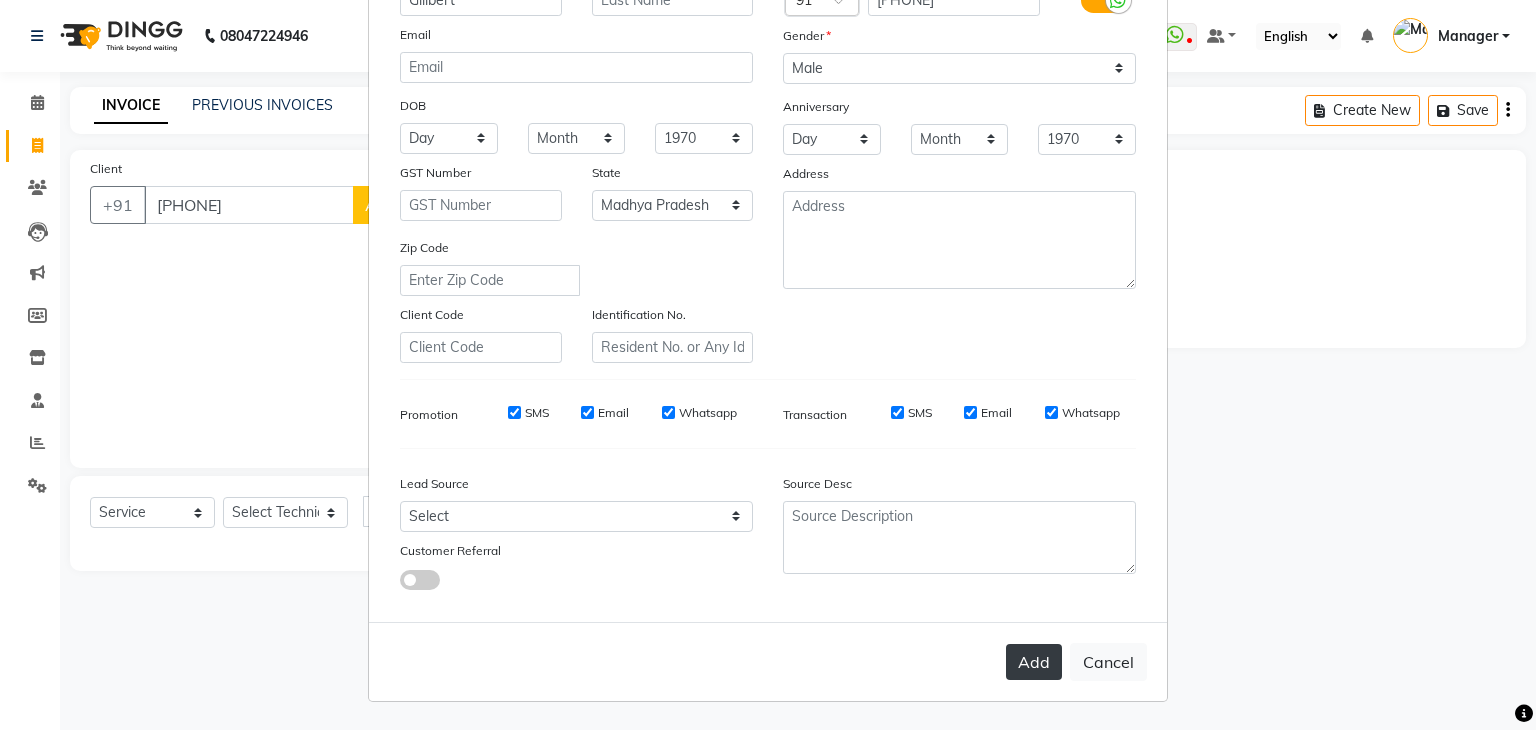click on "Add" at bounding box center (1034, 662) 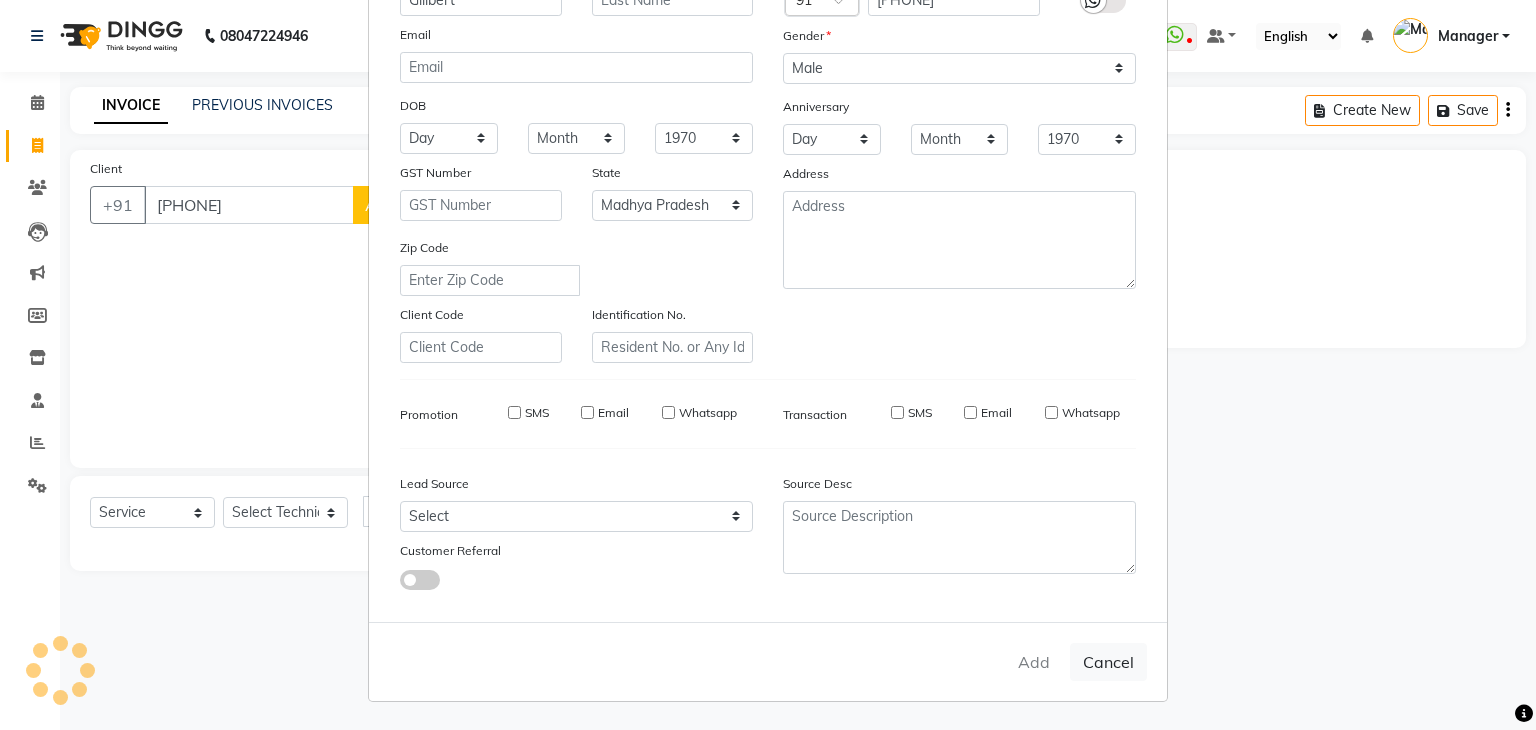 type 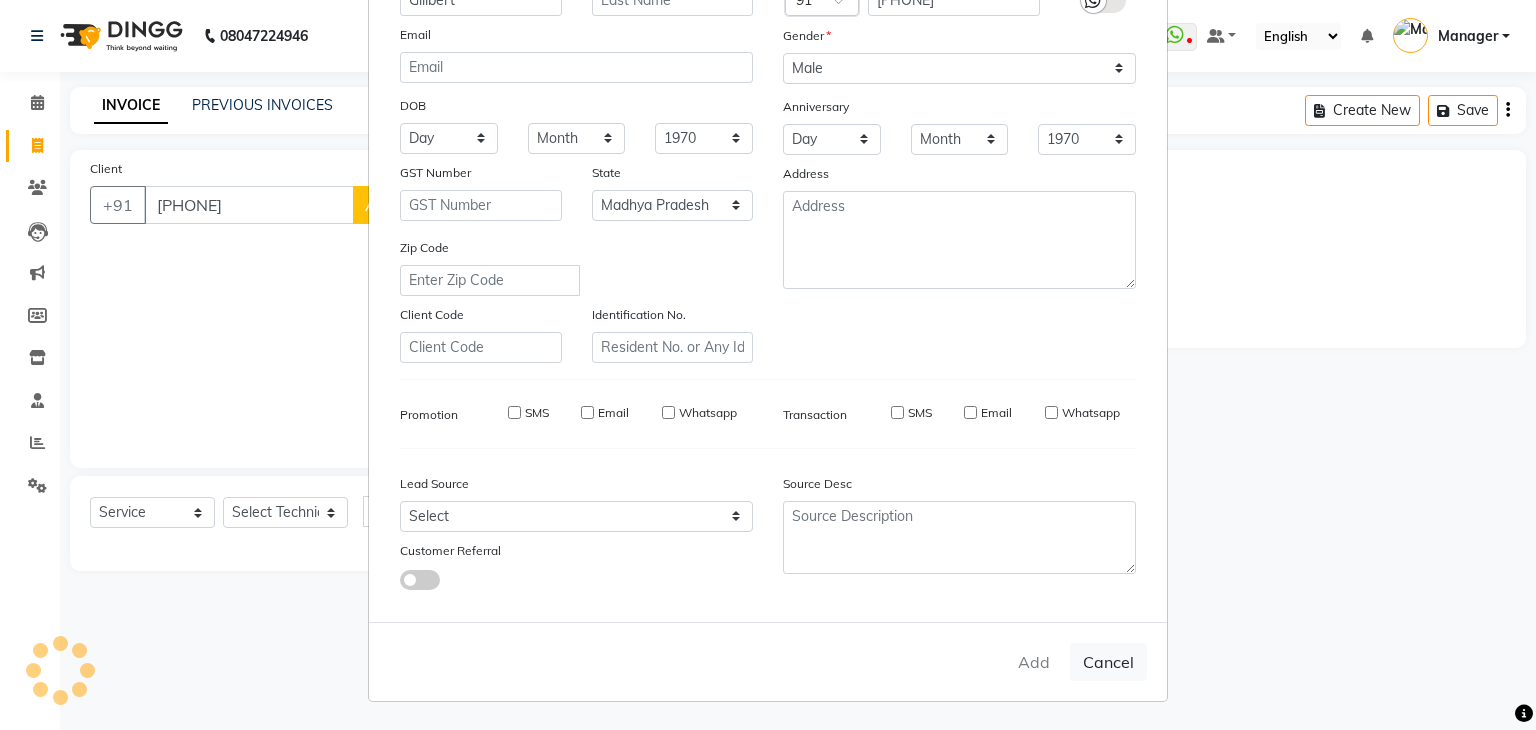 select 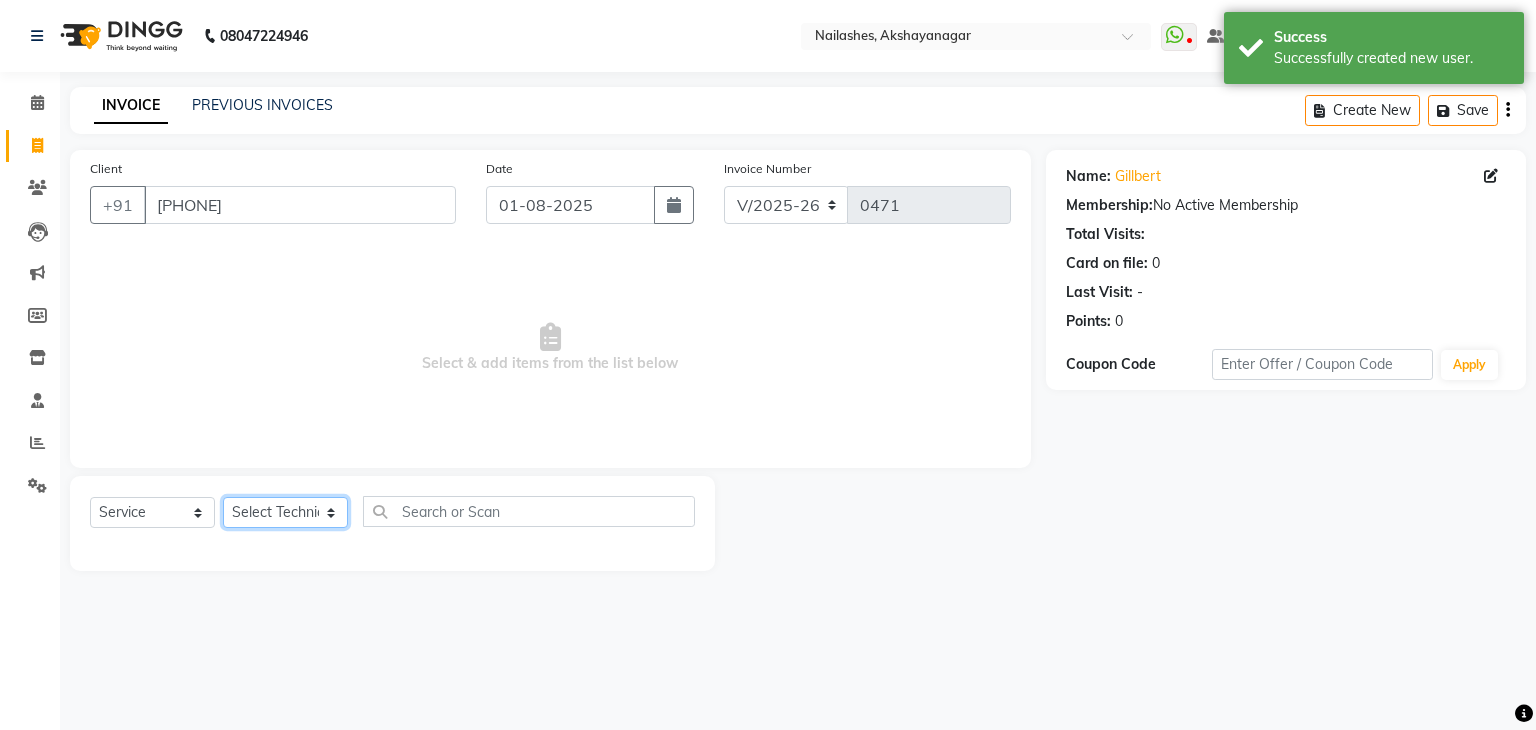 click on "Select Technician Arun Gaurav Manager Varsha" 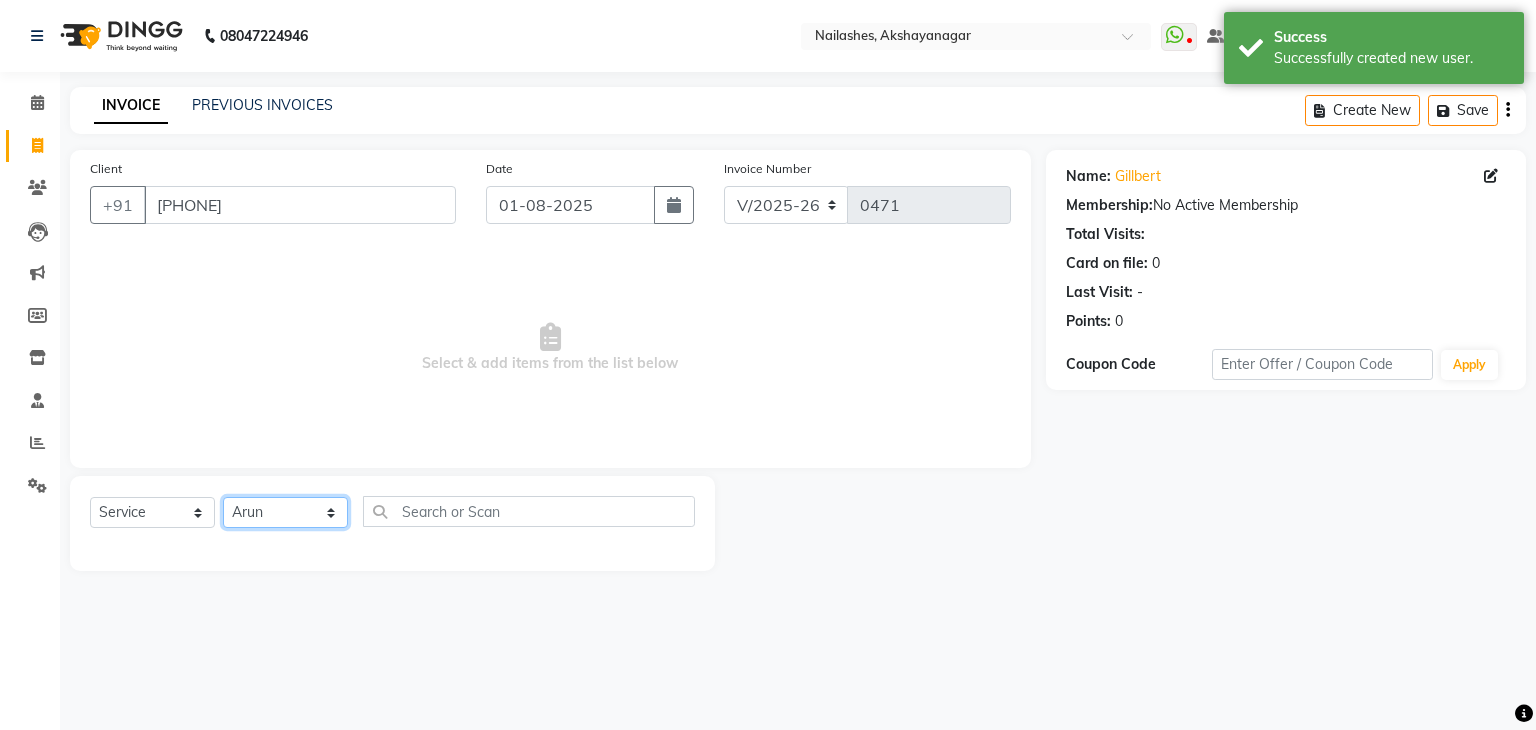 click on "Select Technician Arun Gaurav Manager Varsha" 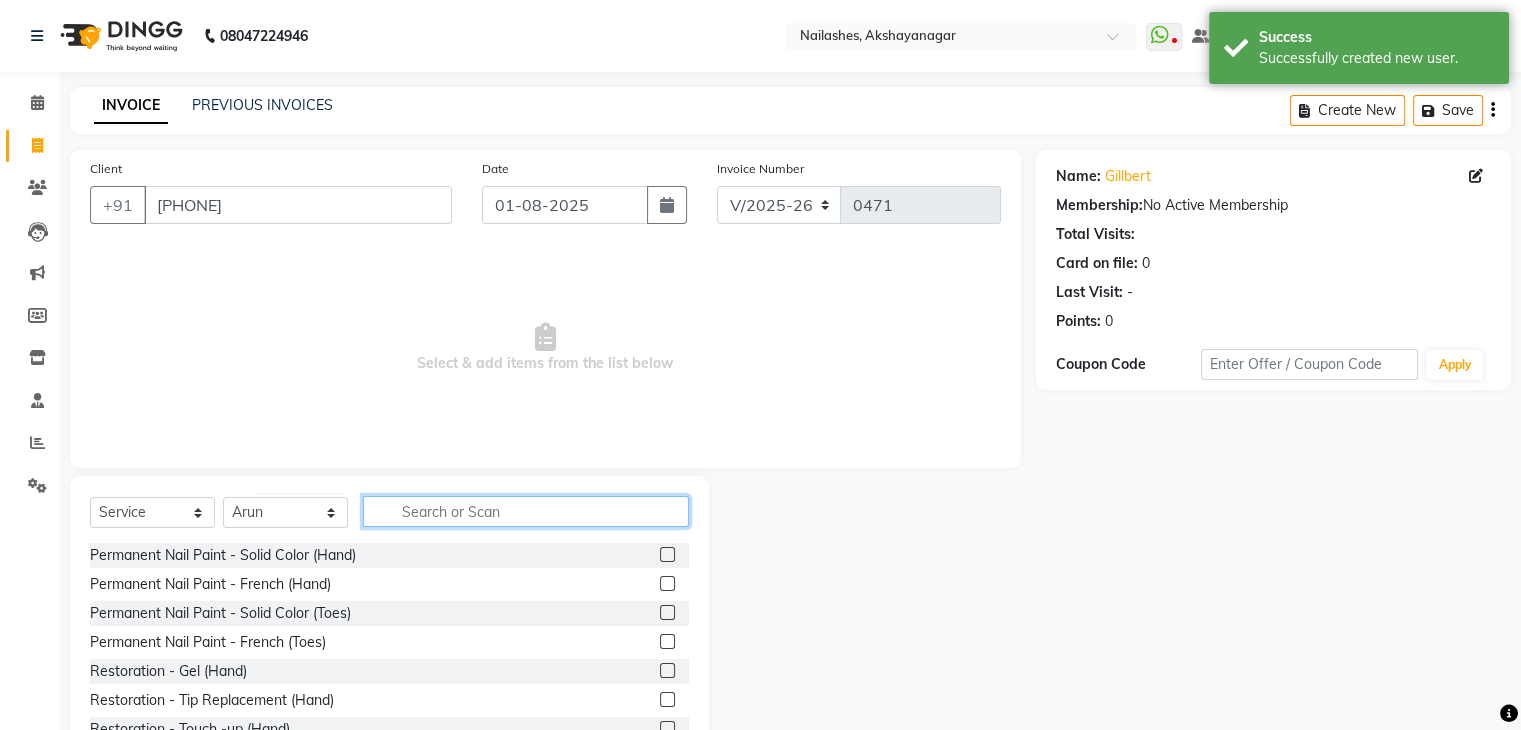 click 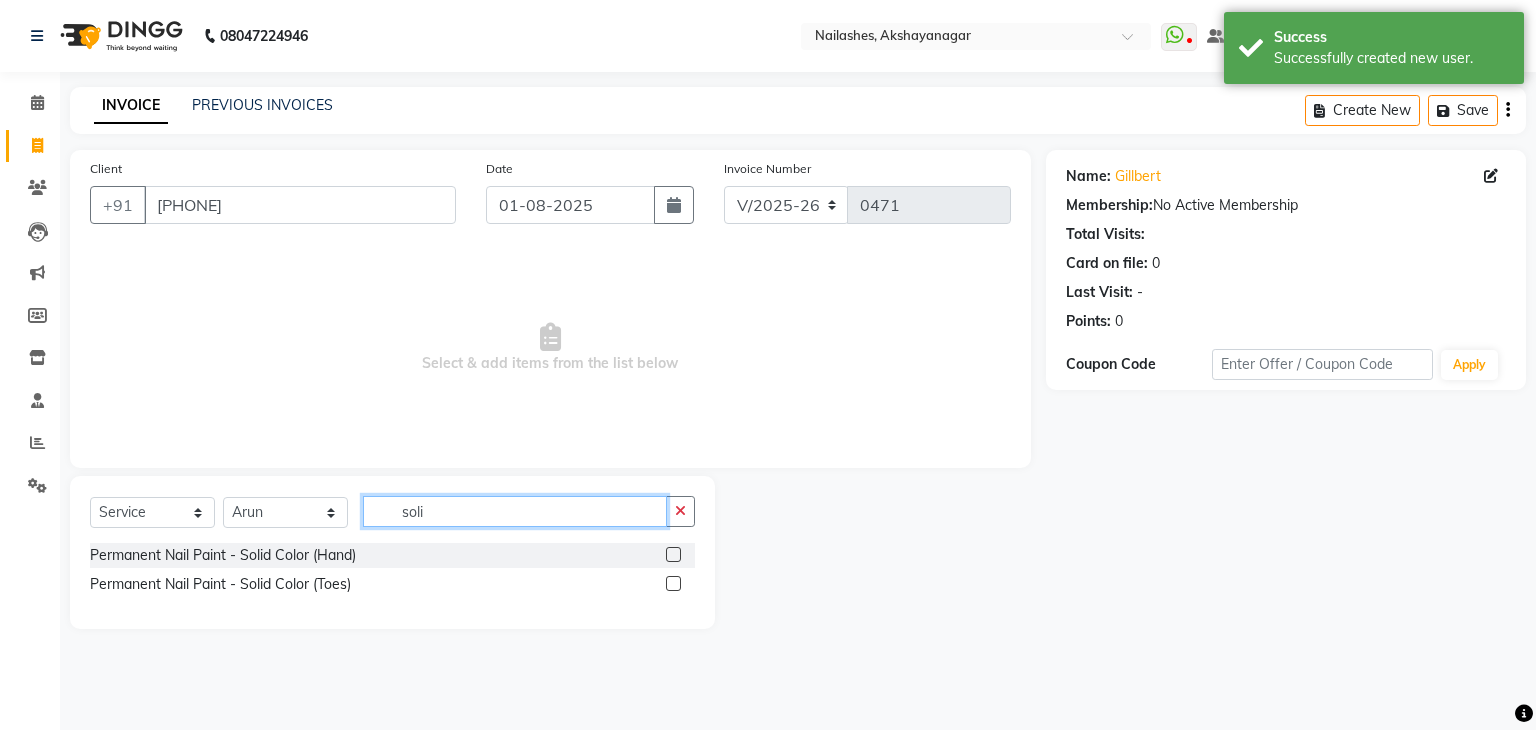 type on "soli" 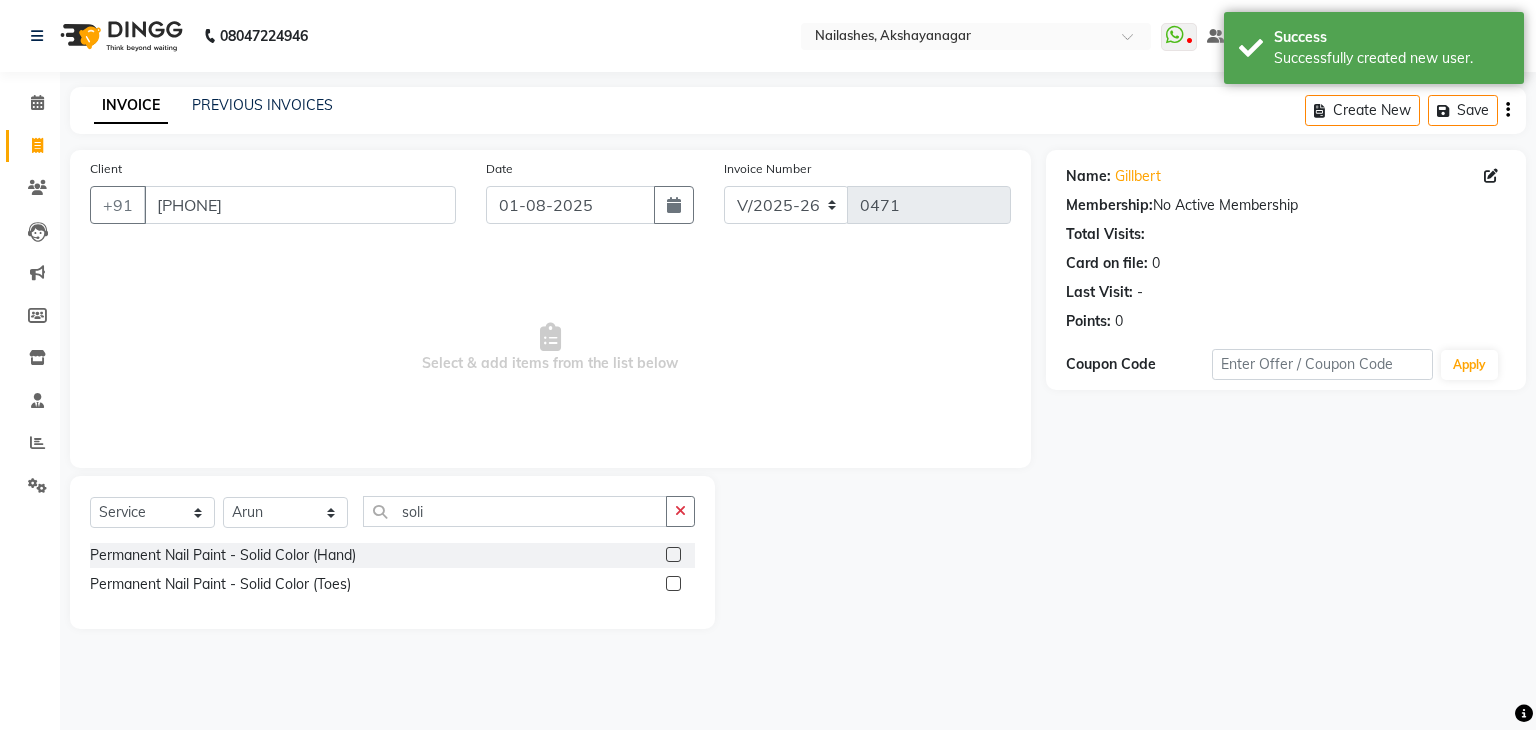 click 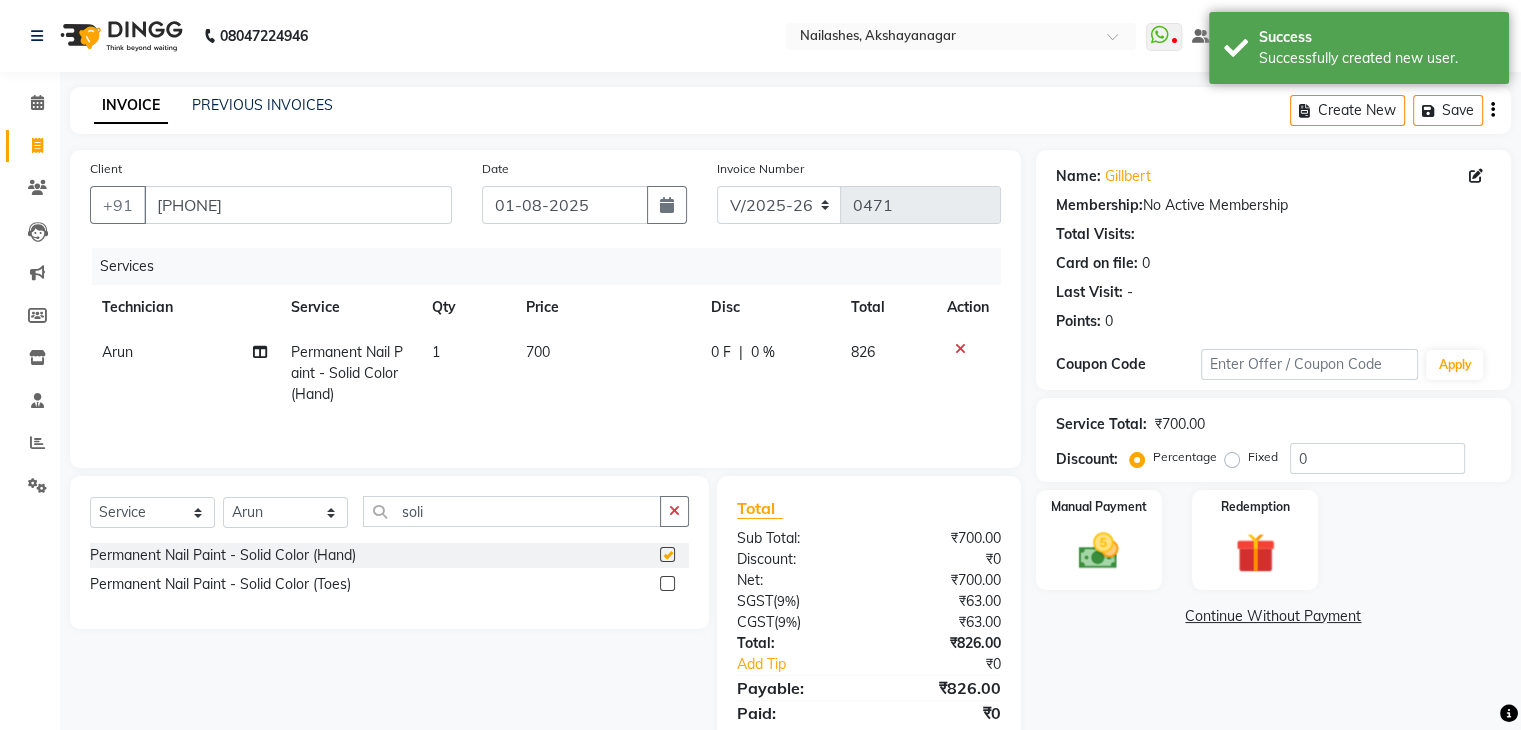 checkbox on "false" 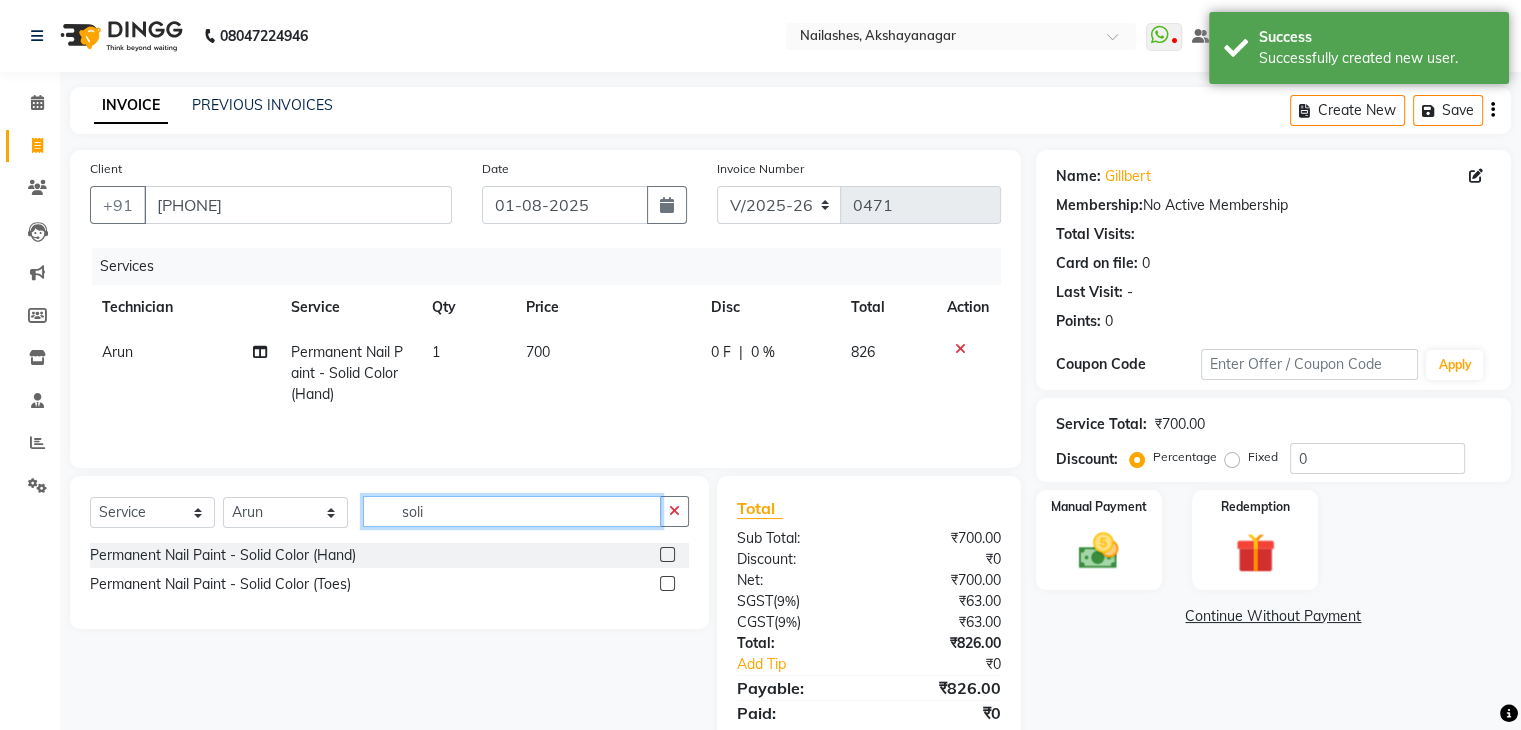 click on "soli" 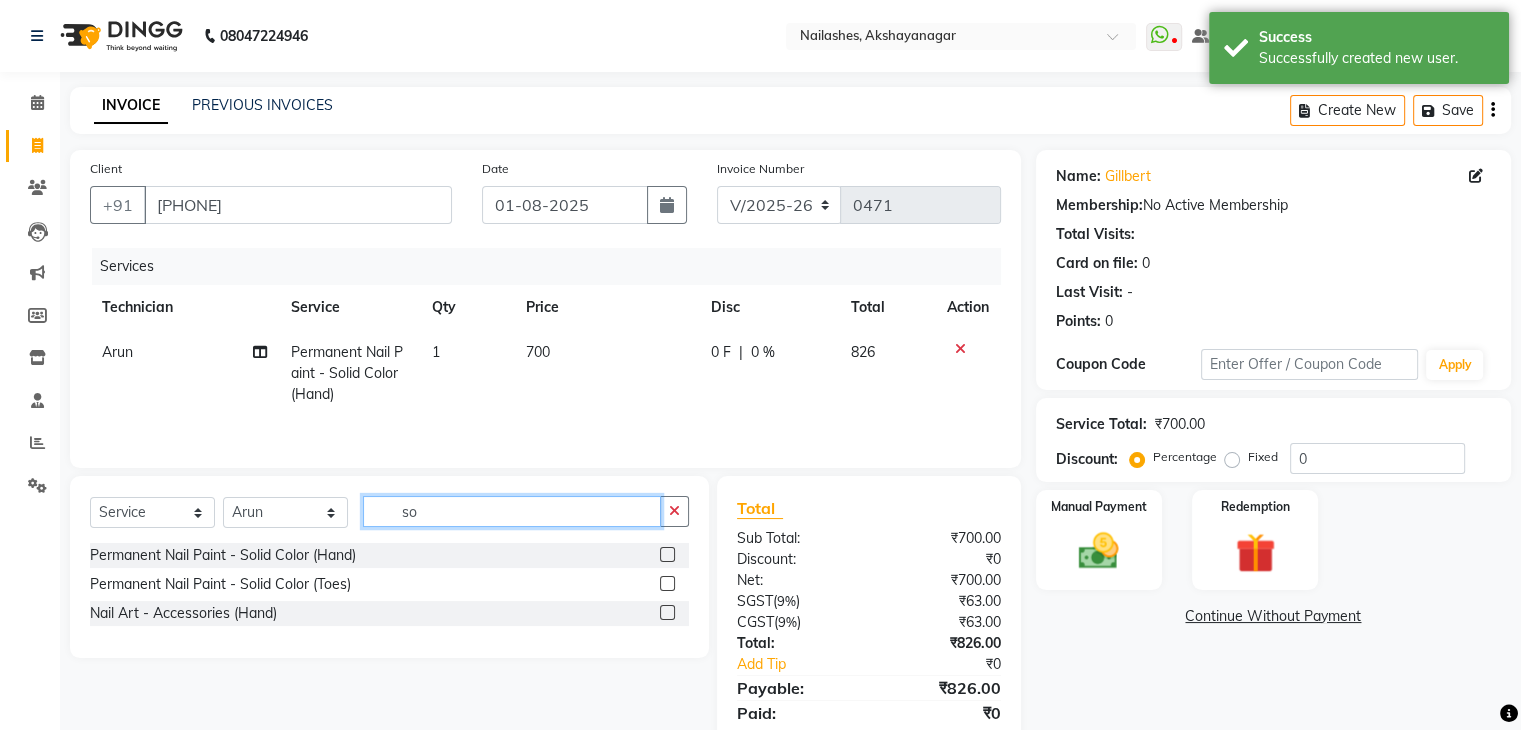 type on "s" 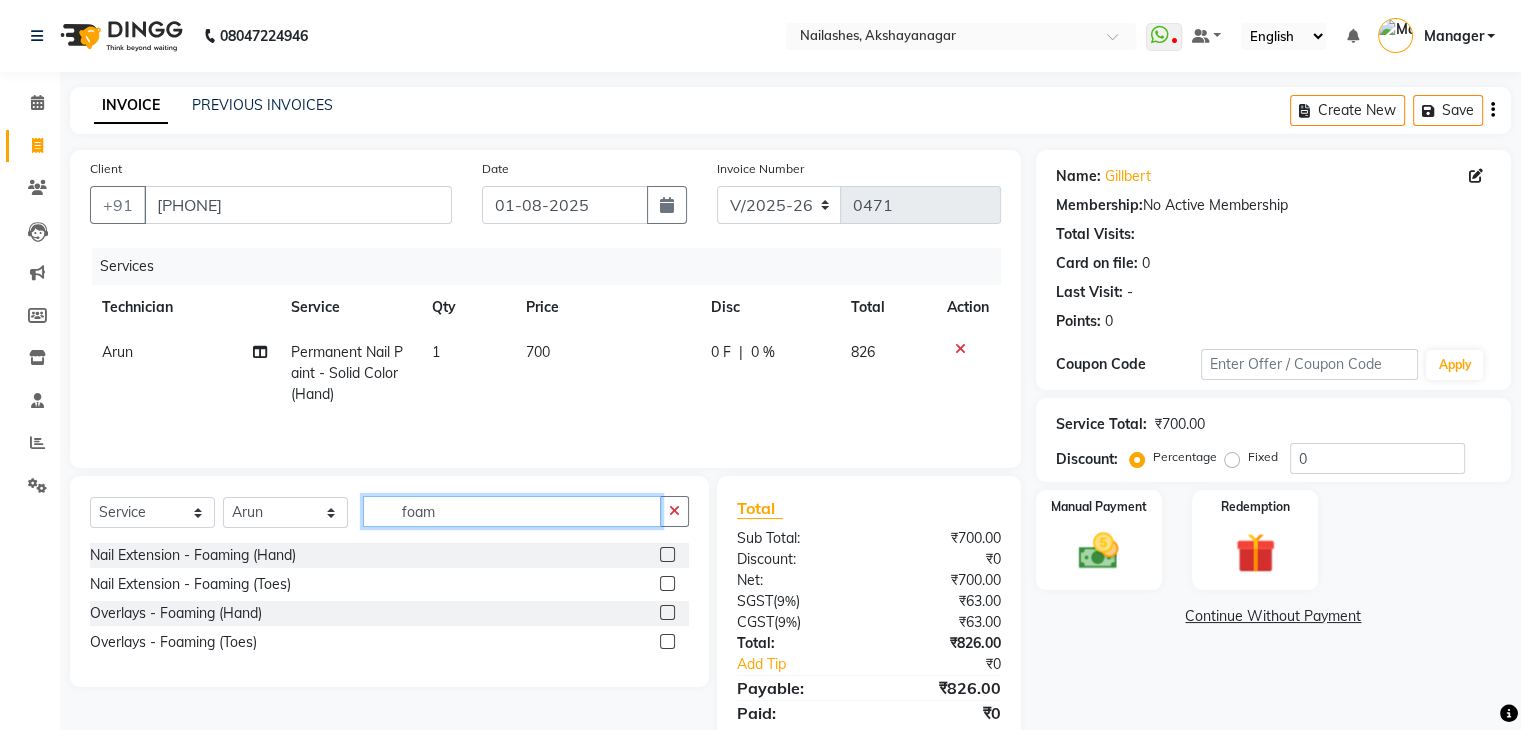 type on "foam" 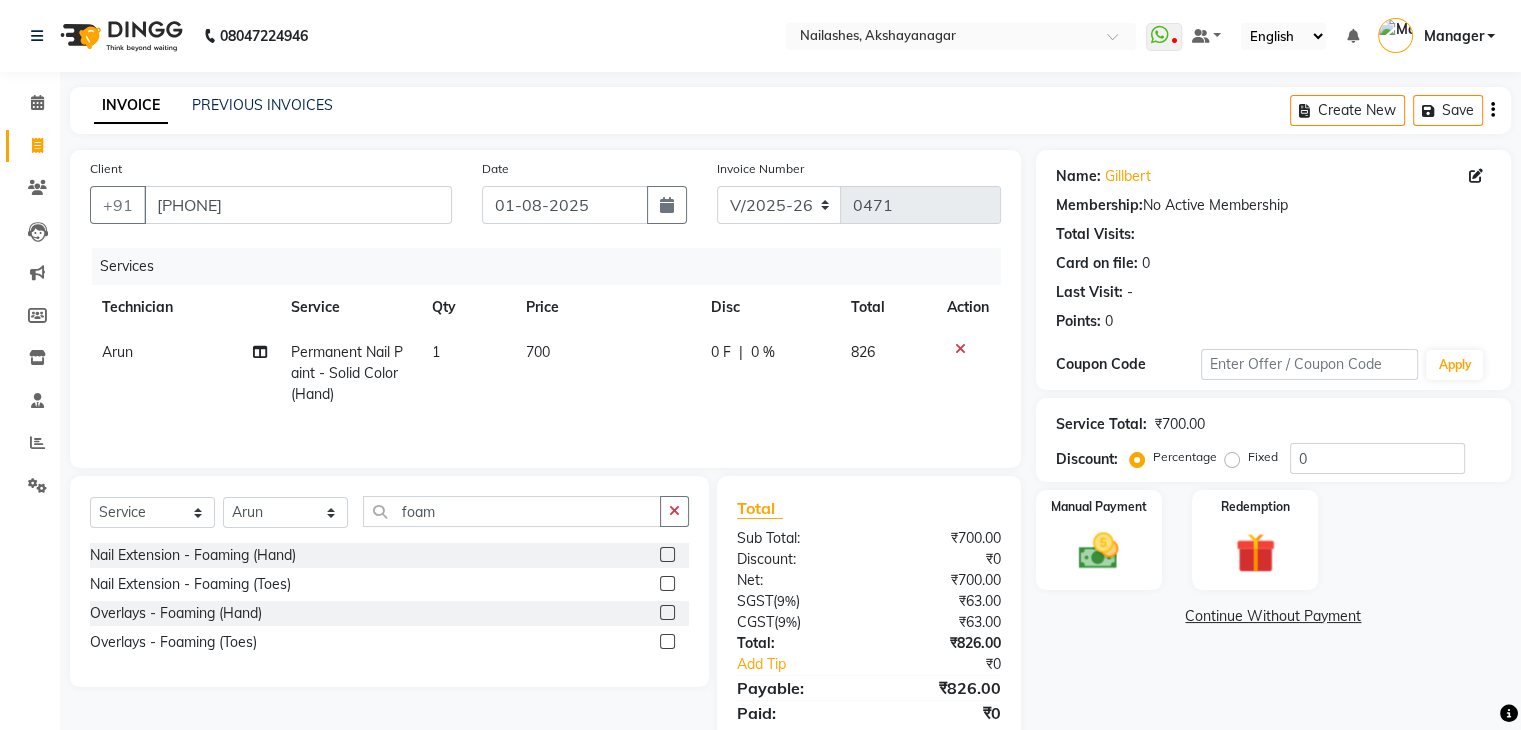 click 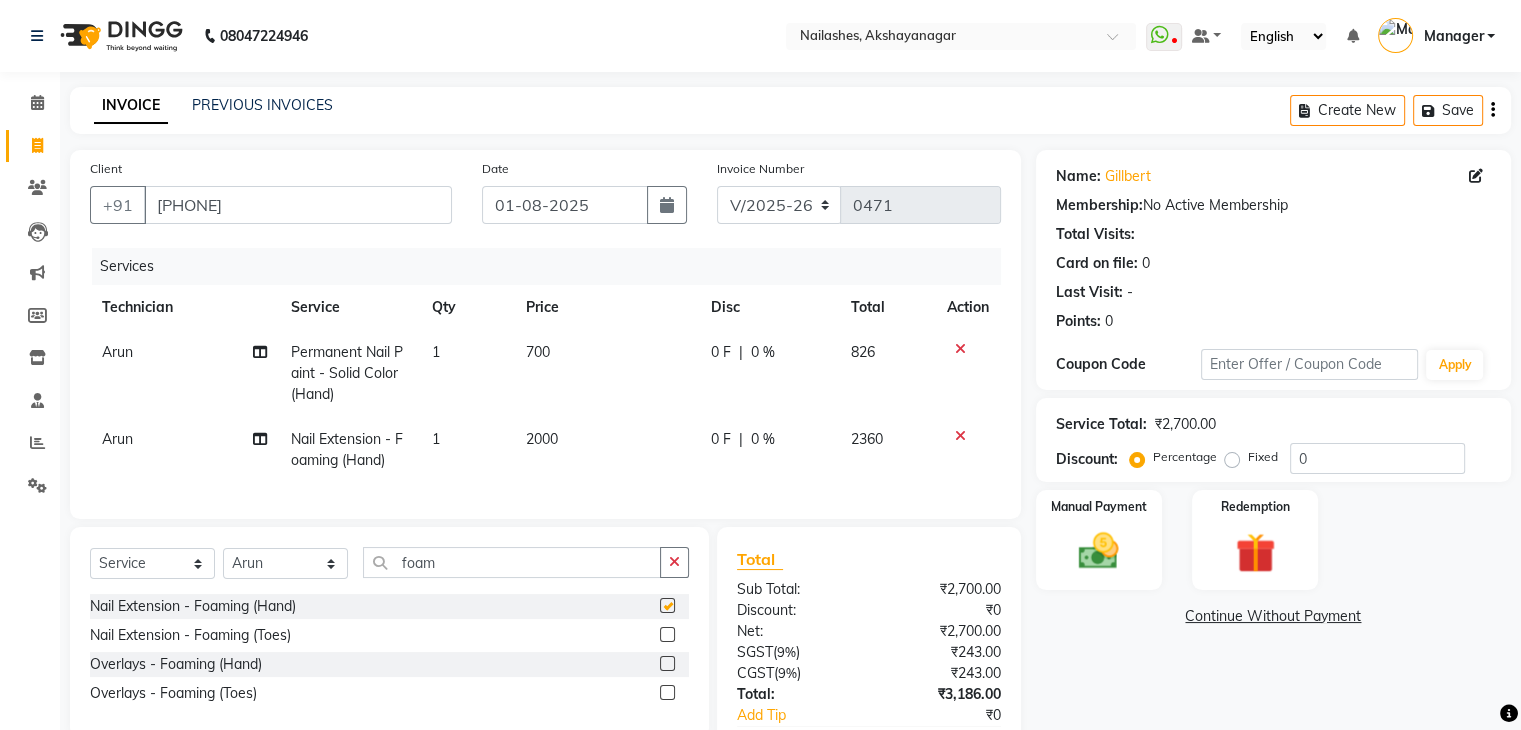 checkbox on "false" 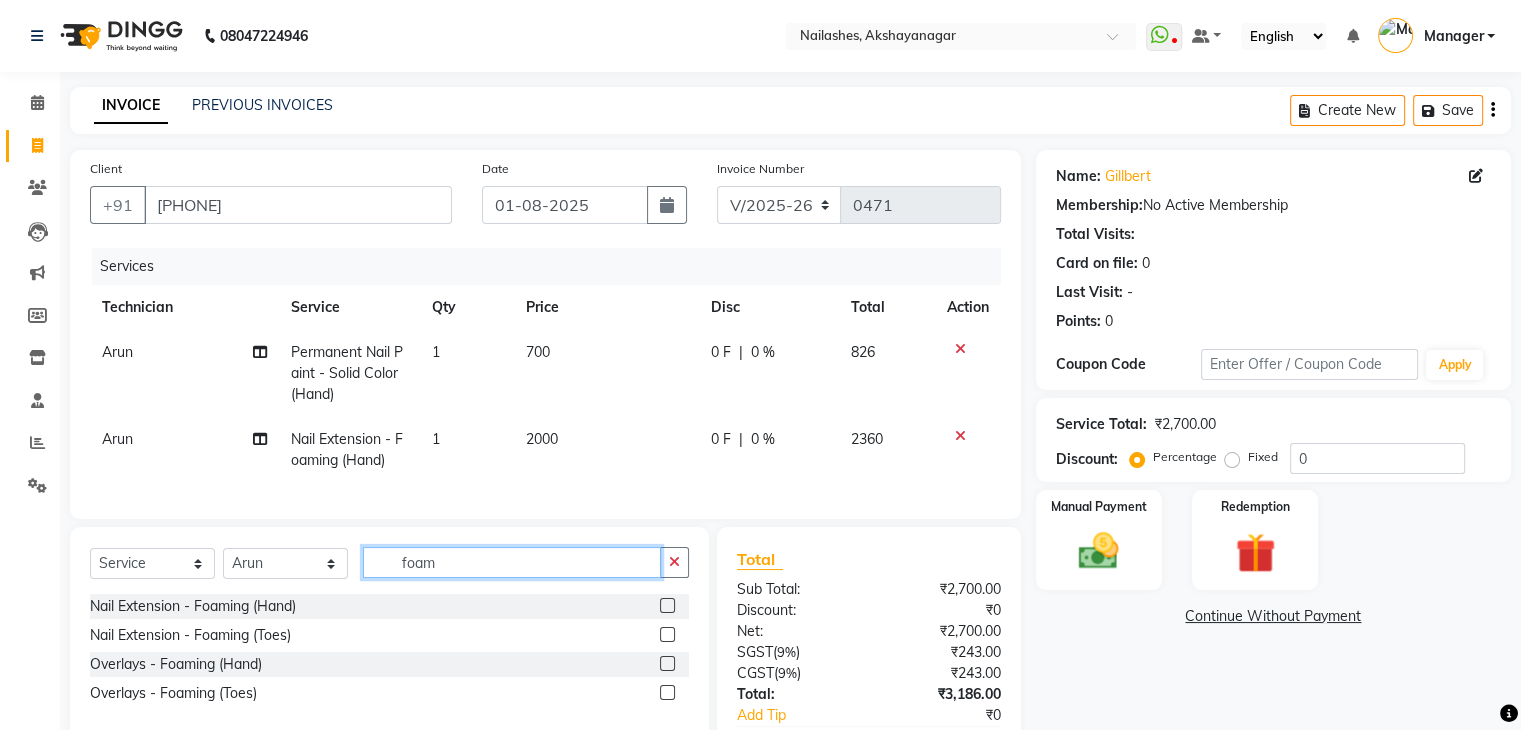 click on "foam" 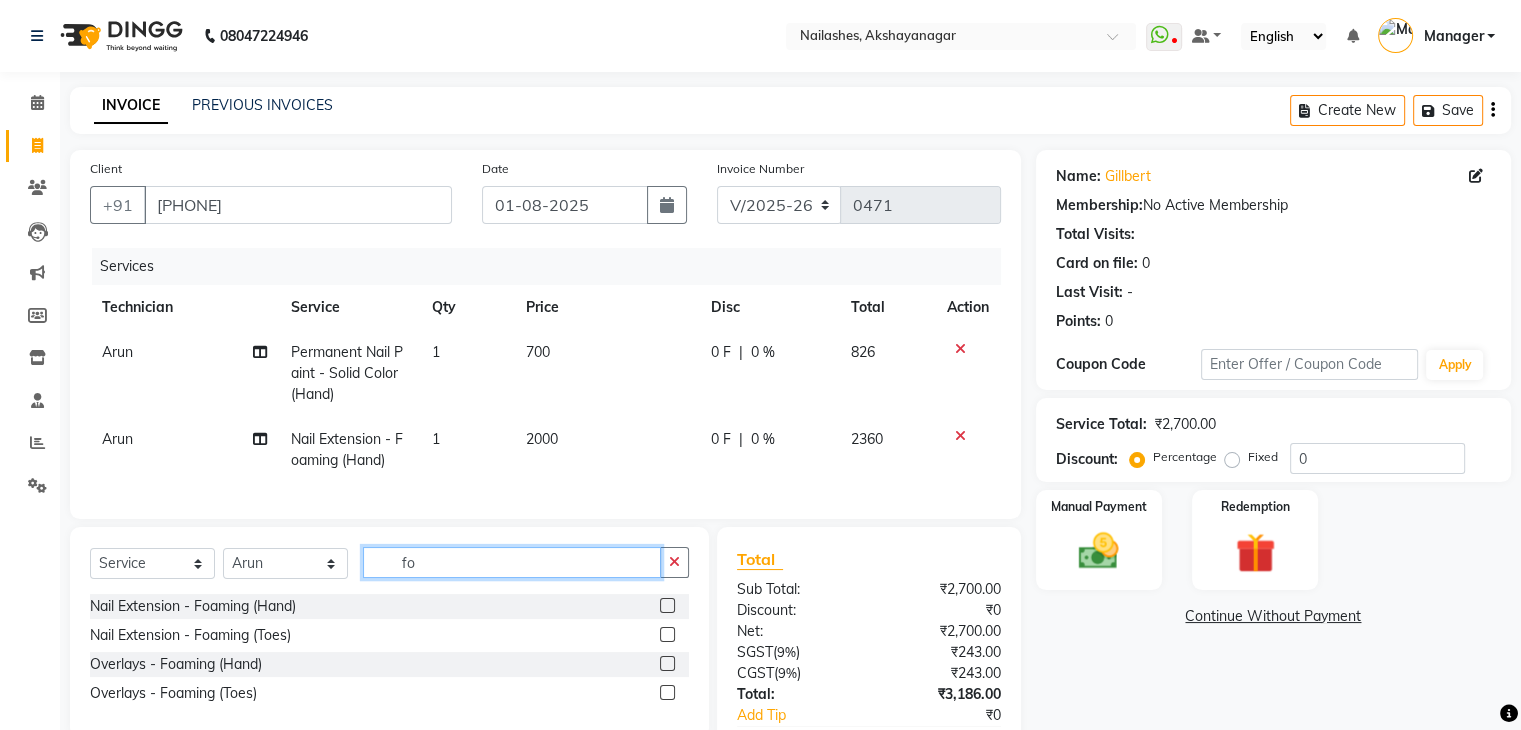 type on "f" 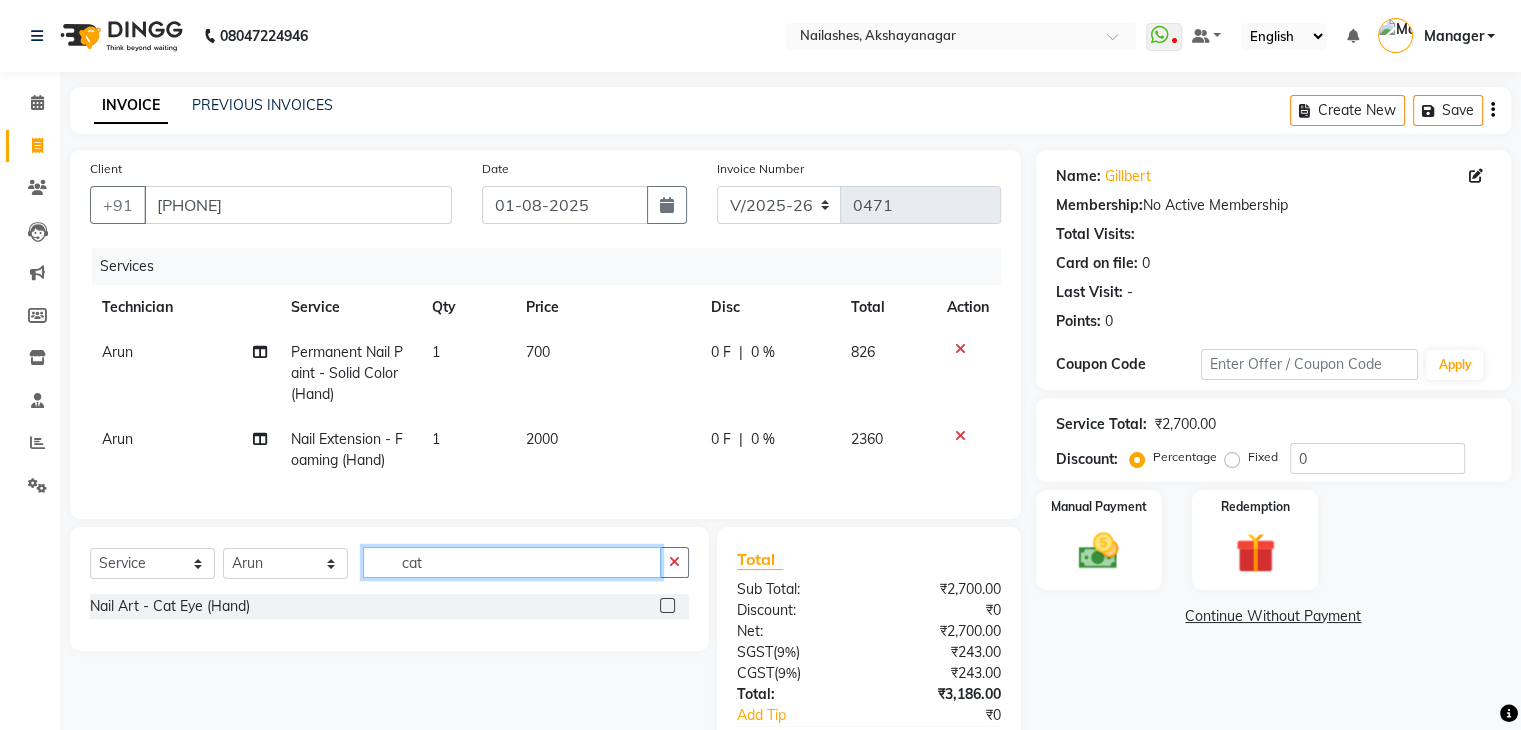 type on "cat" 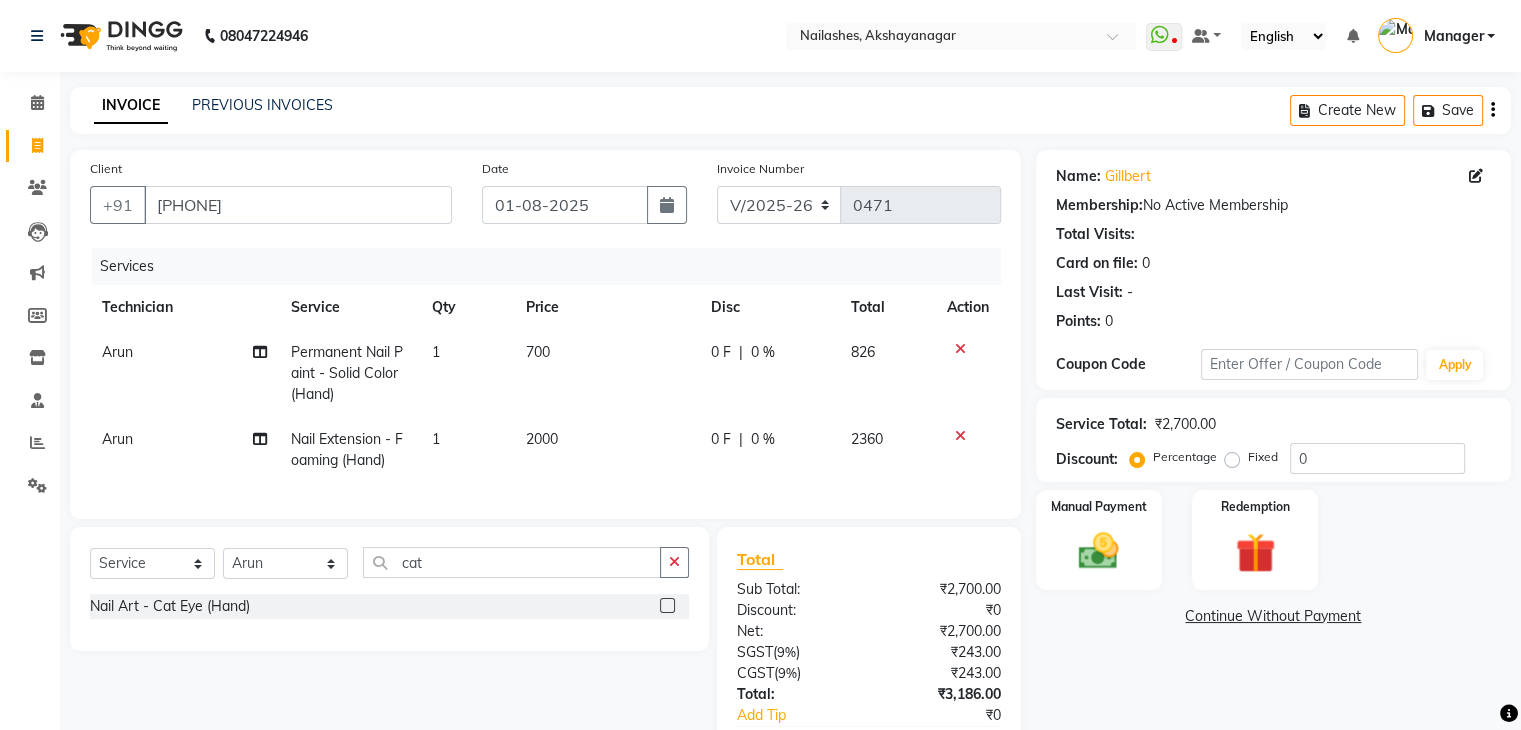click 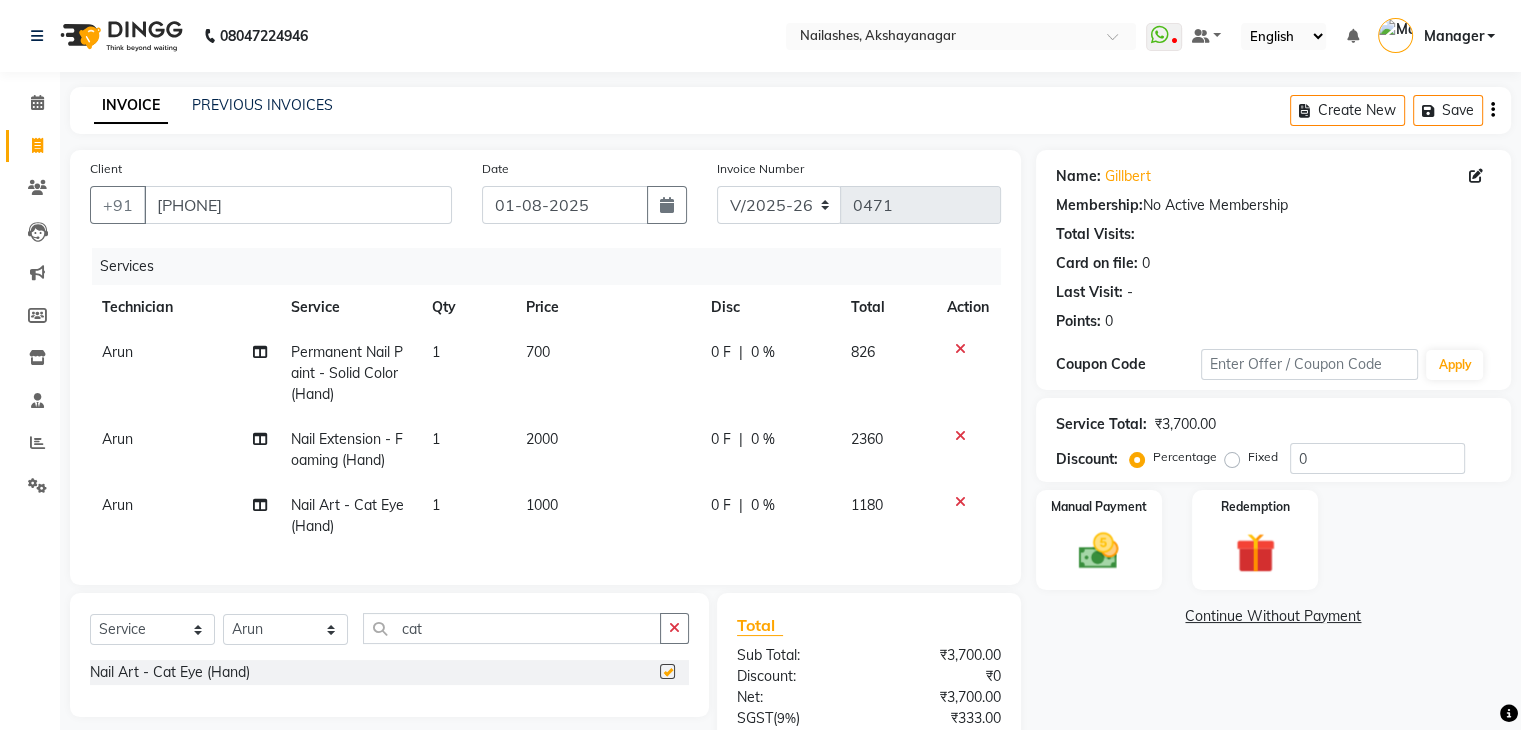checkbox on "false" 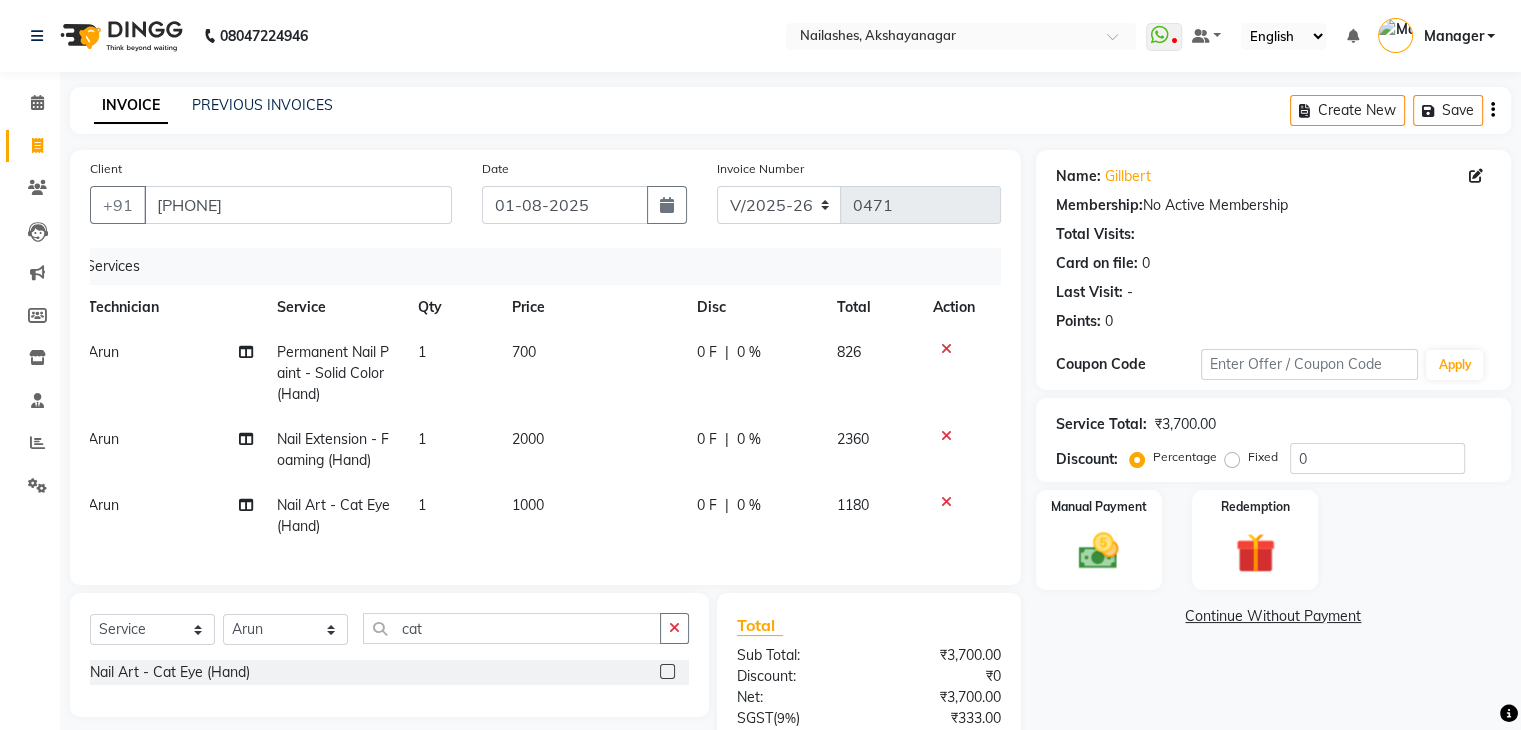 scroll, scrollTop: 0, scrollLeft: 0, axis: both 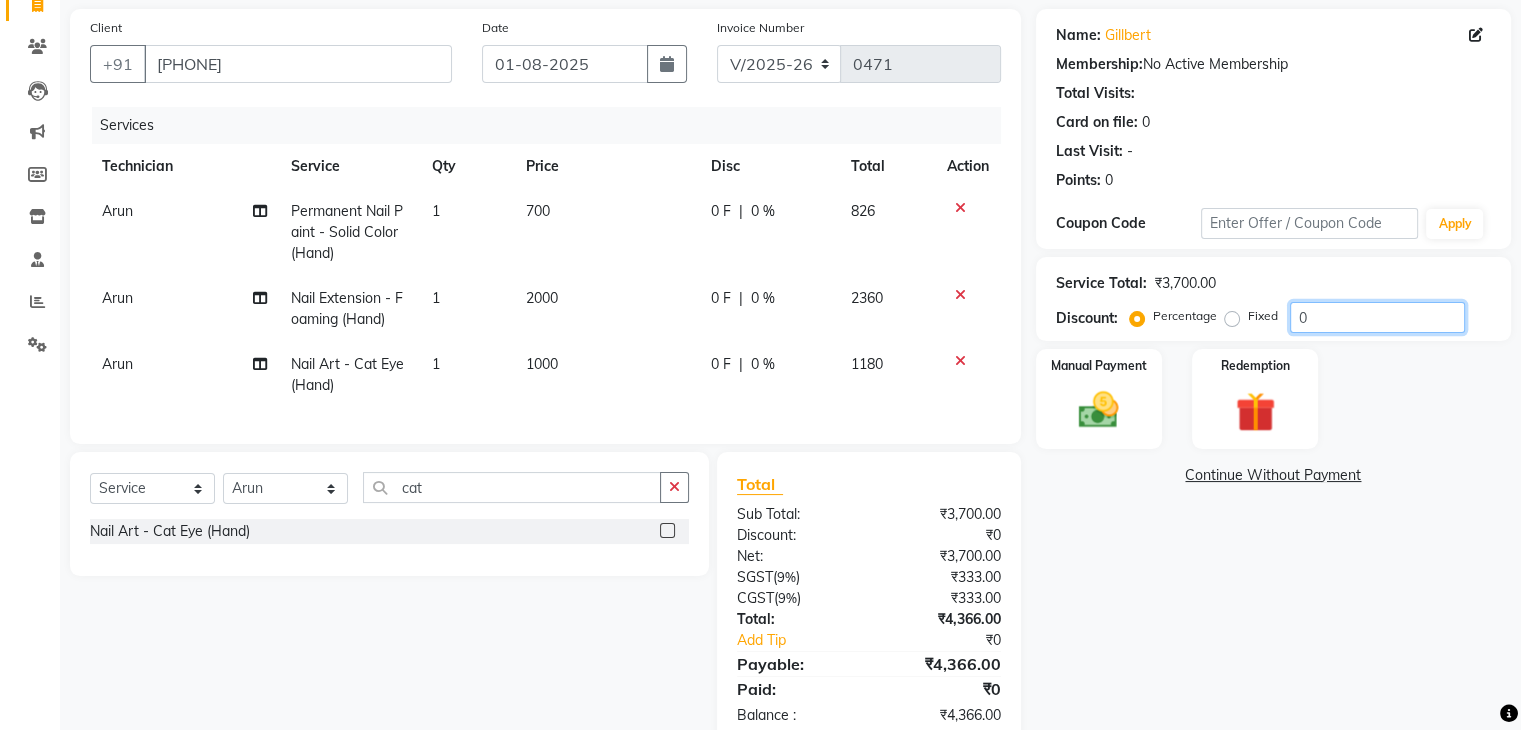 click on "0" 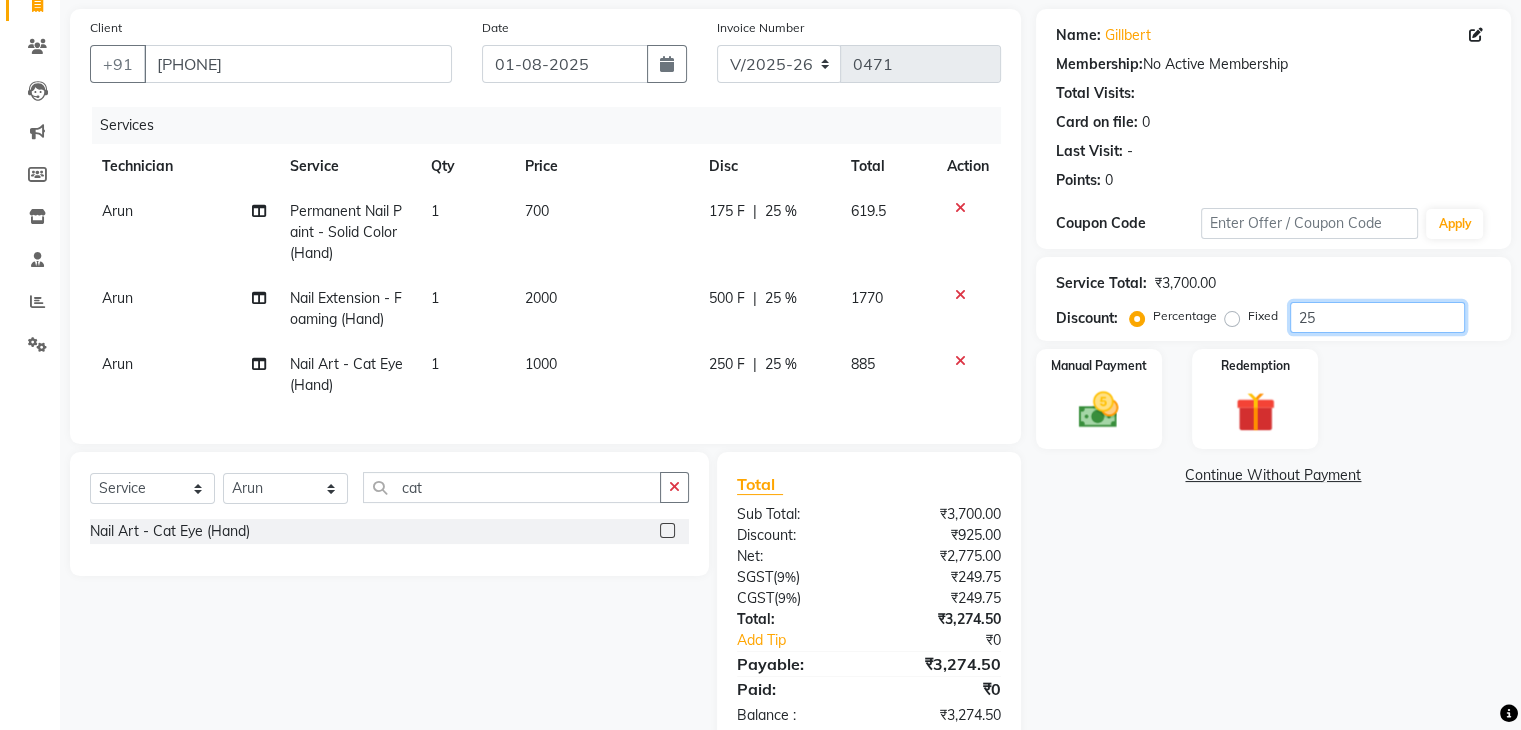 type on "2" 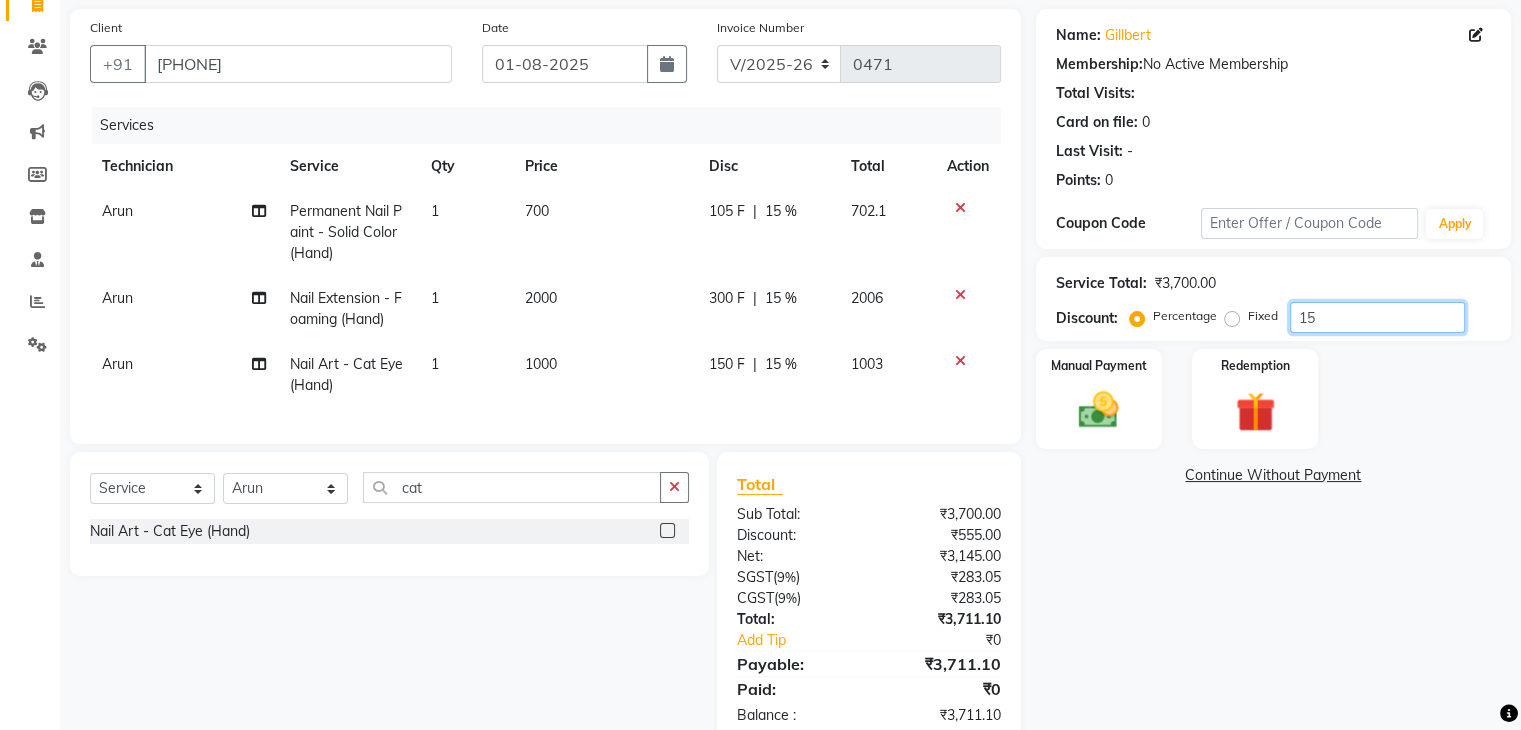 click on "15" 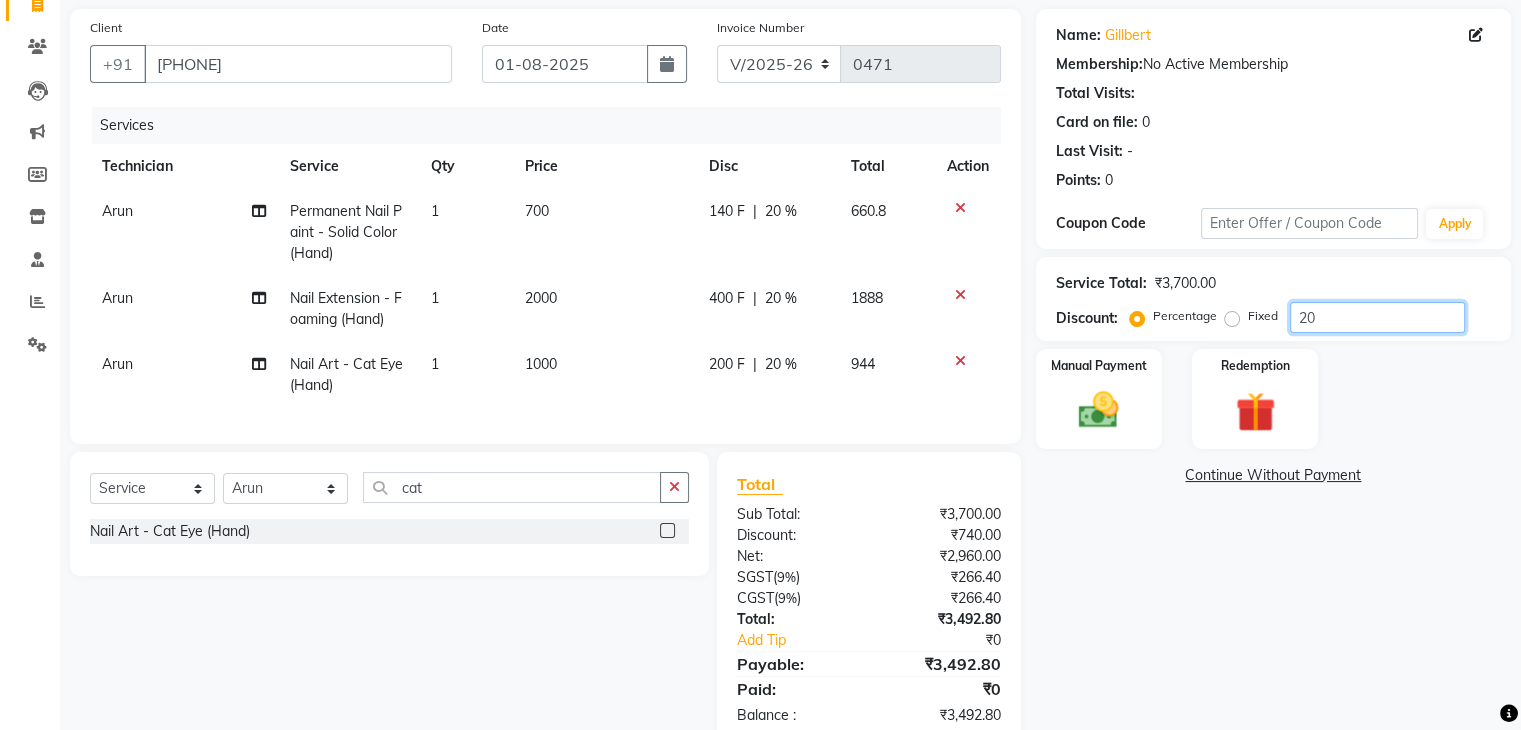 type on "20" 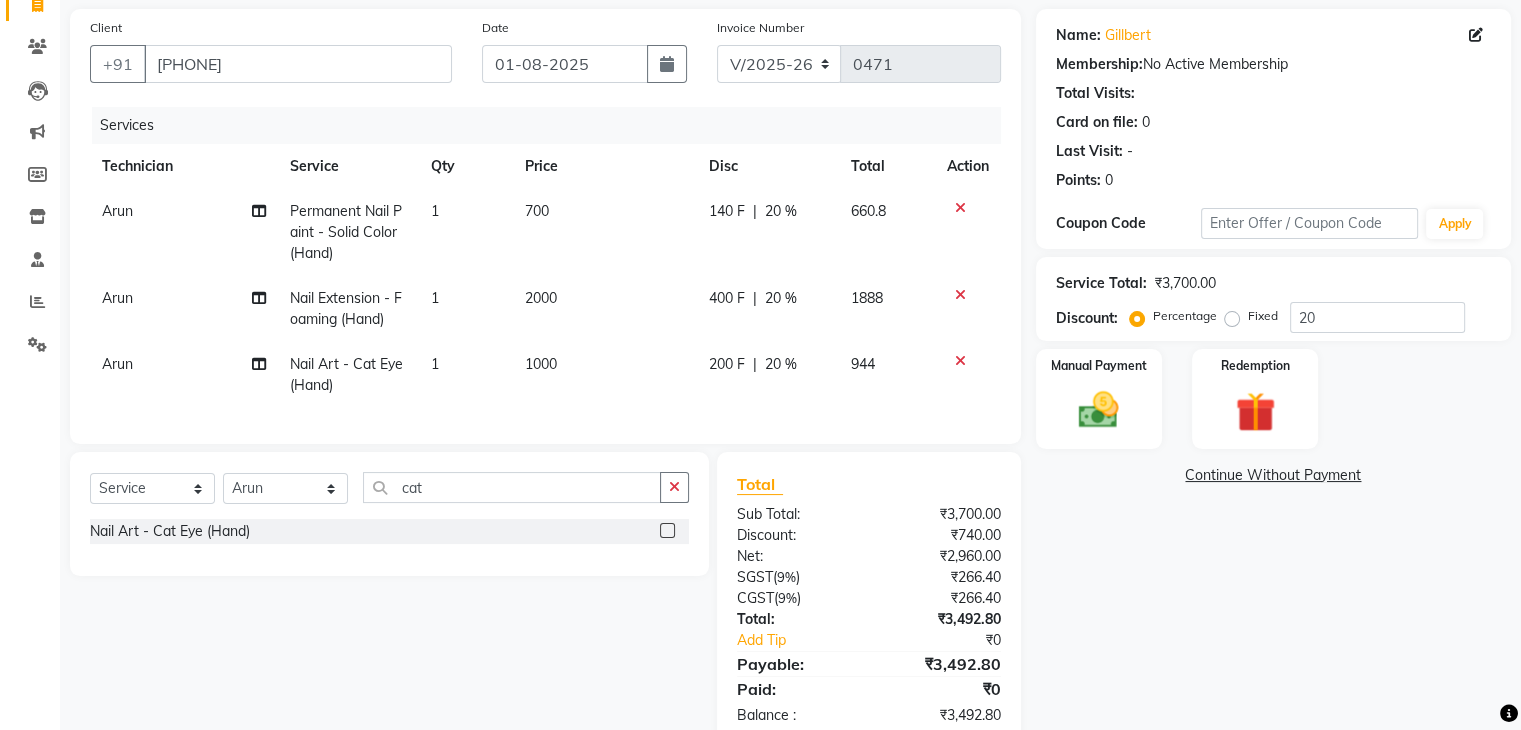 click on "Name: Gillbert Membership: No Active Membership Total Visits: Card on file: 0 Last Visit: - Points: 0 Coupon Code Apply Service Total: ₹3,700.00 Discount: Percentage Fixed 20 Manual Payment Redemption Continue Without Payment" 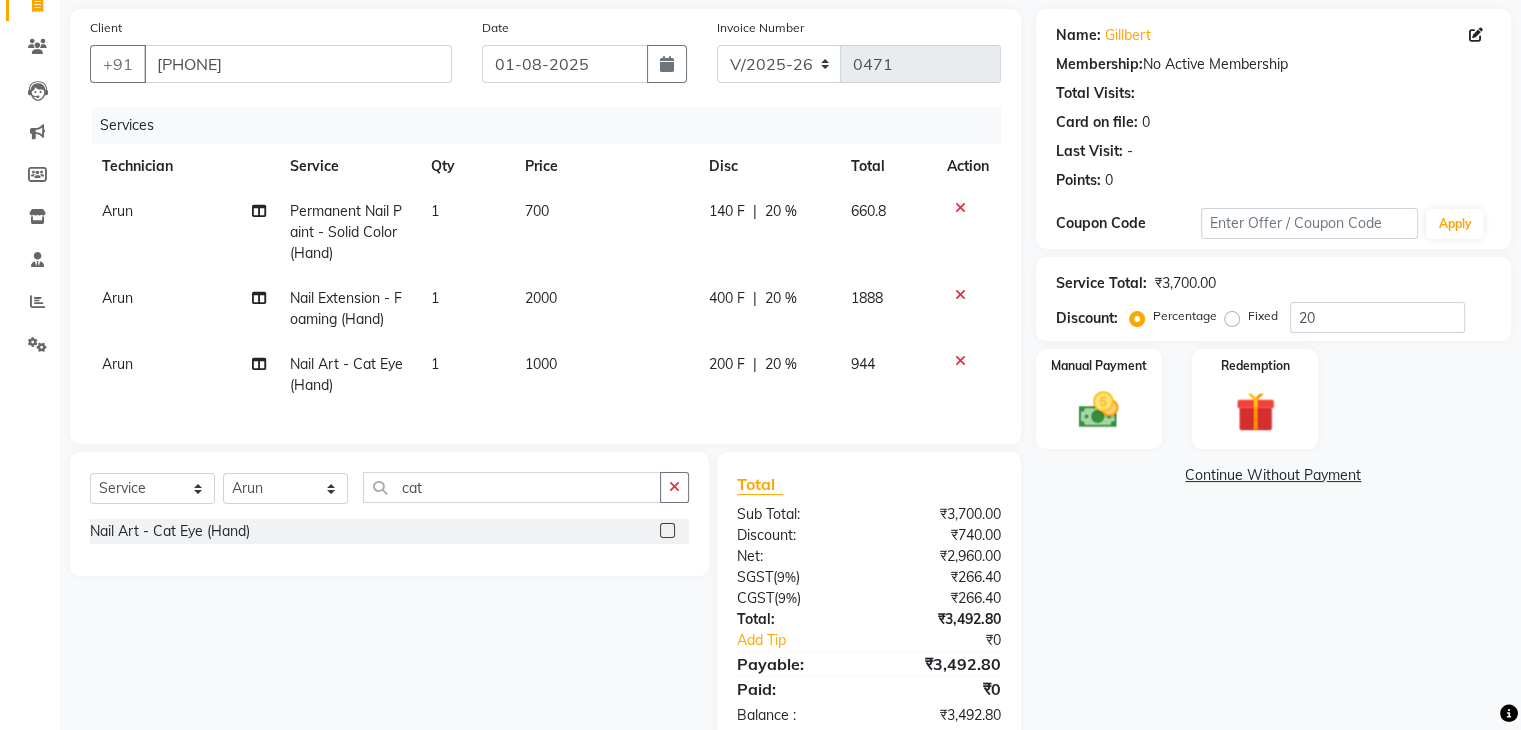 click on "Name: Gillbert Membership: No Active Membership Total Visits: Card on file: 0 Last Visit: - Points: 0 Coupon Code Apply Service Total: ₹3,700.00 Discount: Percentage Fixed 20 Manual Payment Redemption Continue Without Payment" 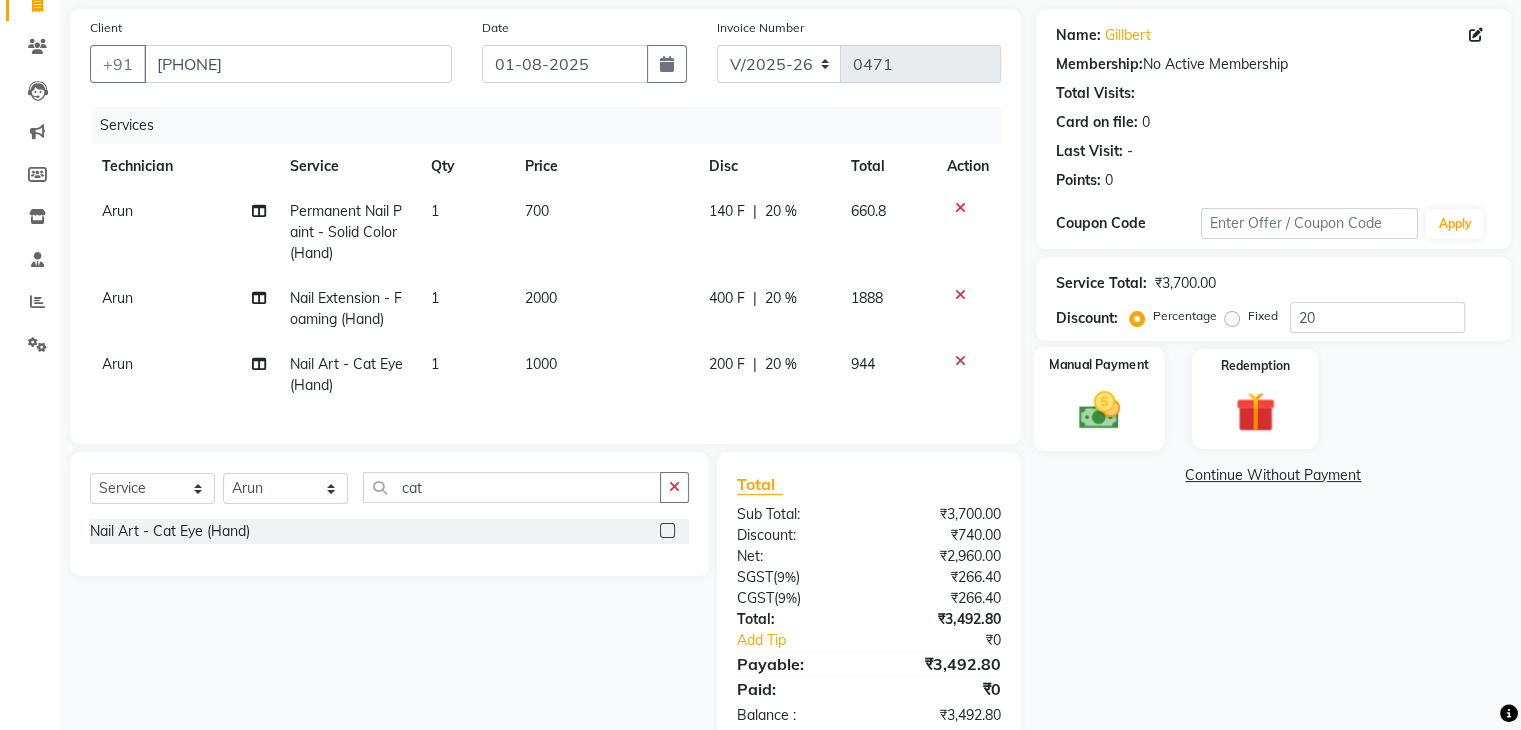 click on "Manual Payment" 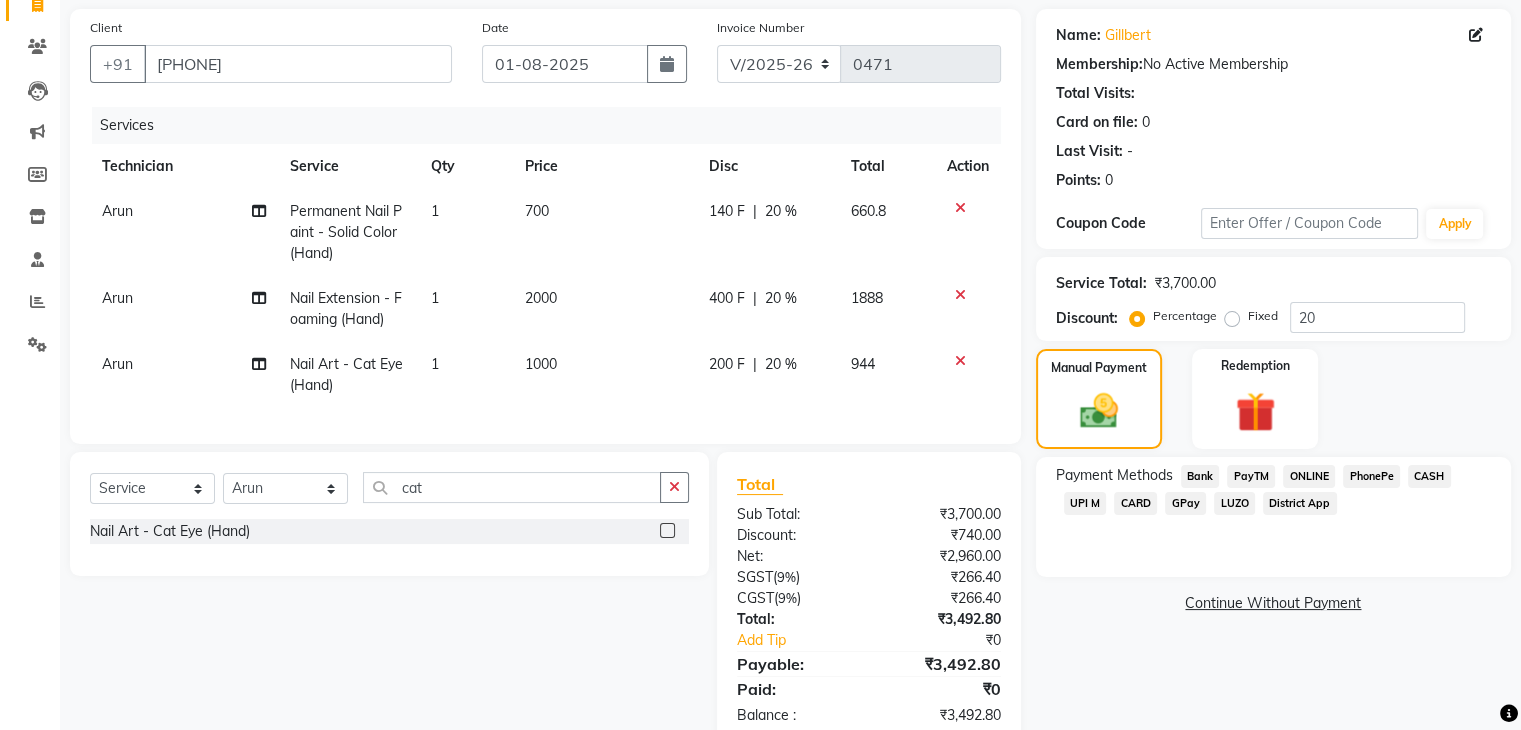 click on "UPI M" 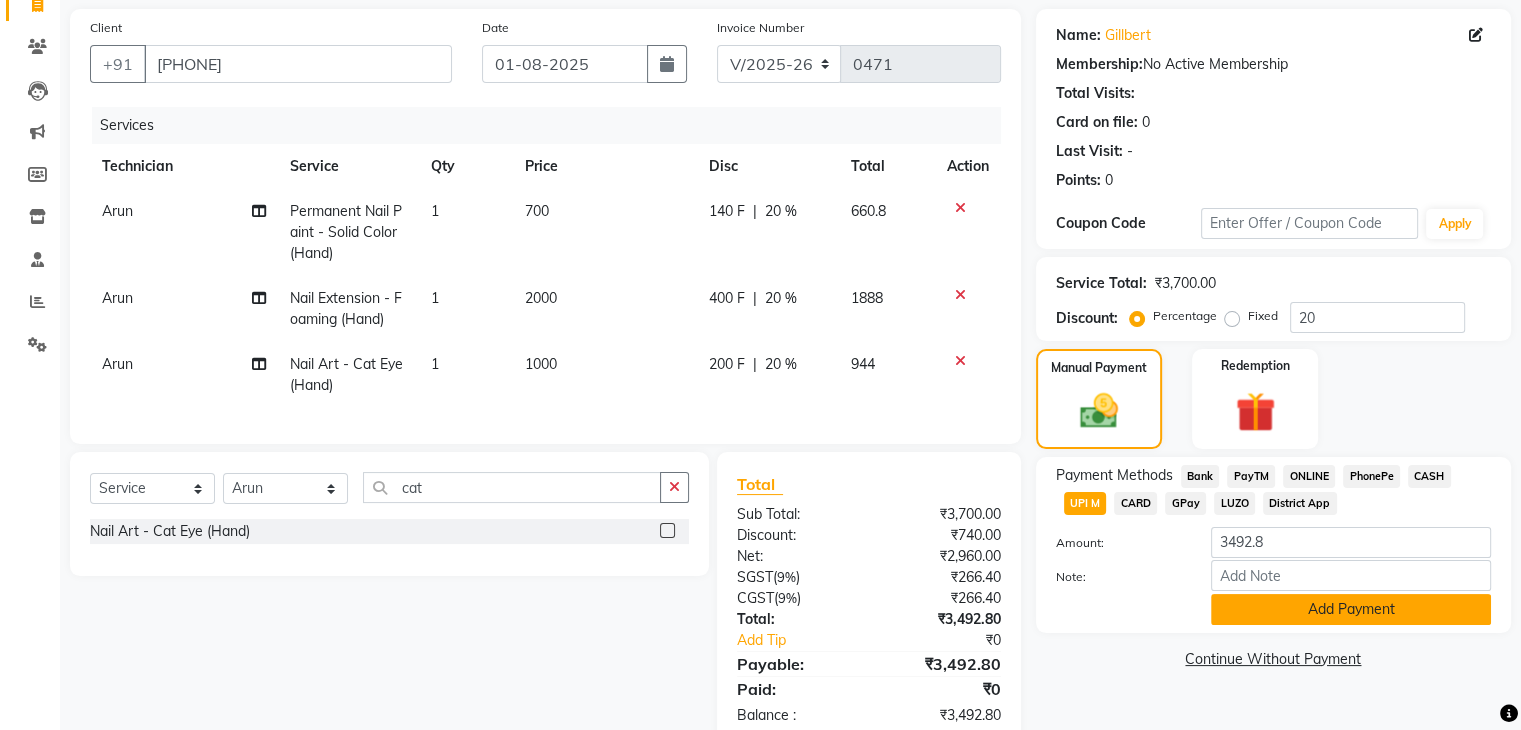 click on "Add Payment" 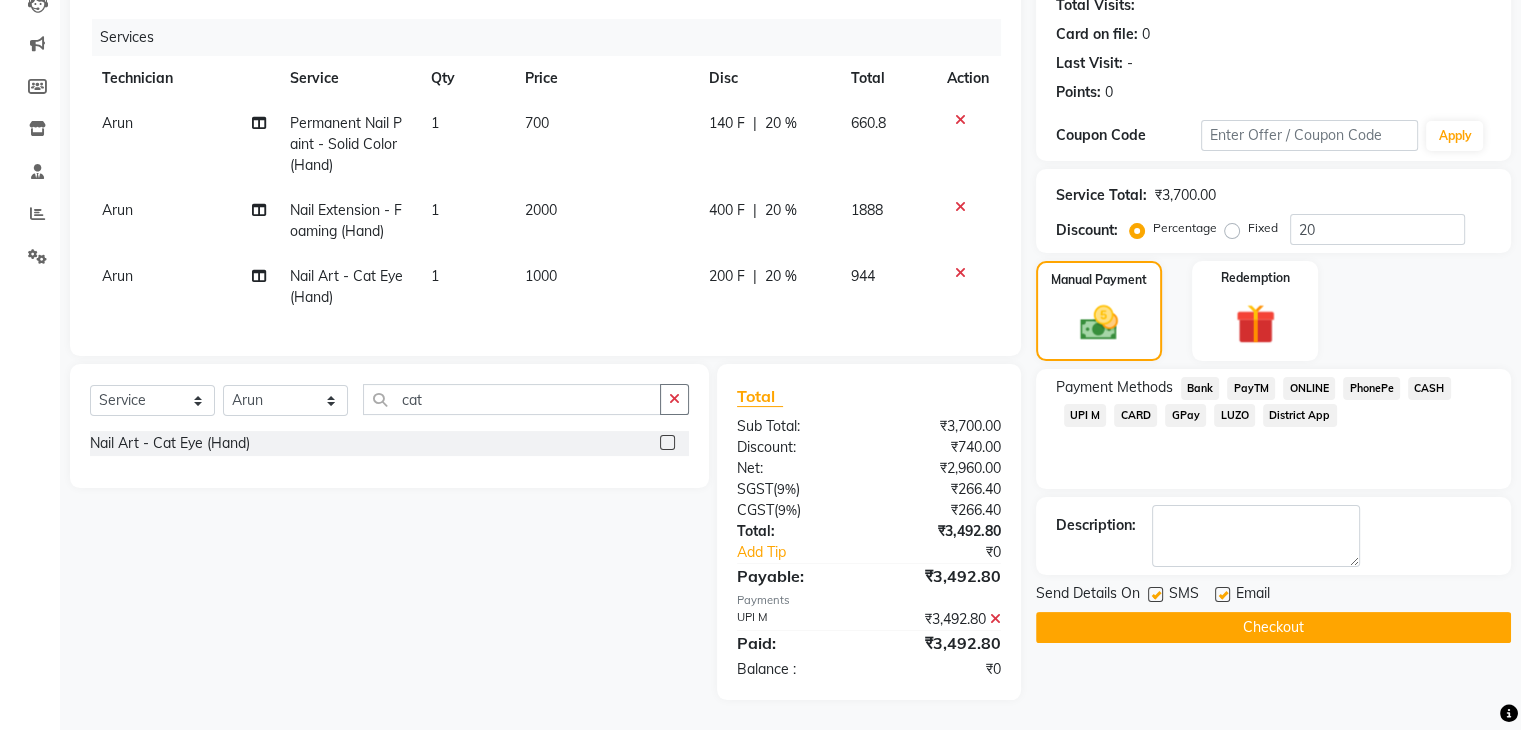 scroll, scrollTop: 244, scrollLeft: 0, axis: vertical 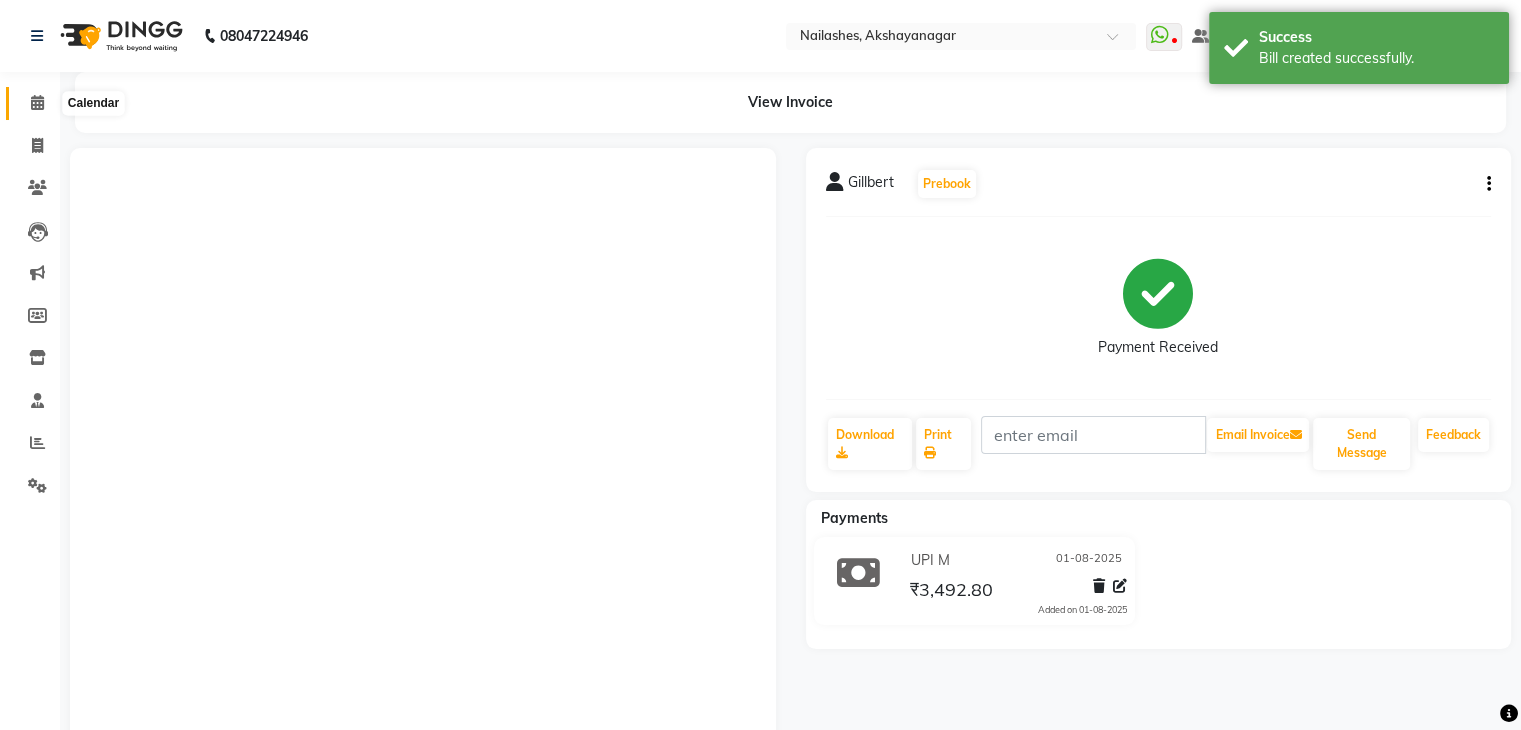 click 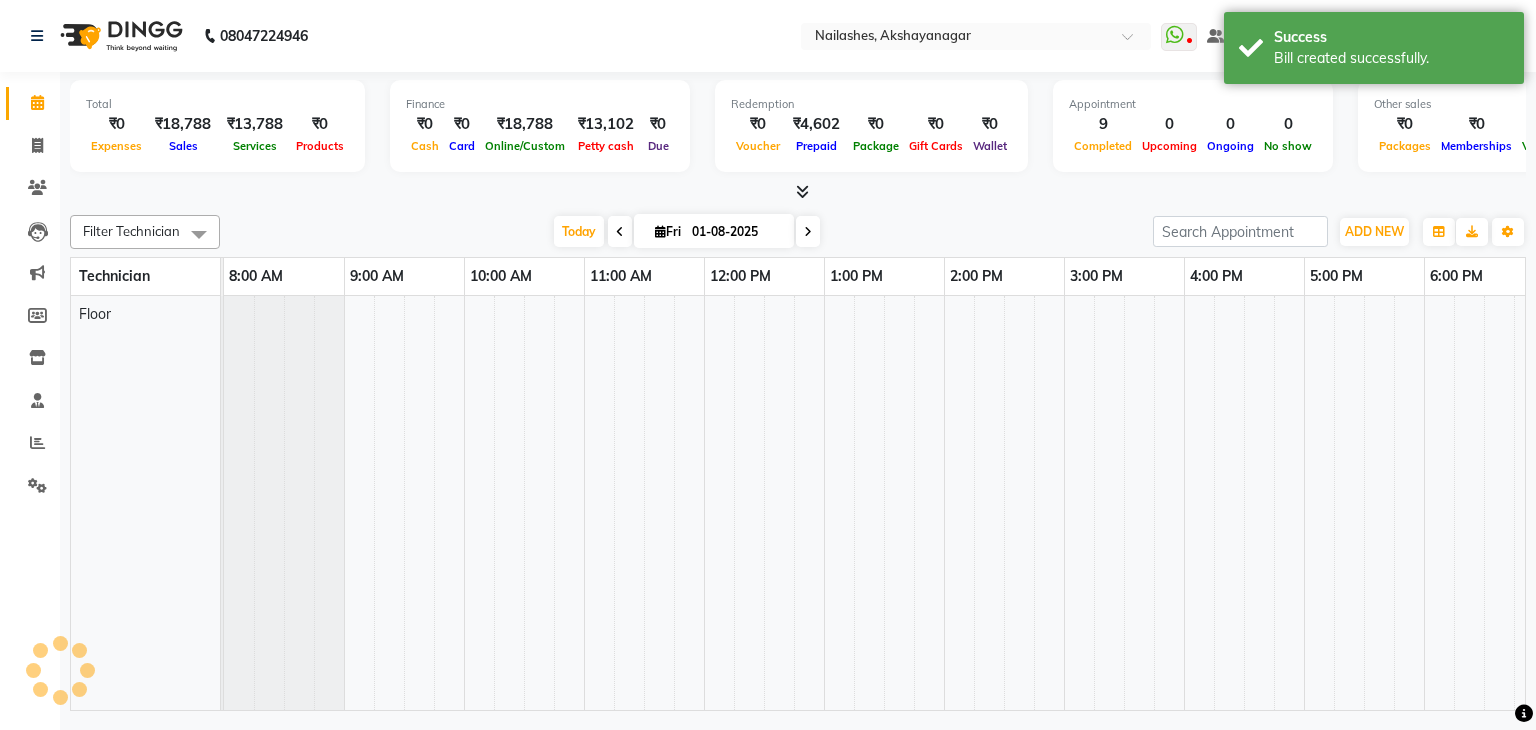 scroll, scrollTop: 0, scrollLeft: 0, axis: both 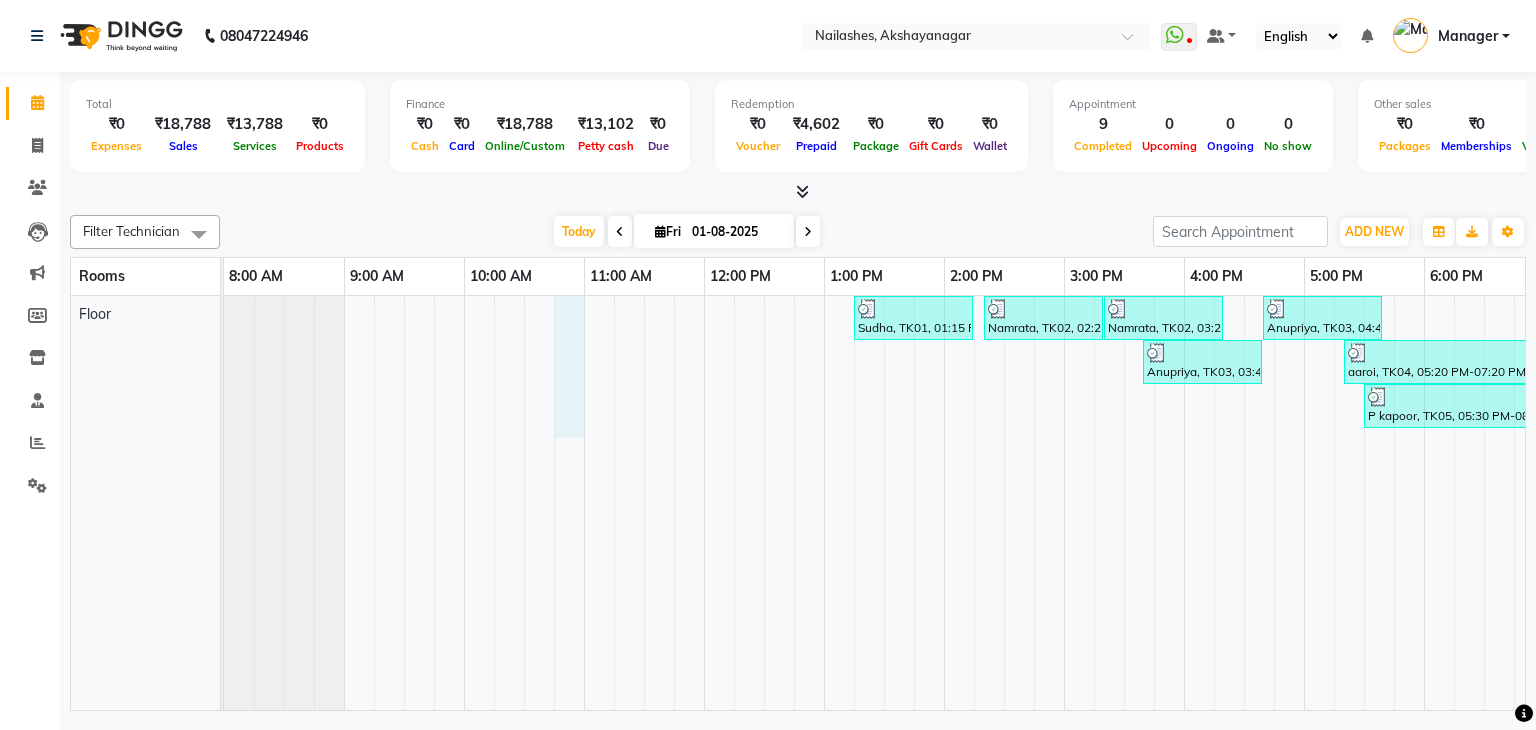 click on "Sudha, TK01, 01:15 PM-02:15 PM, Eyelash Refil - Classic Namrata, TK02, 02:20 PM-03:20 PM, Permanent Nail Paint - Solid Color (Hand) Namrata, TK02, 03:20 PM-04:20 PM, Permanent Nail Paint - Solid Color (Toes) Anupriya, TK03, 04:40 PM-05:40 PM, Permanent Nail Paint - Solid Color (Toes) [FIRST] [LAST], TK06, 07:00 PM-09:45 PM, Permanent Nail Paint - Solid Color (Toes),Nail Art - 3d Art (Hand),Nail Art - Myler Per Finger (Hand),Gel Extensions + Gel Nail Paint Anupriya, TK03, 03:40 PM-04:40 PM, Permanent Nail Paint - Solid Color (Hand) aaroi, TK04, 05:20 PM-07:20 PM, Restoration - Removal of Extension (Hand),Restoration - Removal of Nail Paint (Toes) Gillbert, TK07, 07:40 PM-10:40 PM, Permanent Nail Paint - Solid Color (Hand),Nail Extension - Foaming (Hand),Nail Art - Cat Eye (Hand) P kapoor, TK05, 05:30 PM-08:30 PM, Permanent Nail Paint - Solid Color (Hand),Permanent Nail Paint - Solid Color (Hand),Permanent Nail Paint - Solid Color (Toes)" at bounding box center (1004, 503) 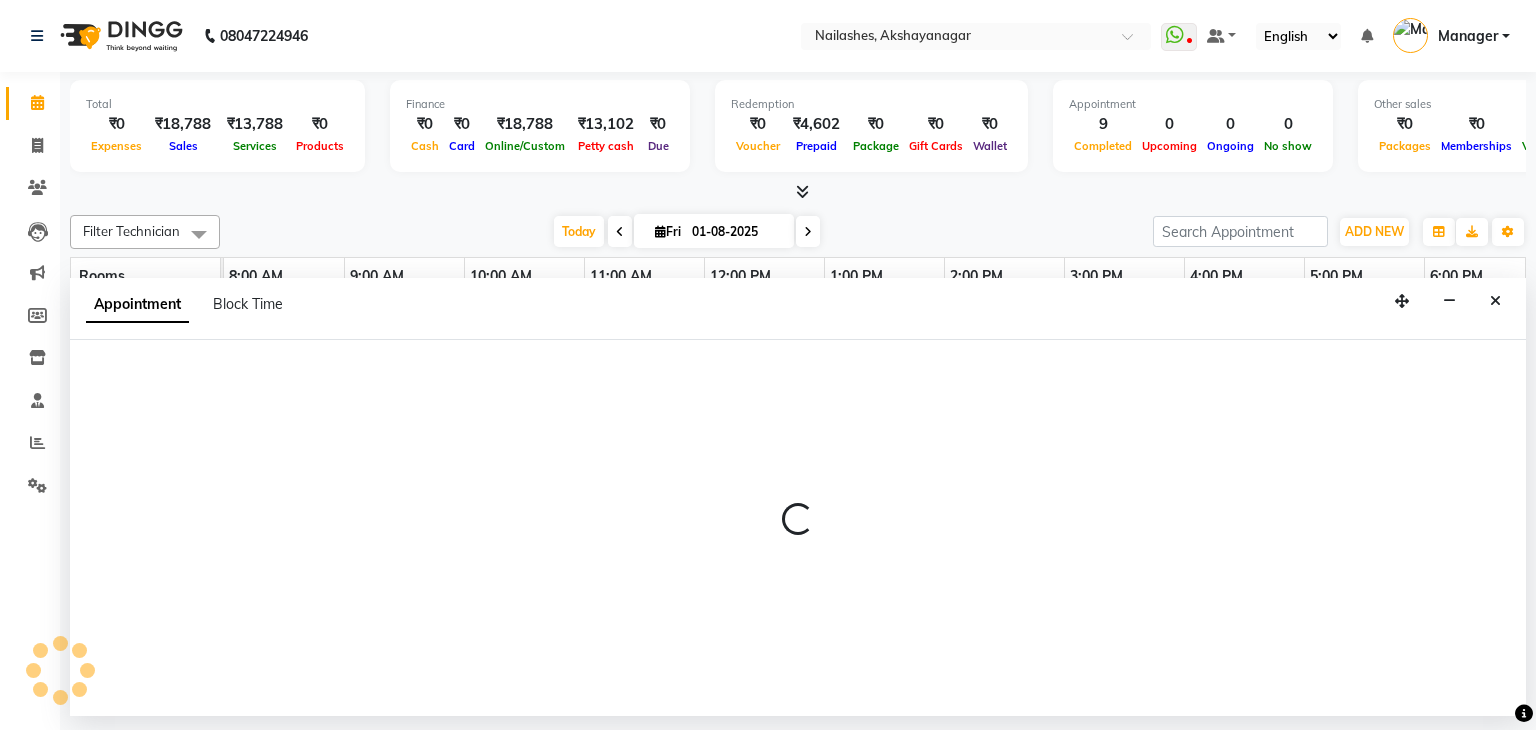 select on "645" 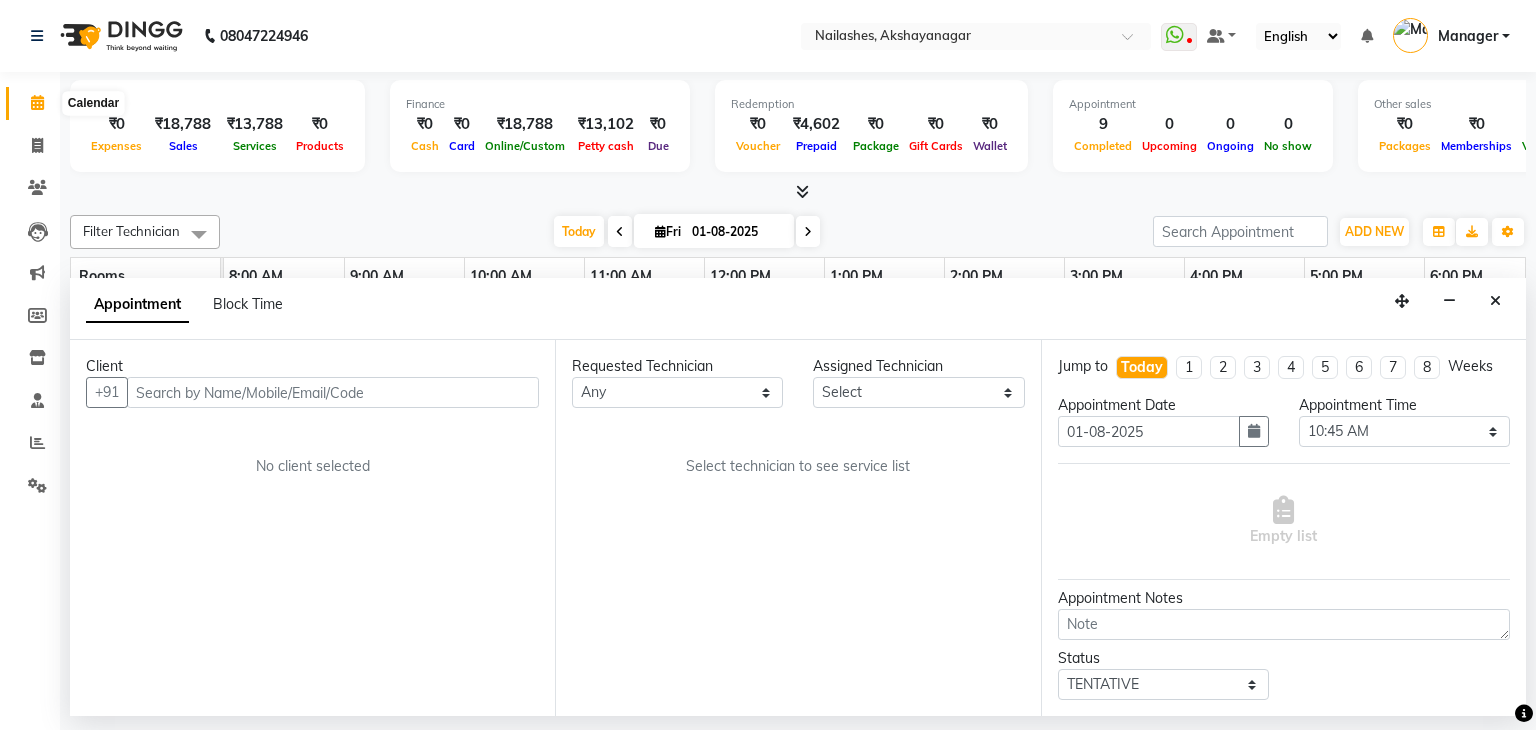 click 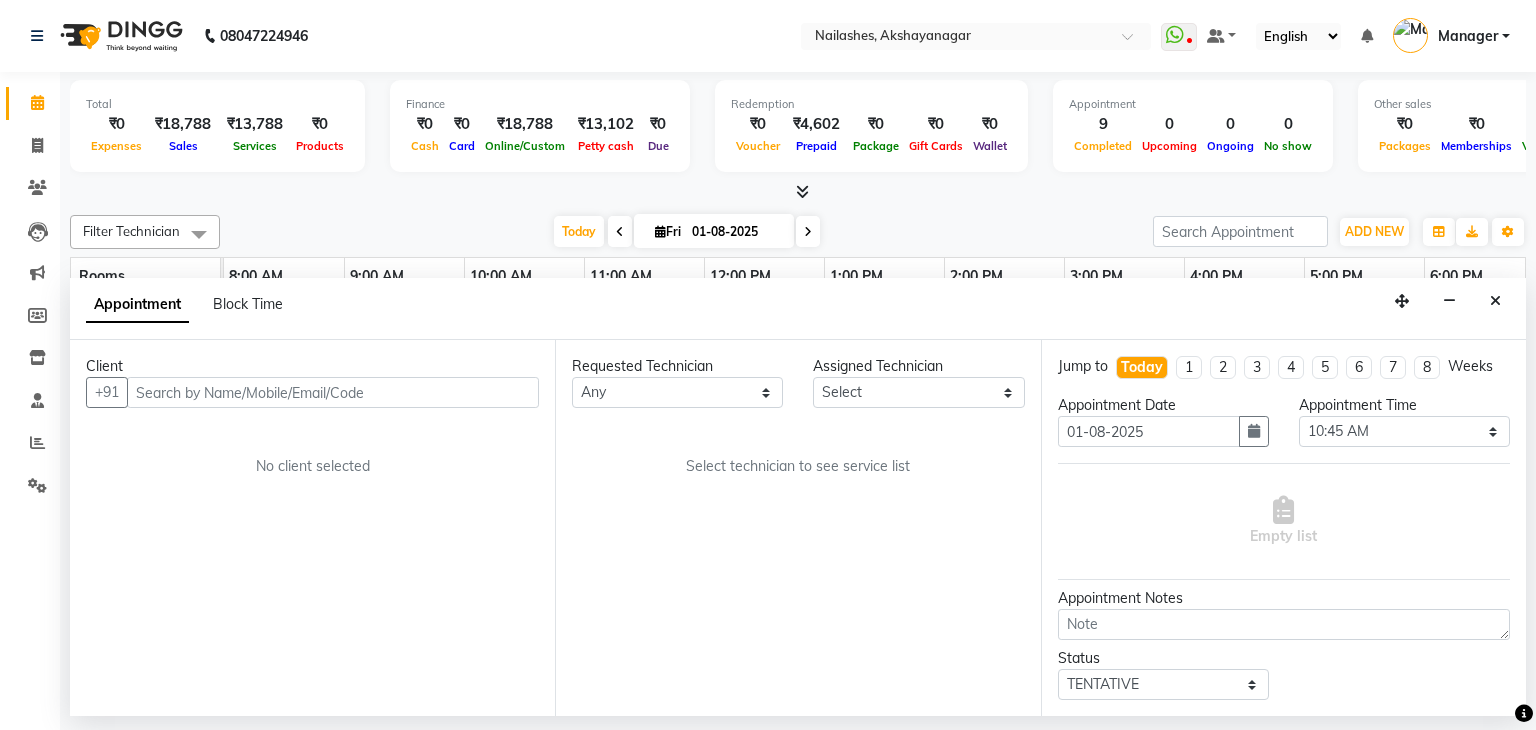click 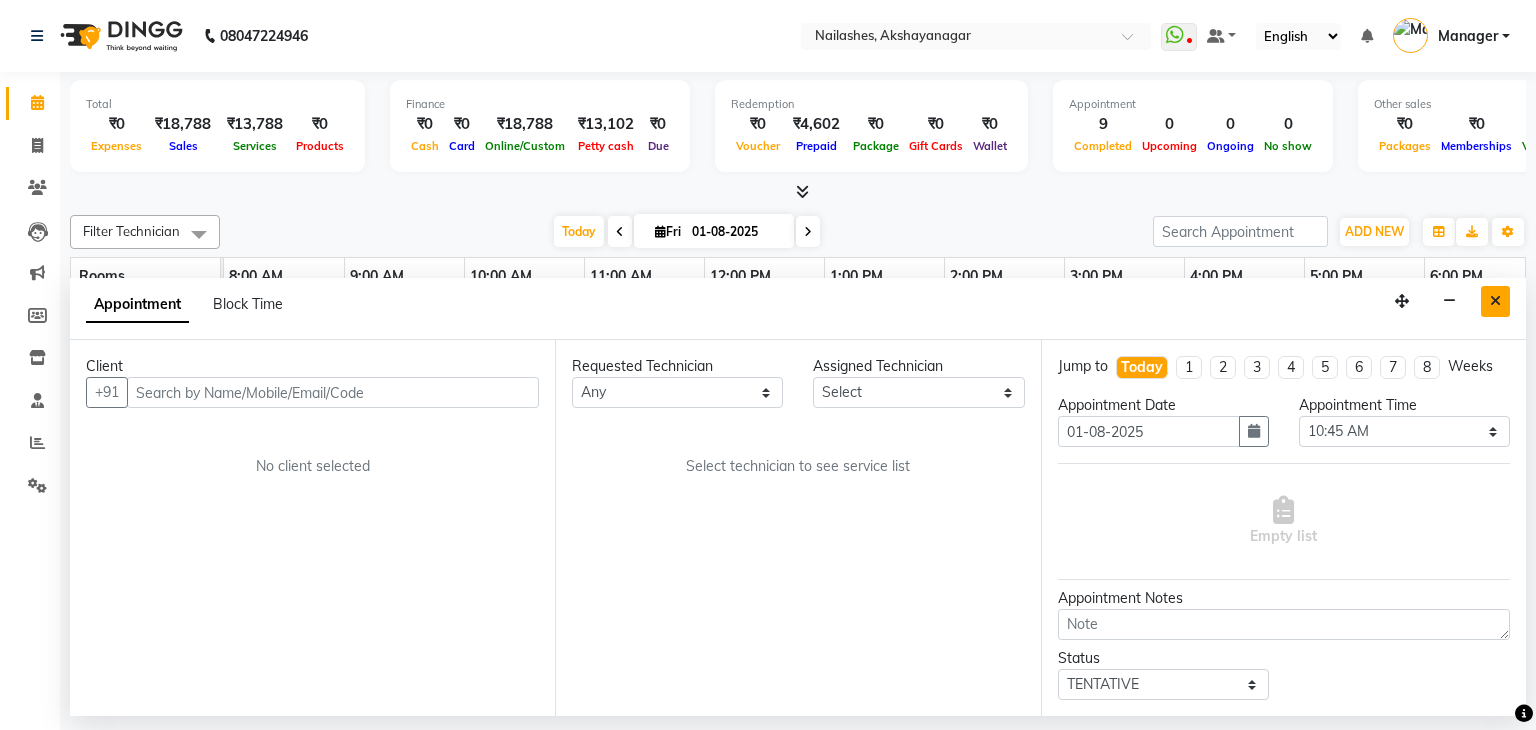 click at bounding box center (1495, 301) 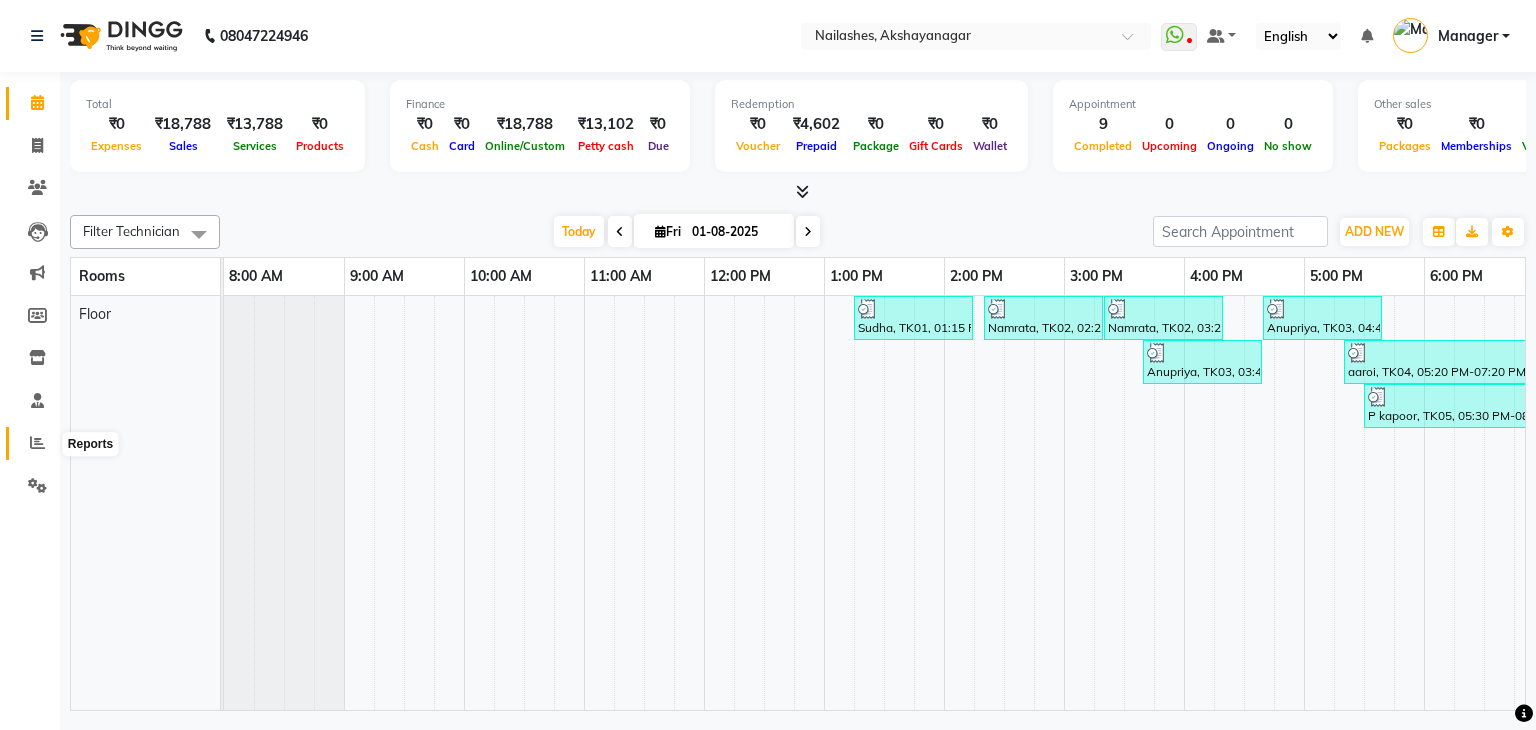 click 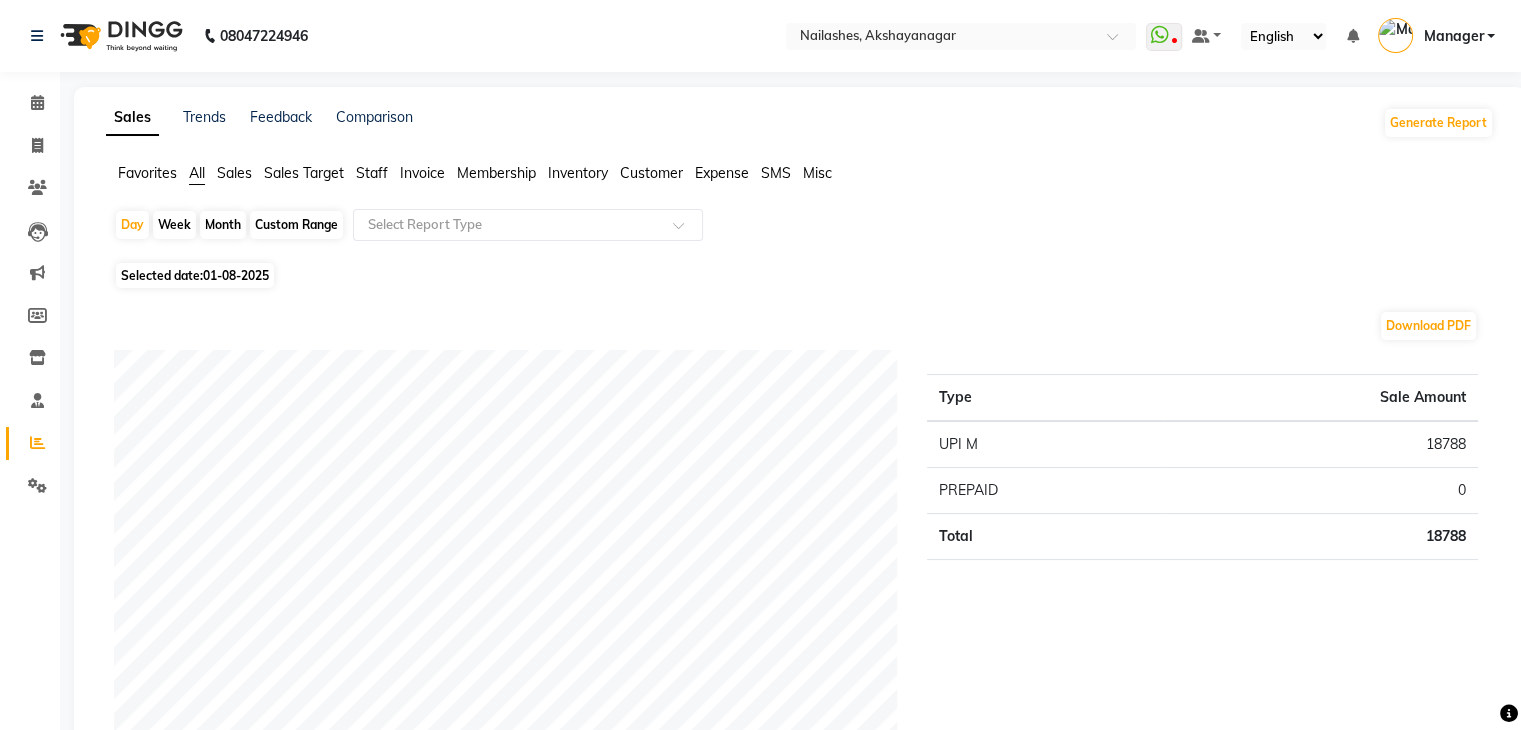 click on "Month" 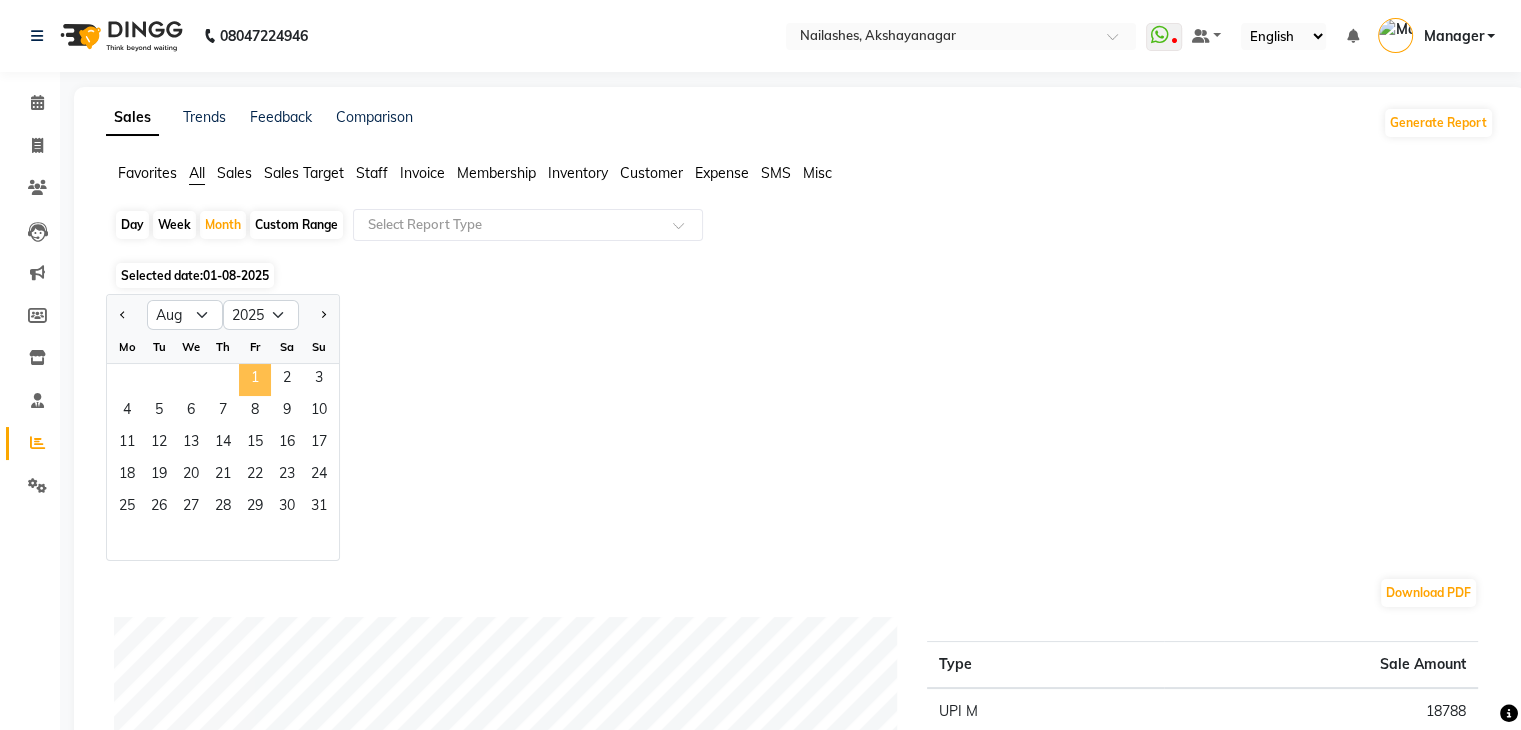 click on "1" 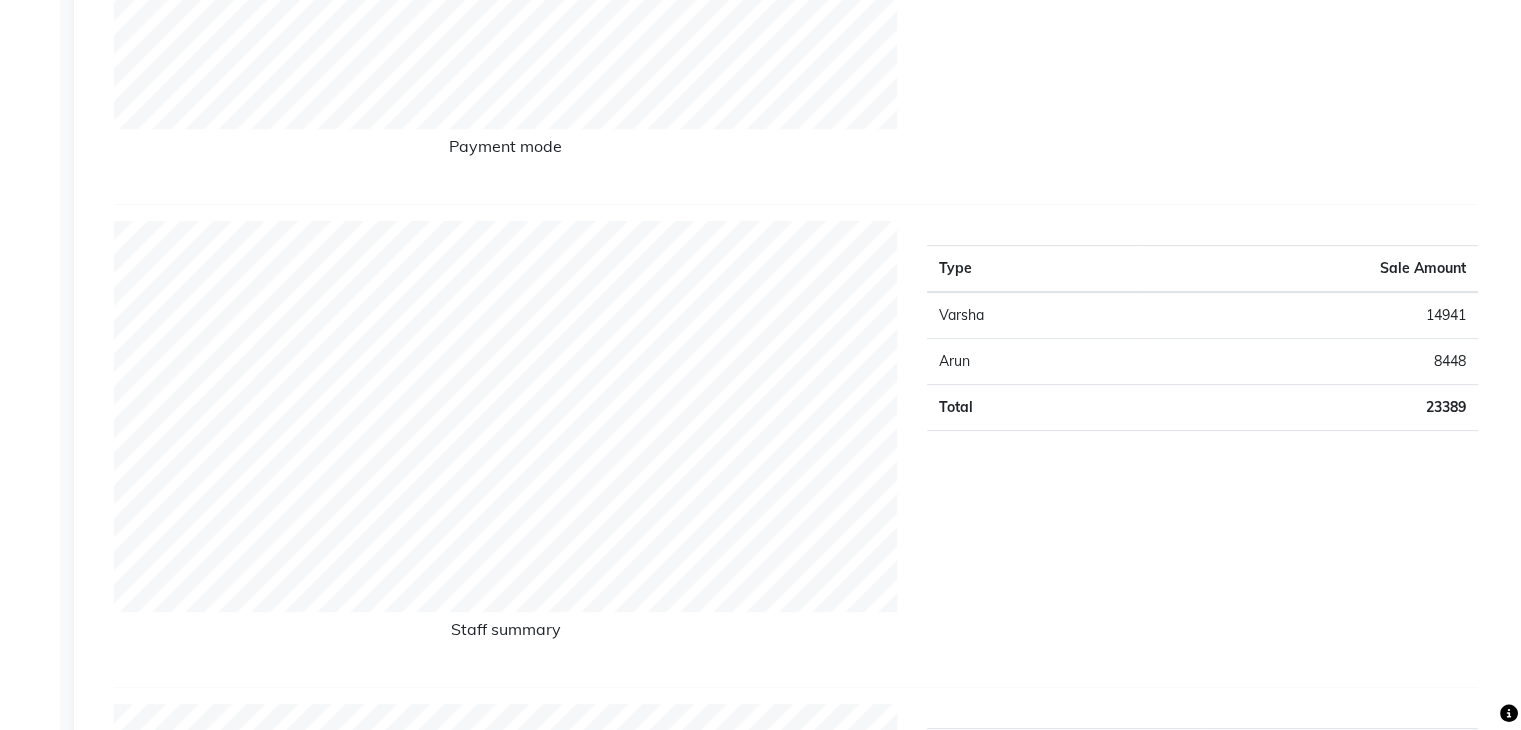 scroll, scrollTop: 619, scrollLeft: 0, axis: vertical 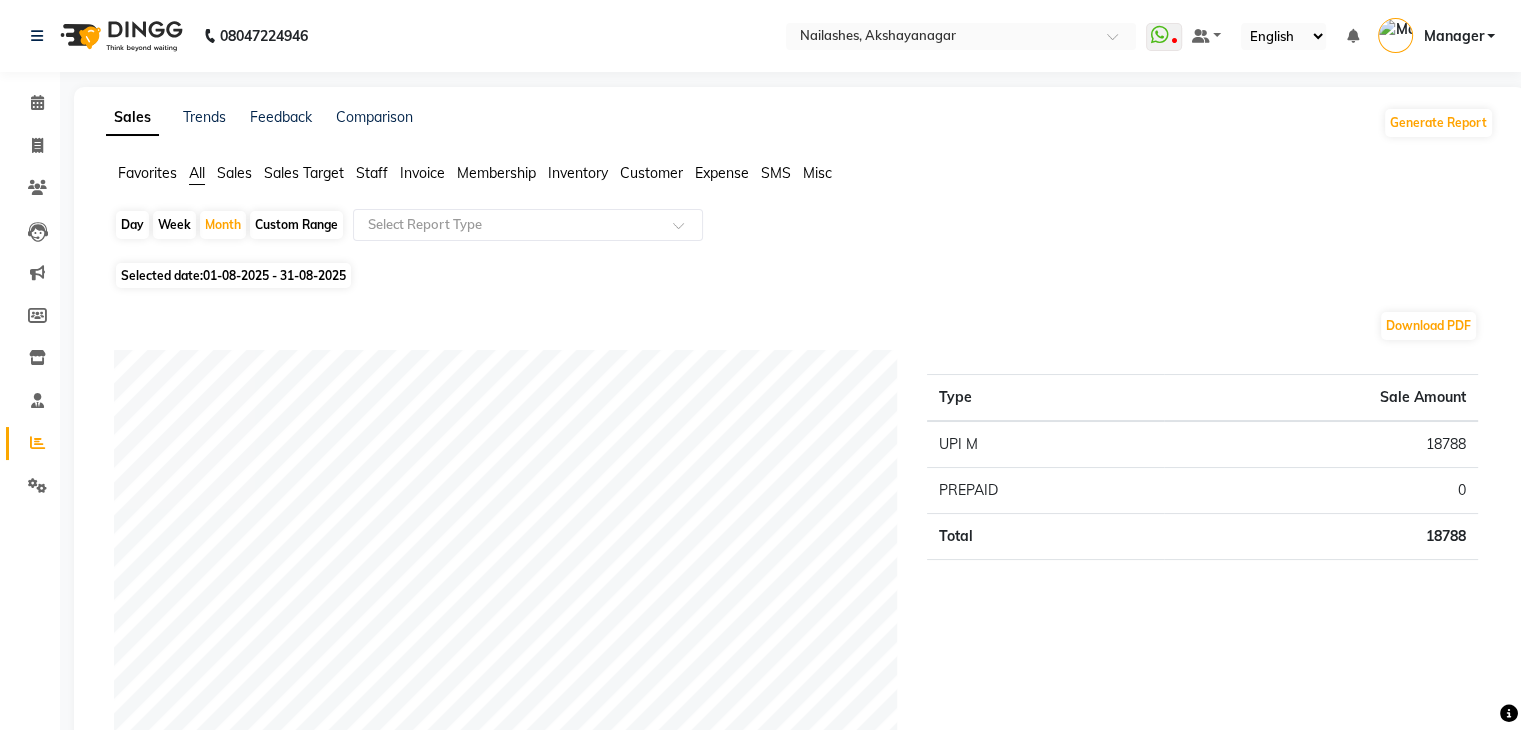 click on "Staff" 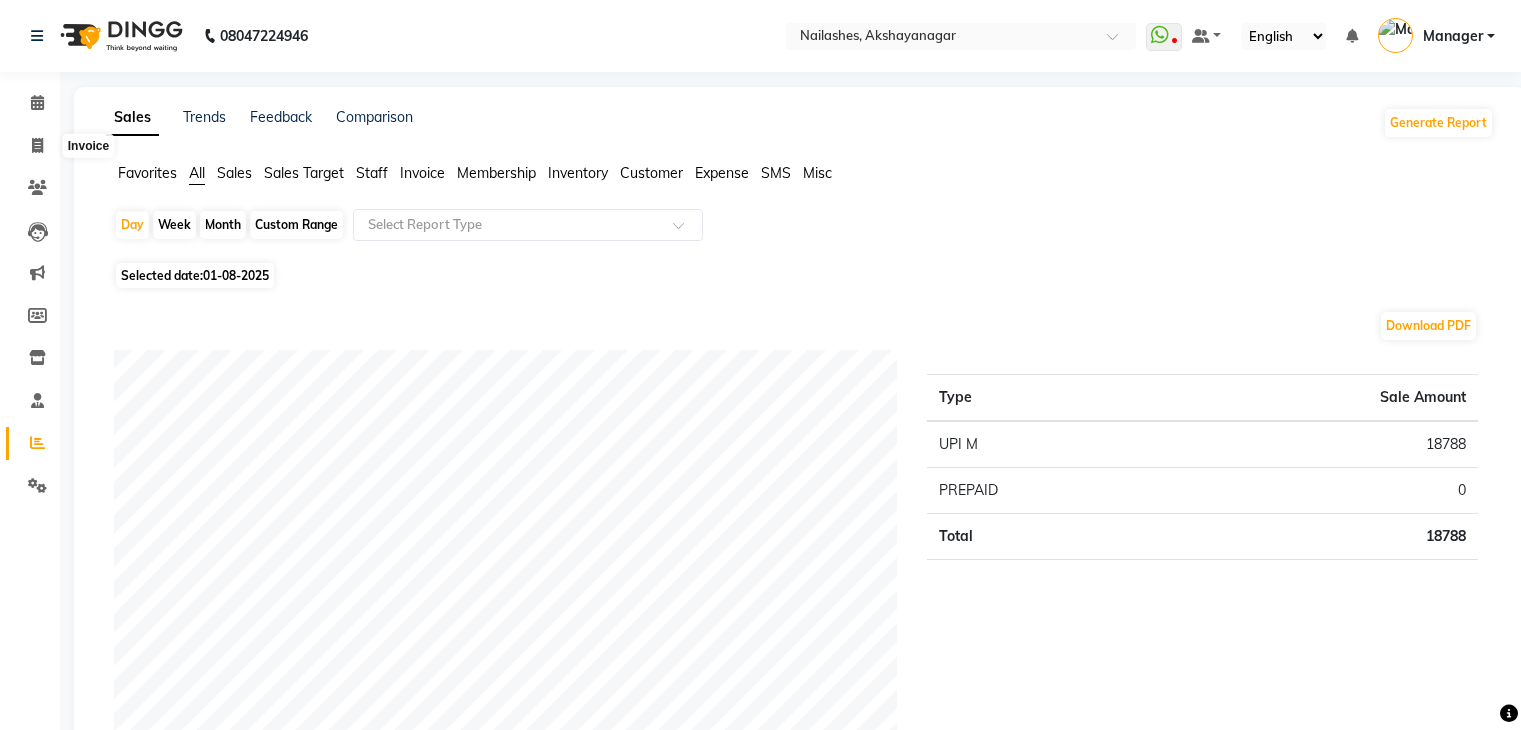 scroll, scrollTop: 0, scrollLeft: 0, axis: both 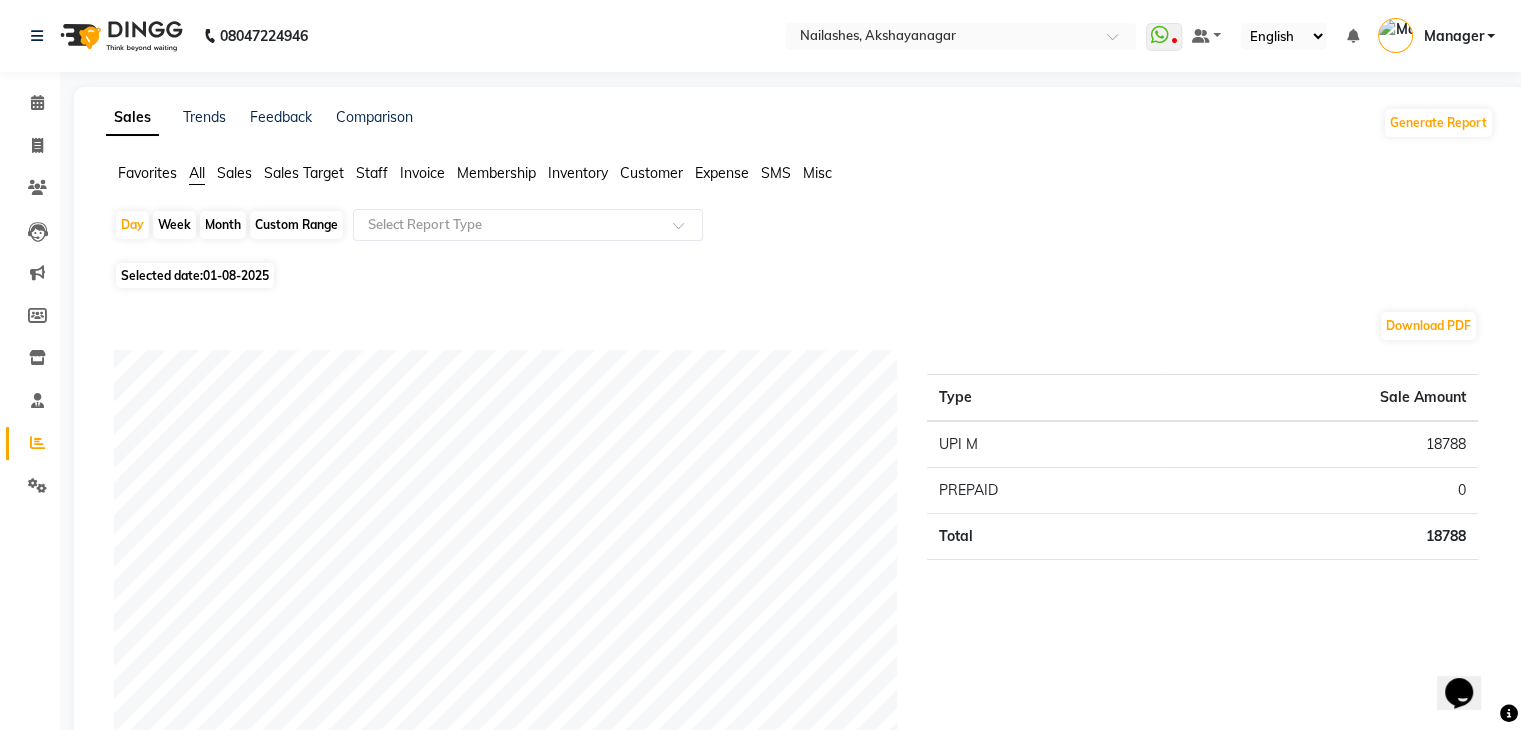 click on "Staff" 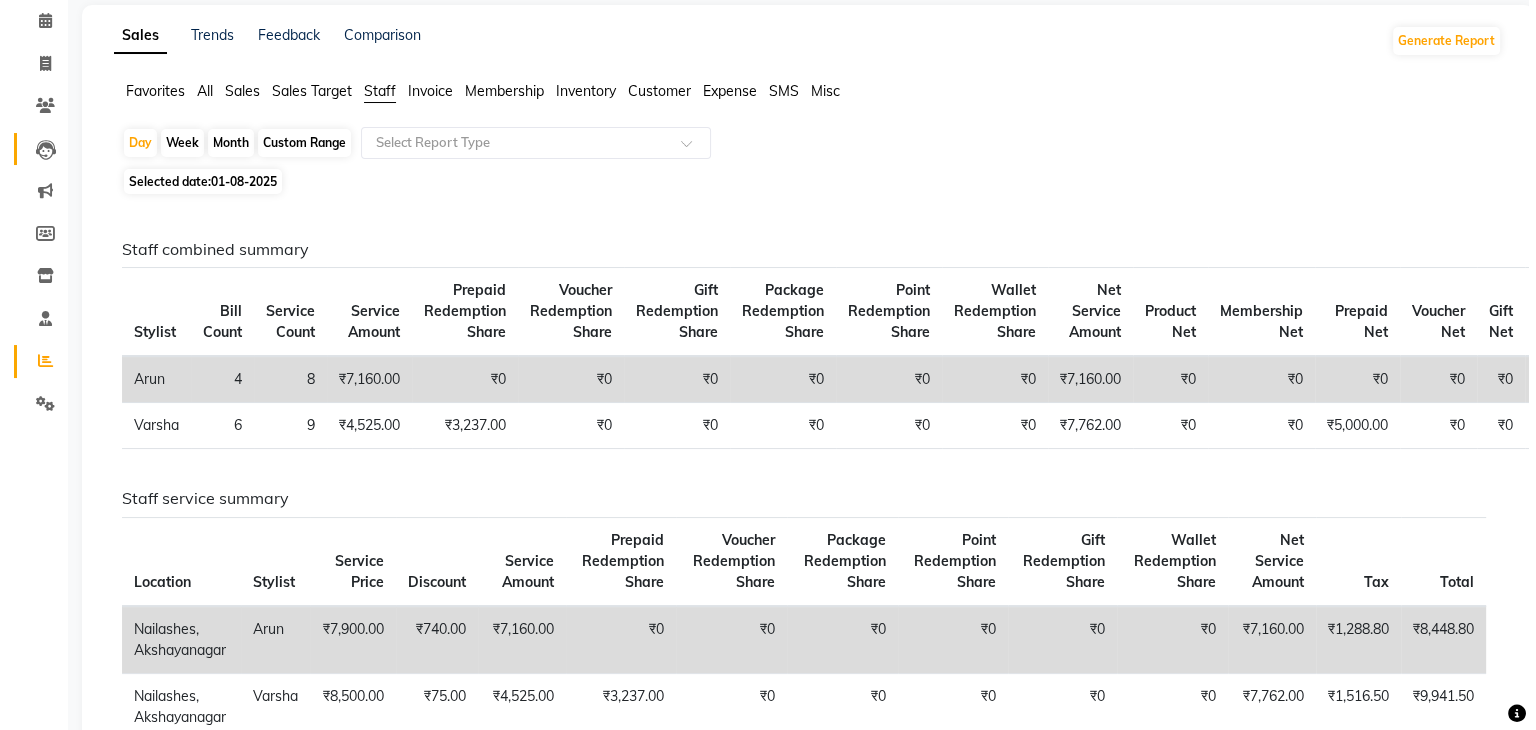 scroll, scrollTop: 0, scrollLeft: 0, axis: both 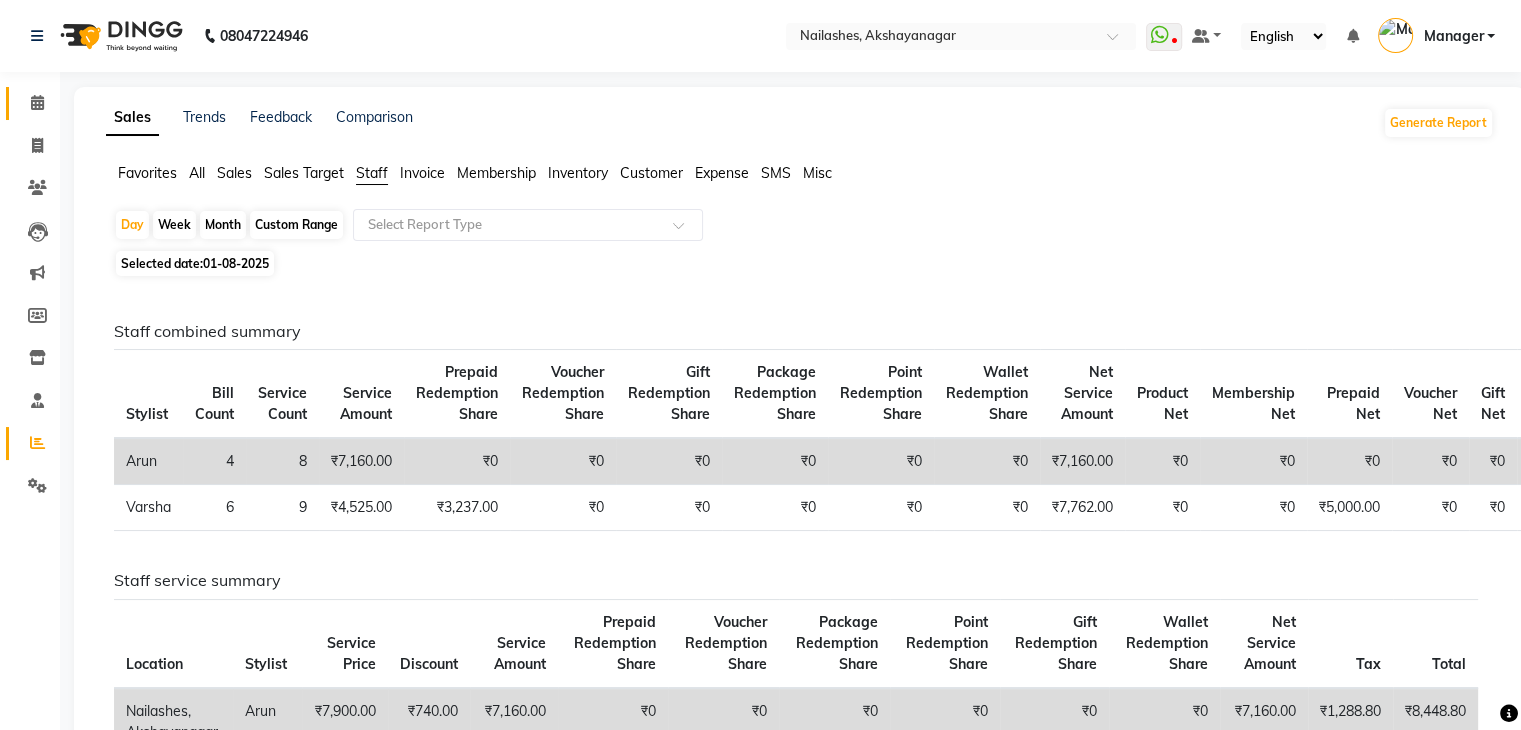 click 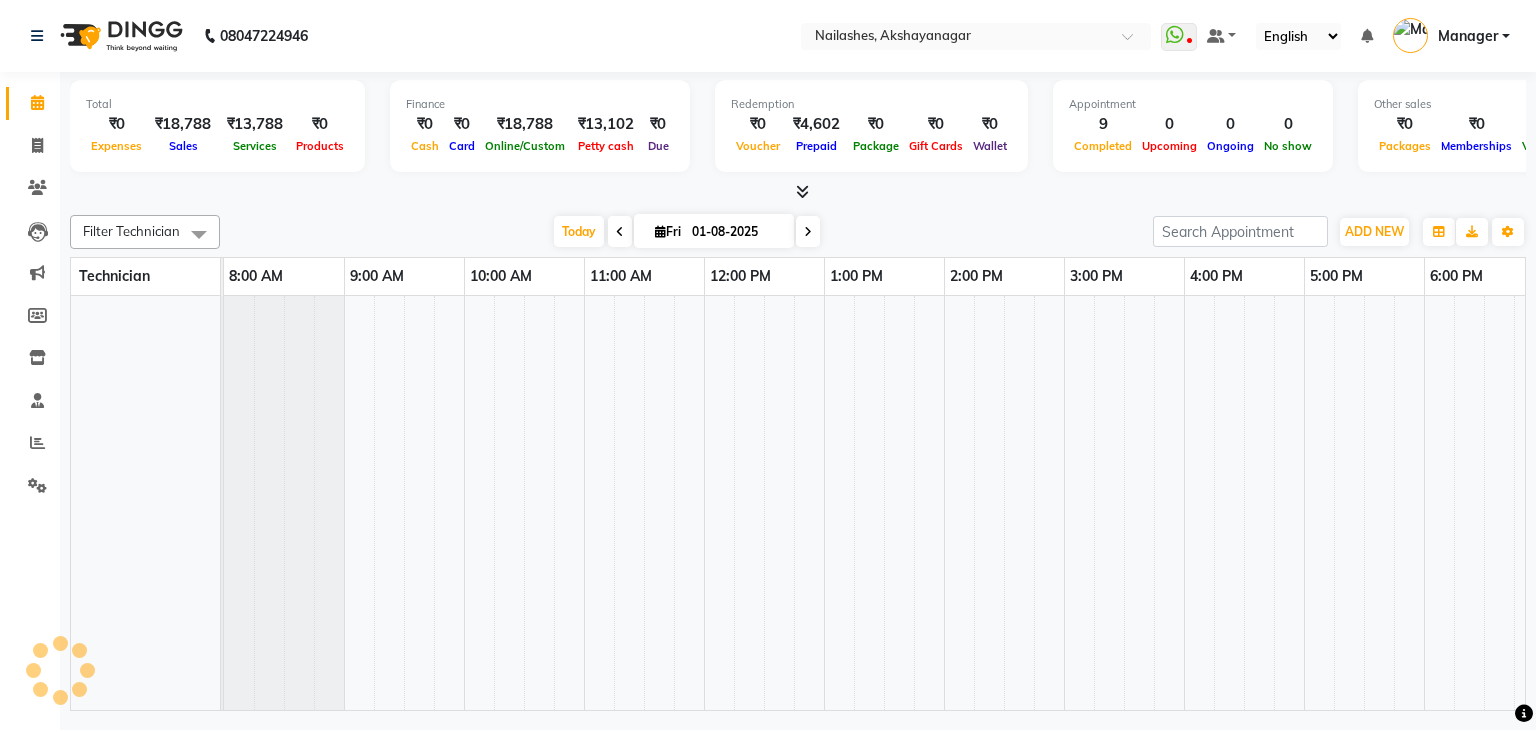 scroll, scrollTop: 0, scrollLeft: 0, axis: both 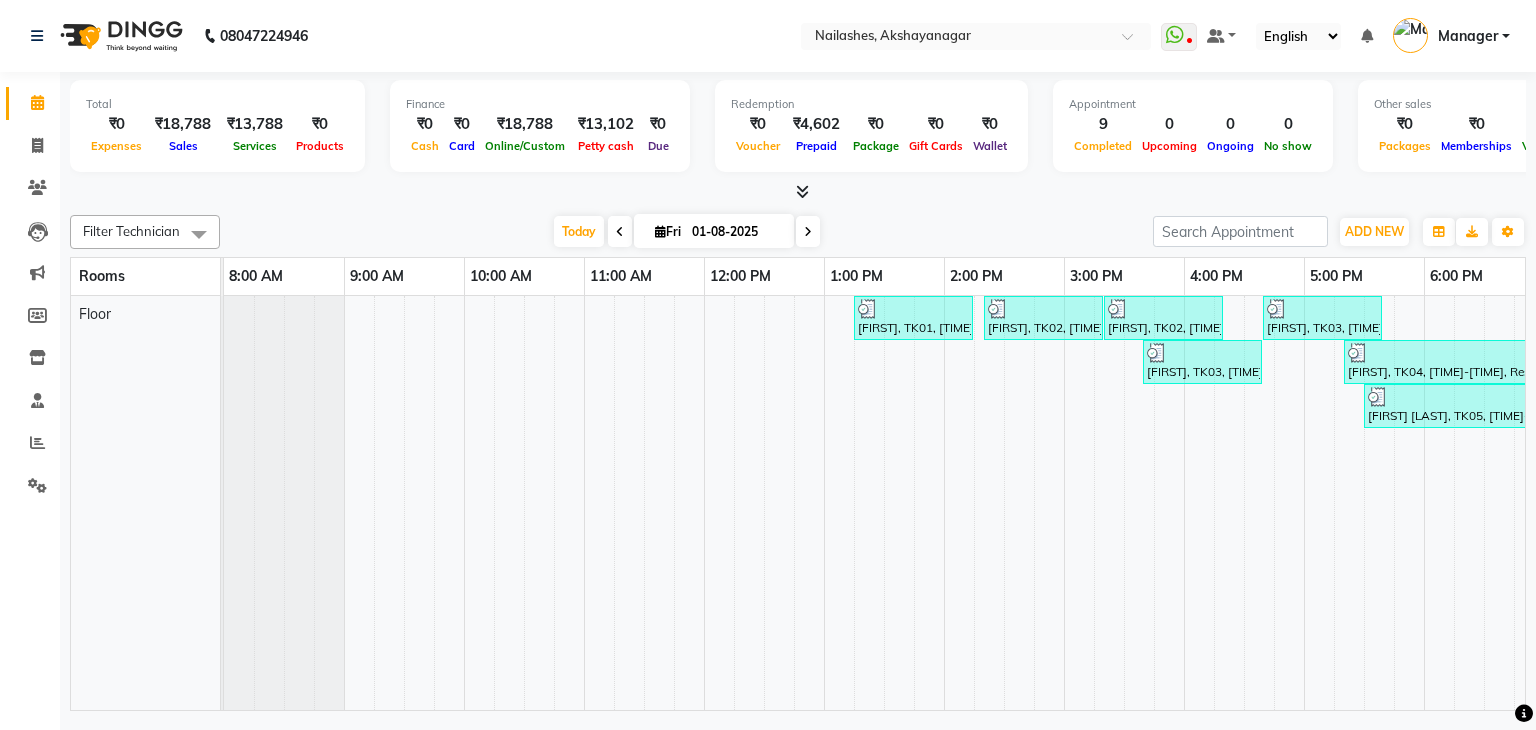 click at bounding box center [802, 191] 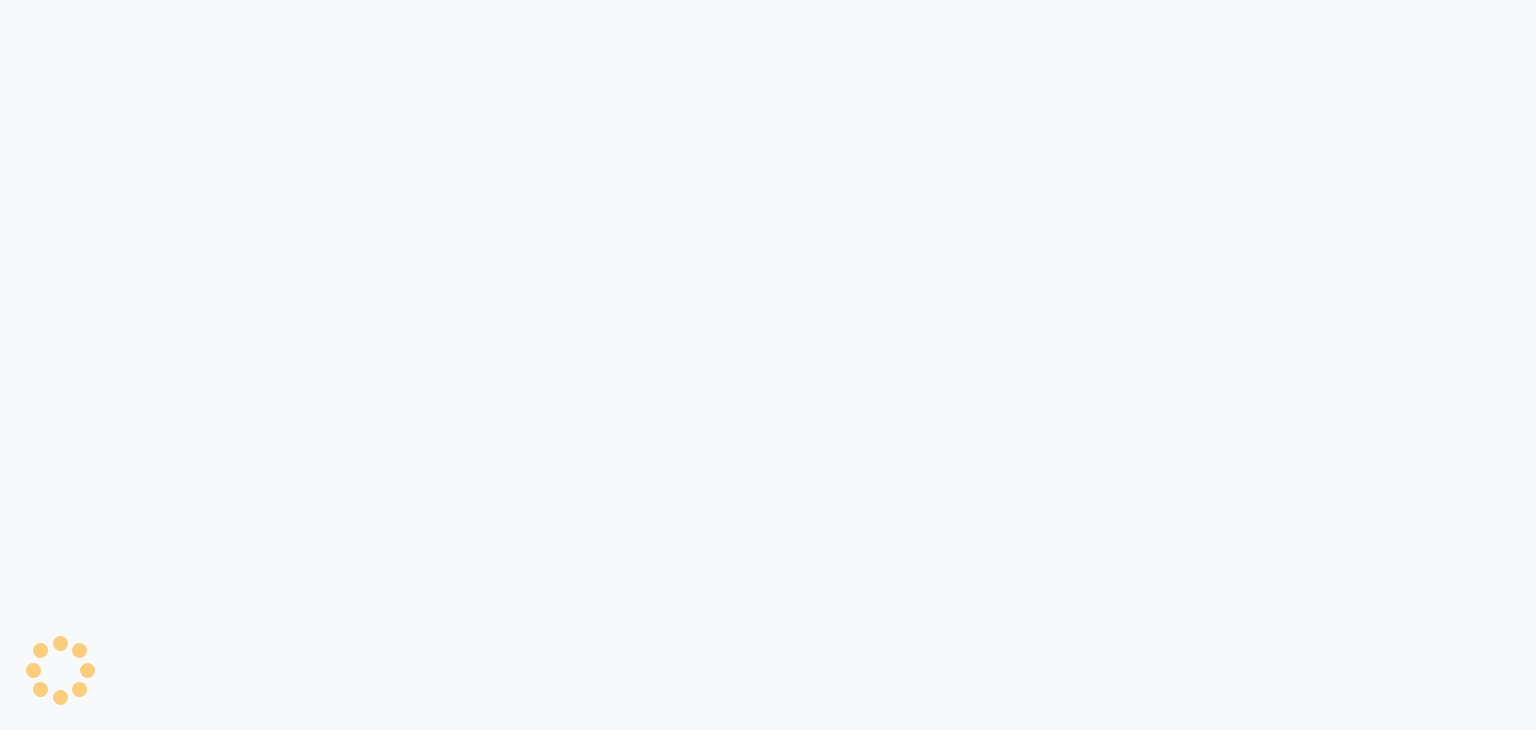 scroll, scrollTop: 0, scrollLeft: 0, axis: both 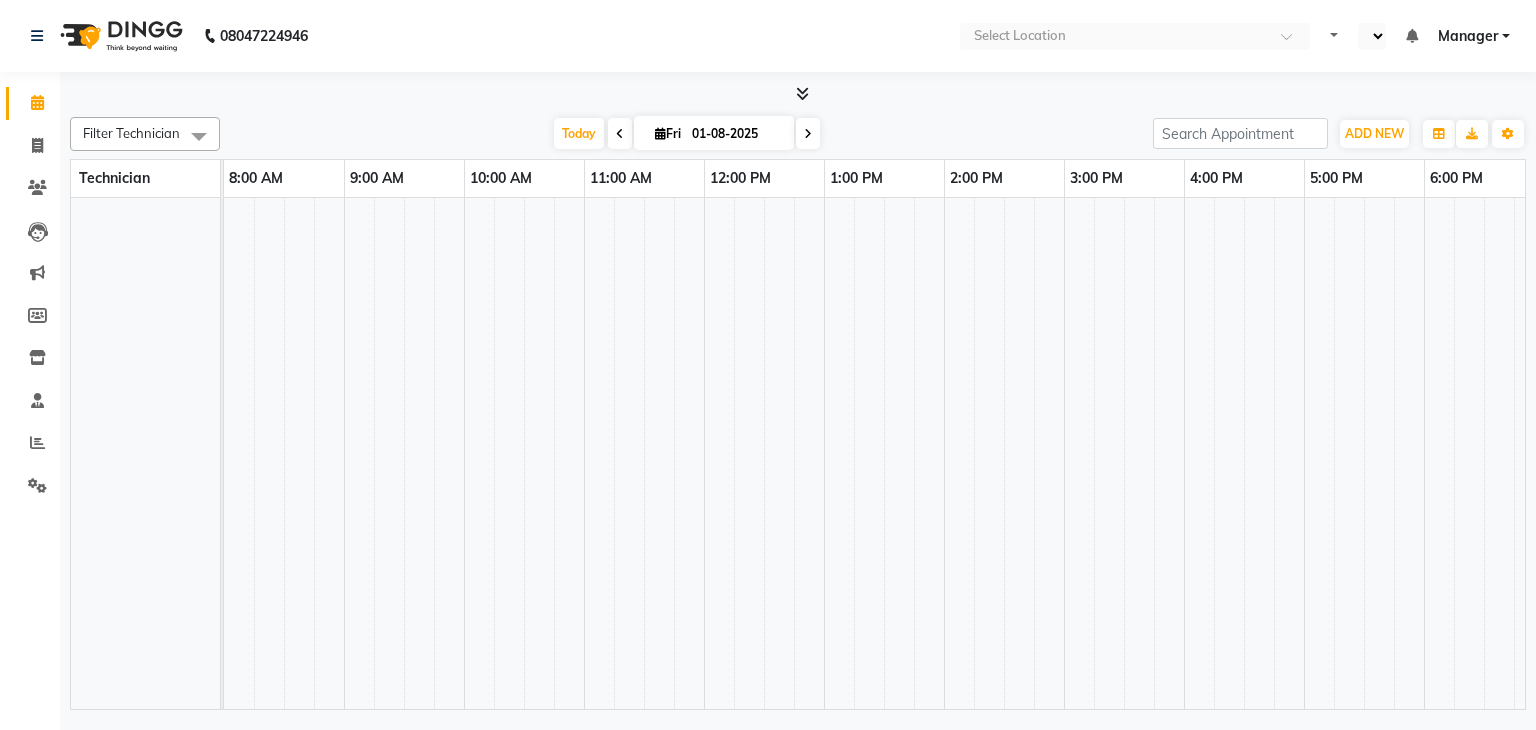 select on "en" 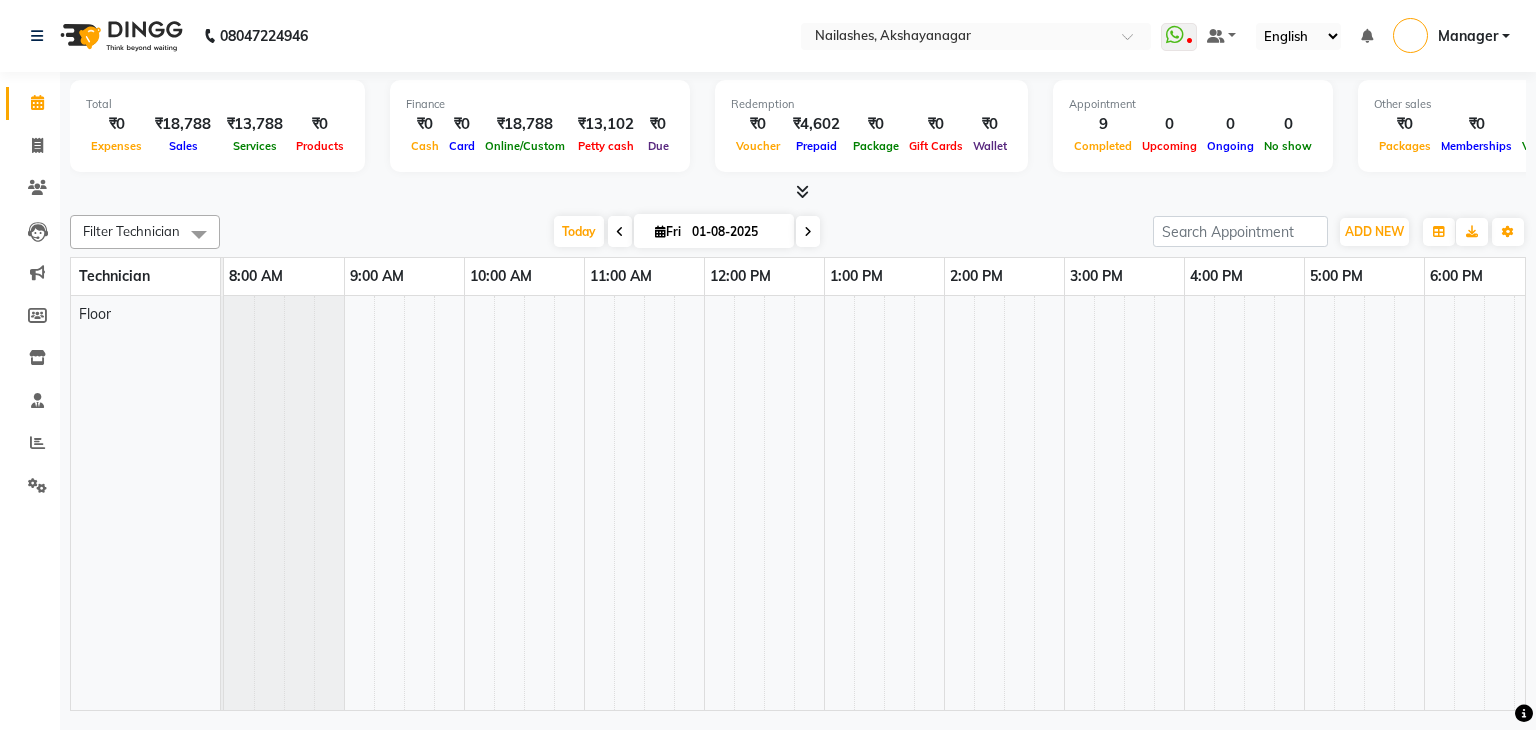 scroll, scrollTop: 0, scrollLeft: 0, axis: both 